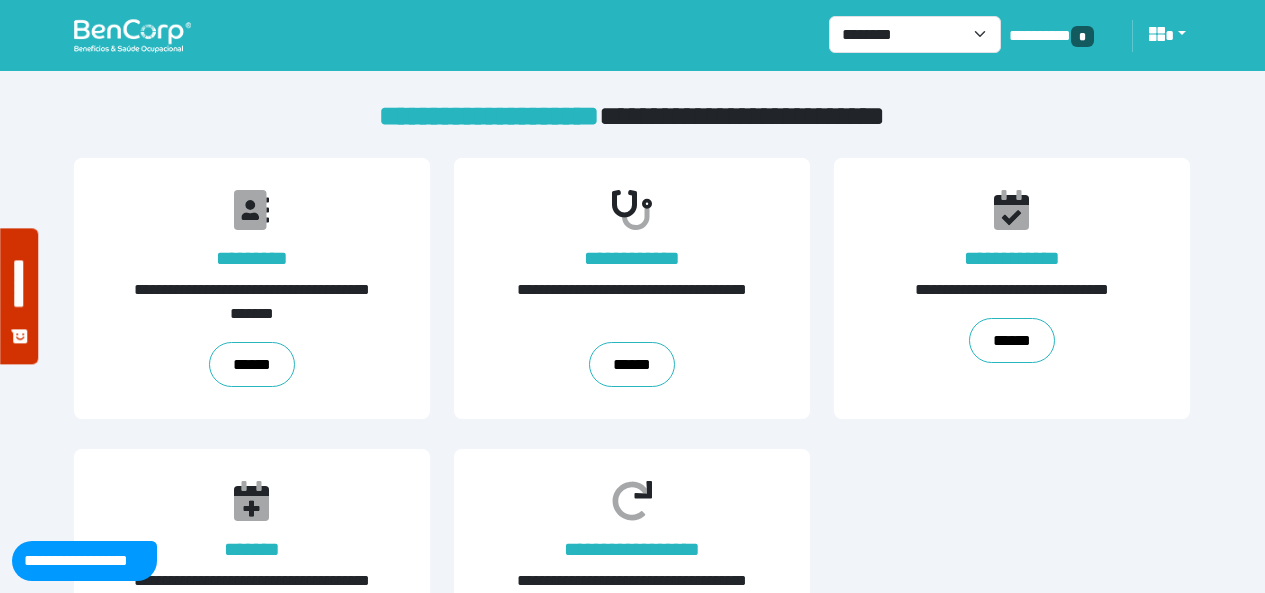scroll, scrollTop: 0, scrollLeft: 0, axis: both 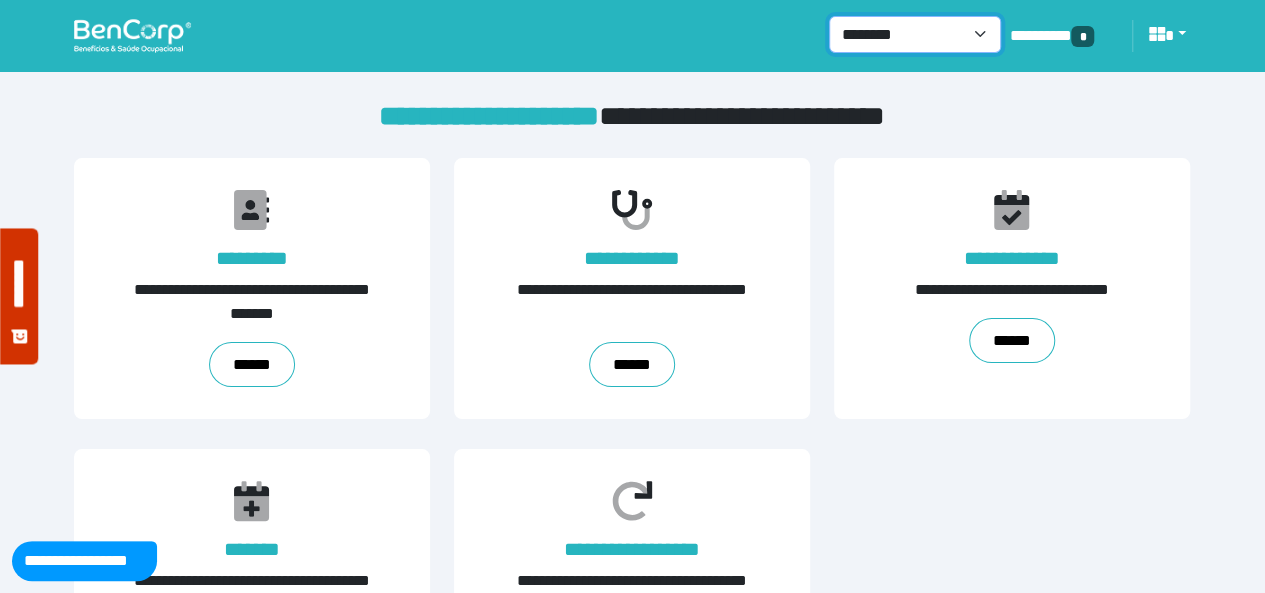 click on "**********" at bounding box center [915, 34] 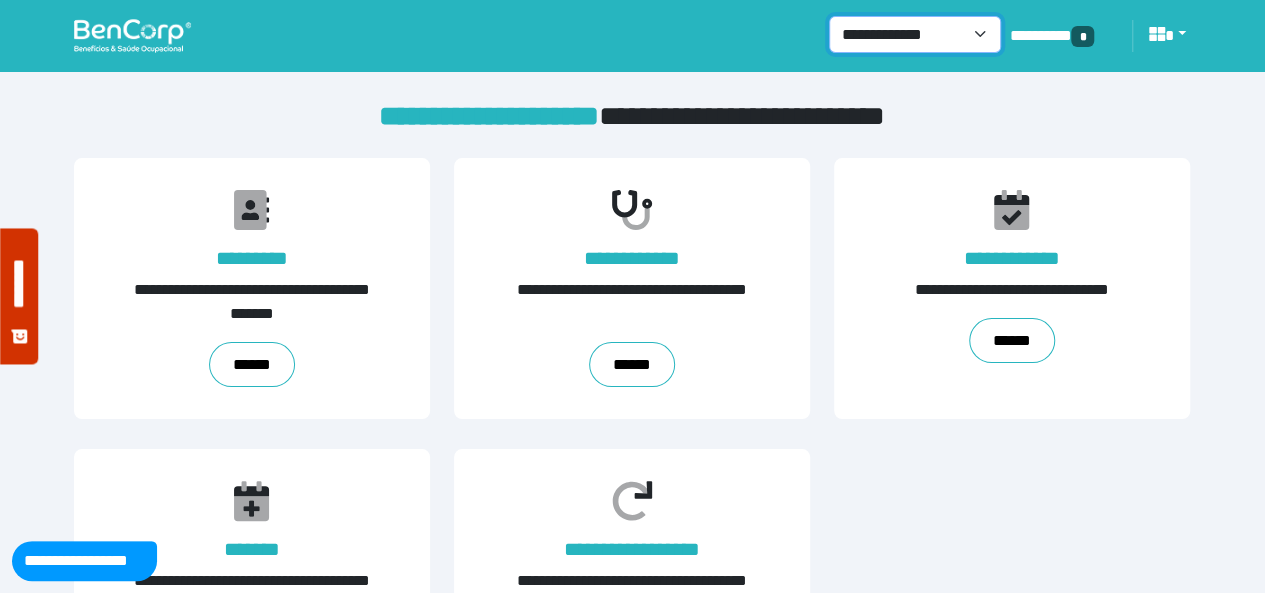 click on "**********" at bounding box center (915, 34) 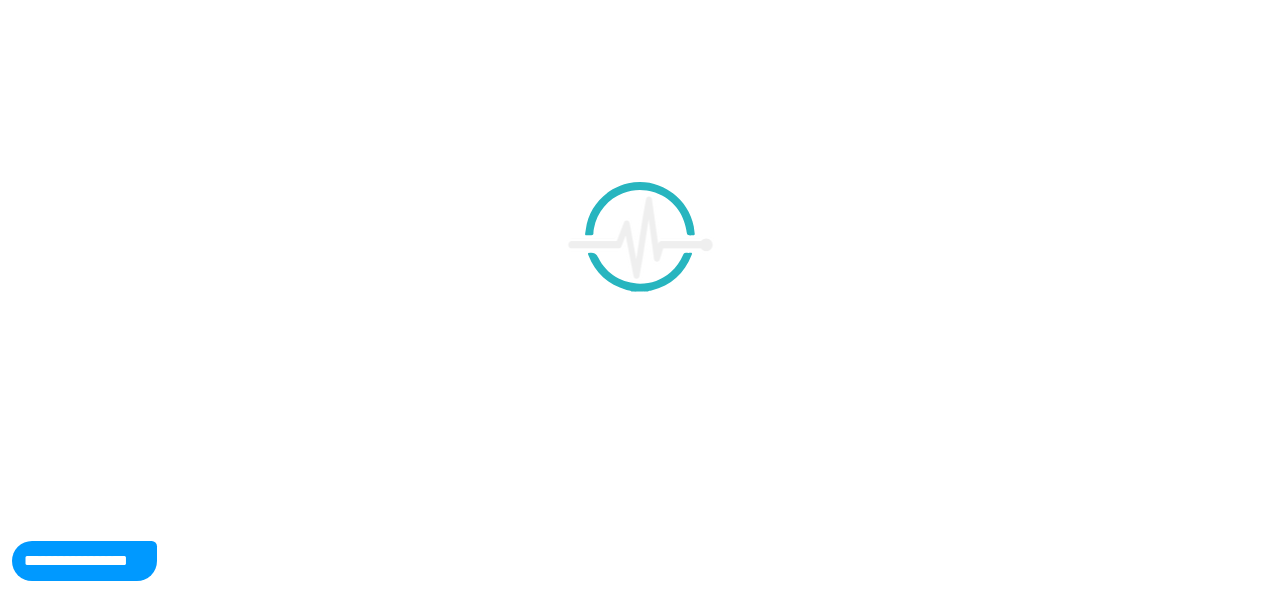 scroll, scrollTop: 0, scrollLeft: 0, axis: both 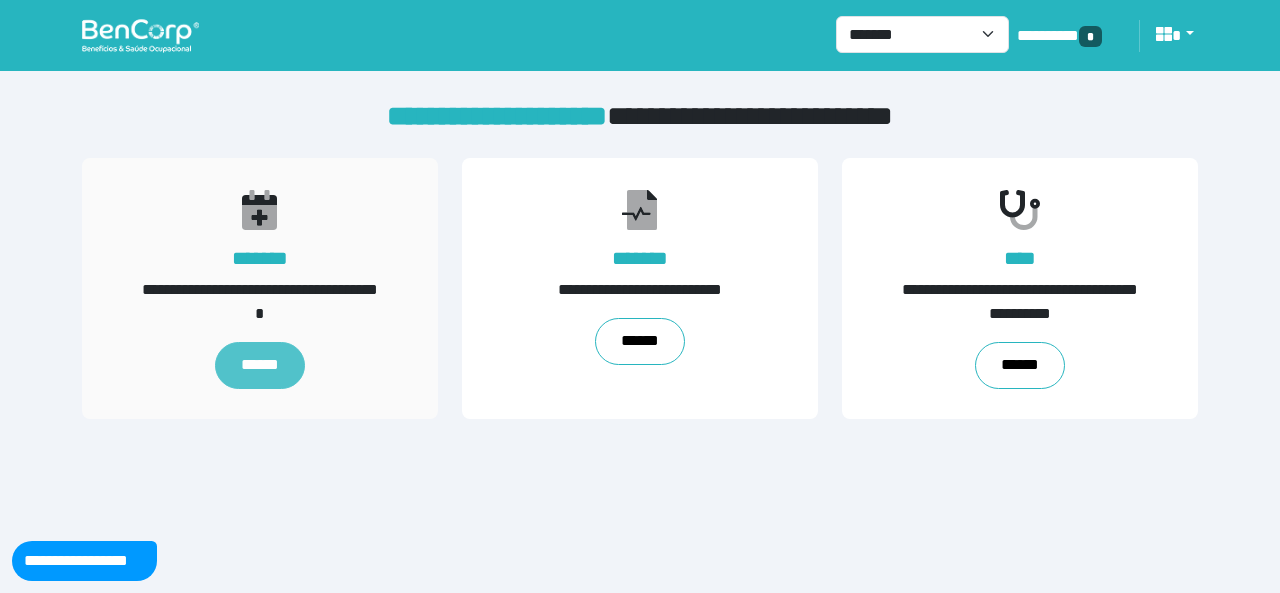 click on "******" at bounding box center [260, 366] 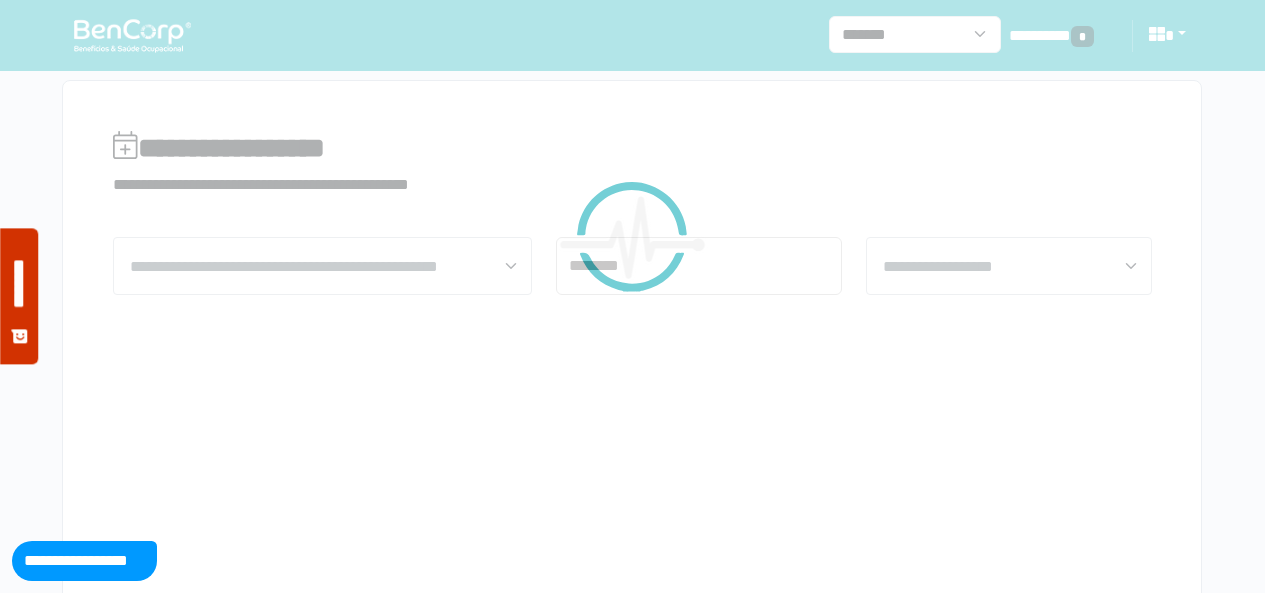 scroll, scrollTop: 0, scrollLeft: 0, axis: both 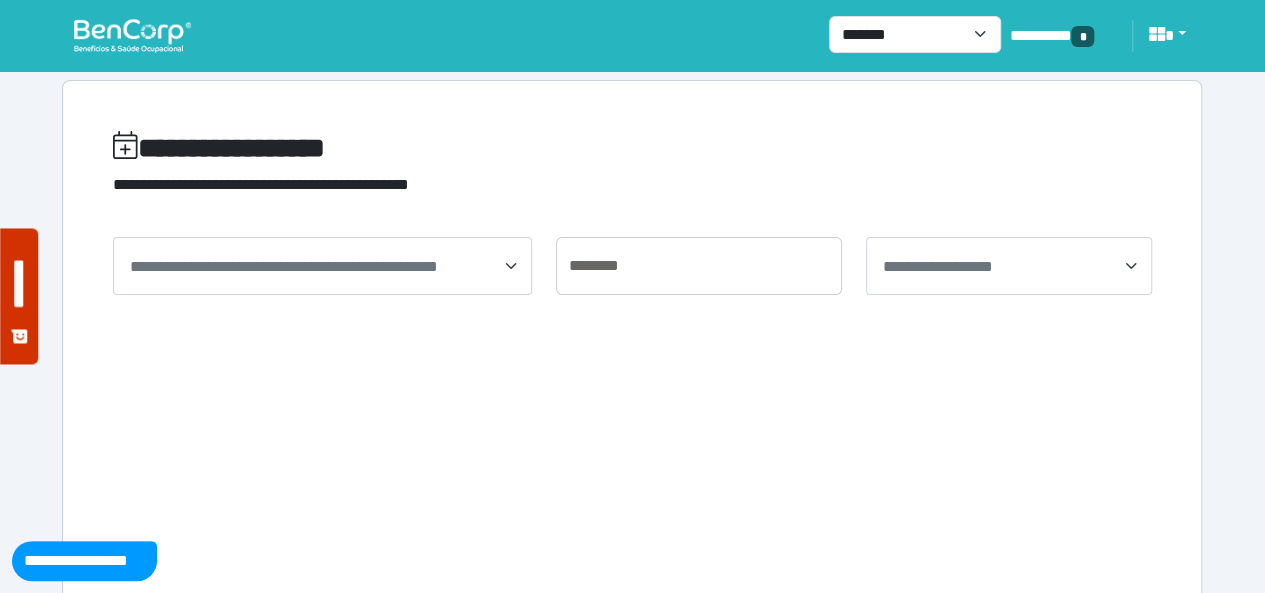 click on "**********" at bounding box center [284, 266] 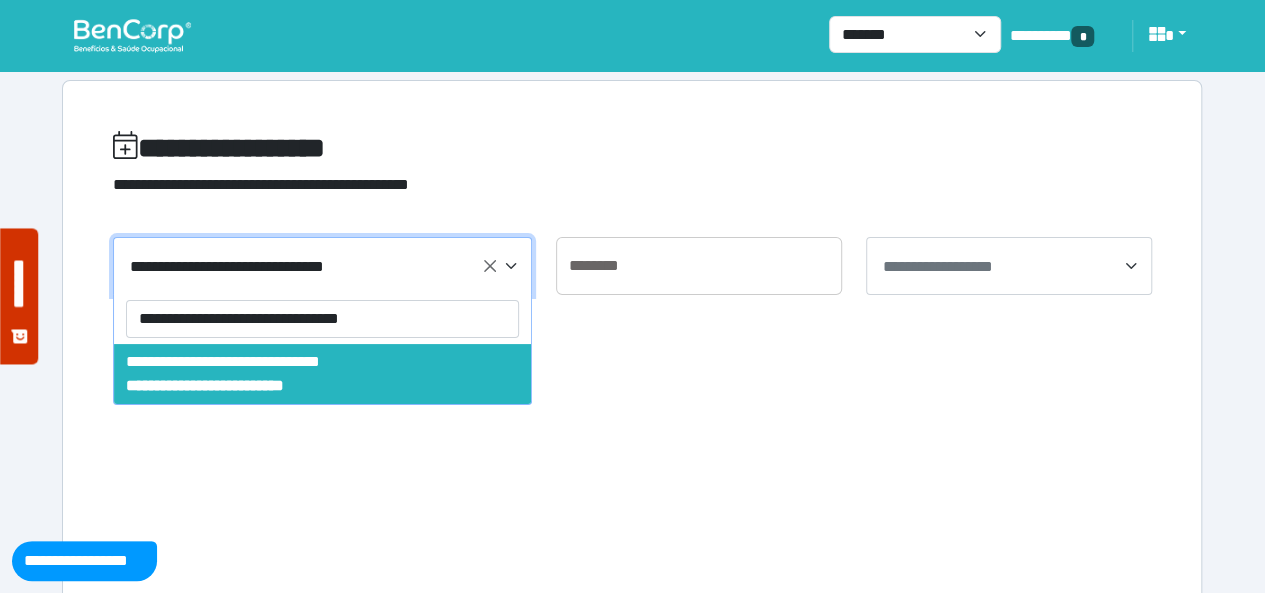 click on "**********" at bounding box center (322, 319) 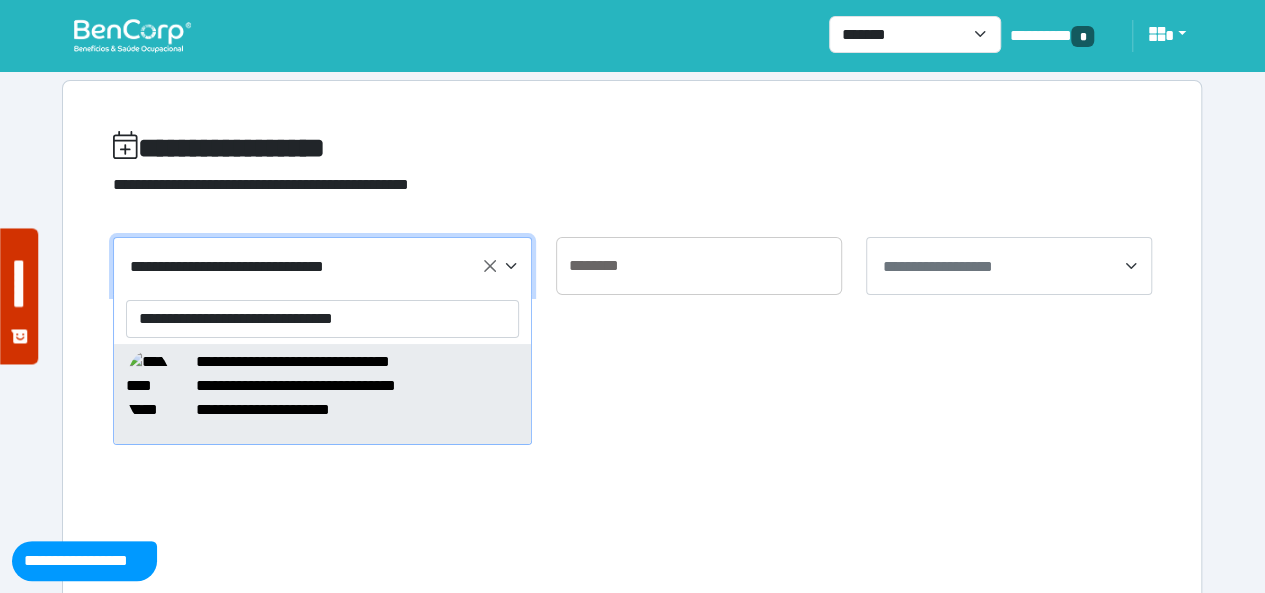 type on "**********" 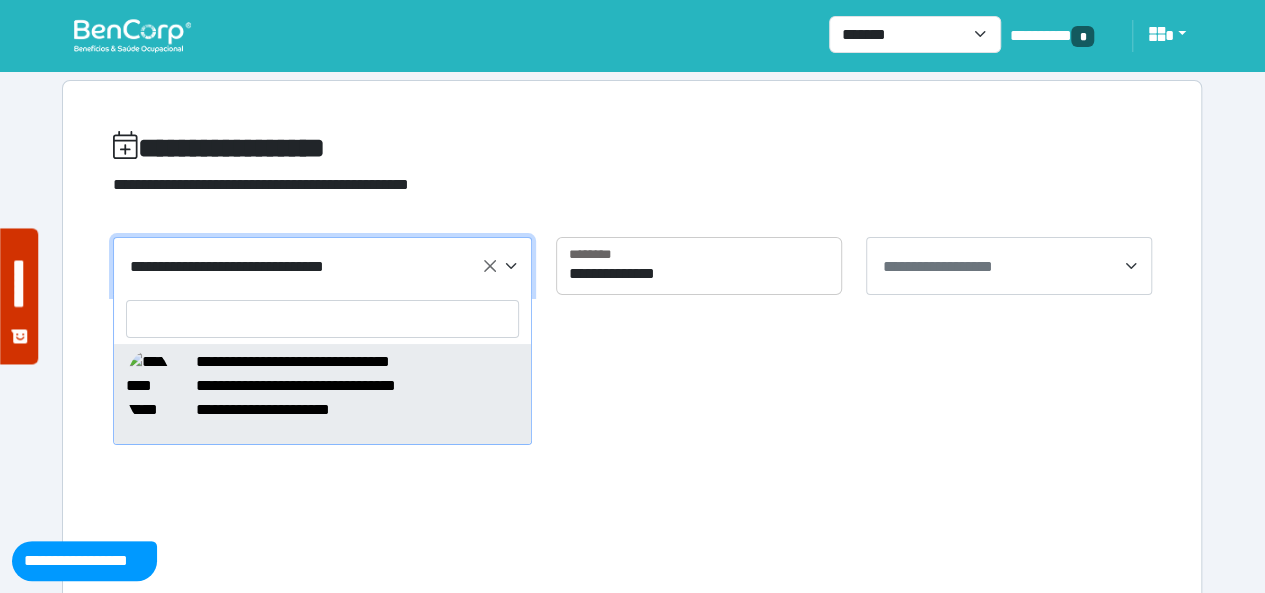select on "*****" 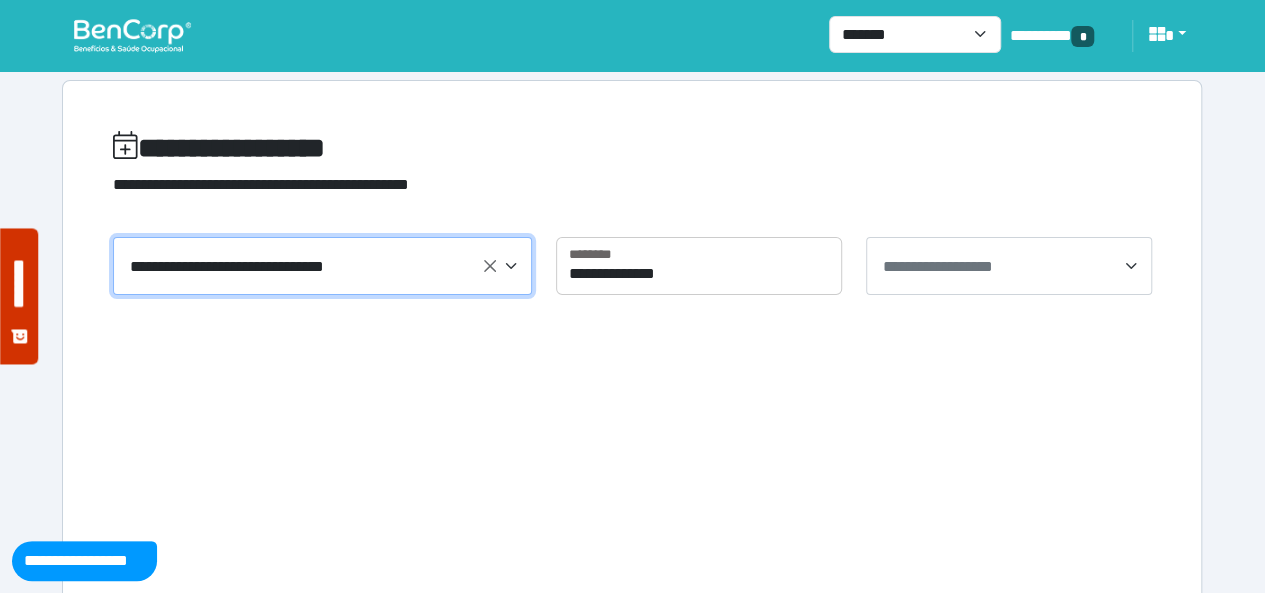 click on "**********" at bounding box center (938, 266) 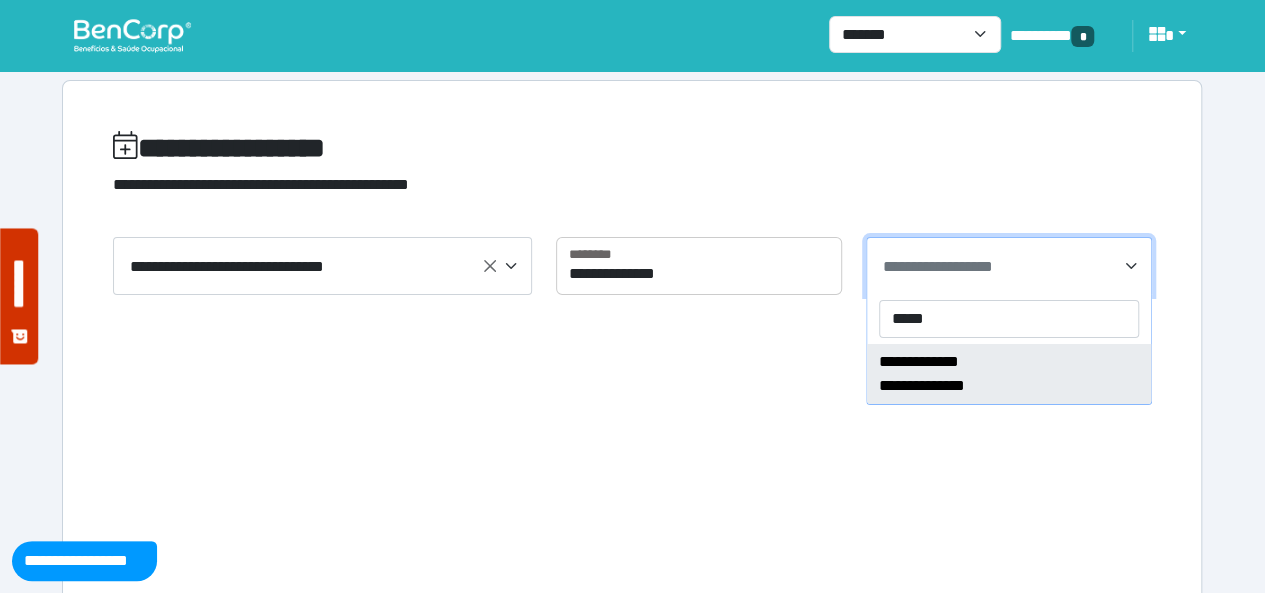 type on "*****" 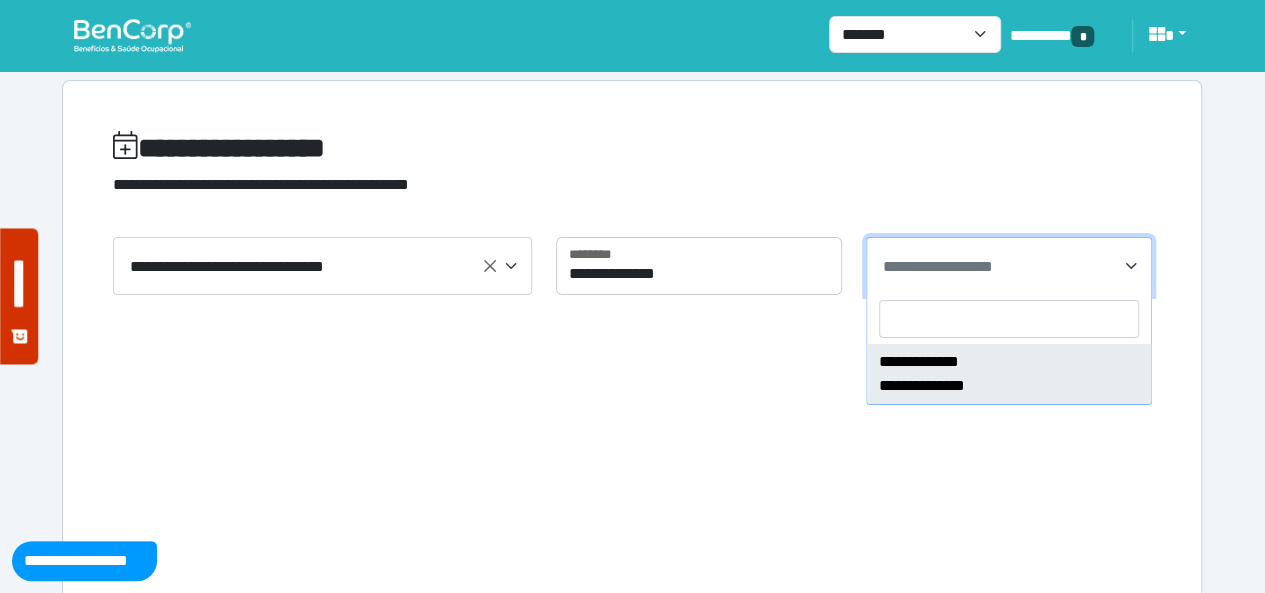 select on "****" 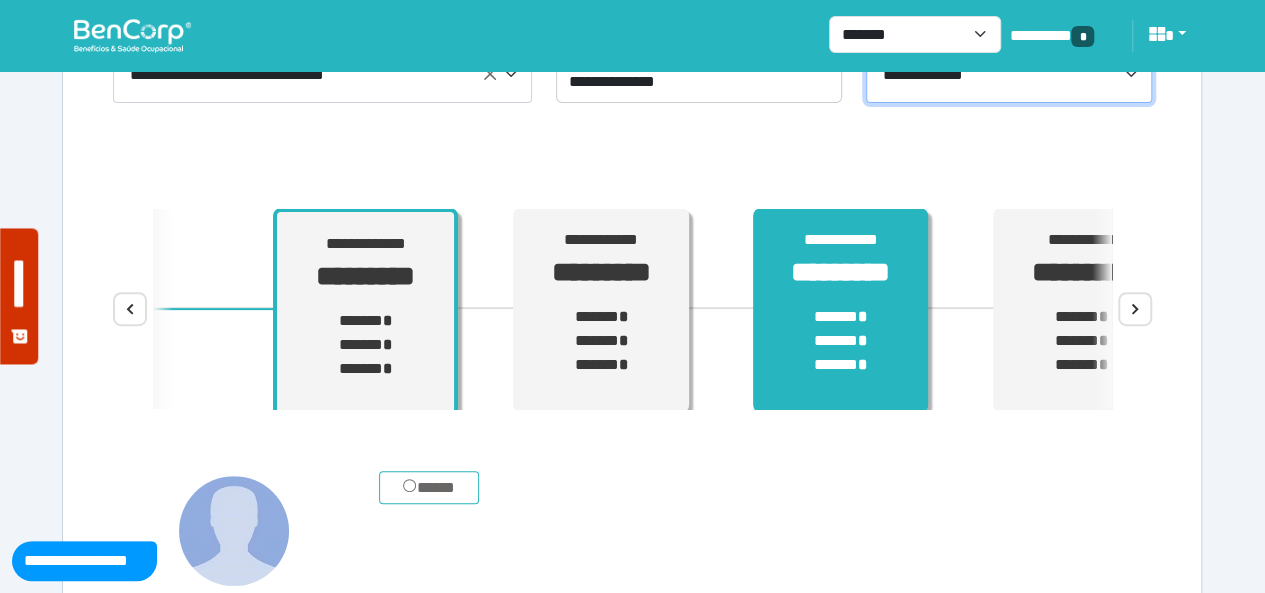 scroll, scrollTop: 200, scrollLeft: 0, axis: vertical 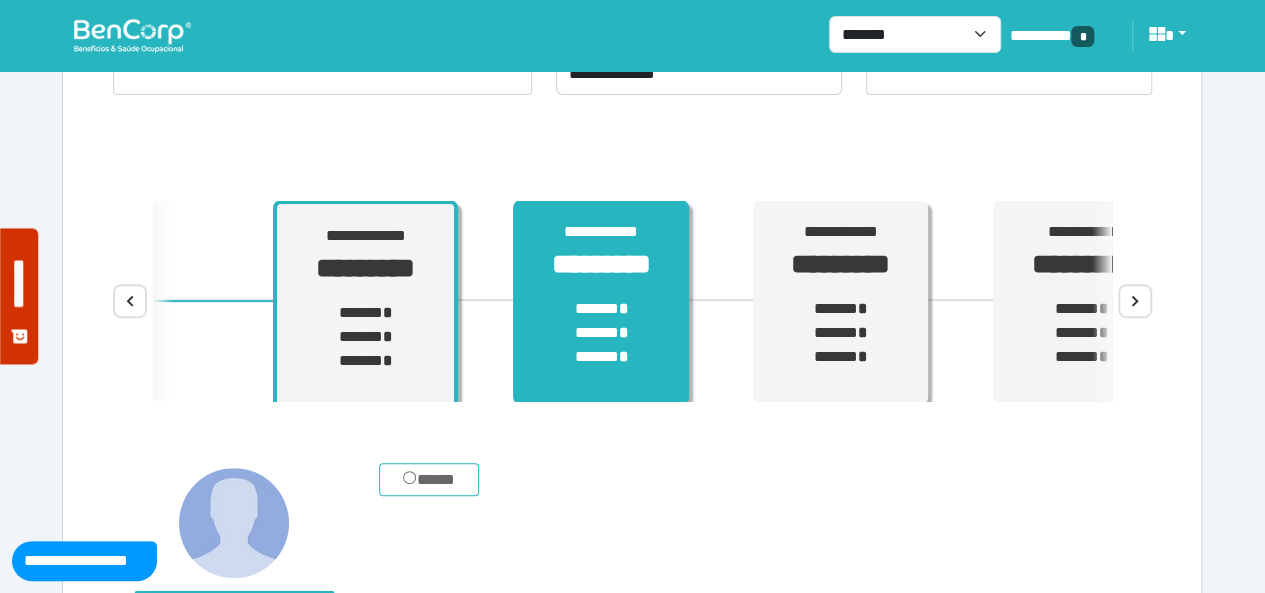 click on "****** * ****** * ****** *" at bounding box center (601, 333) 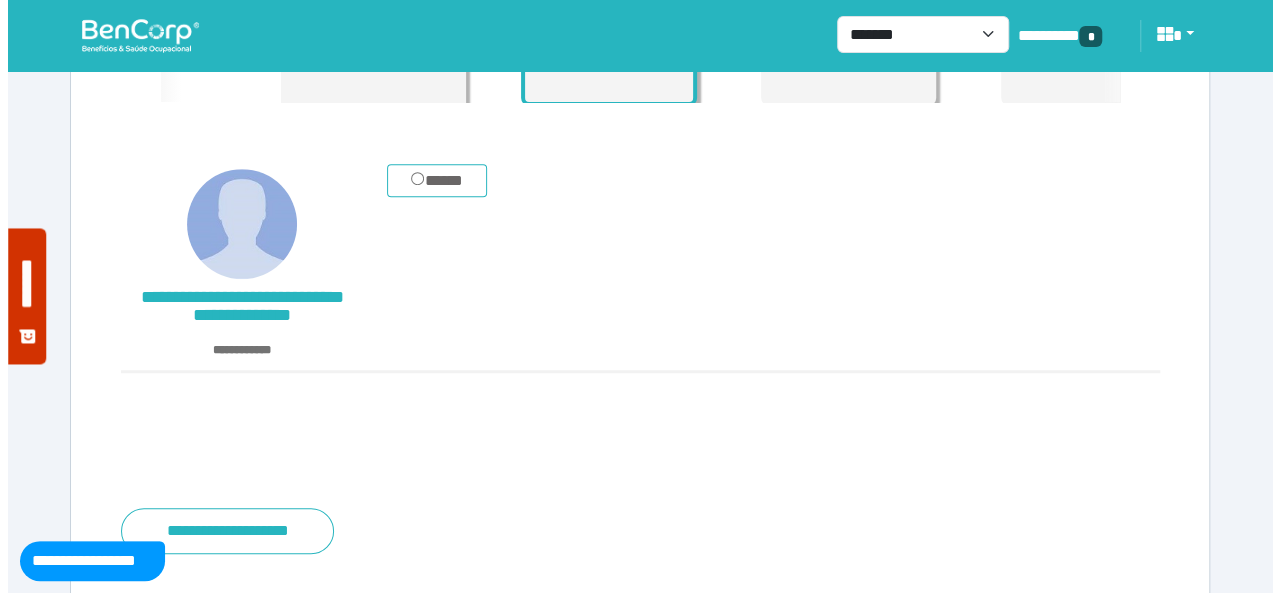 scroll, scrollTop: 500, scrollLeft: 0, axis: vertical 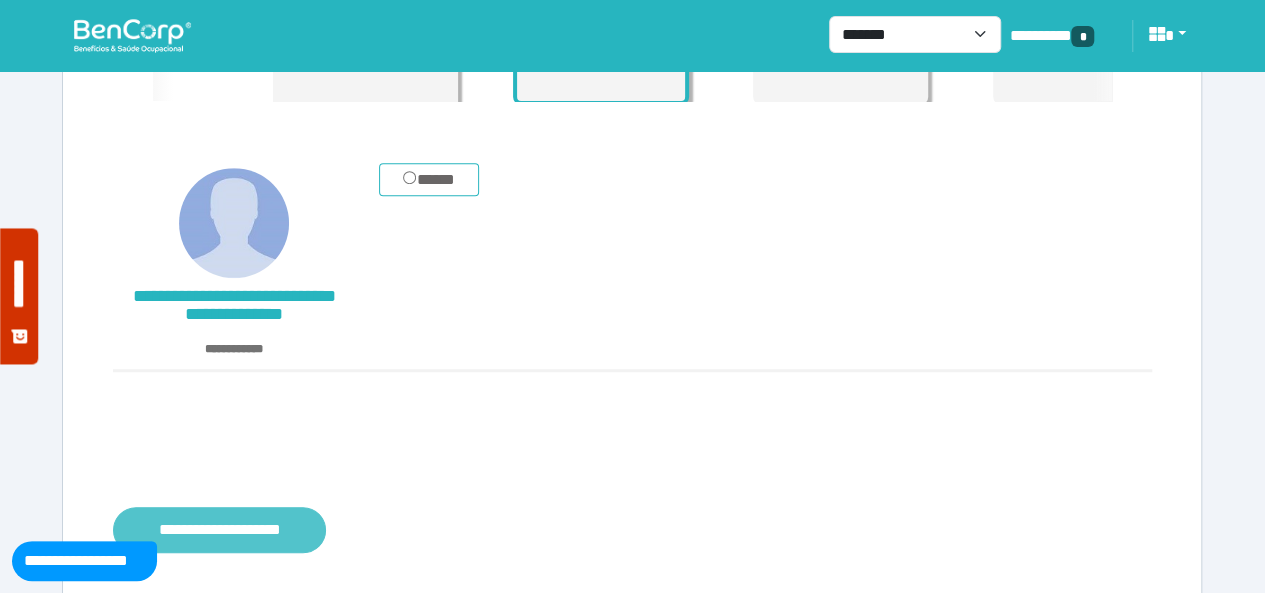 click on "**********" at bounding box center (219, 529) 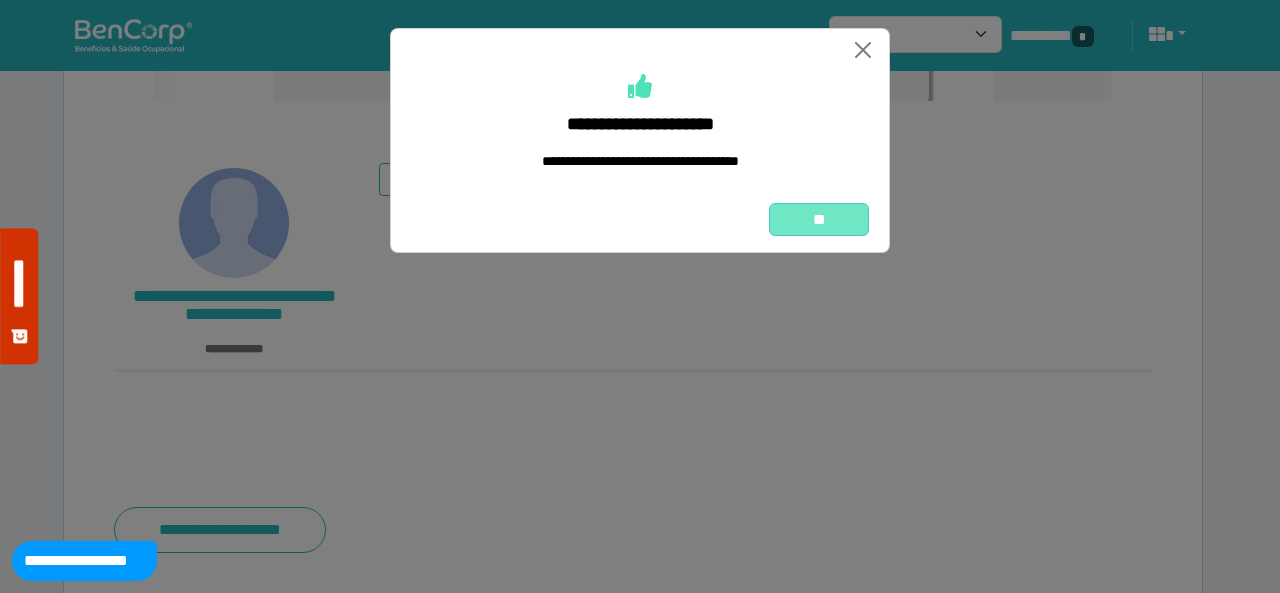 click on "**" at bounding box center (819, 219) 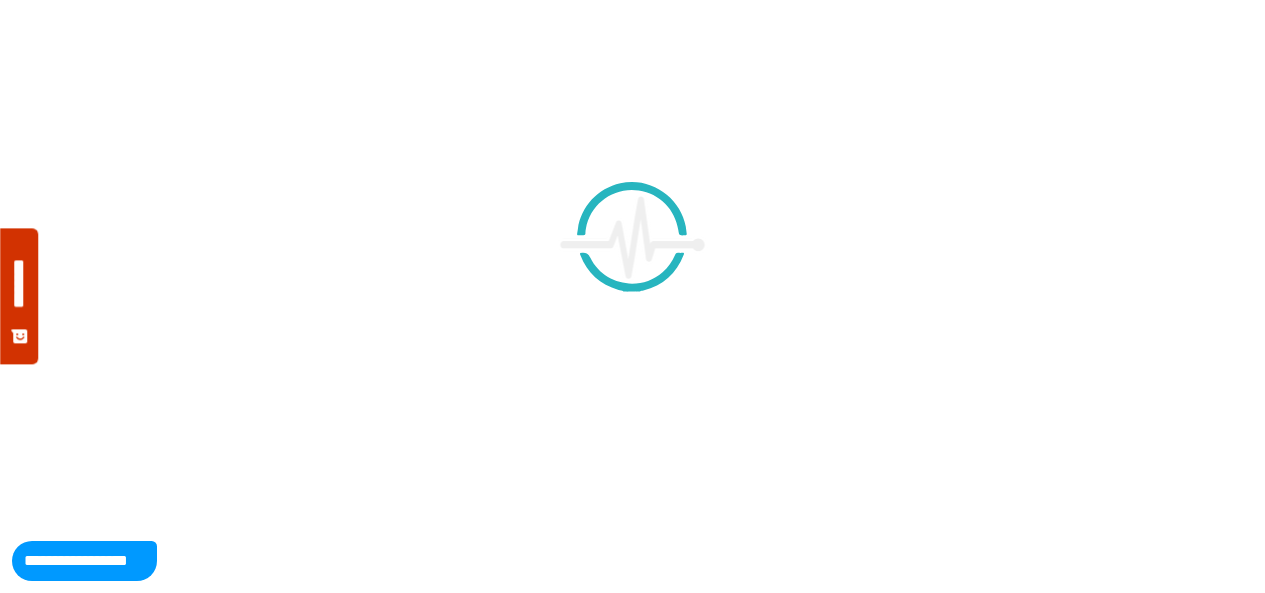 scroll, scrollTop: 0, scrollLeft: 0, axis: both 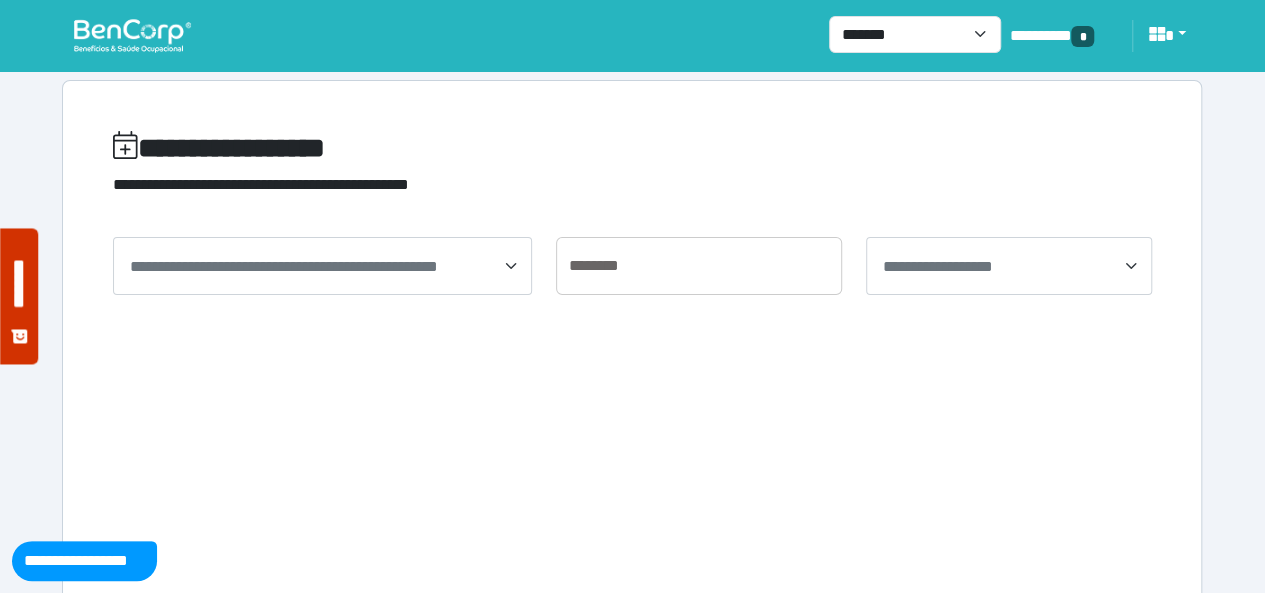 click at bounding box center [132, 35] 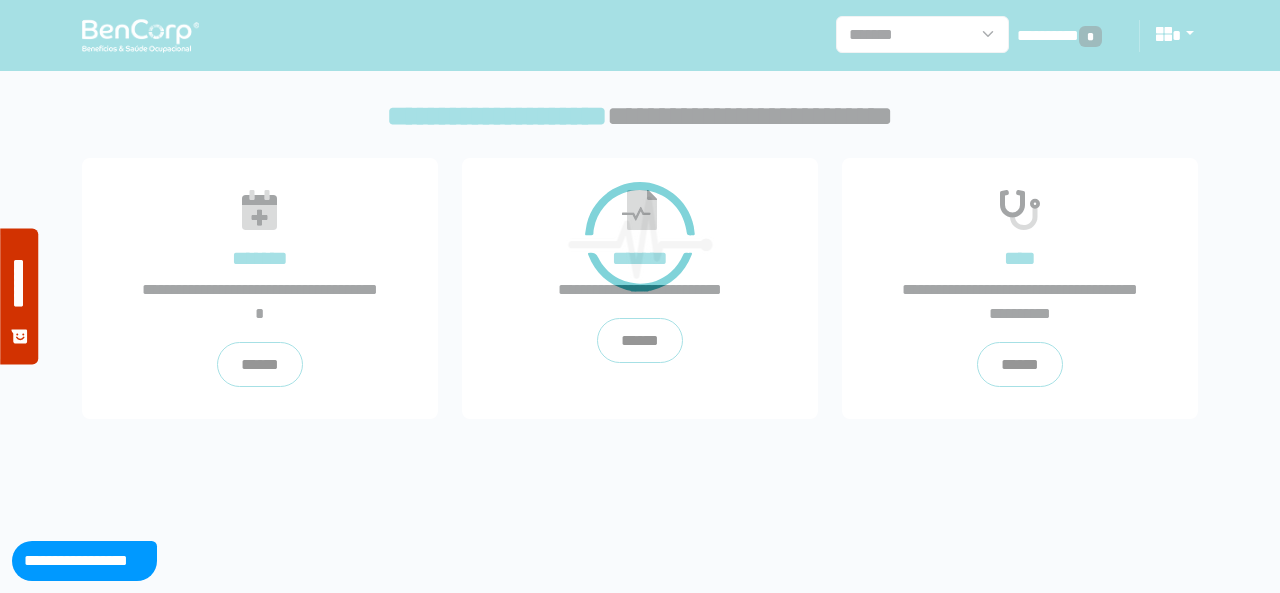 scroll, scrollTop: 0, scrollLeft: 0, axis: both 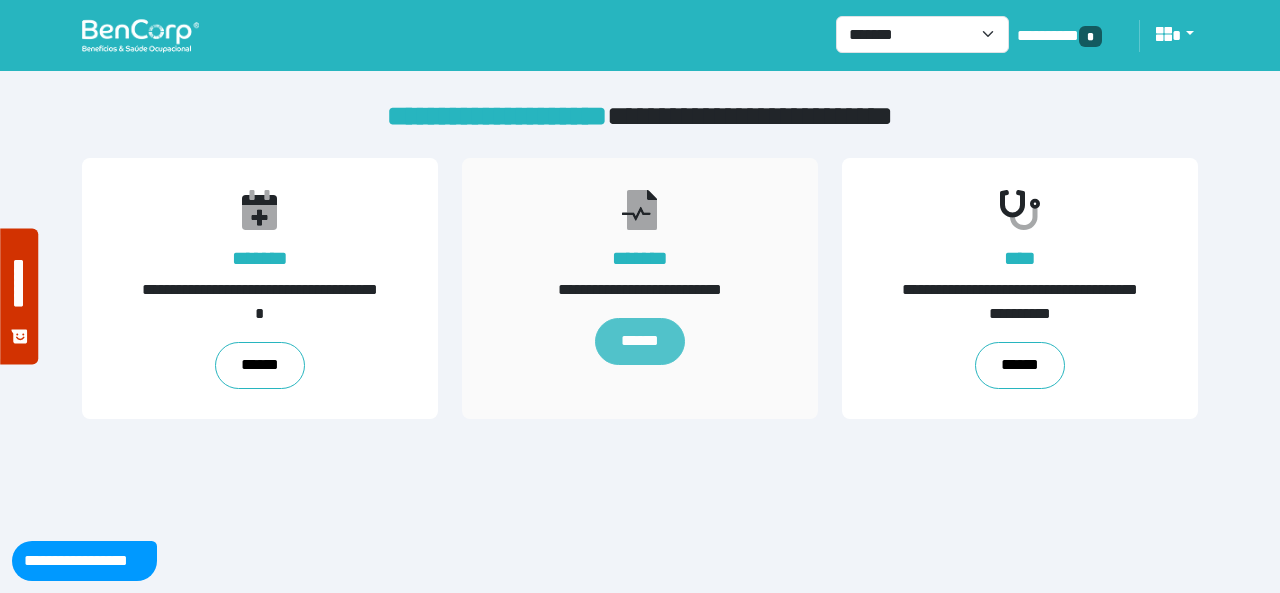 click on "******" at bounding box center (640, 342) 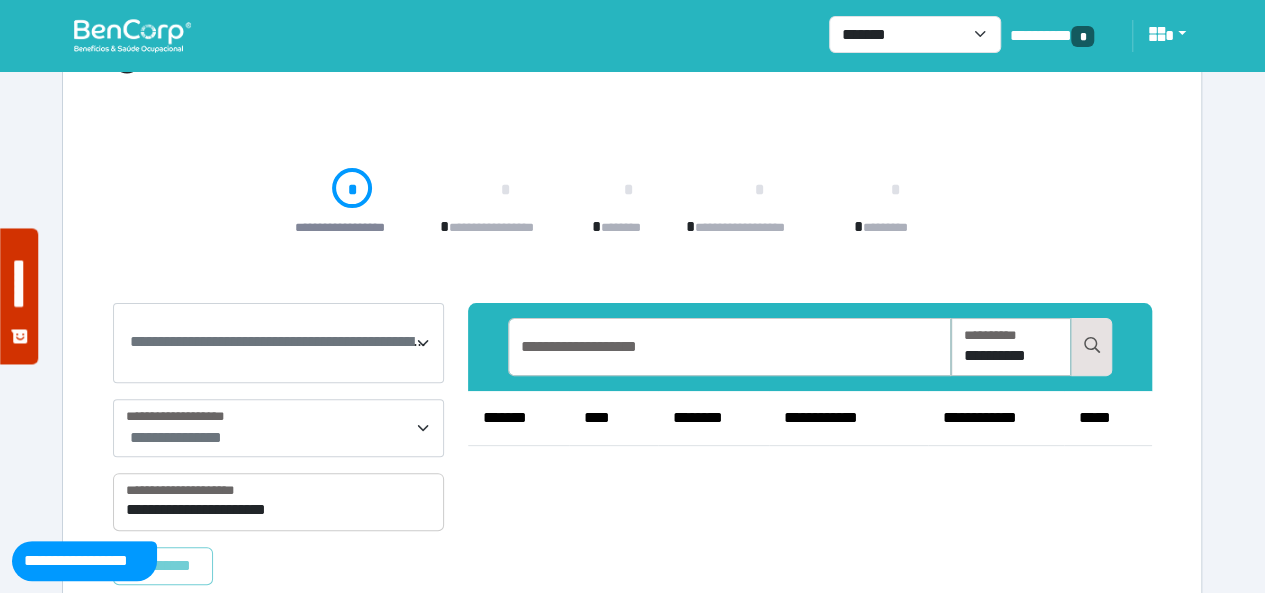scroll, scrollTop: 166, scrollLeft: 0, axis: vertical 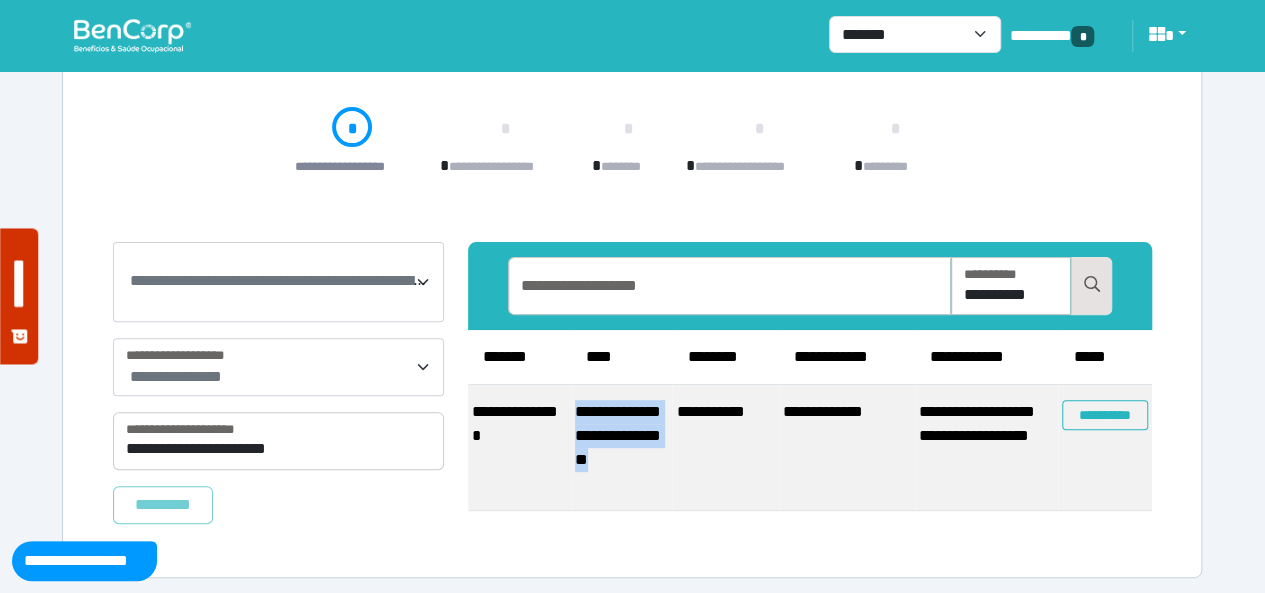 drag, startPoint x: 631, startPoint y: 483, endPoint x: 574, endPoint y: 407, distance: 95 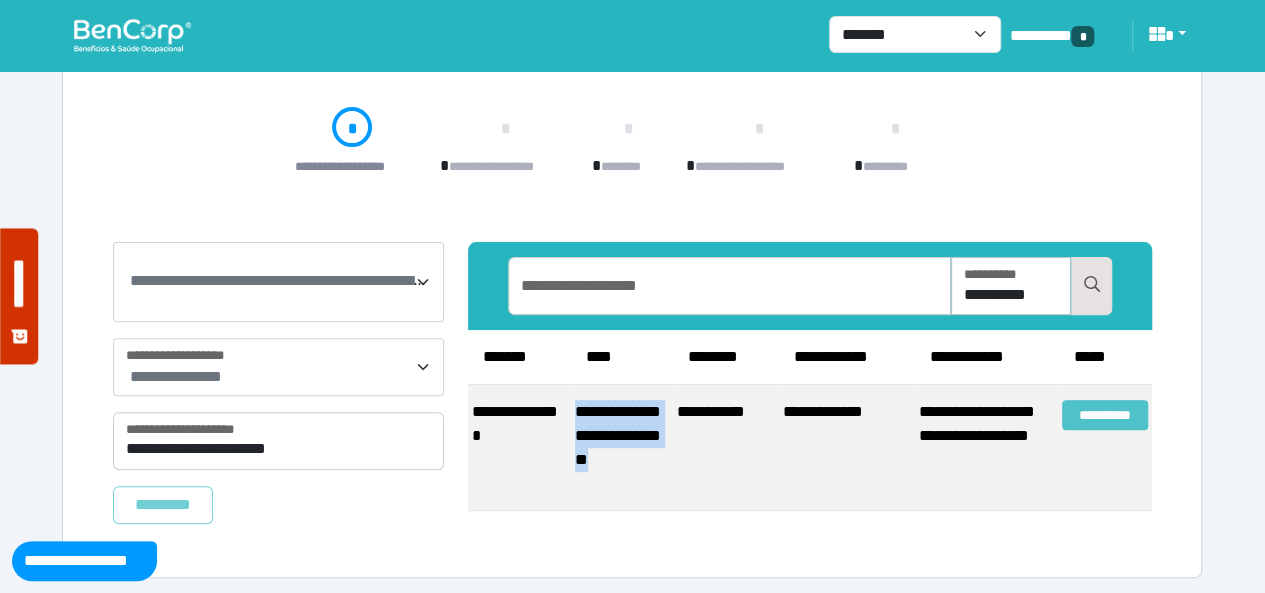 click on "**********" at bounding box center [1105, 415] 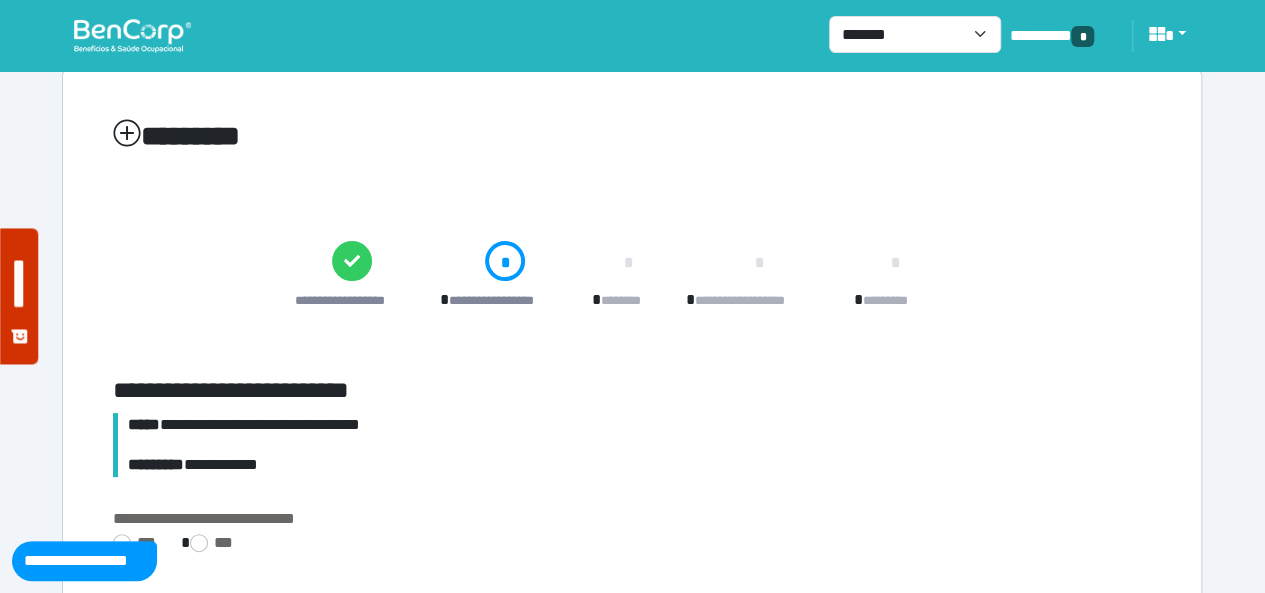scroll, scrollTop: 64, scrollLeft: 0, axis: vertical 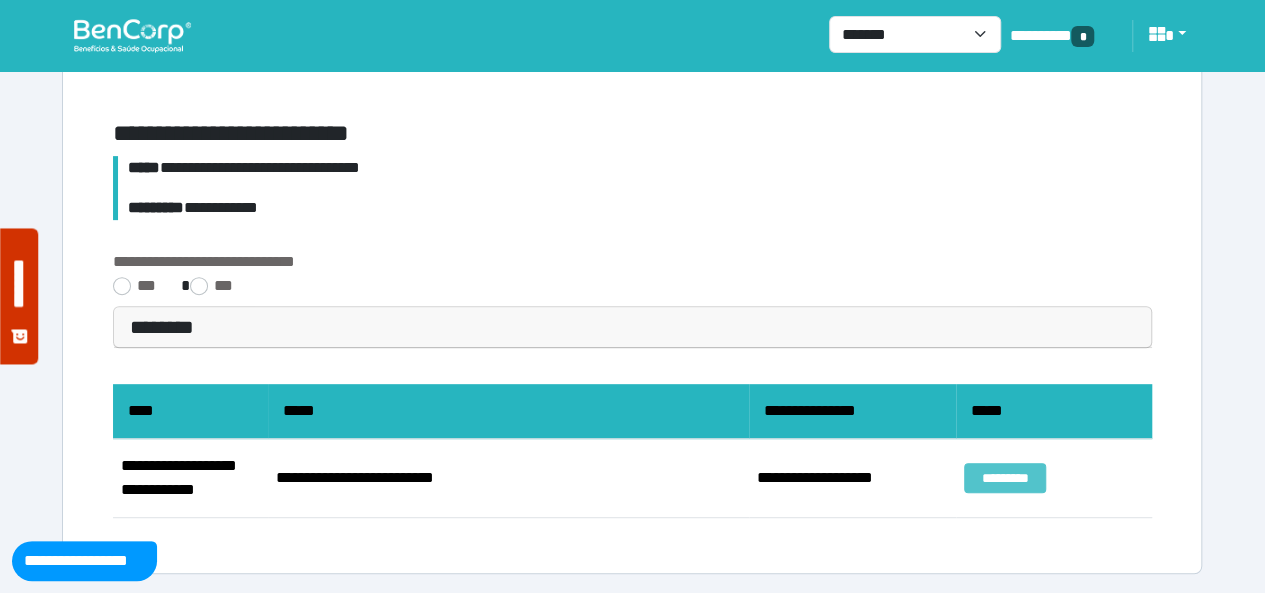 click on "*********" at bounding box center (1005, 478) 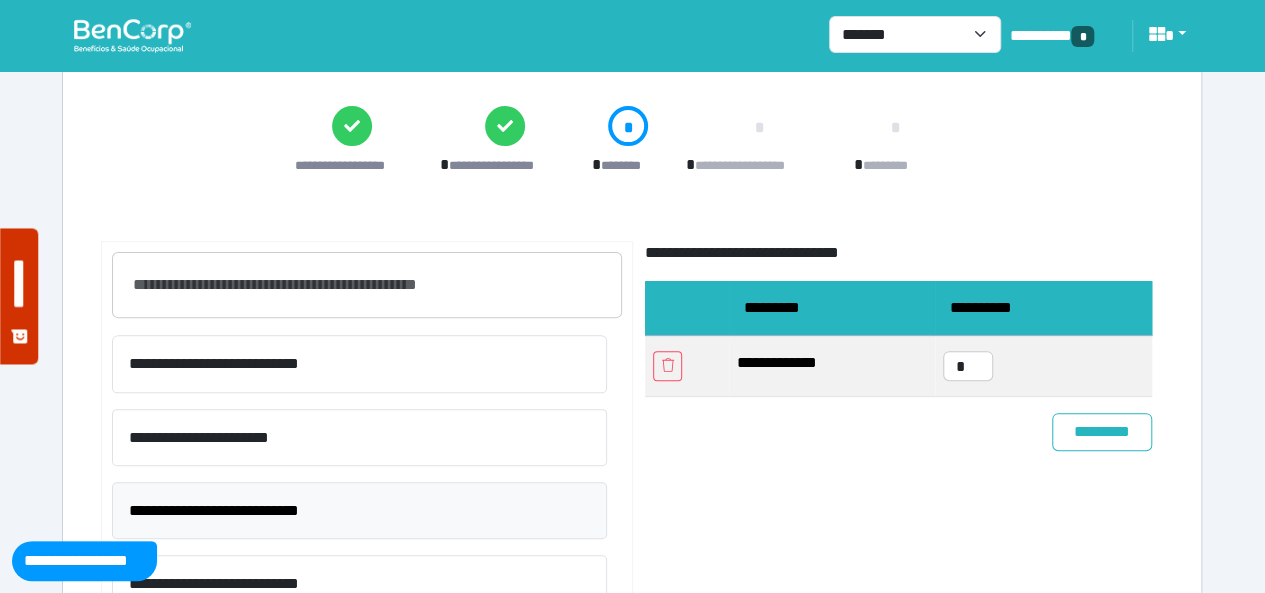 scroll, scrollTop: 194, scrollLeft: 0, axis: vertical 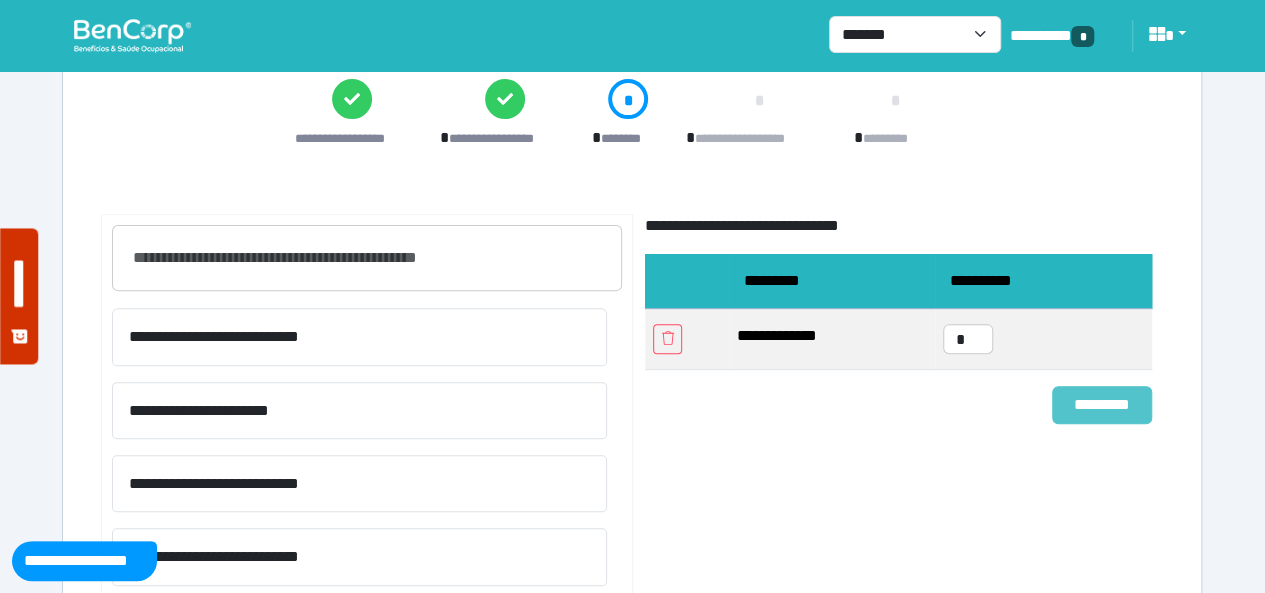 click on "*********" at bounding box center [1102, 404] 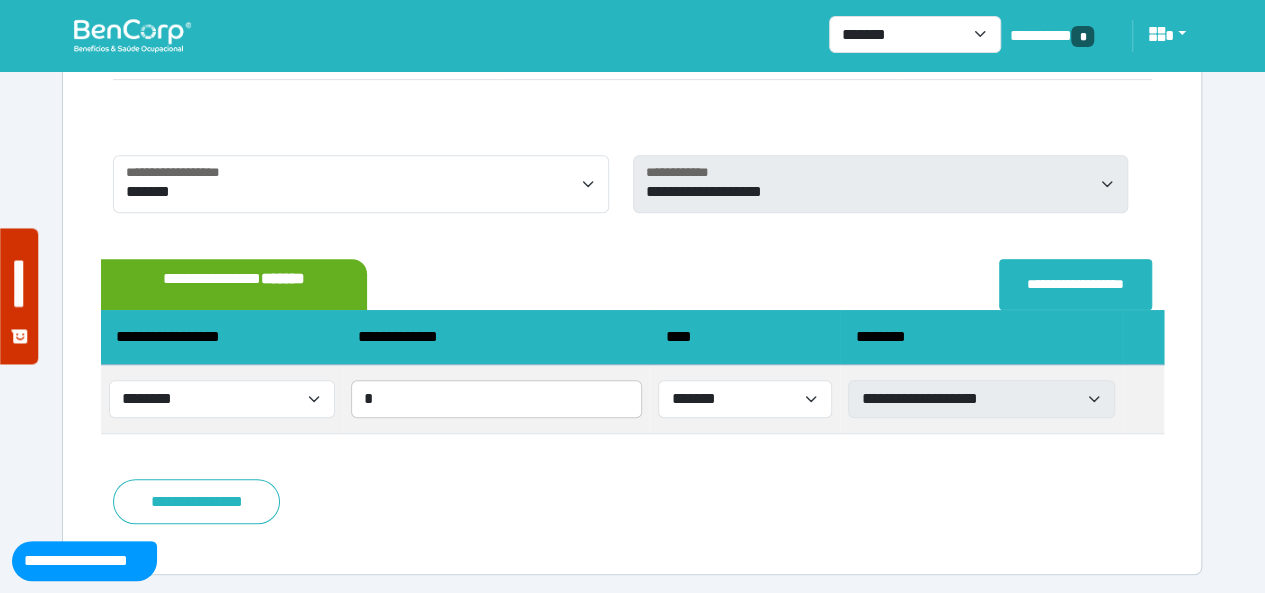 scroll, scrollTop: 531, scrollLeft: 0, axis: vertical 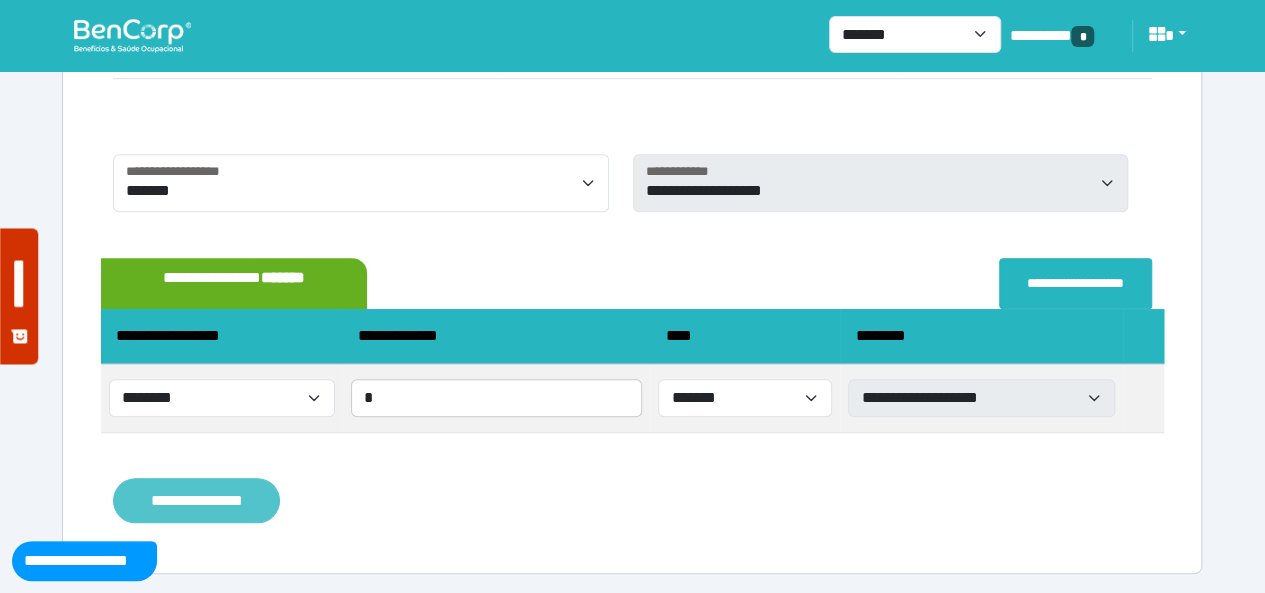click on "**********" at bounding box center (196, 500) 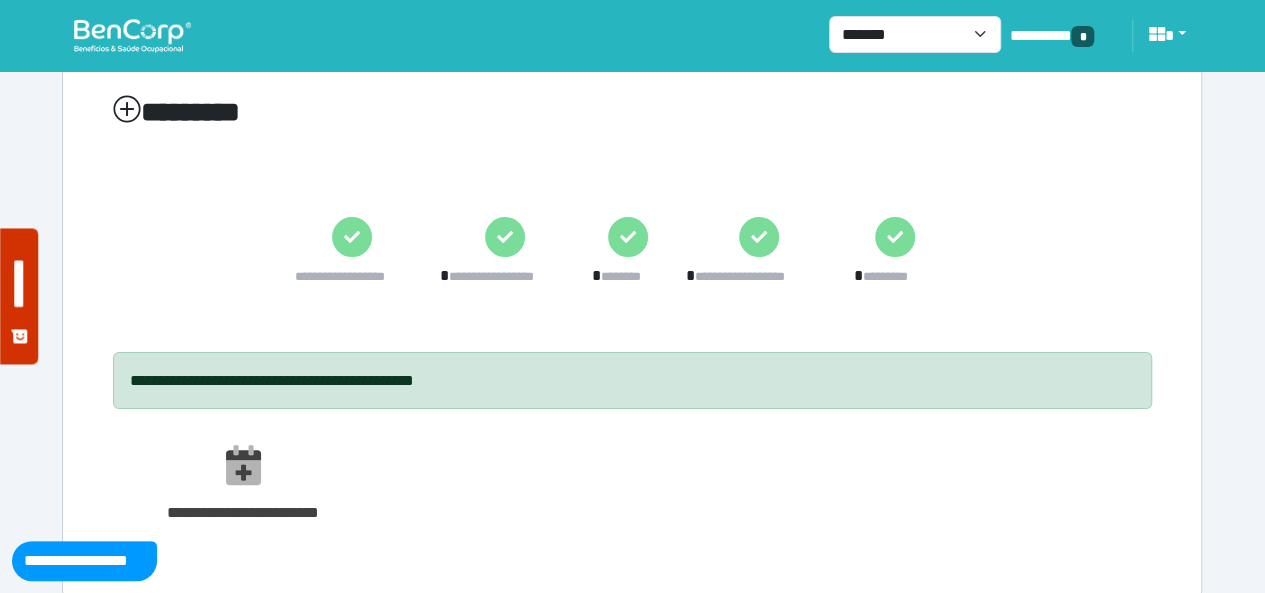 scroll, scrollTop: 80, scrollLeft: 0, axis: vertical 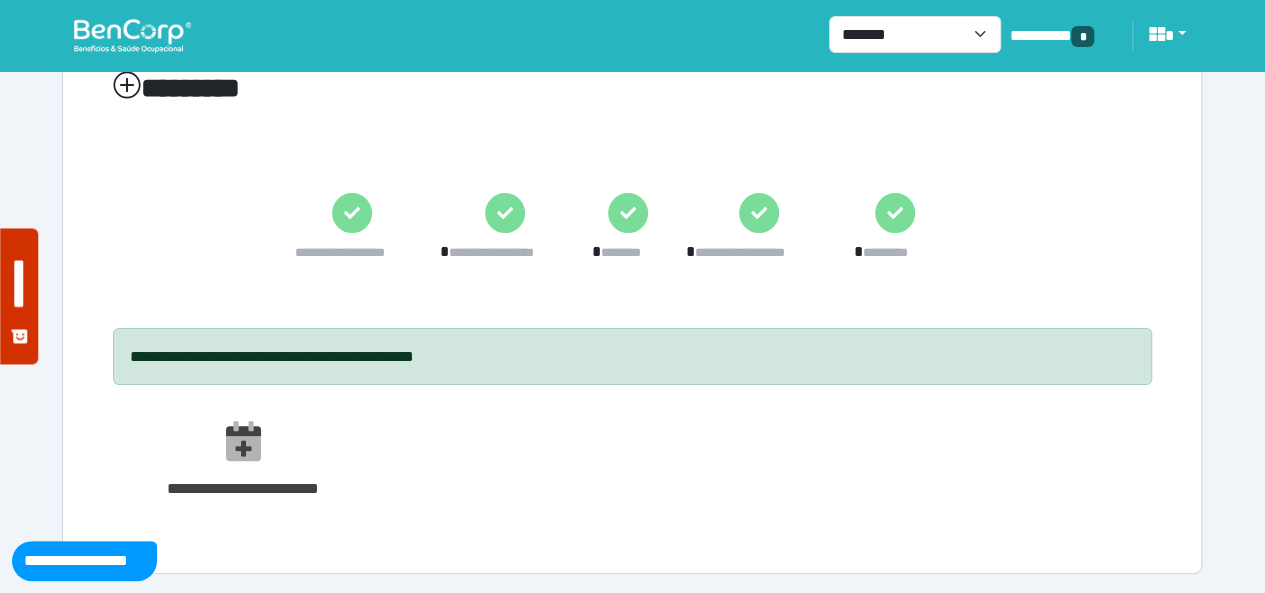 click at bounding box center [132, 35] 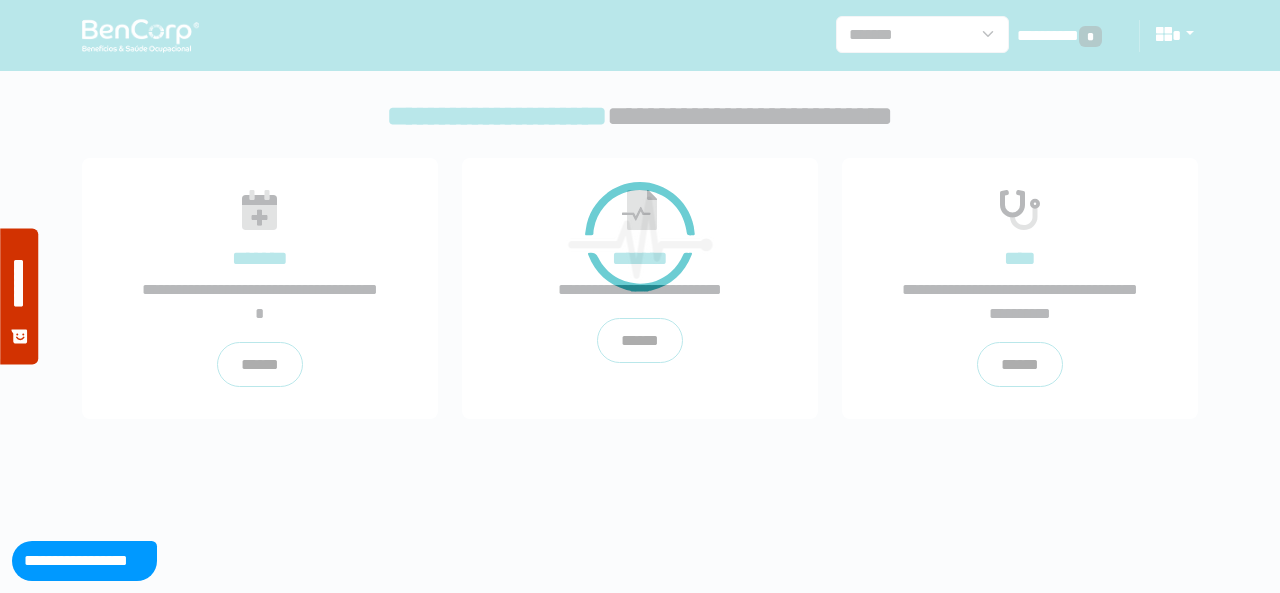 scroll, scrollTop: 0, scrollLeft: 0, axis: both 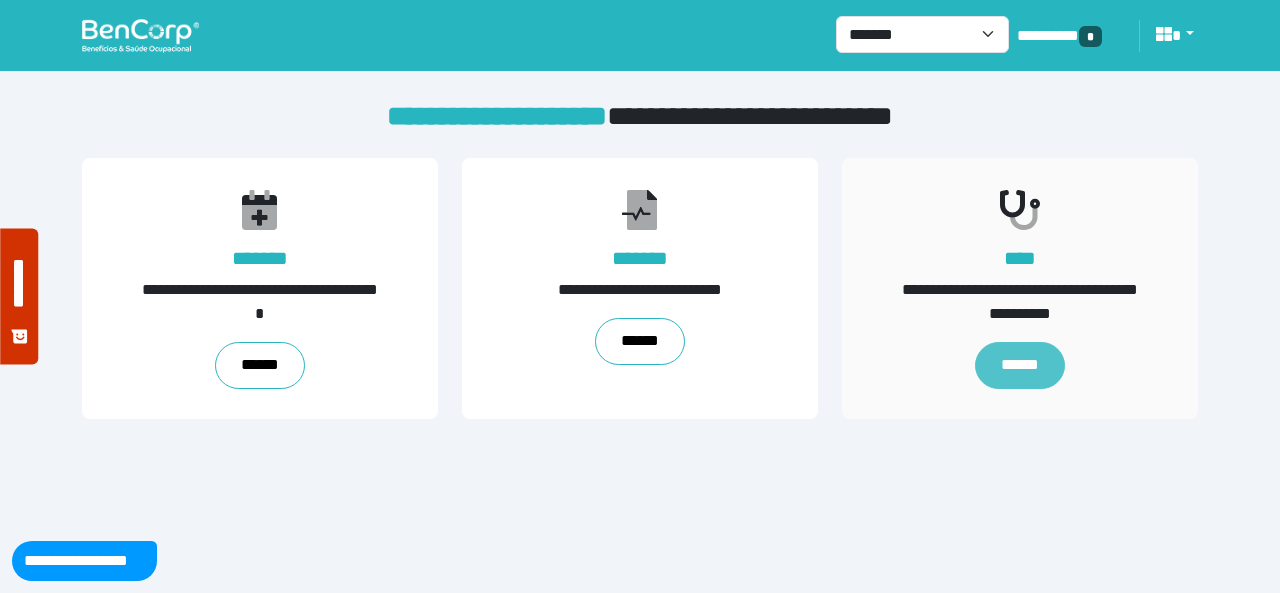 click on "******" at bounding box center [1020, 366] 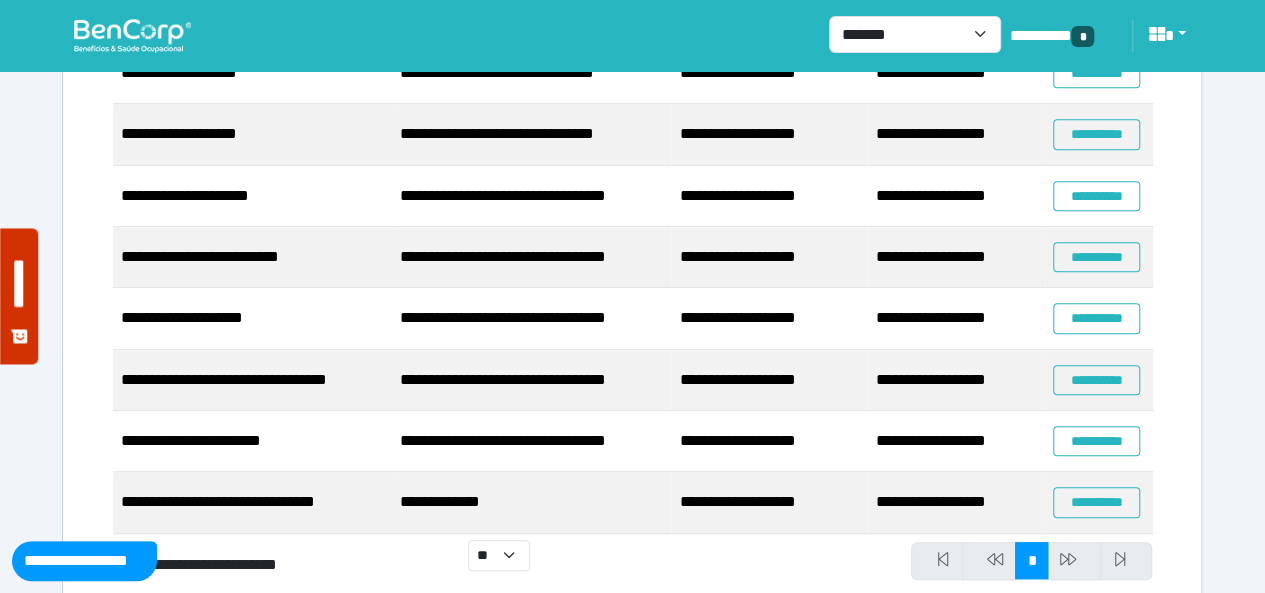 scroll, scrollTop: 492, scrollLeft: 0, axis: vertical 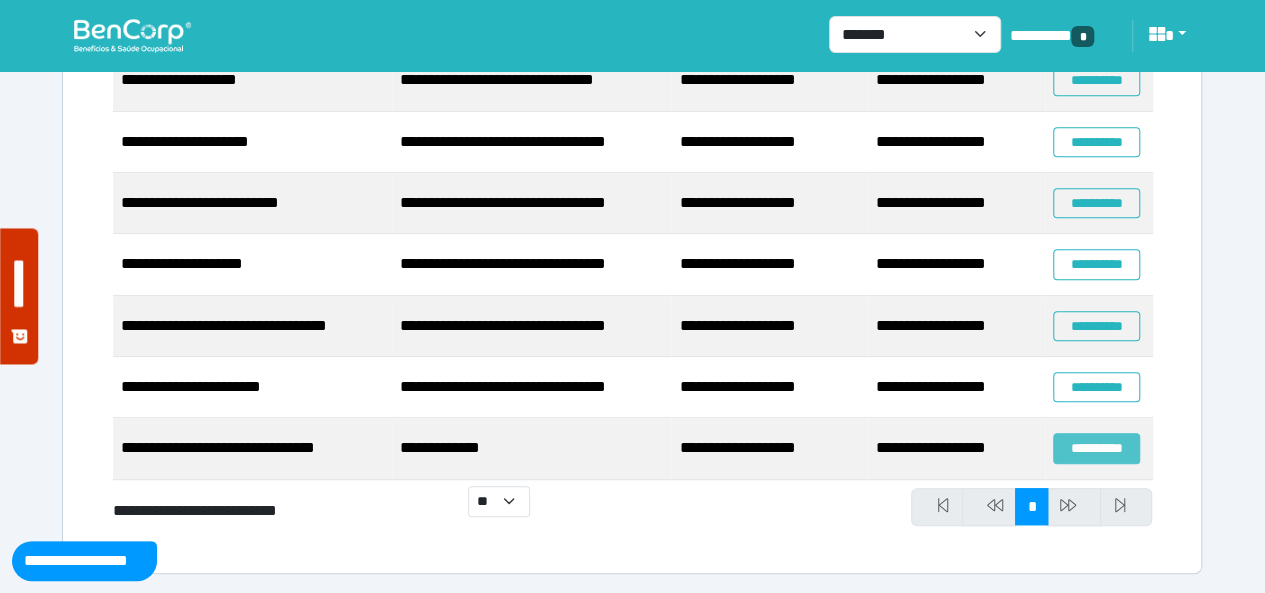 click on "**********" at bounding box center (1096, 448) 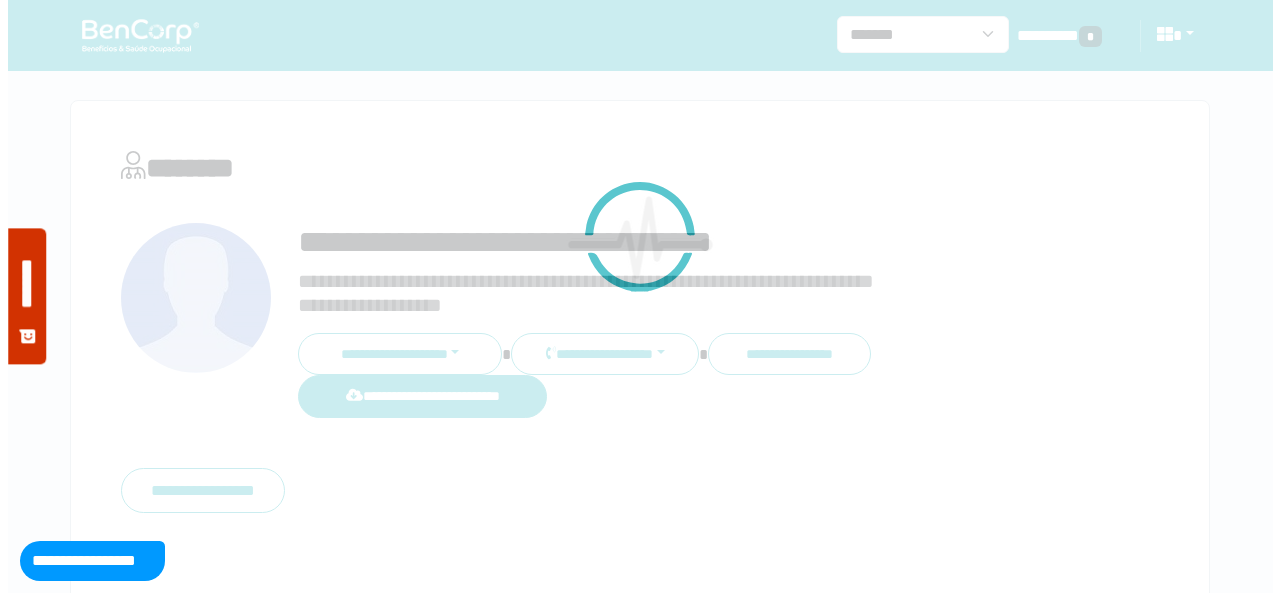 scroll, scrollTop: 0, scrollLeft: 0, axis: both 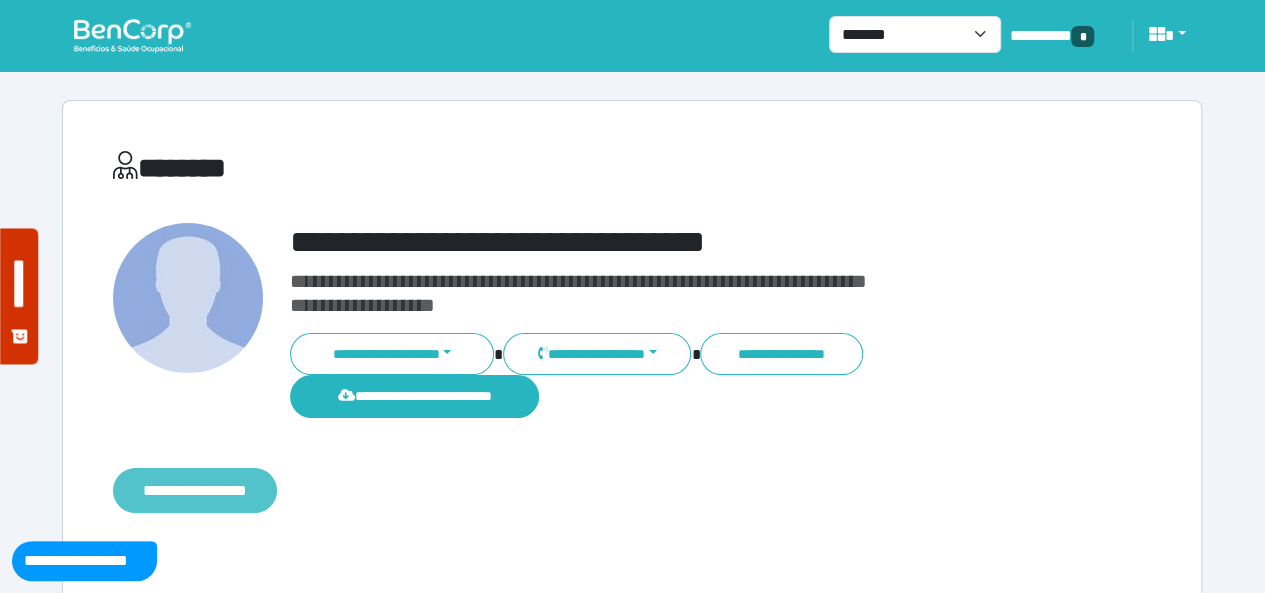 click on "**********" at bounding box center [195, 490] 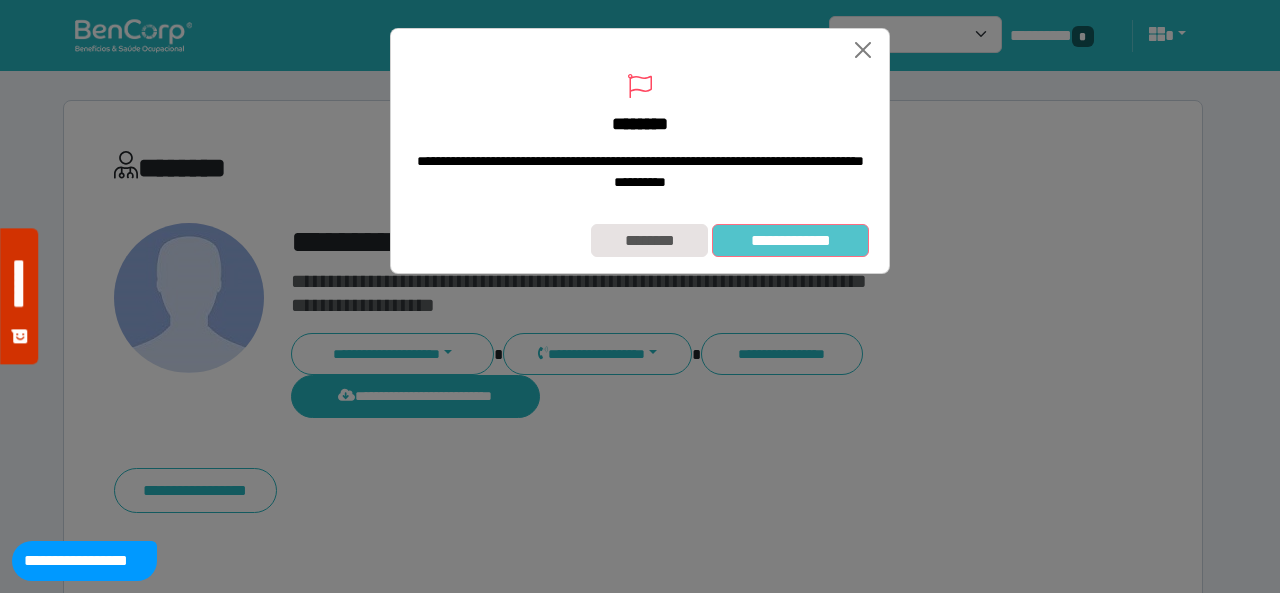 click on "**********" at bounding box center (790, 240) 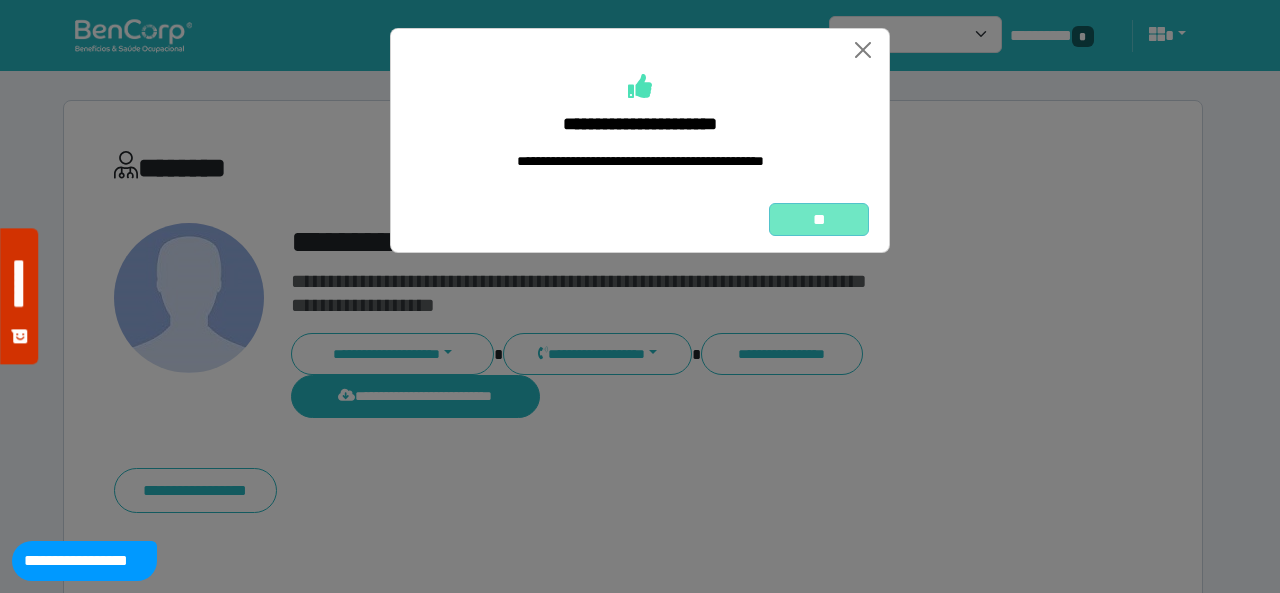 click on "**" at bounding box center (819, 219) 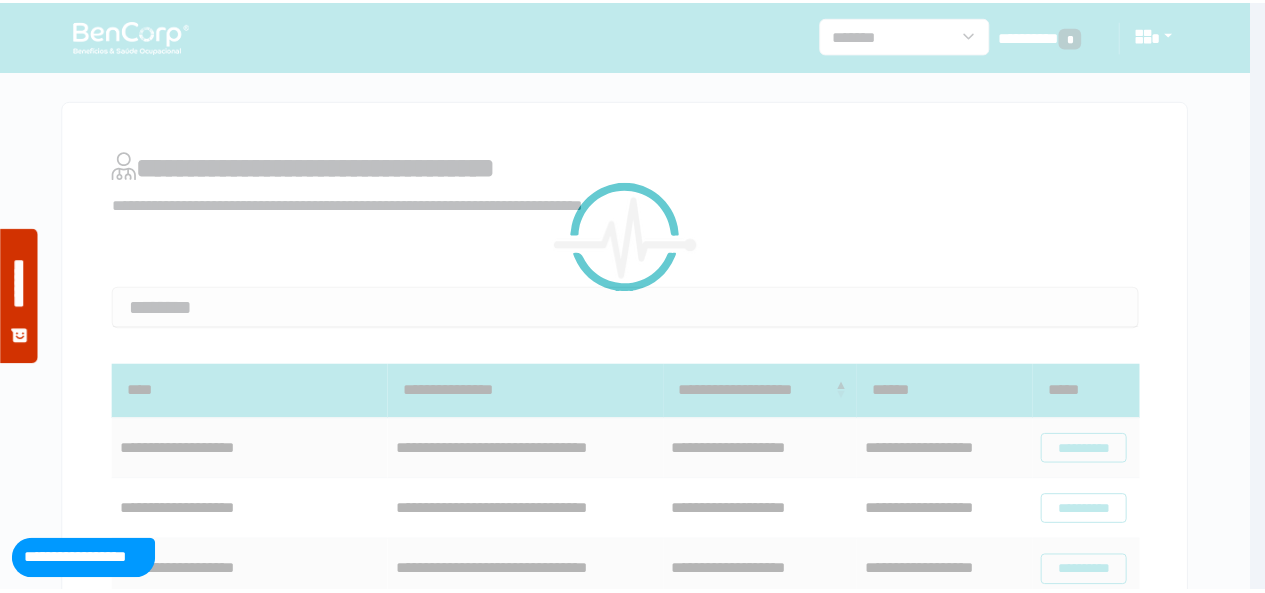 scroll, scrollTop: 0, scrollLeft: 0, axis: both 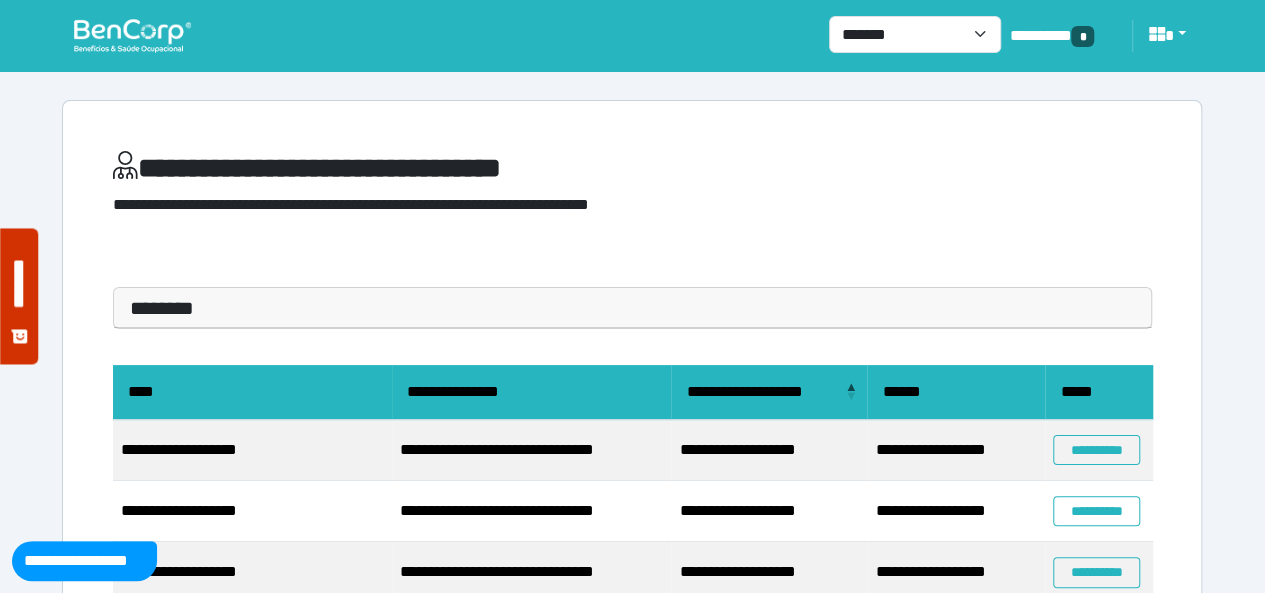 click at bounding box center (132, 35) 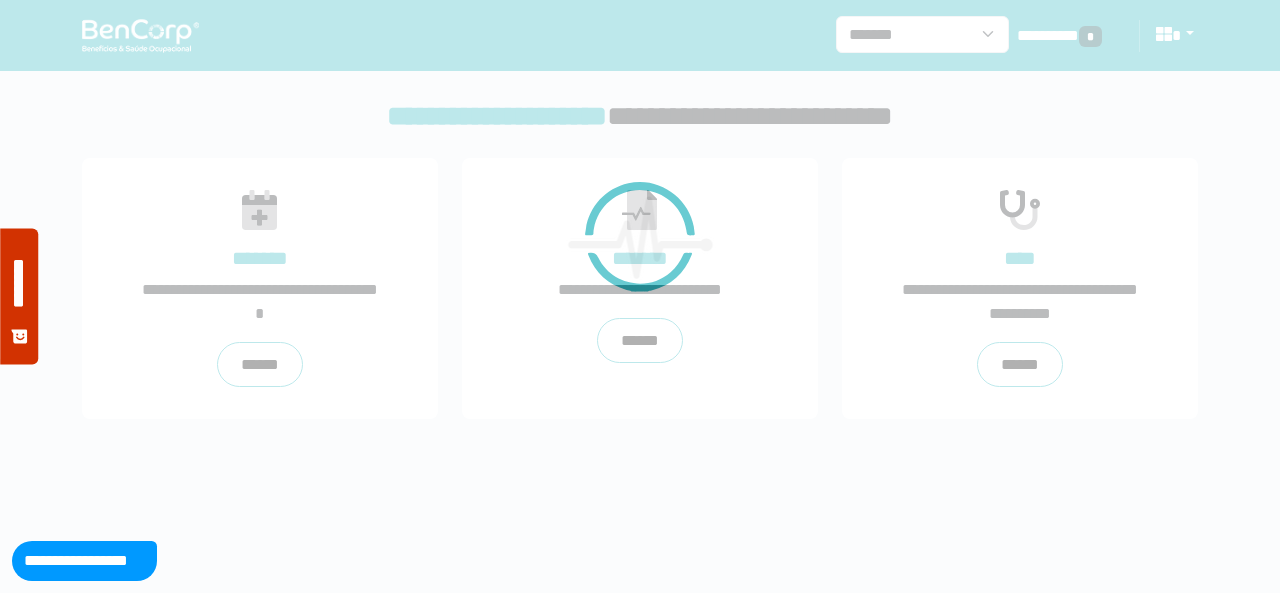 scroll, scrollTop: 0, scrollLeft: 0, axis: both 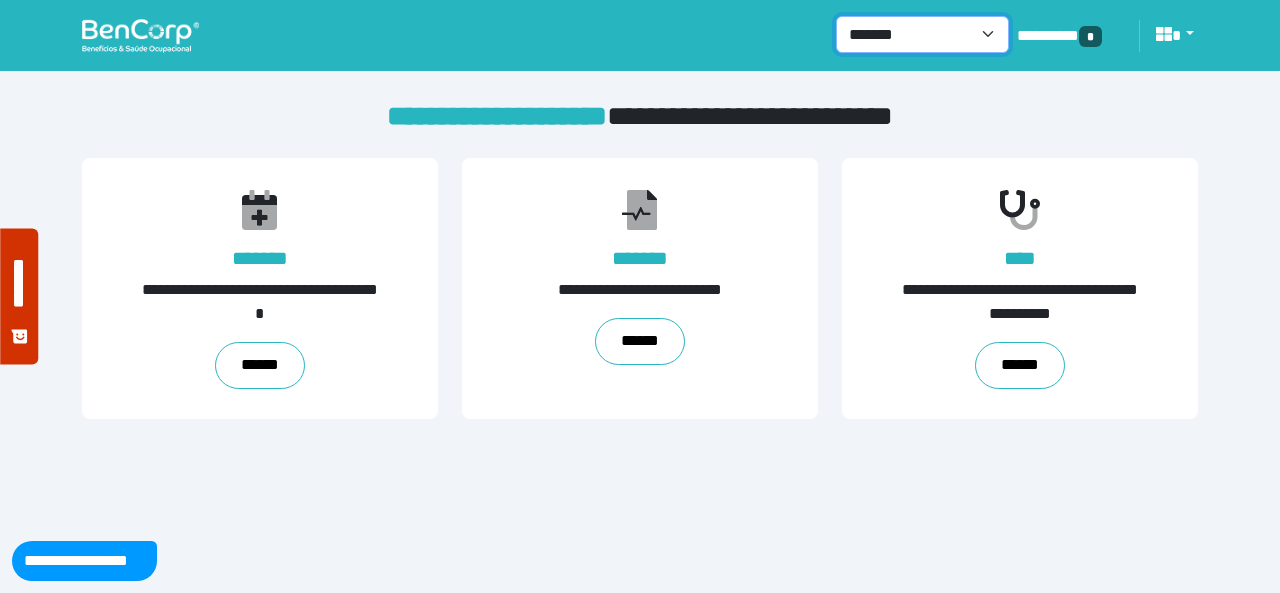drag, startPoint x: 989, startPoint y: 32, endPoint x: 960, endPoint y: 49, distance: 33.61547 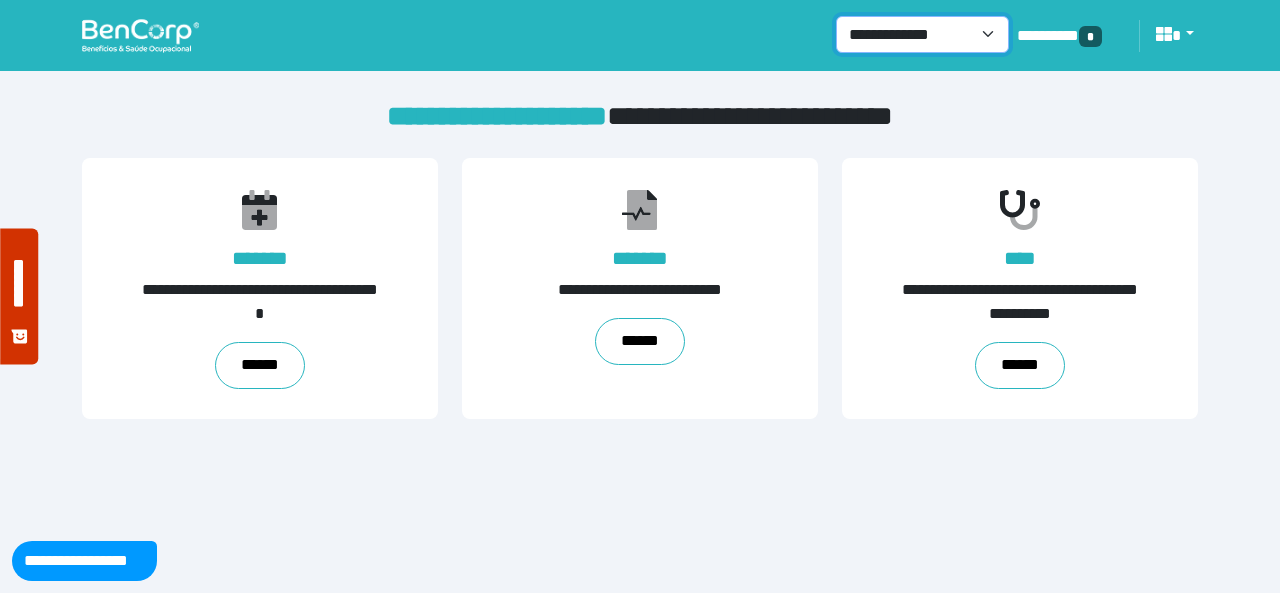 click on "**********" at bounding box center [922, 34] 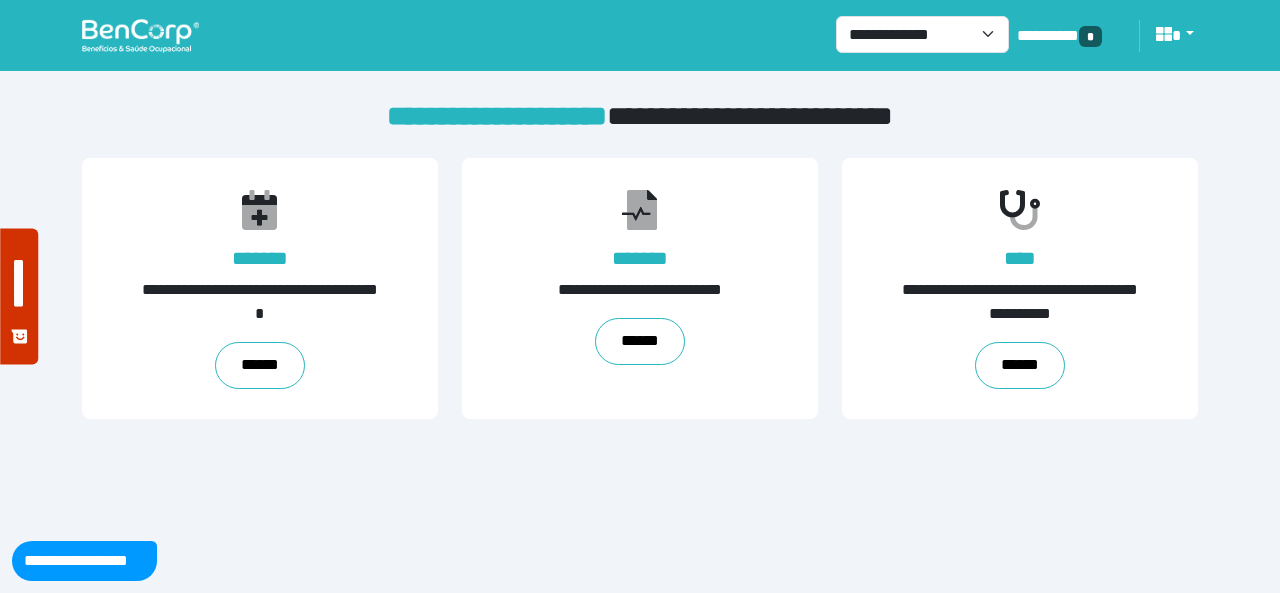 click at bounding box center [140, 35] 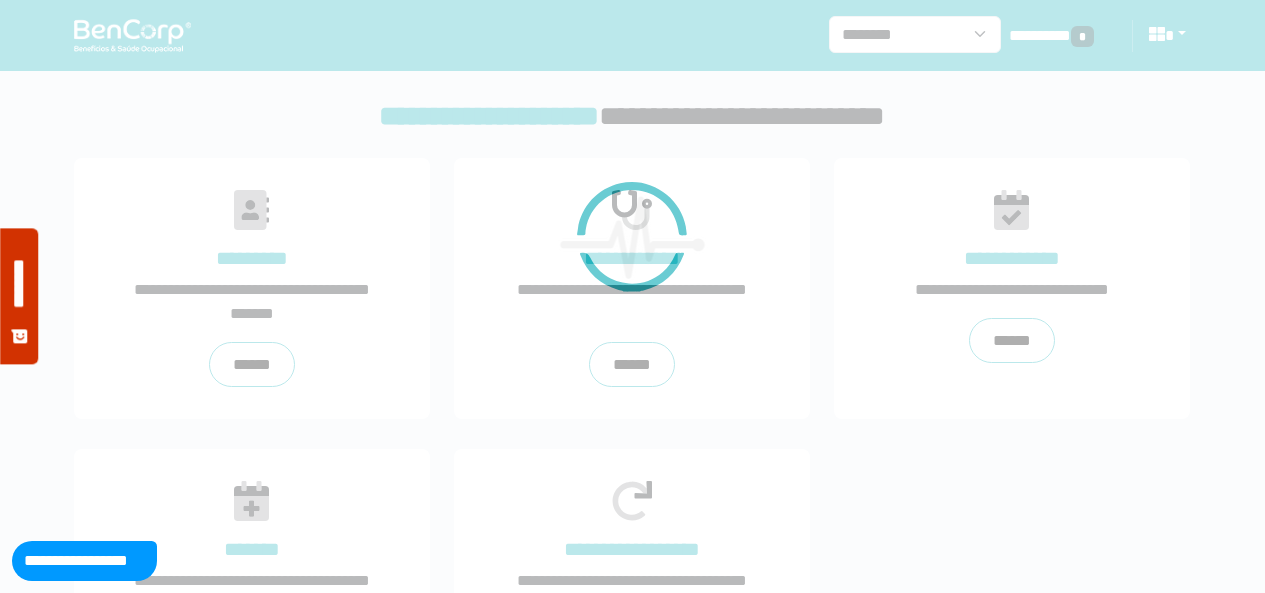 scroll, scrollTop: 0, scrollLeft: 0, axis: both 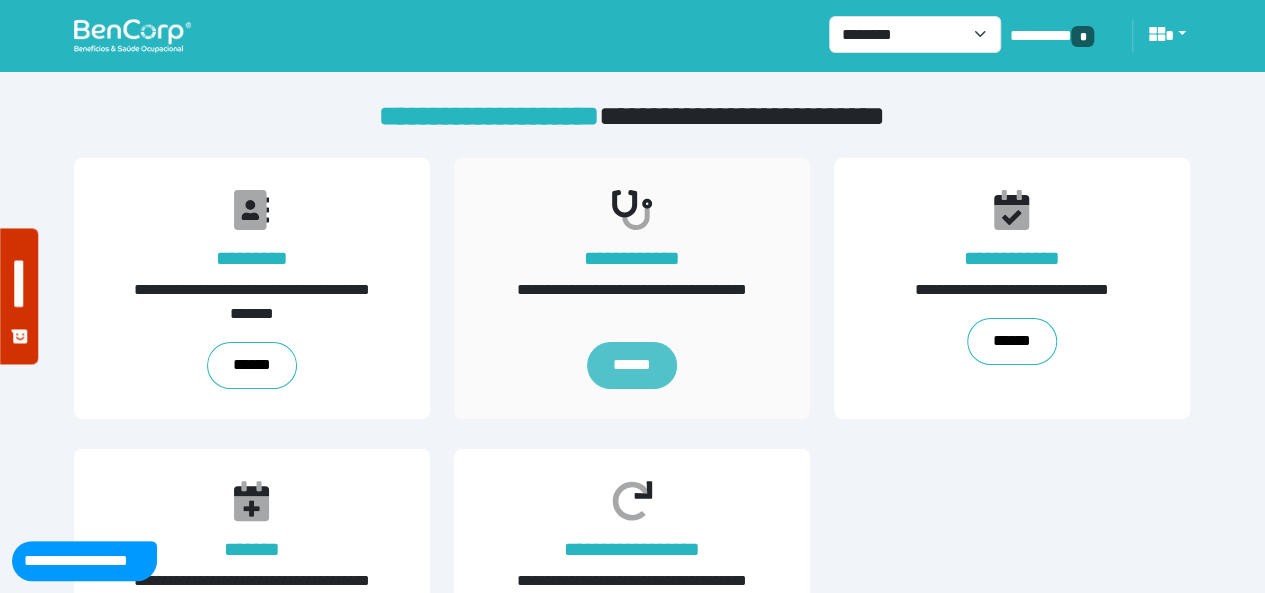 click on "******" at bounding box center [632, 366] 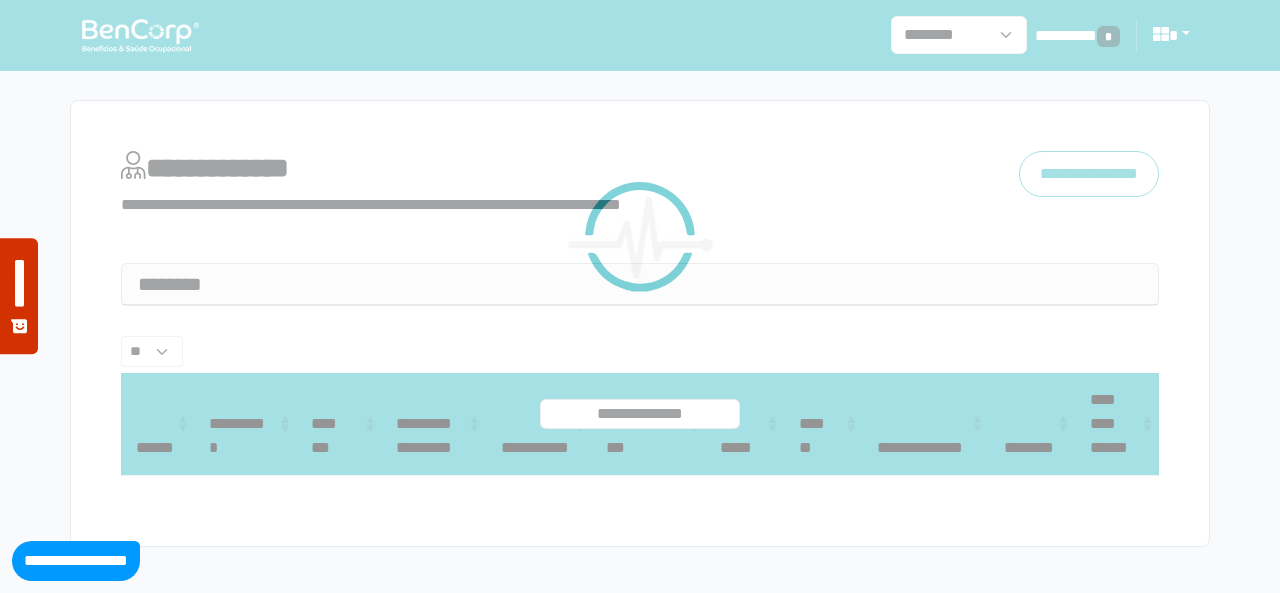 select on "**" 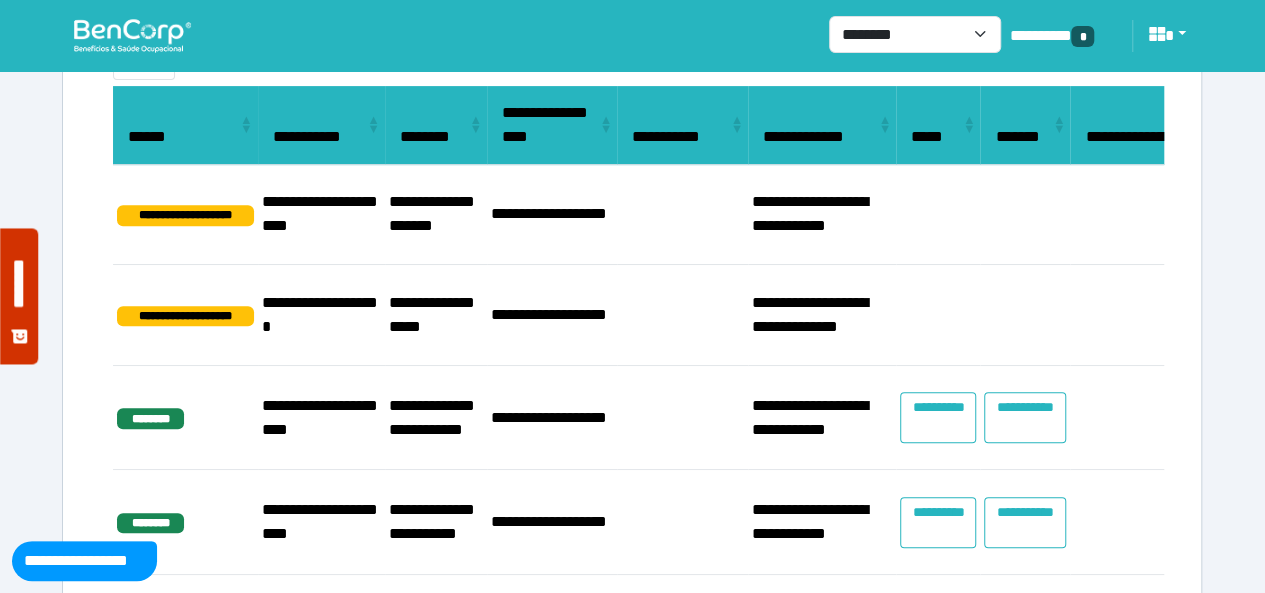 scroll, scrollTop: 0, scrollLeft: 0, axis: both 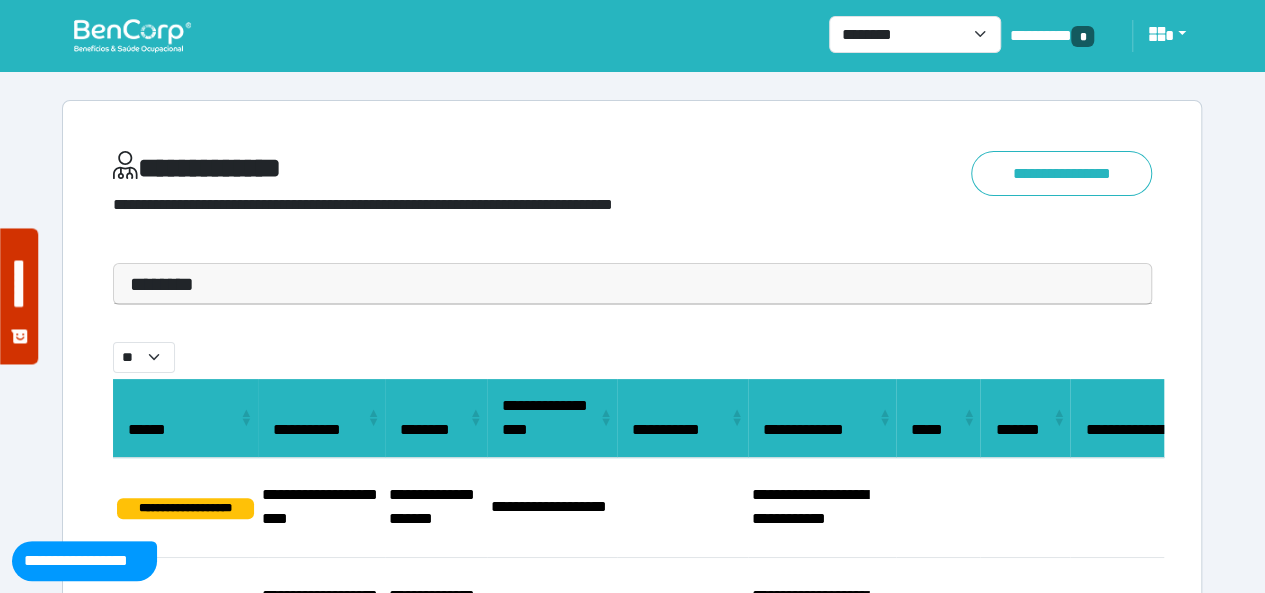 click on "********" at bounding box center [632, 284] 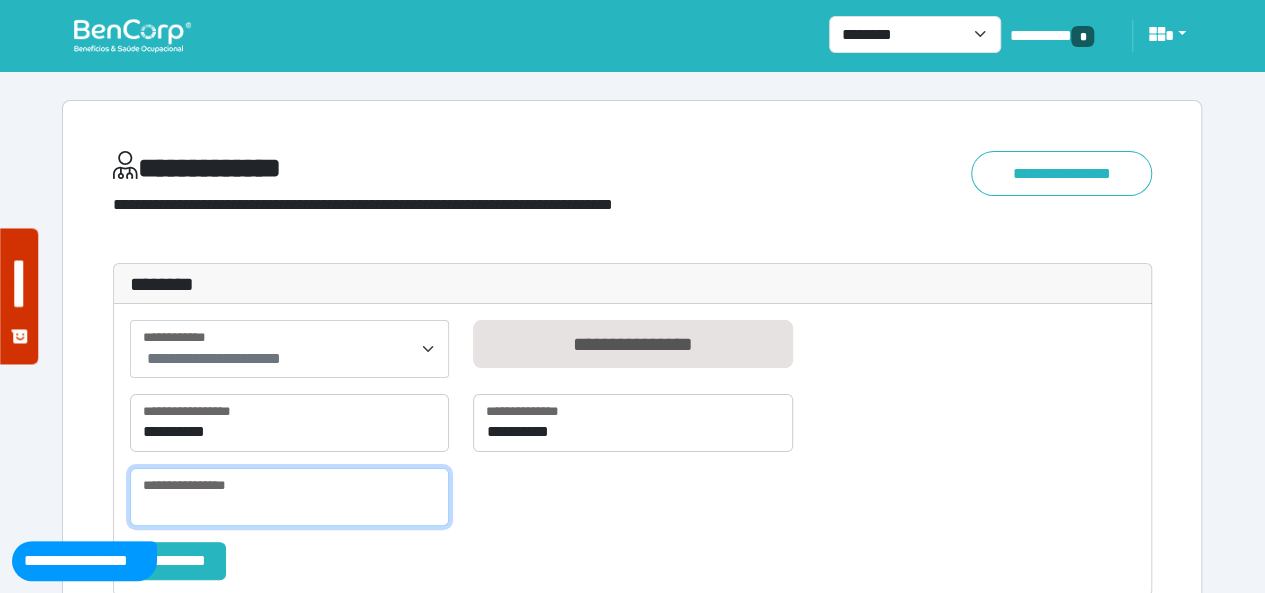 click at bounding box center [289, 497] 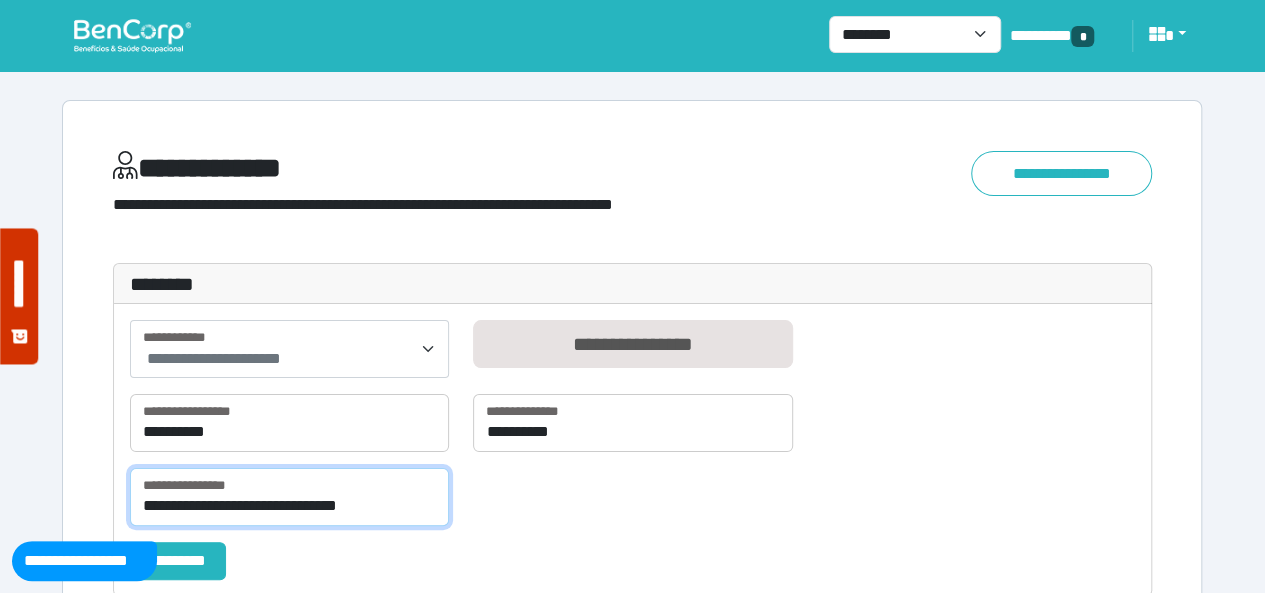 drag, startPoint x: 440, startPoint y: 493, endPoint x: 451, endPoint y: 437, distance: 57.070133 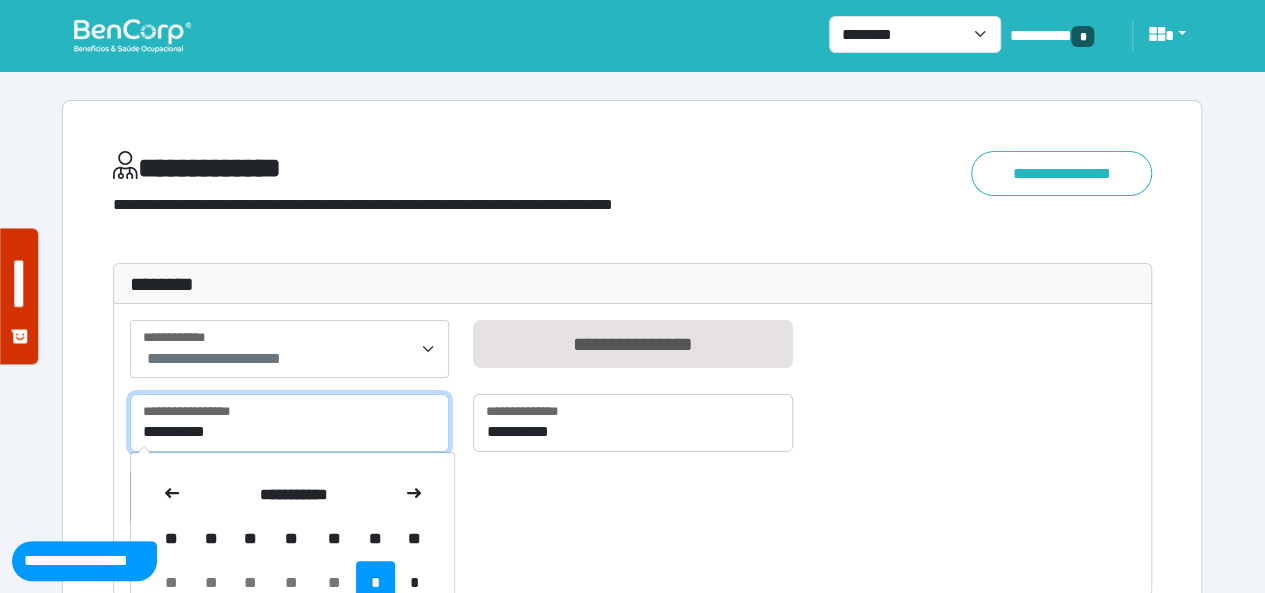 click on "**********" at bounding box center [289, 423] 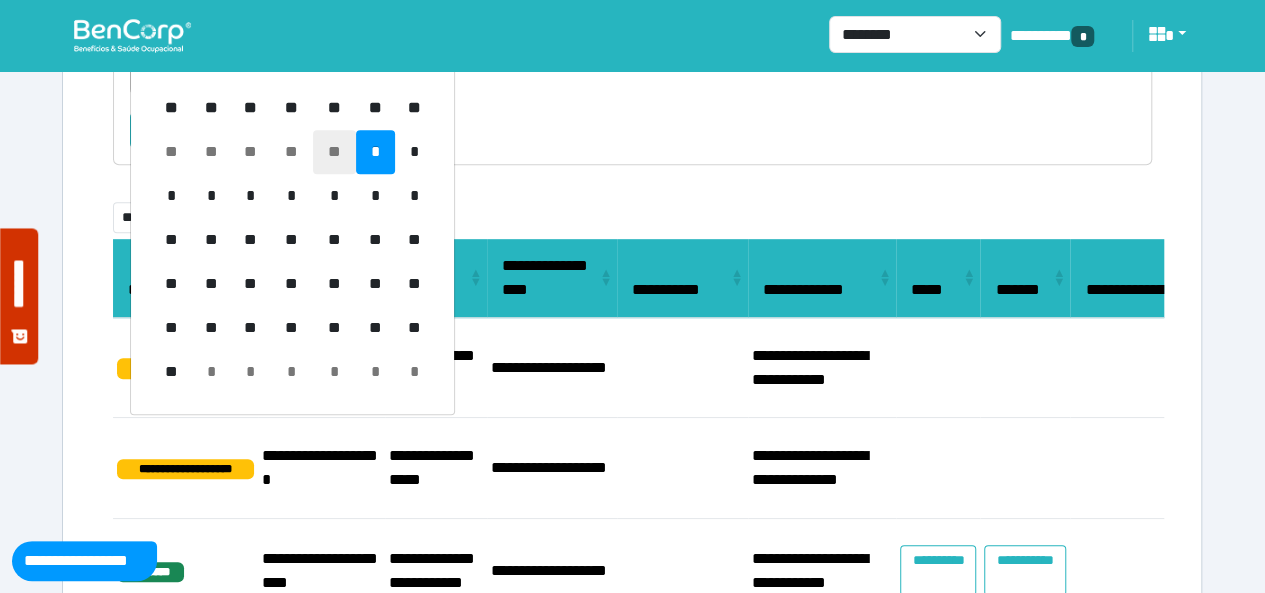 scroll, scrollTop: 400, scrollLeft: 0, axis: vertical 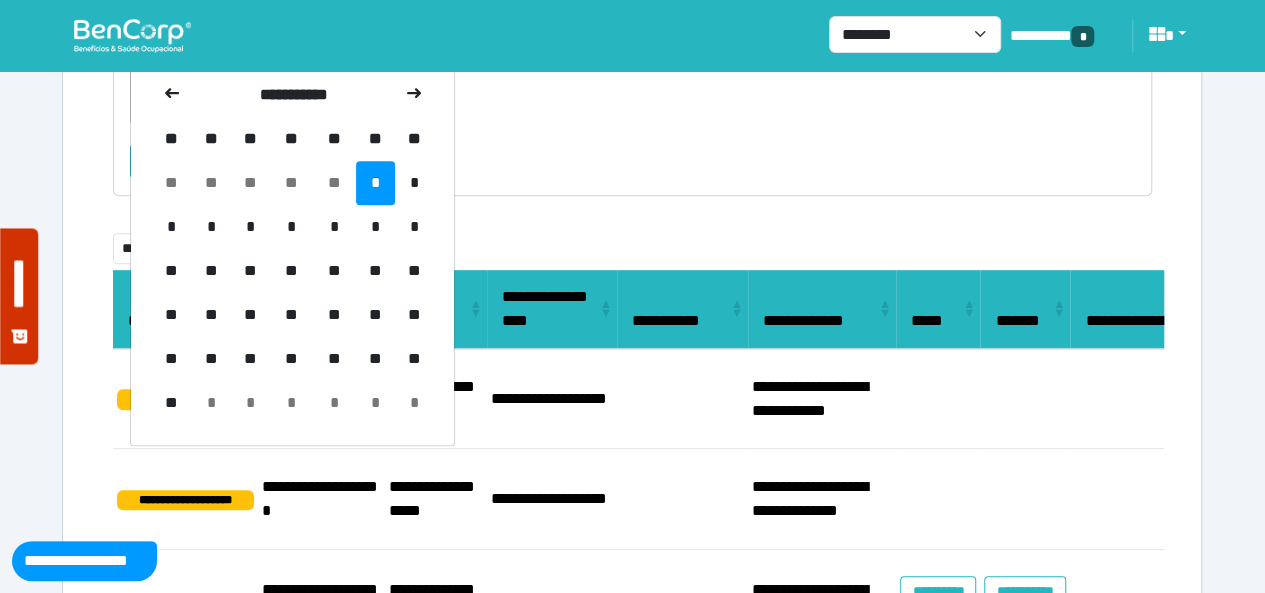 drag, startPoint x: 288, startPoint y: 227, endPoint x: 326, endPoint y: 227, distance: 38 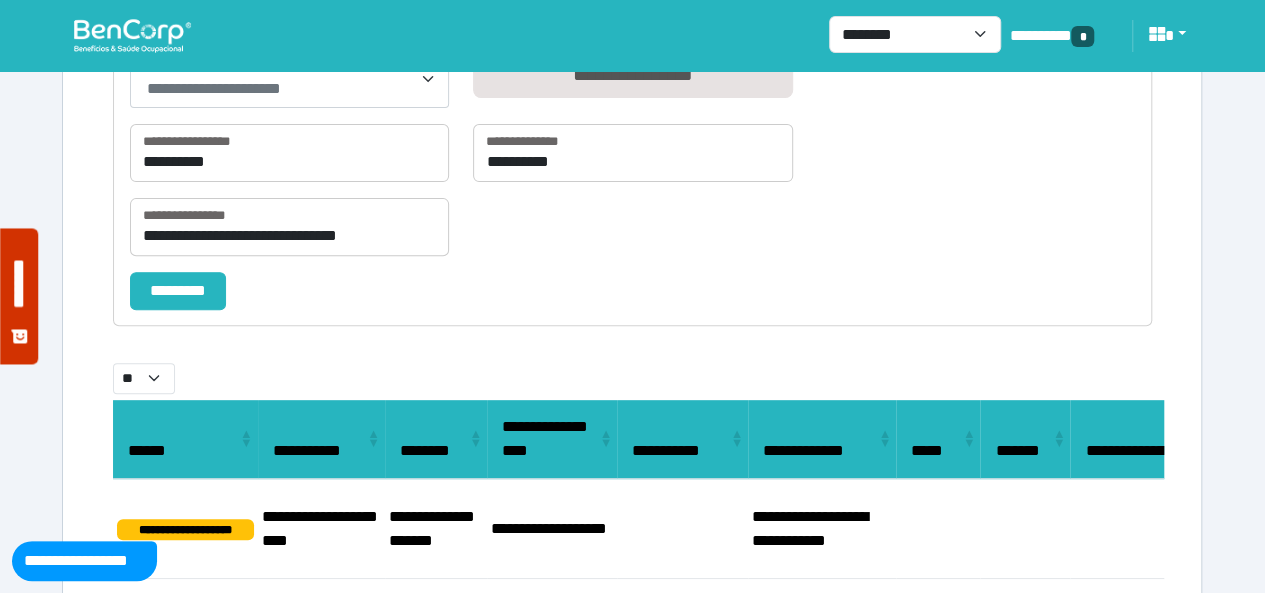 scroll, scrollTop: 200, scrollLeft: 0, axis: vertical 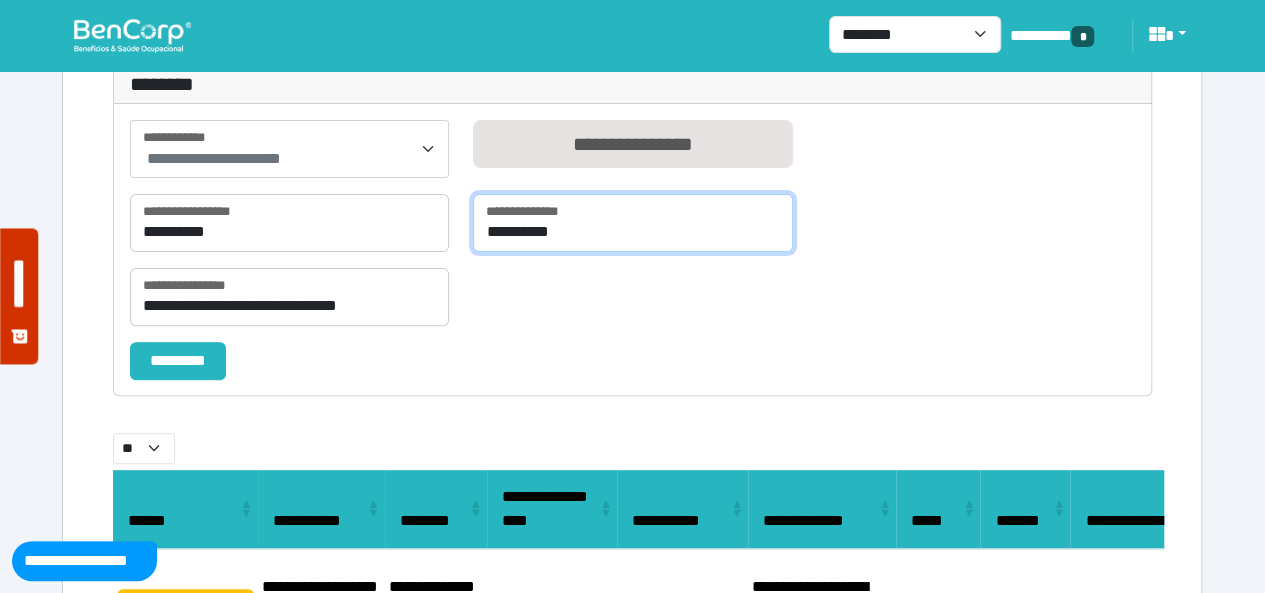 click on "**********" at bounding box center (632, 223) 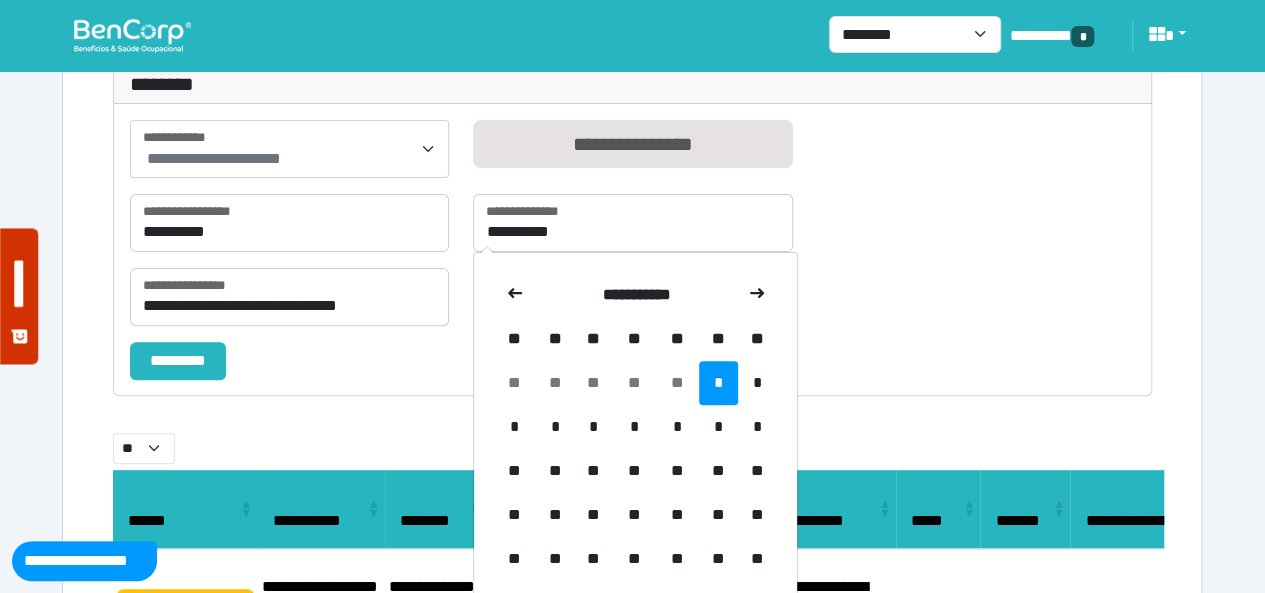 drag, startPoint x: 638, startPoint y: 427, endPoint x: 546, endPoint y: 409, distance: 93.74433 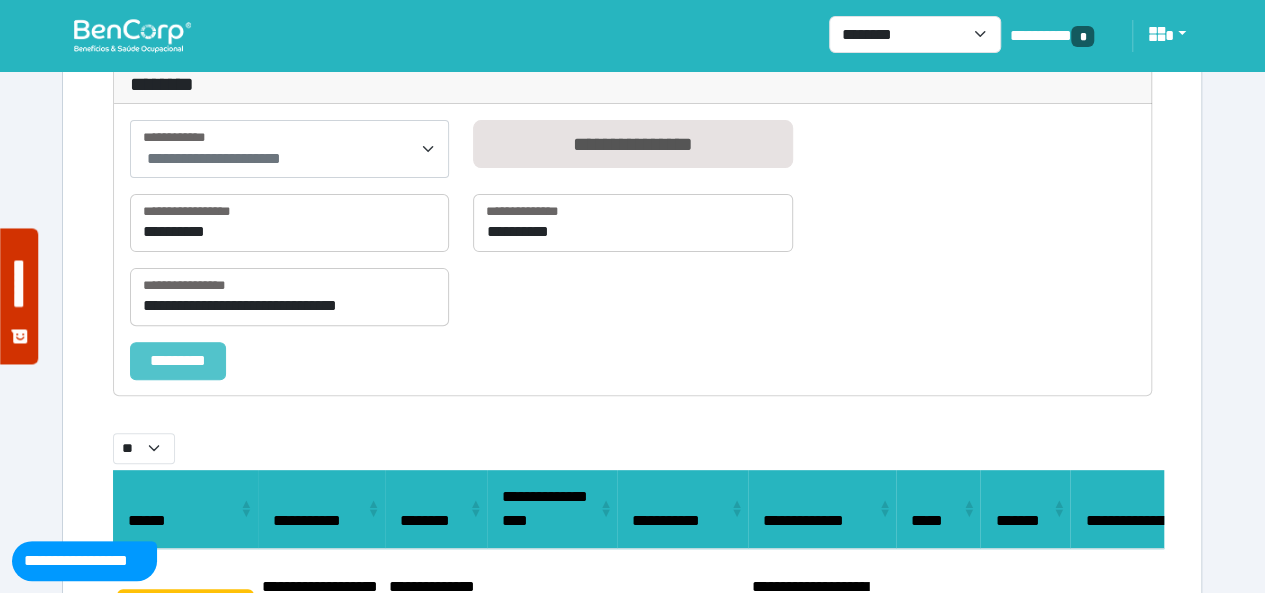 click on "*********" at bounding box center (178, 360) 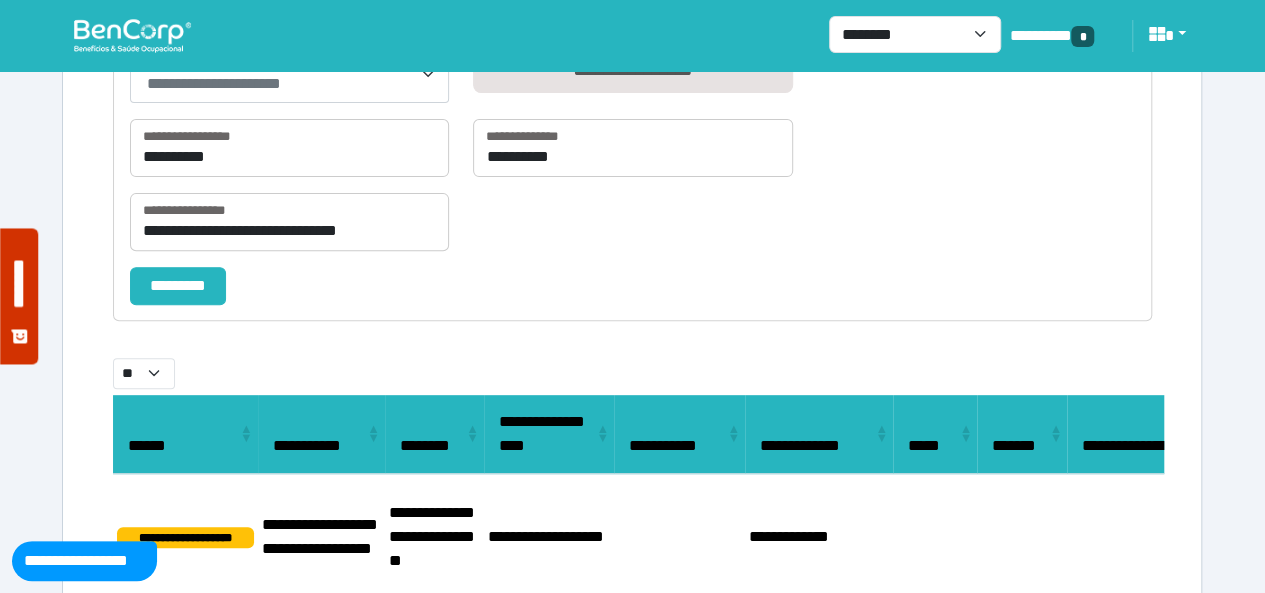 scroll, scrollTop: 400, scrollLeft: 0, axis: vertical 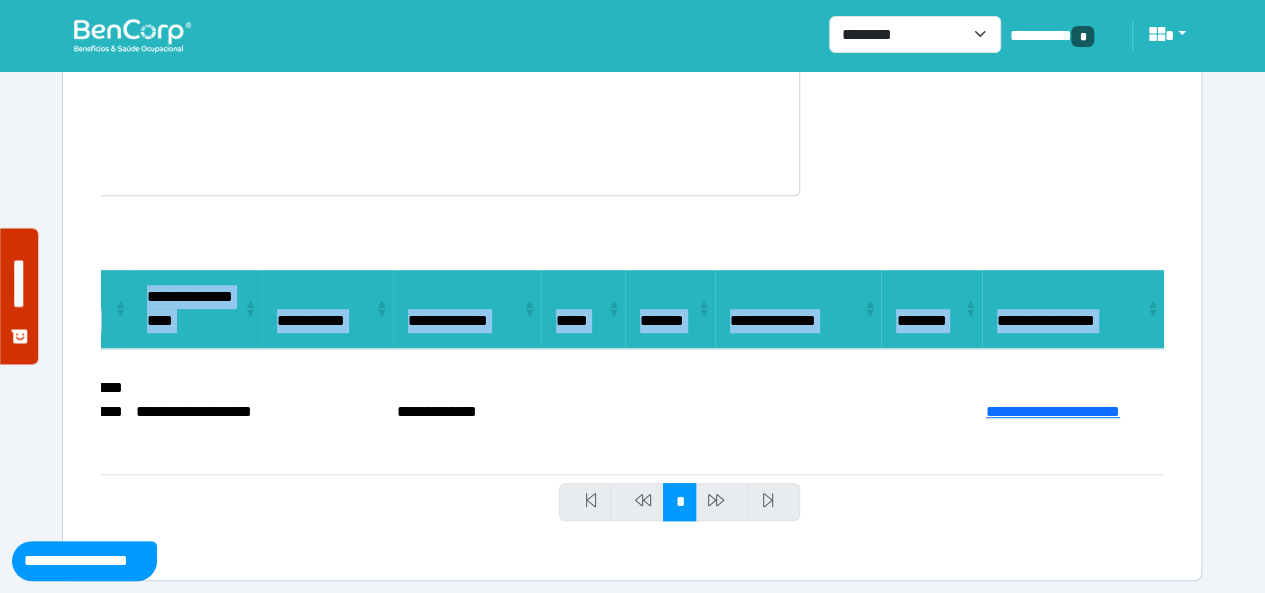 drag, startPoint x: 264, startPoint y: 370, endPoint x: 1279, endPoint y: 346, distance: 1015.2837 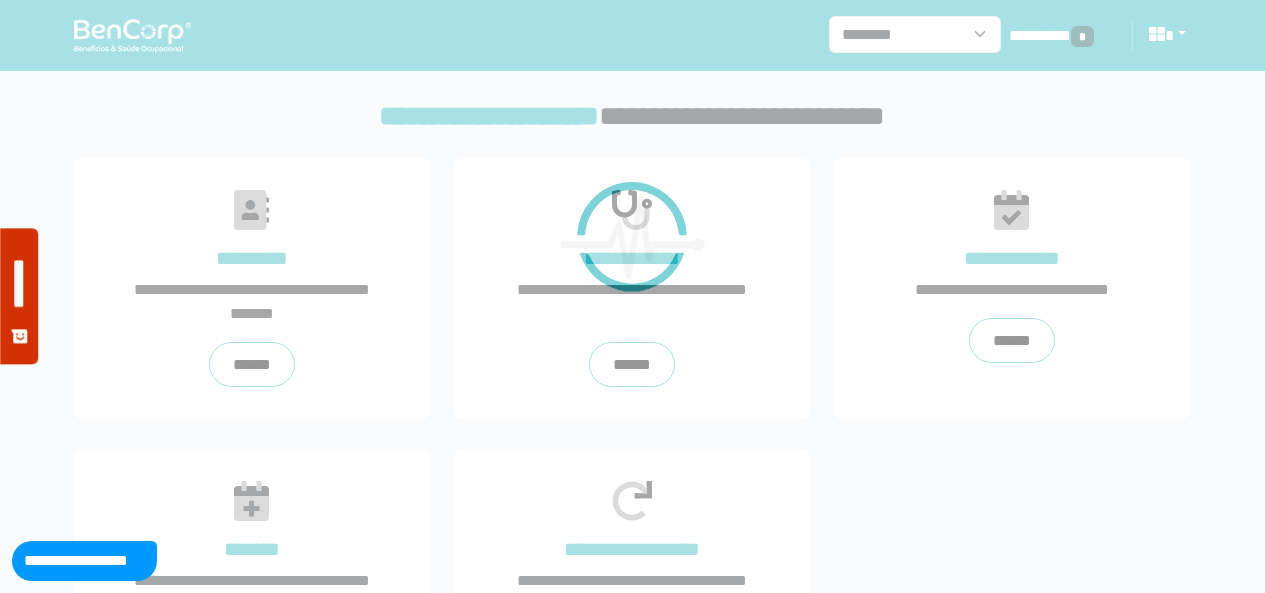 scroll, scrollTop: 0, scrollLeft: 0, axis: both 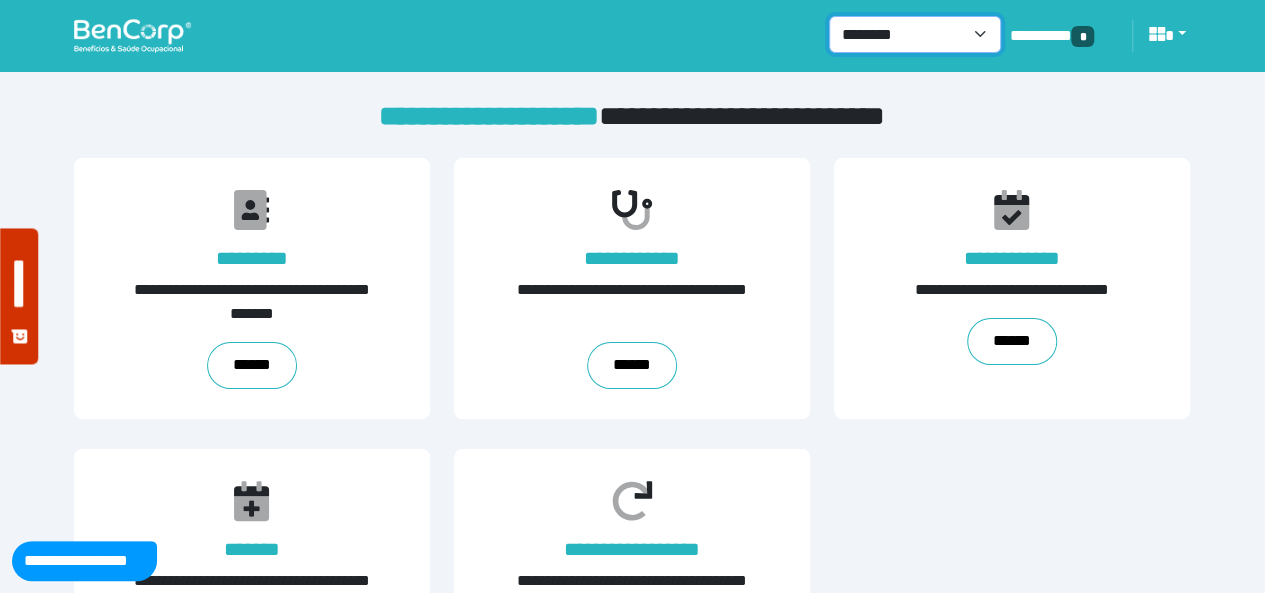 click on "**********" at bounding box center (915, 34) 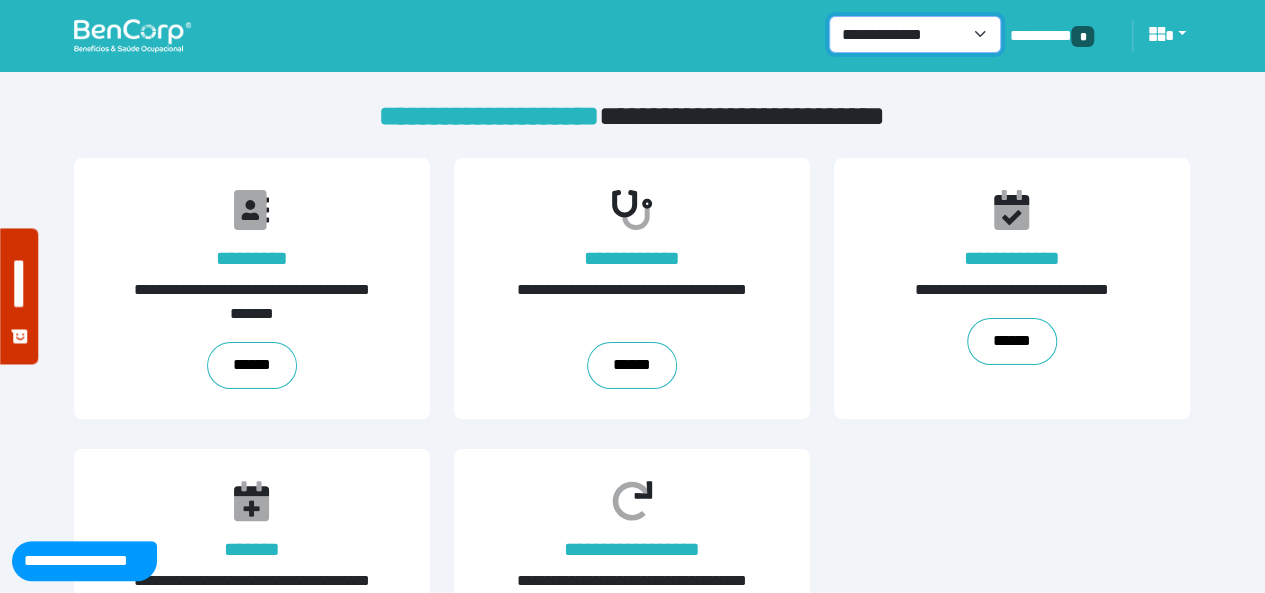 click on "**********" at bounding box center [915, 34] 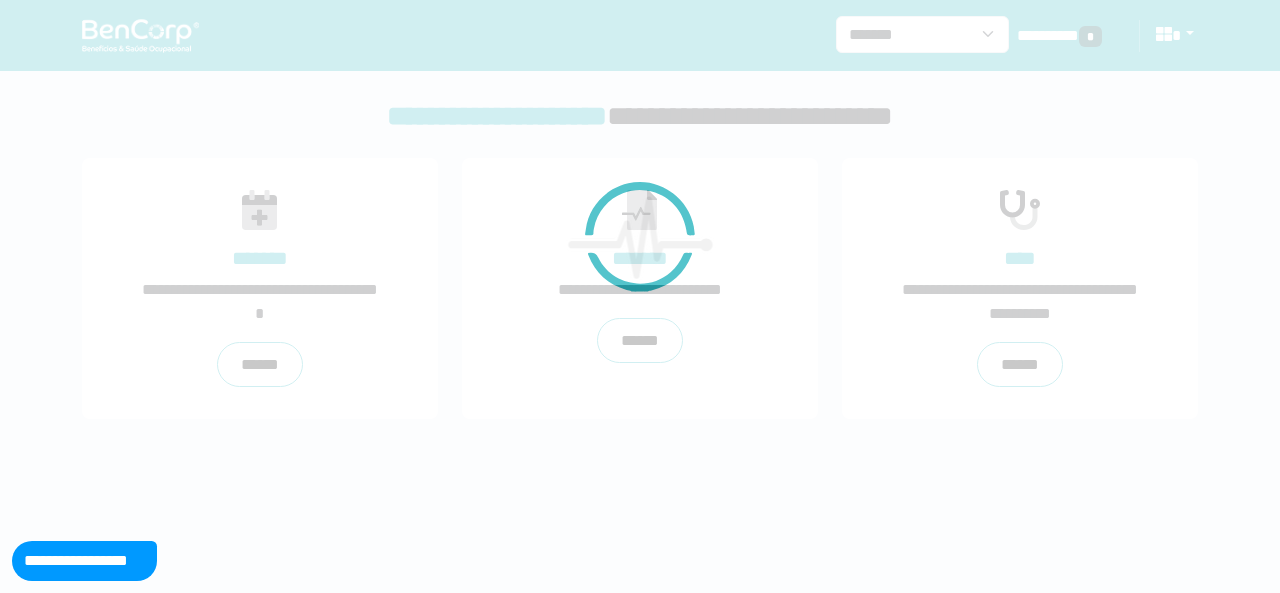 scroll, scrollTop: 0, scrollLeft: 0, axis: both 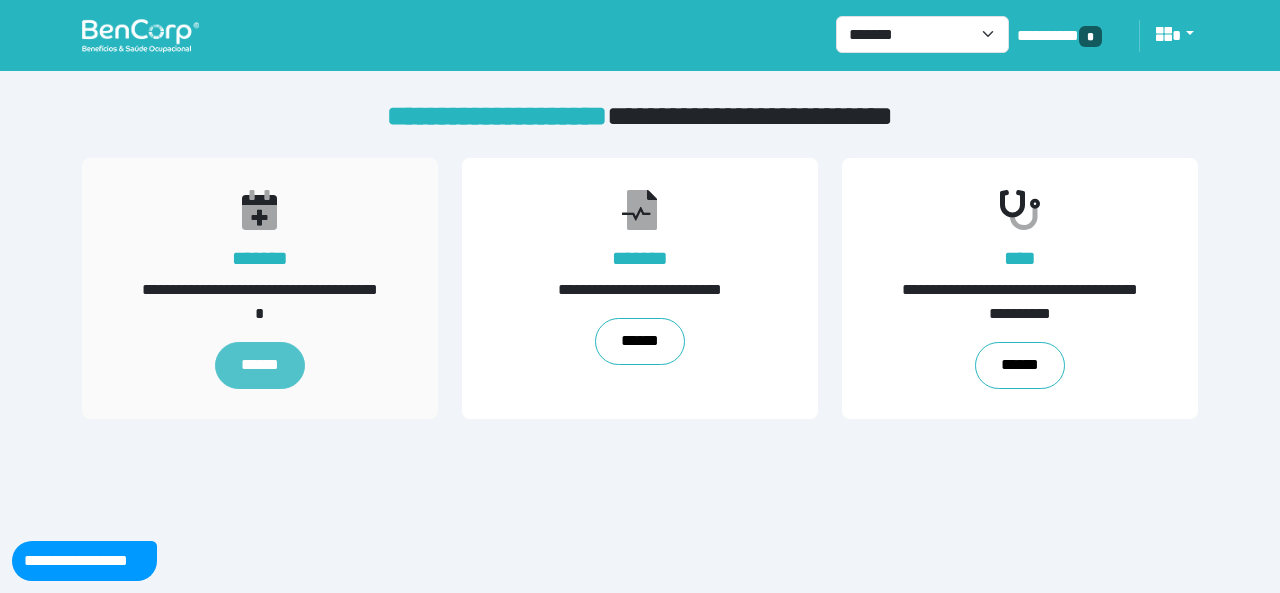click on "******" at bounding box center [260, 365] 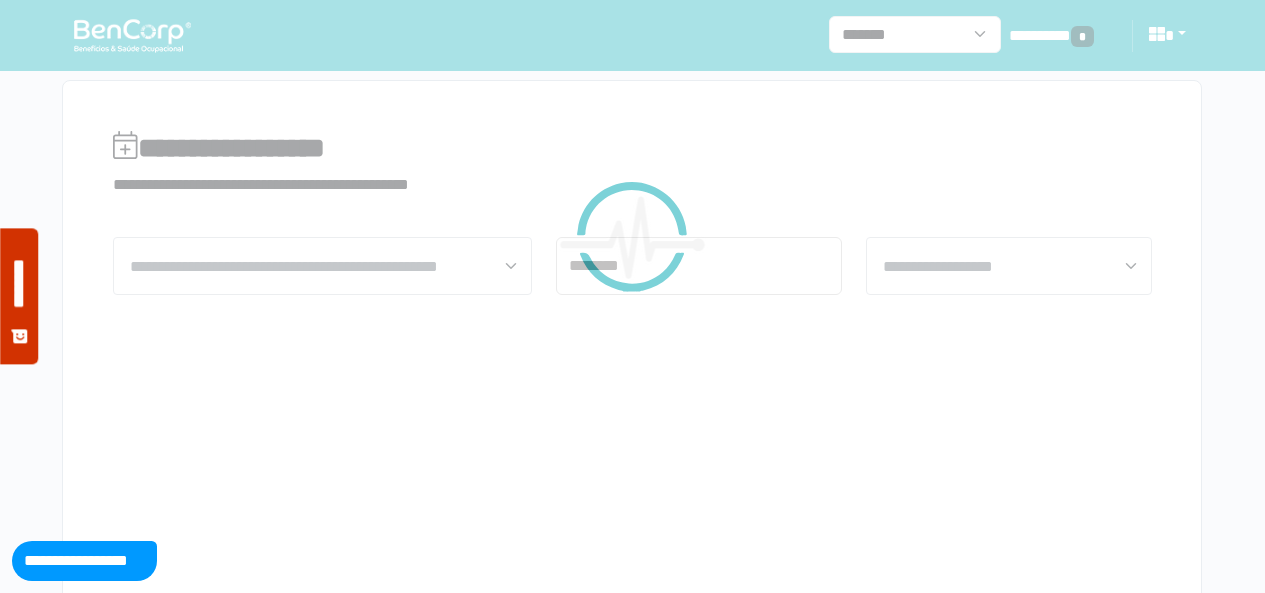 scroll, scrollTop: 0, scrollLeft: 0, axis: both 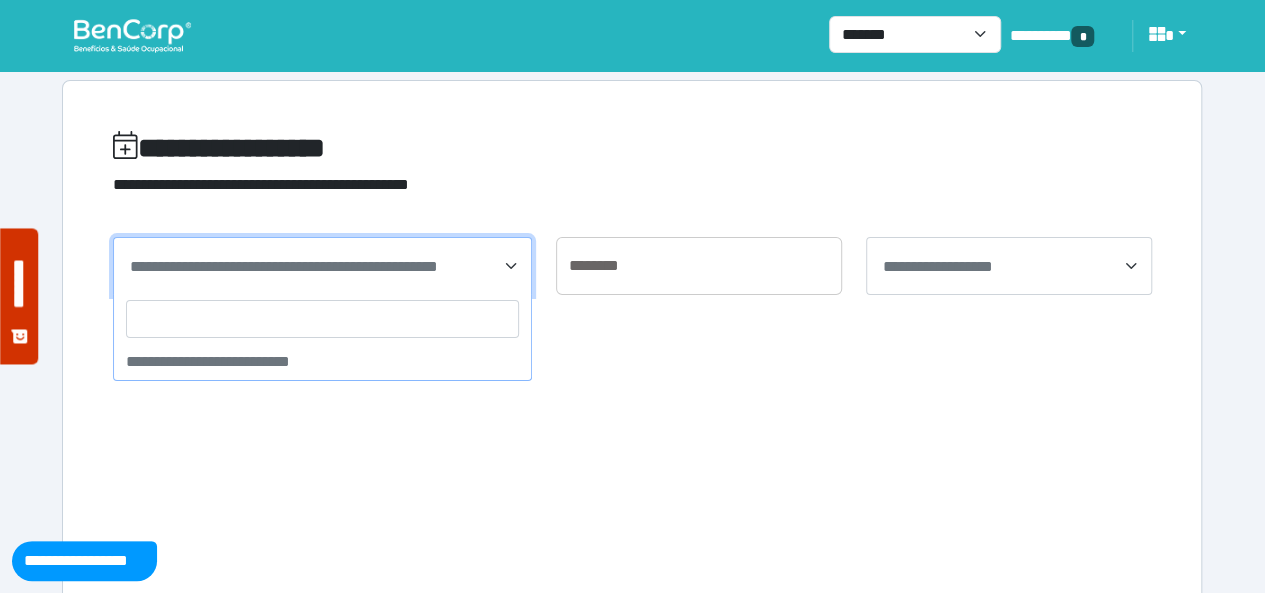 click on "**********" at bounding box center [324, 267] 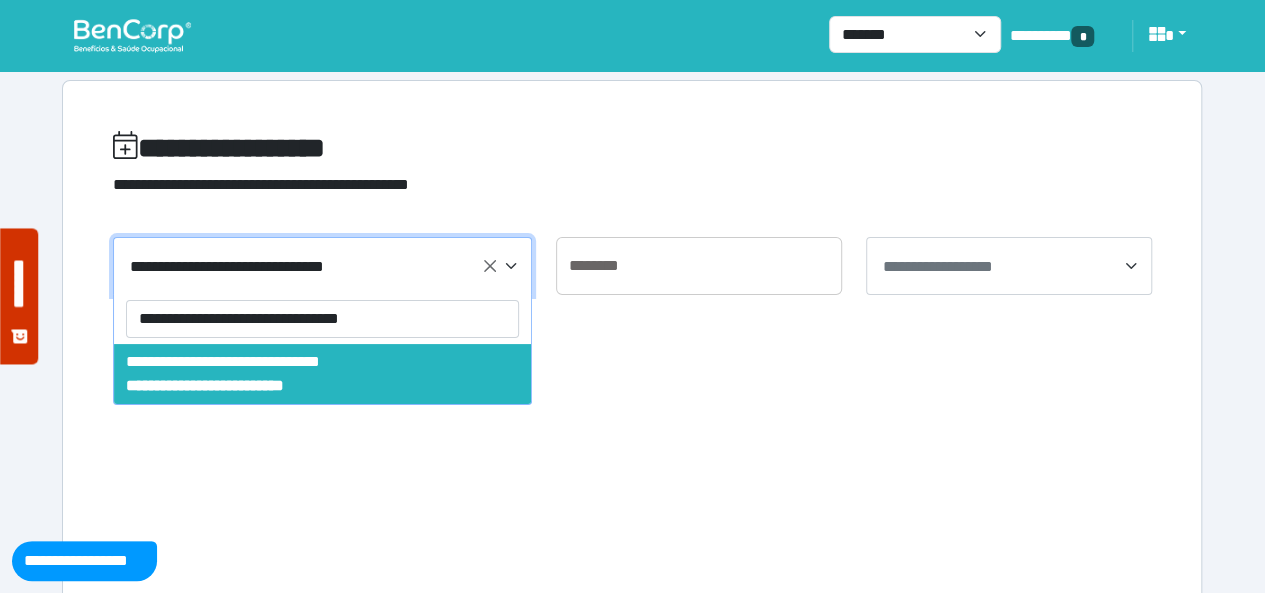 click on "**********" at bounding box center (322, 319) 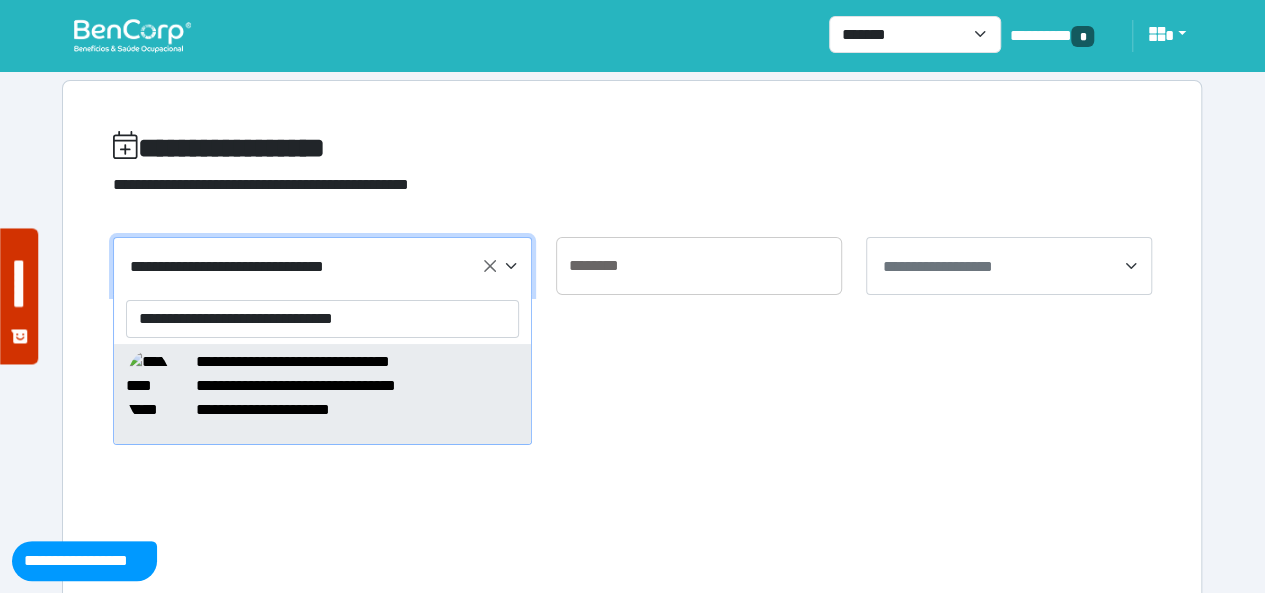 type on "**********" 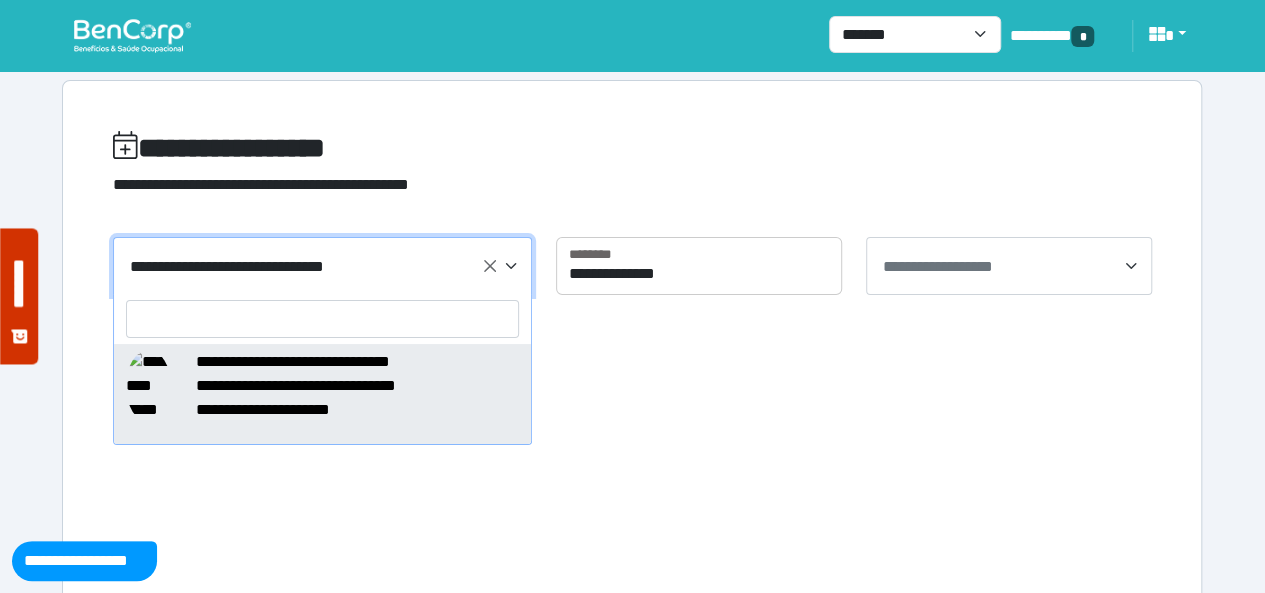 select on "*****" 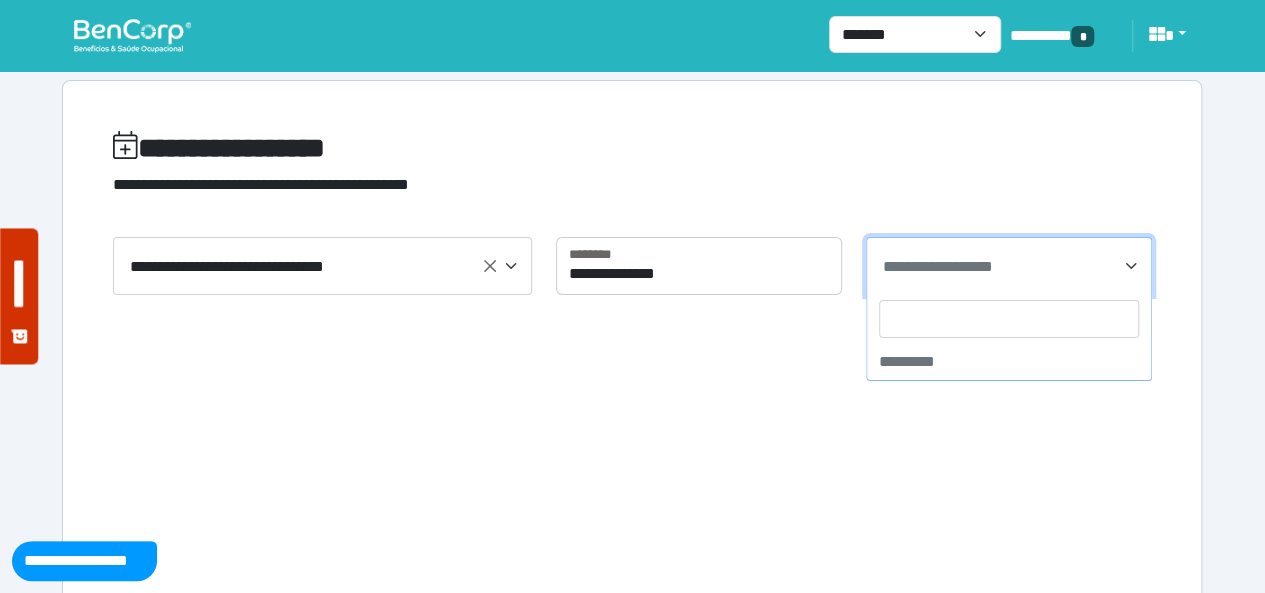 click on "**********" at bounding box center [938, 266] 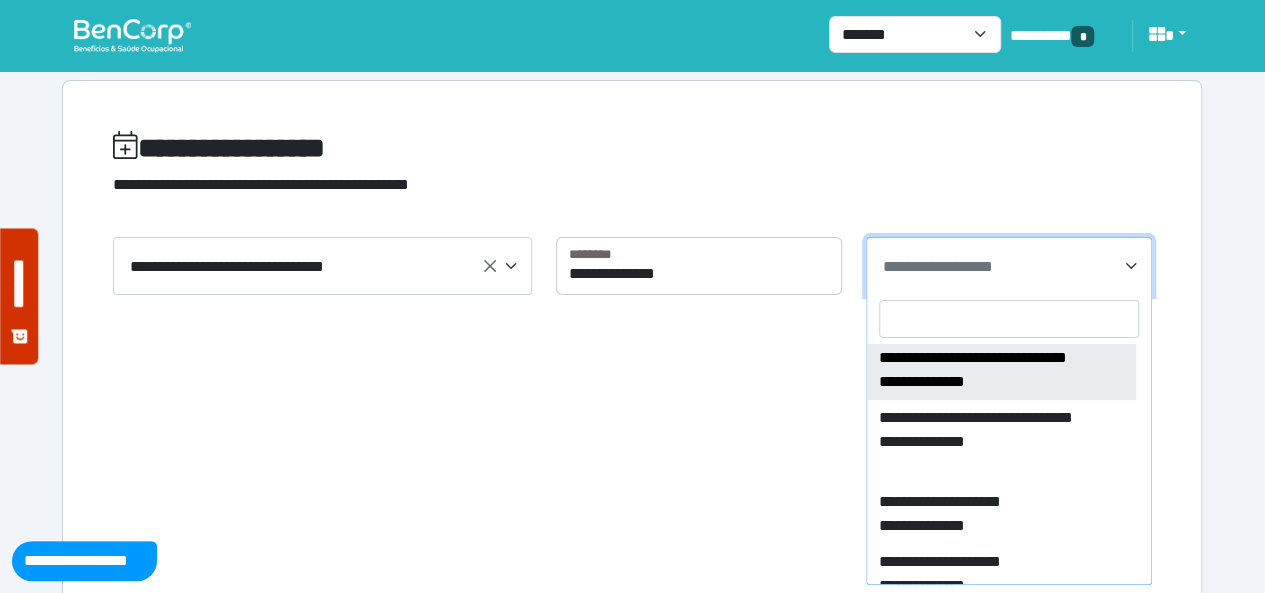 scroll, scrollTop: 1692, scrollLeft: 0, axis: vertical 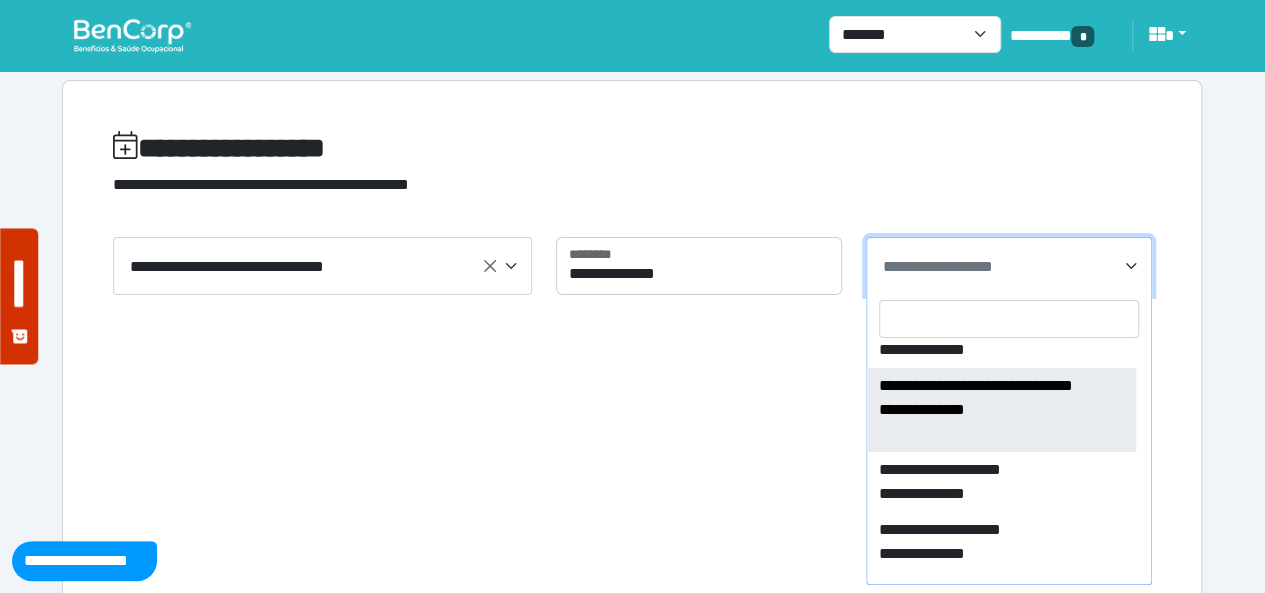 select on "****" 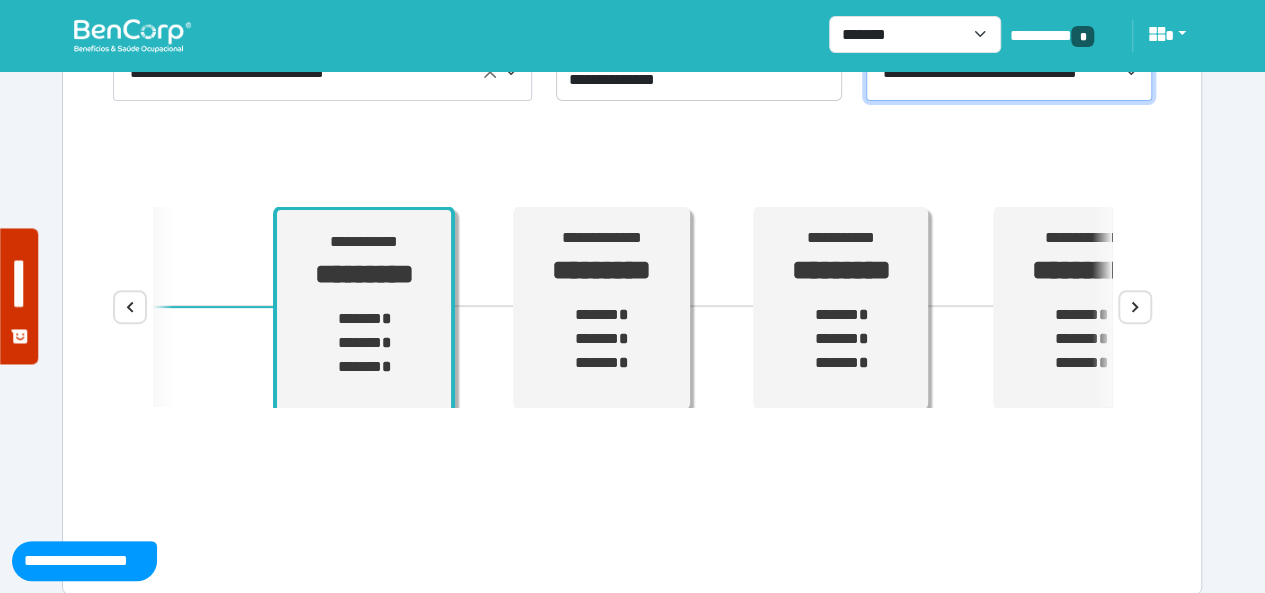 scroll, scrollTop: 200, scrollLeft: 0, axis: vertical 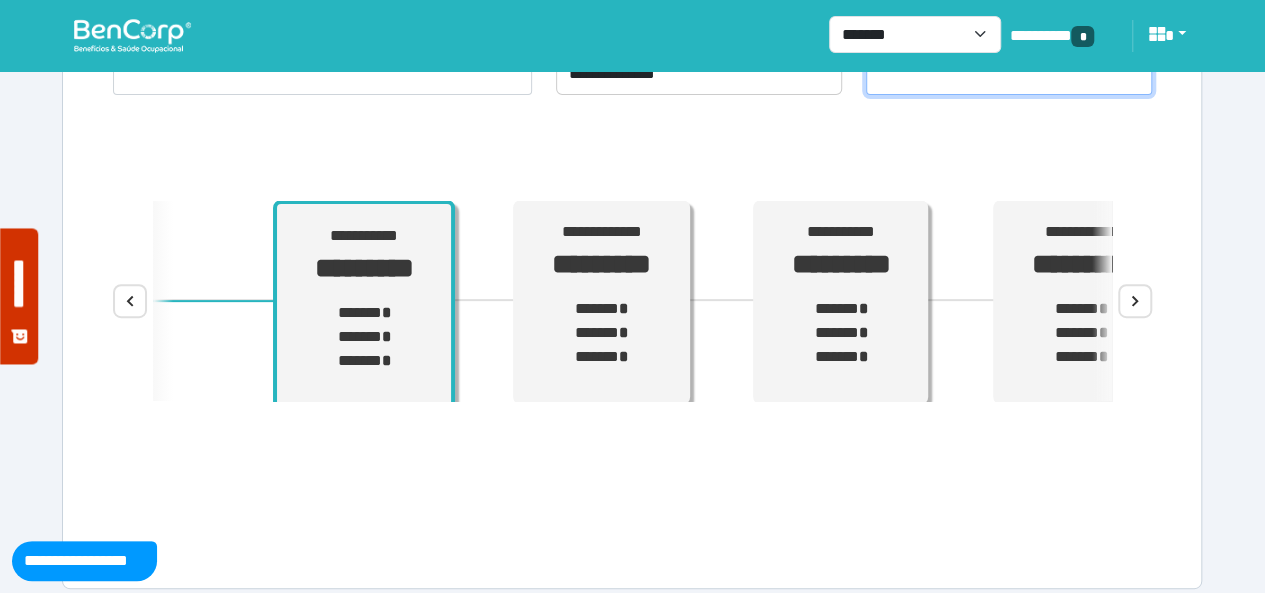 click on "****" at bounding box center (1135, 301) 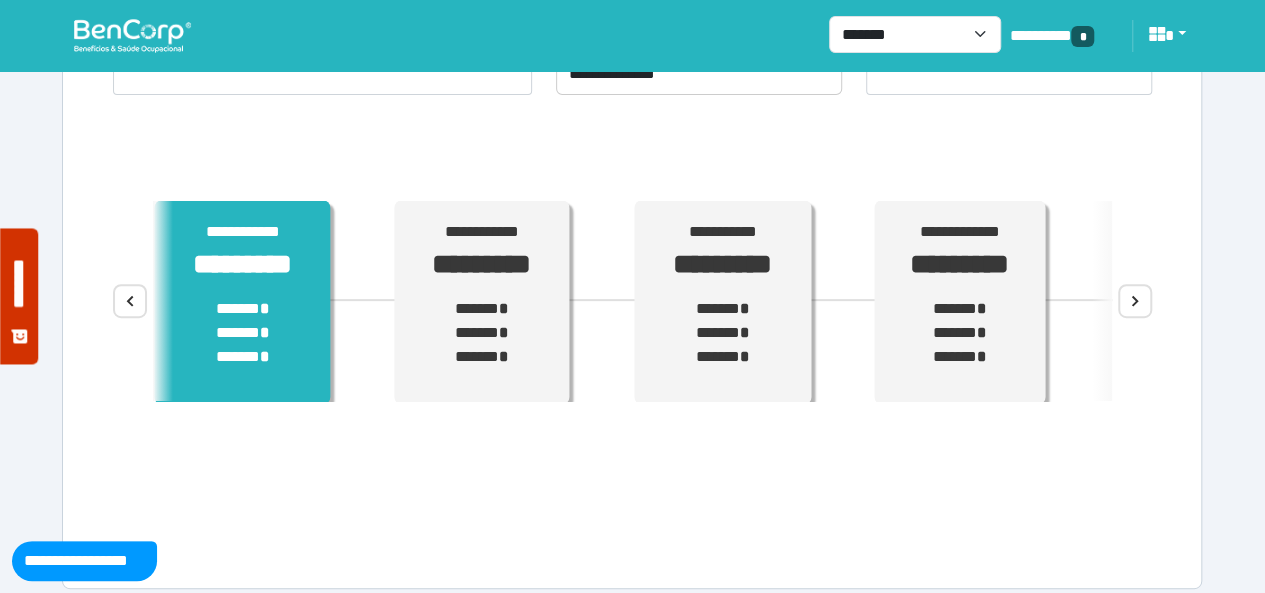 click on "****** * ****** * ****** *" at bounding box center (243, 333) 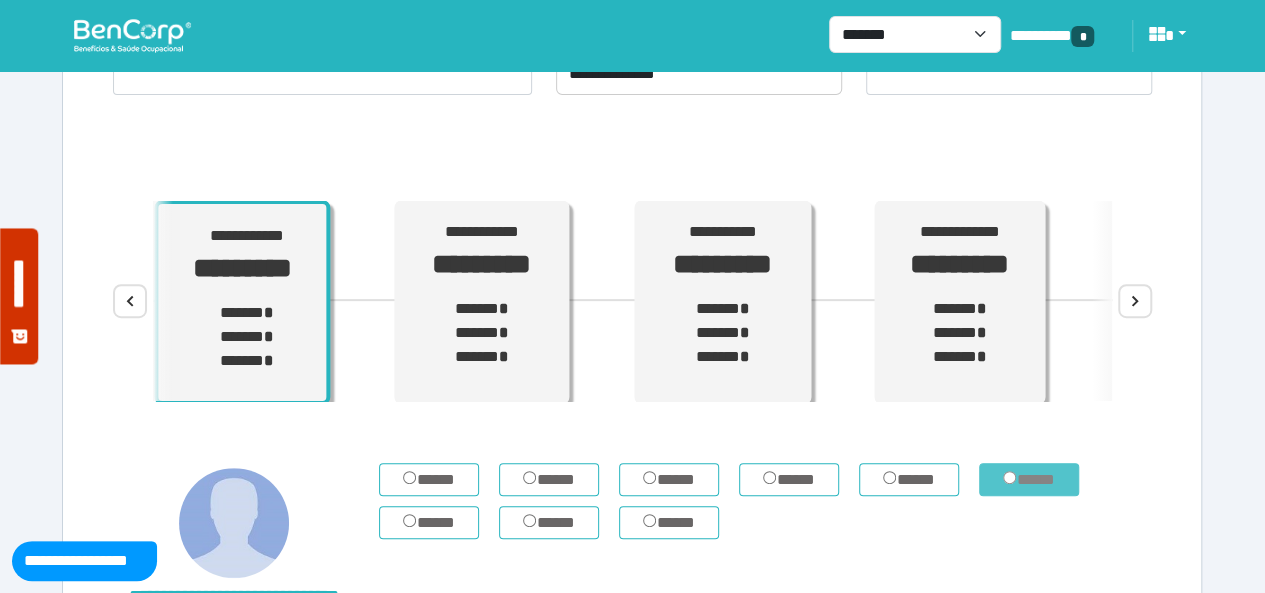 click on "*****" at bounding box center (1029, 479) 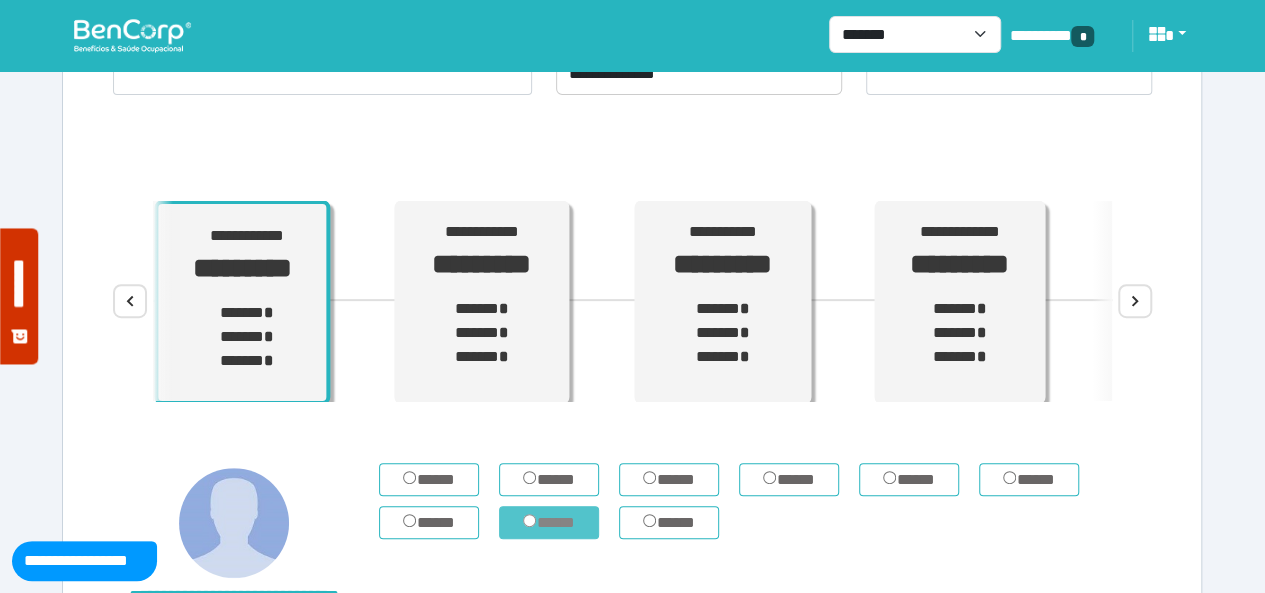 click on "*****" at bounding box center [549, 522] 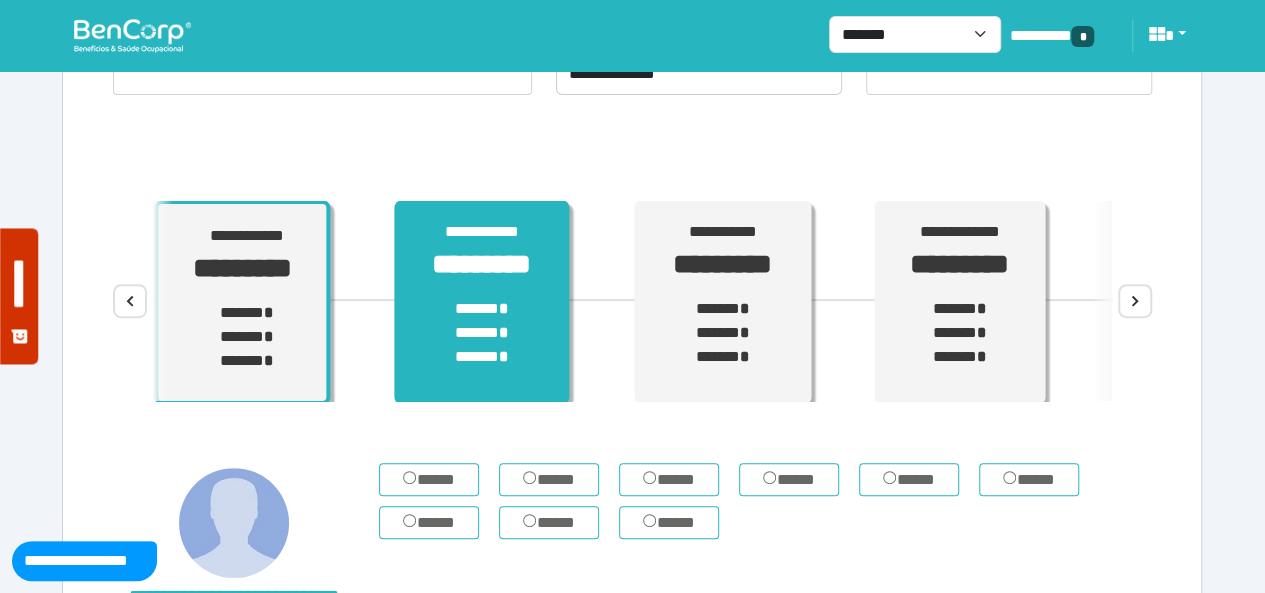 click on "****** * ****** * ****** *" at bounding box center [482, 333] 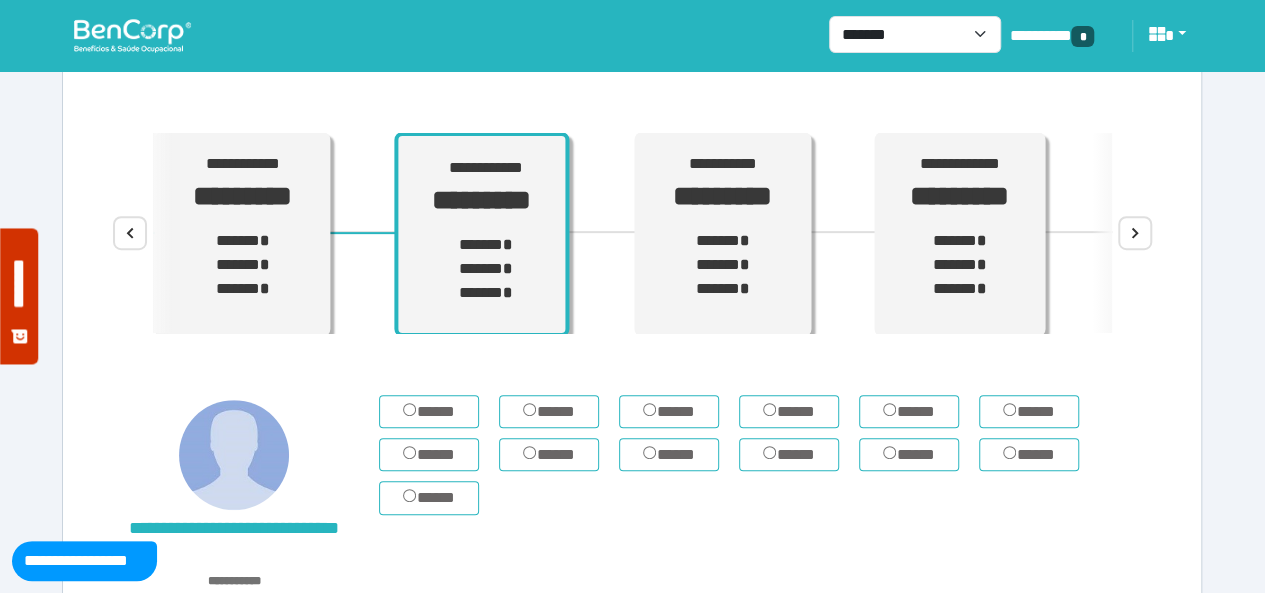 scroll, scrollTop: 300, scrollLeft: 0, axis: vertical 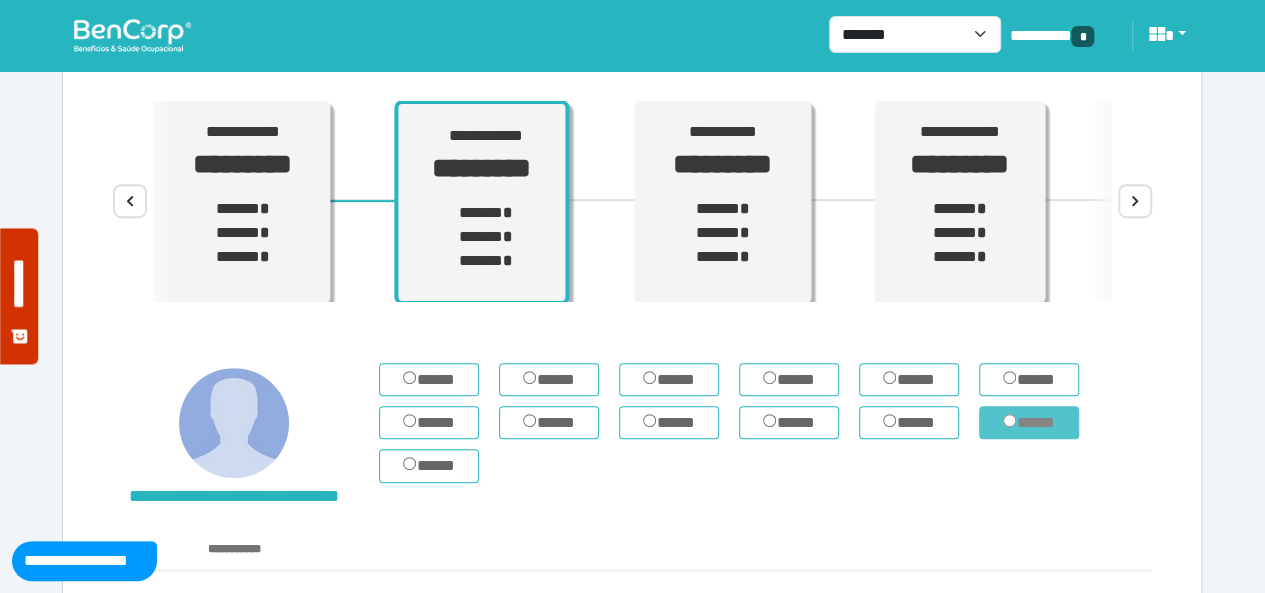 click on "*****" at bounding box center (1029, 422) 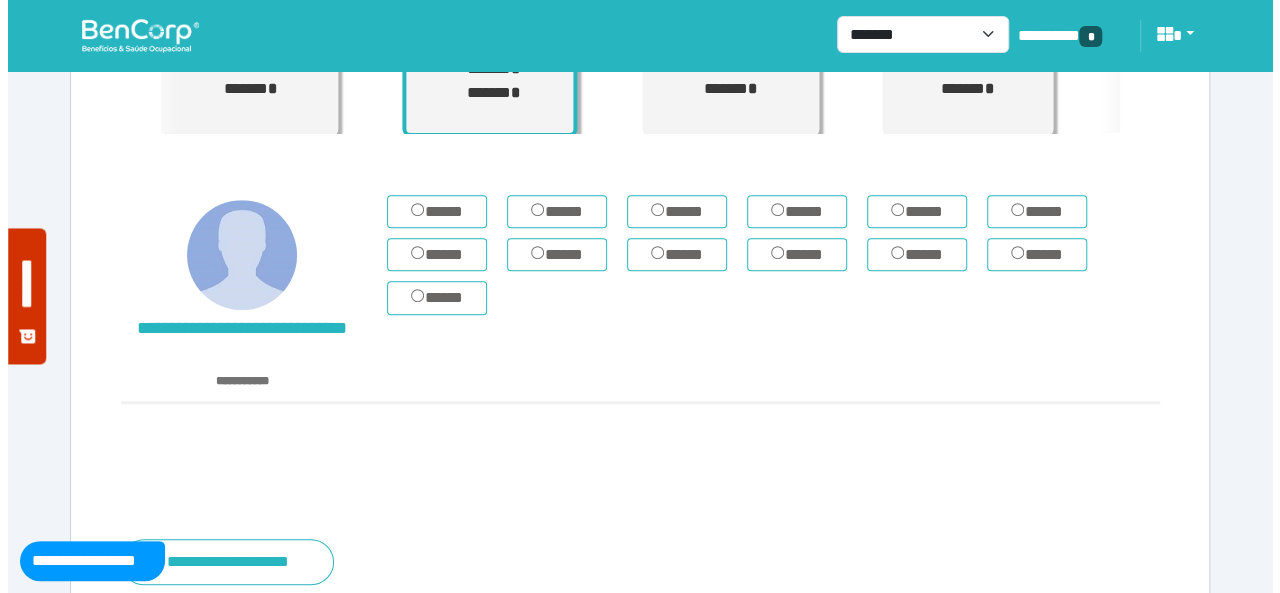 scroll, scrollTop: 500, scrollLeft: 0, axis: vertical 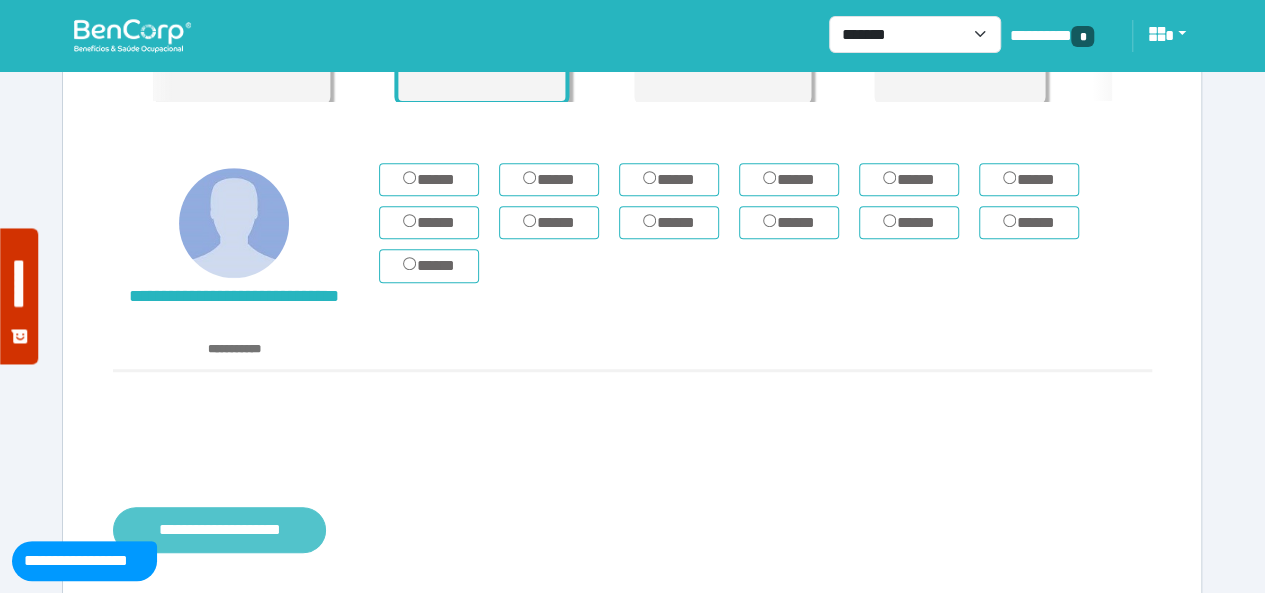 click on "**********" at bounding box center (219, 529) 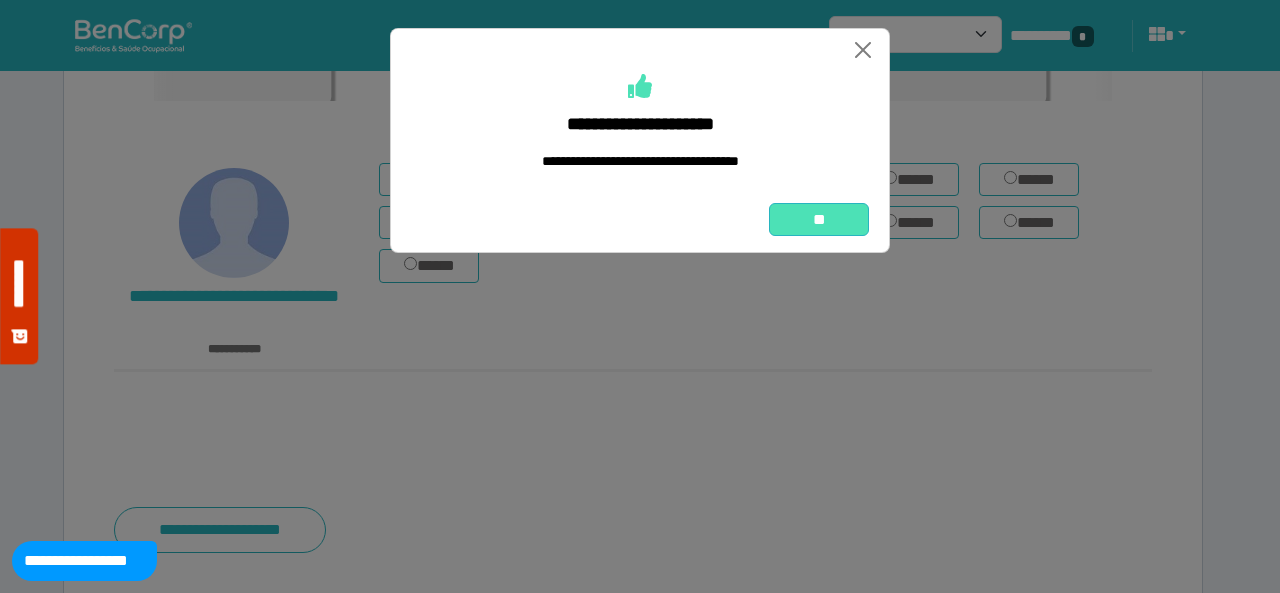 click on "**" at bounding box center [819, 219] 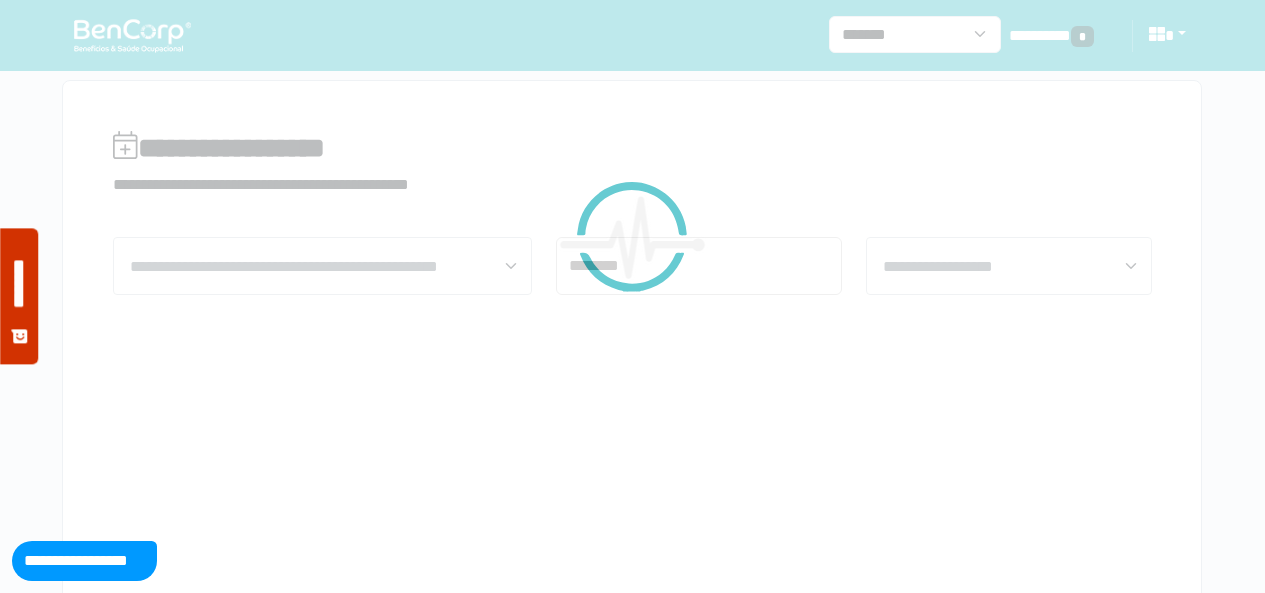 scroll, scrollTop: 0, scrollLeft: 0, axis: both 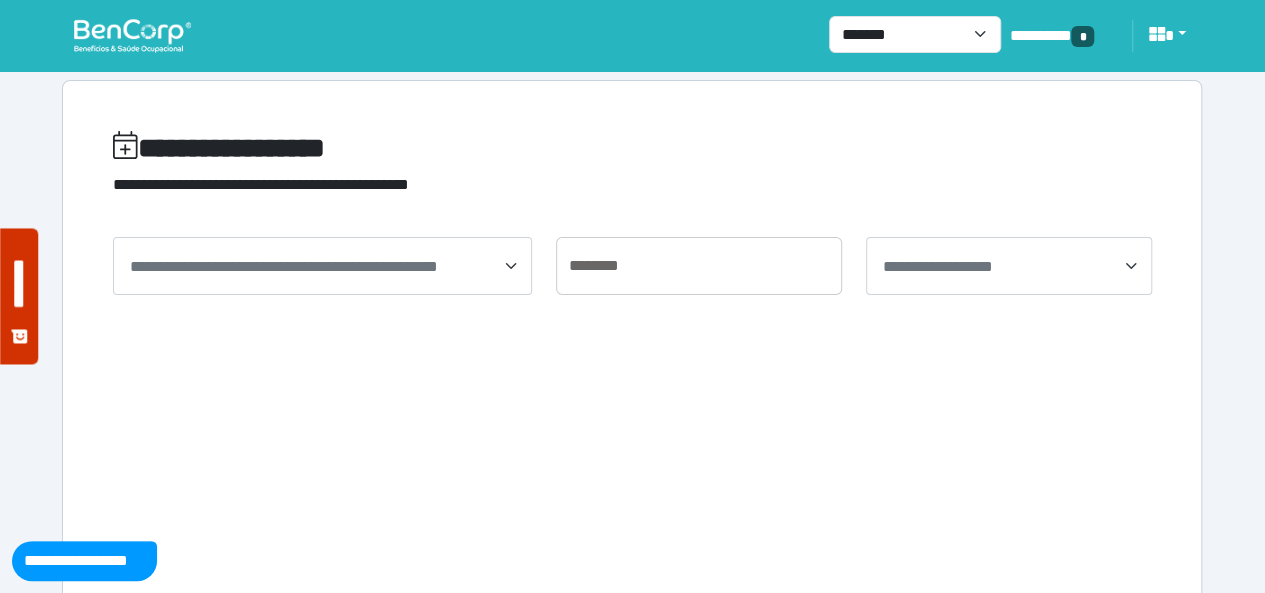 click at bounding box center (132, 35) 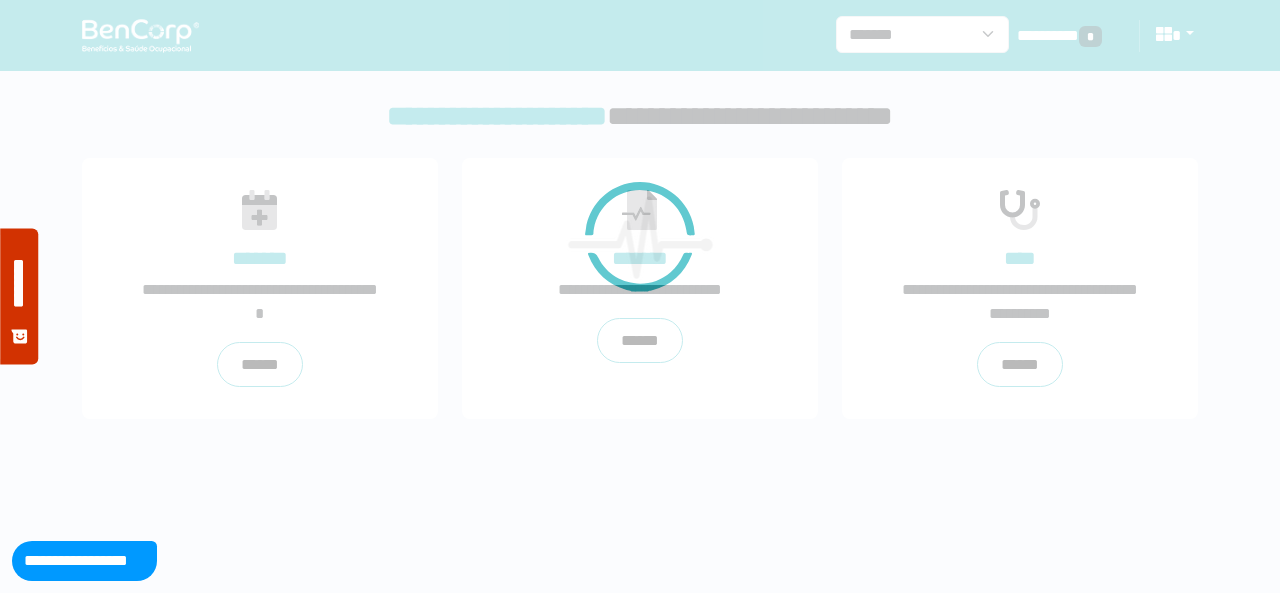scroll, scrollTop: 0, scrollLeft: 0, axis: both 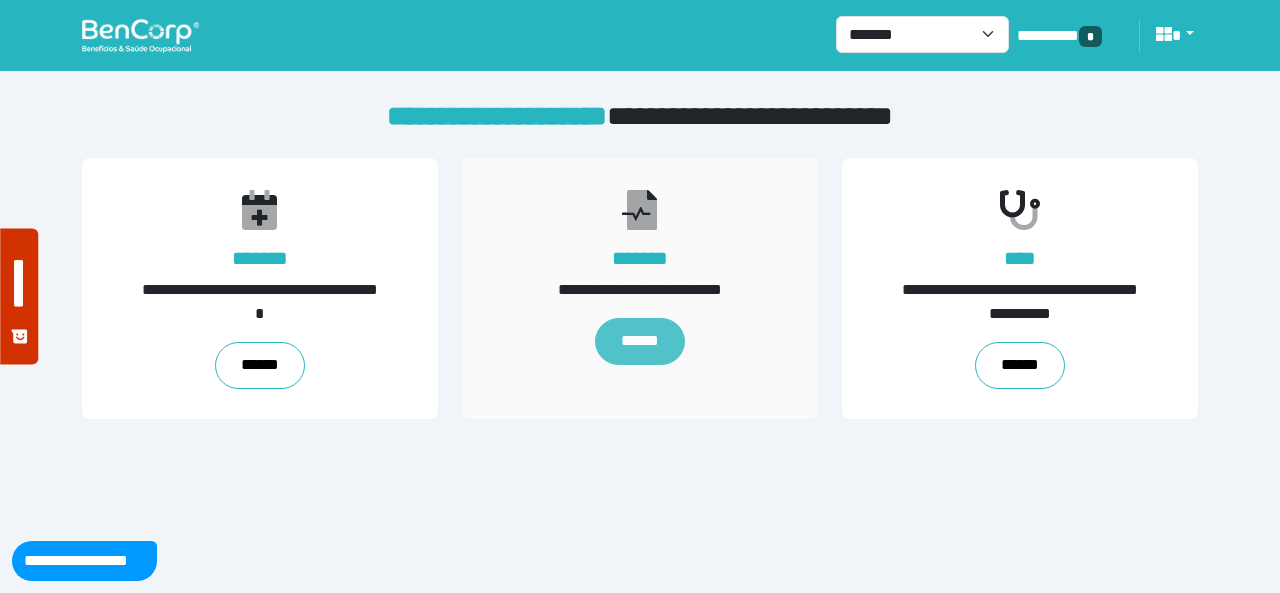 click on "******" at bounding box center [640, 341] 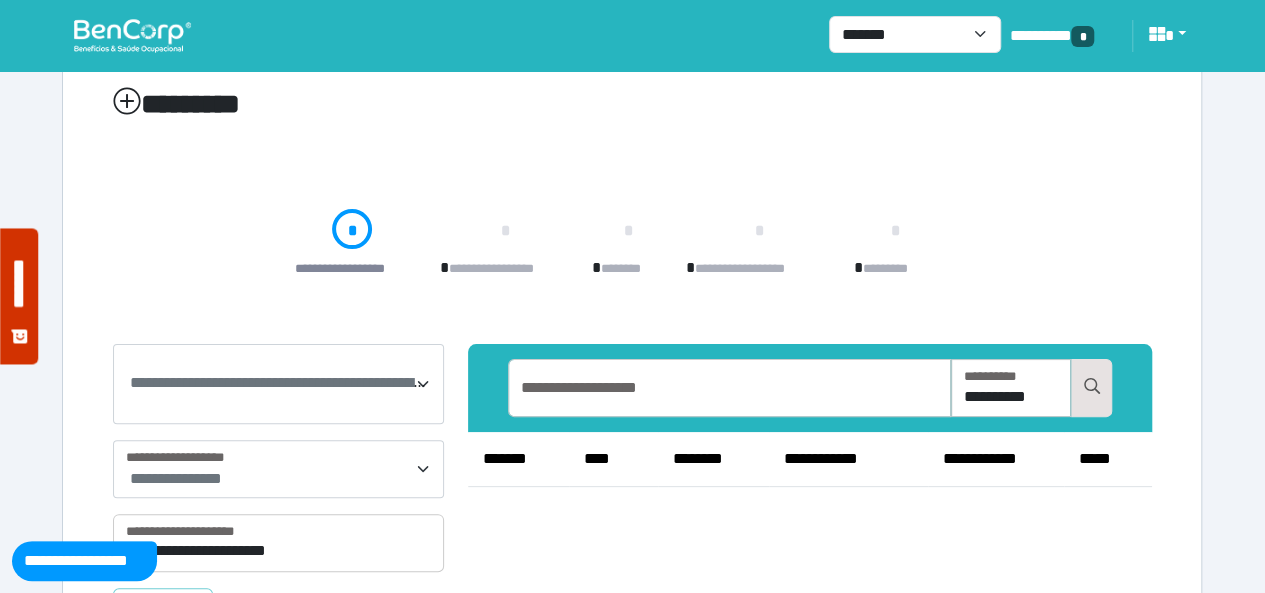scroll, scrollTop: 166, scrollLeft: 0, axis: vertical 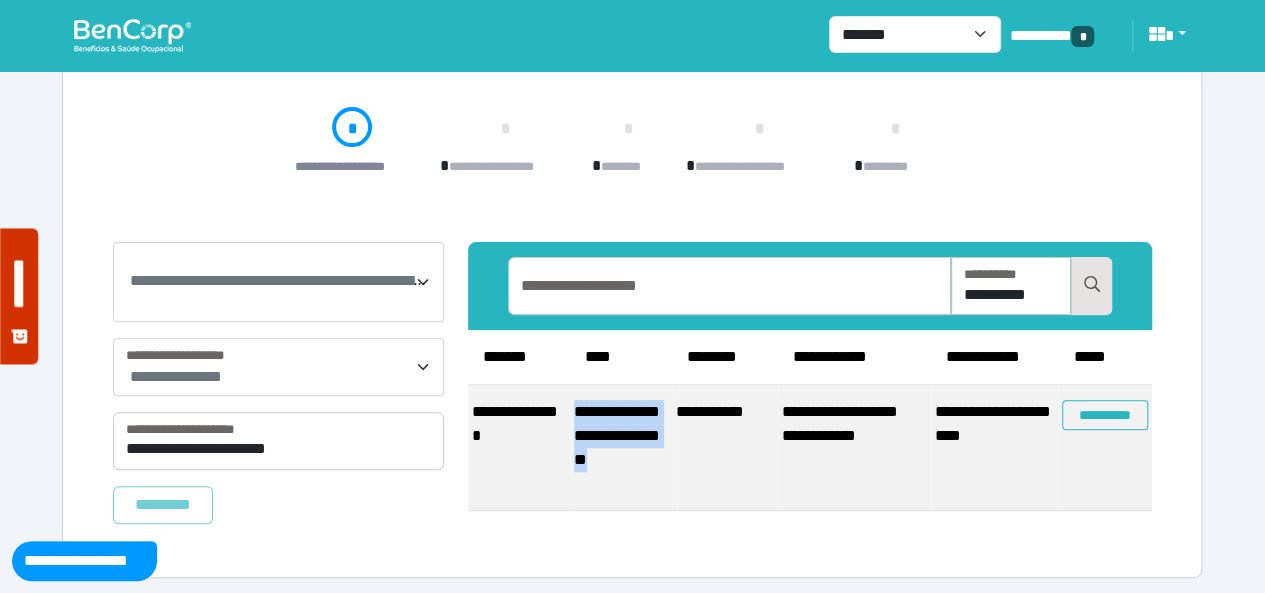 drag, startPoint x: 632, startPoint y: 489, endPoint x: 577, endPoint y: 421, distance: 87.458565 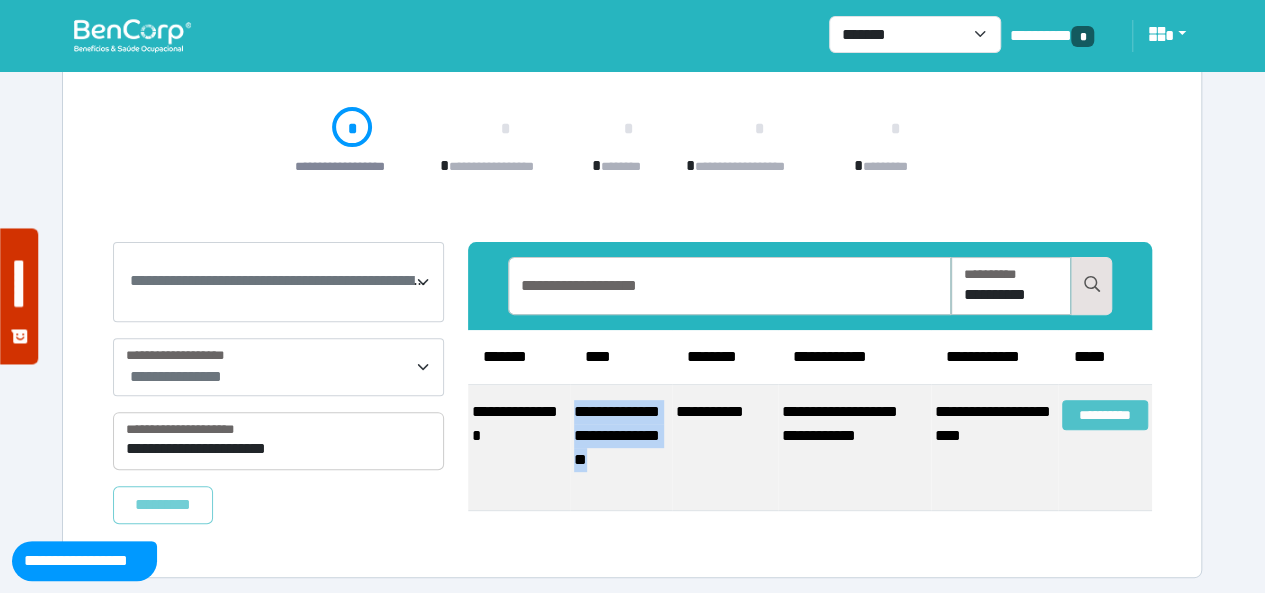 click on "**********" at bounding box center (1105, 415) 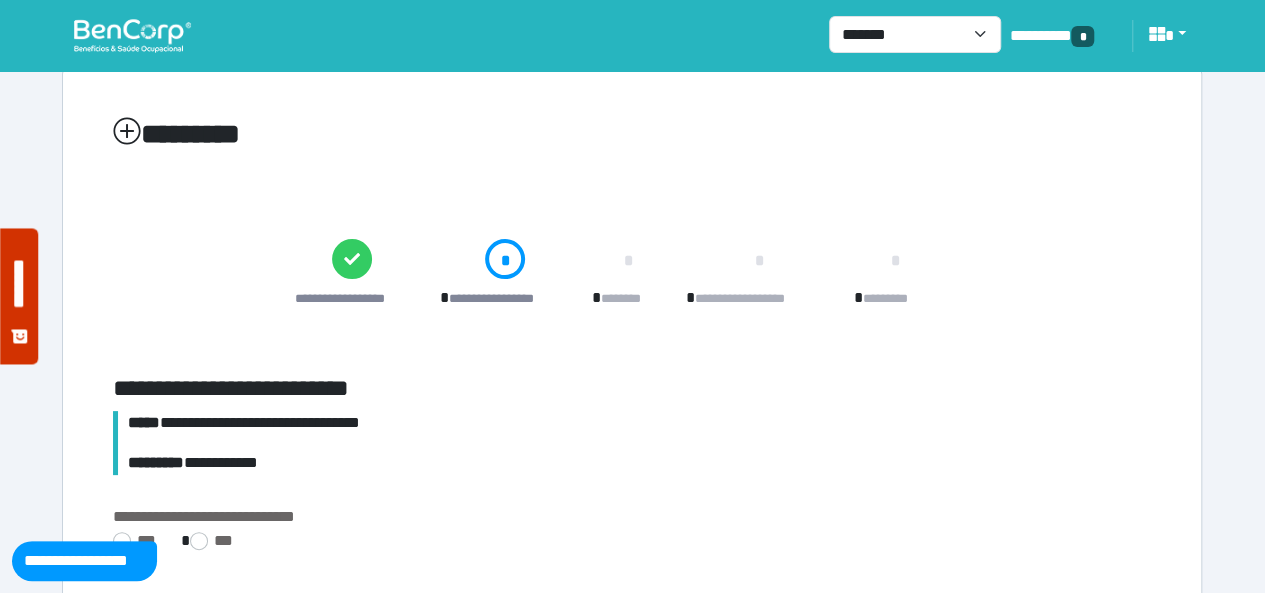 scroll, scrollTop: 64, scrollLeft: 0, axis: vertical 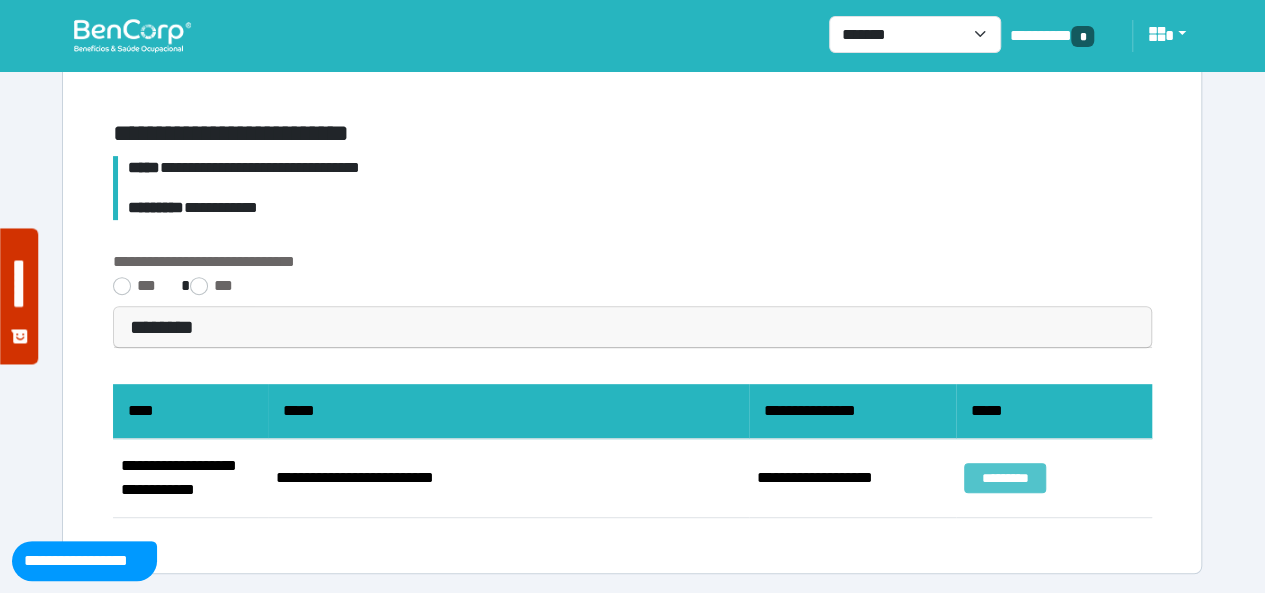 click on "*********" at bounding box center (1005, 478) 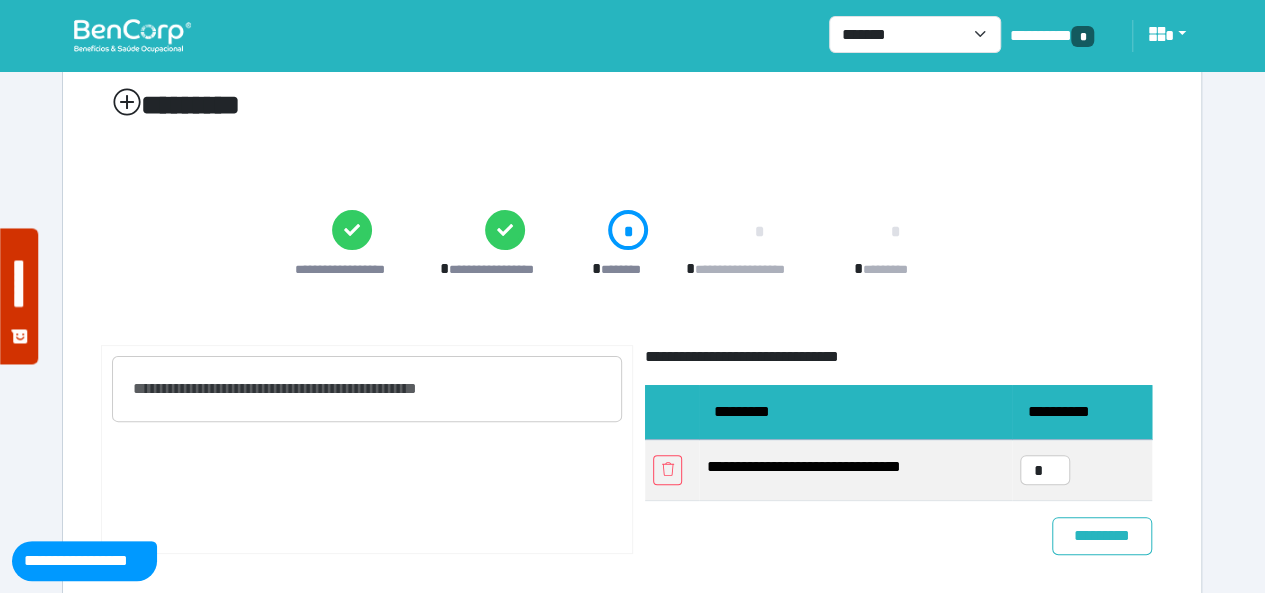 scroll, scrollTop: 94, scrollLeft: 0, axis: vertical 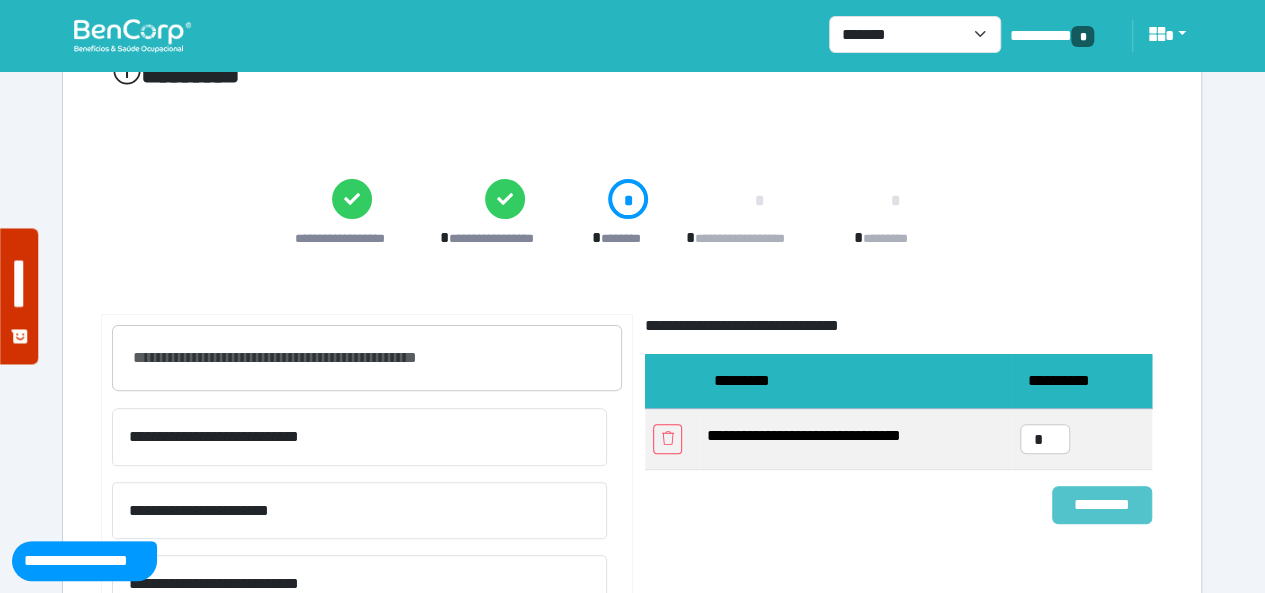 click on "*********" at bounding box center [1102, 504] 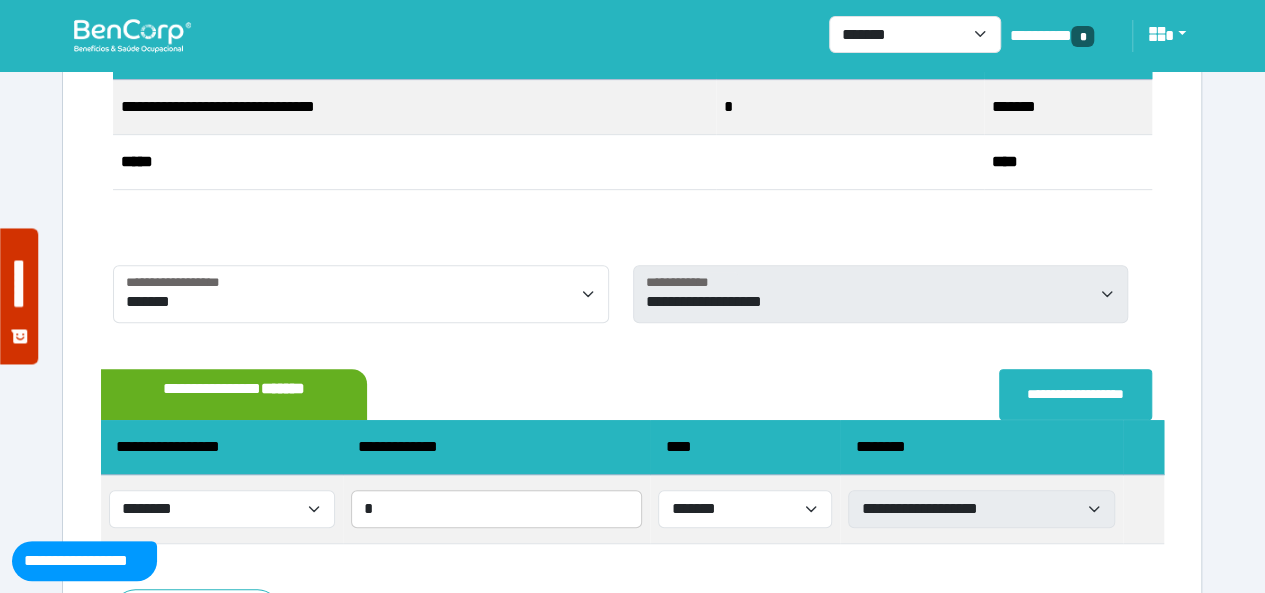 scroll, scrollTop: 531, scrollLeft: 0, axis: vertical 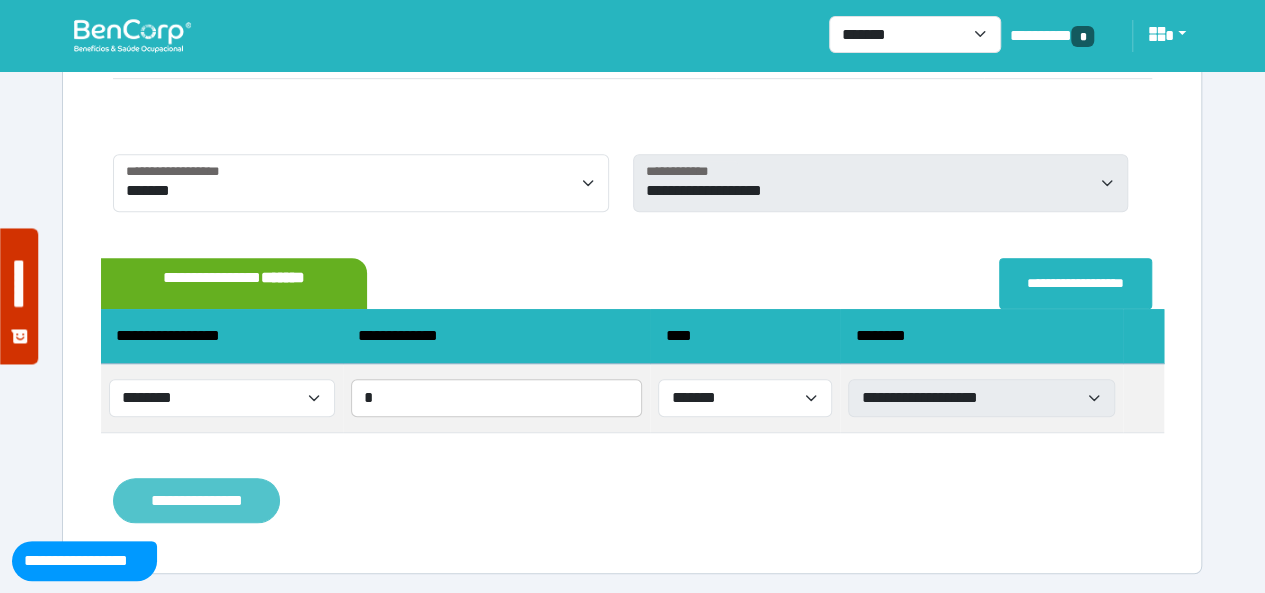 click on "**********" at bounding box center (196, 500) 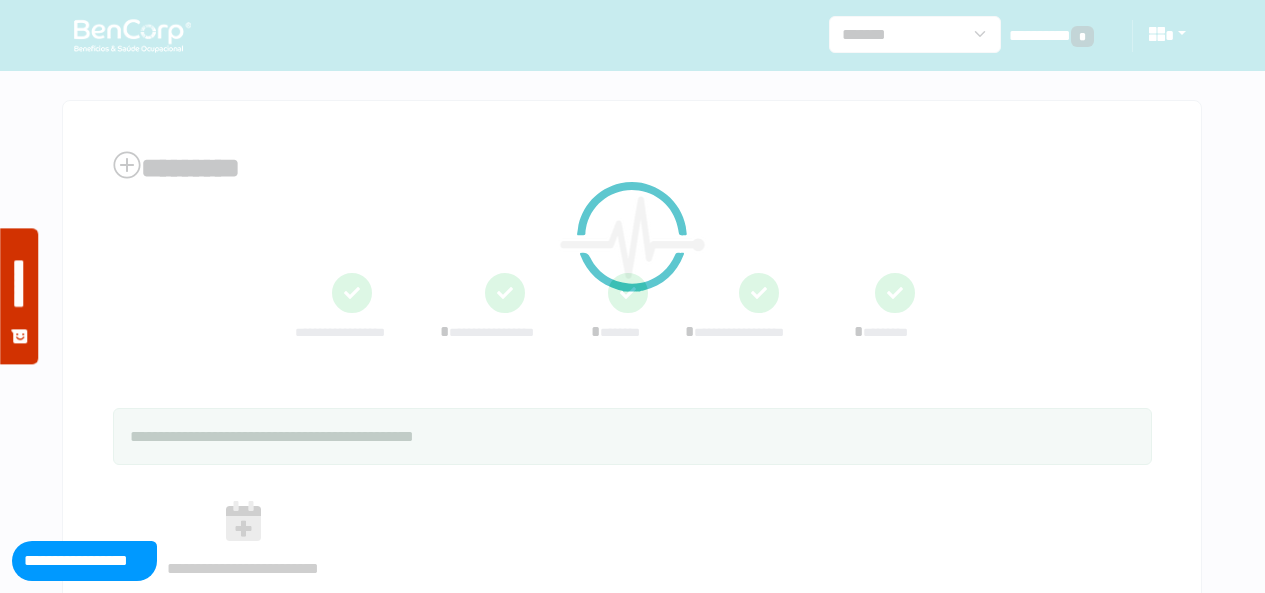 scroll, scrollTop: 0, scrollLeft: 0, axis: both 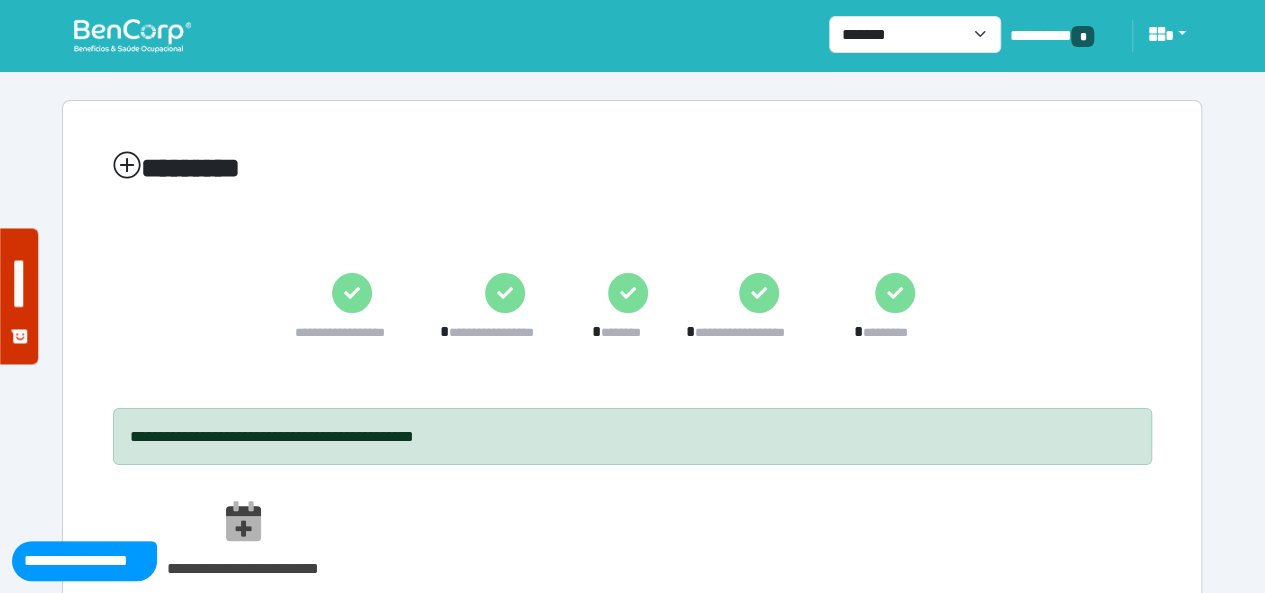 click at bounding box center [132, 35] 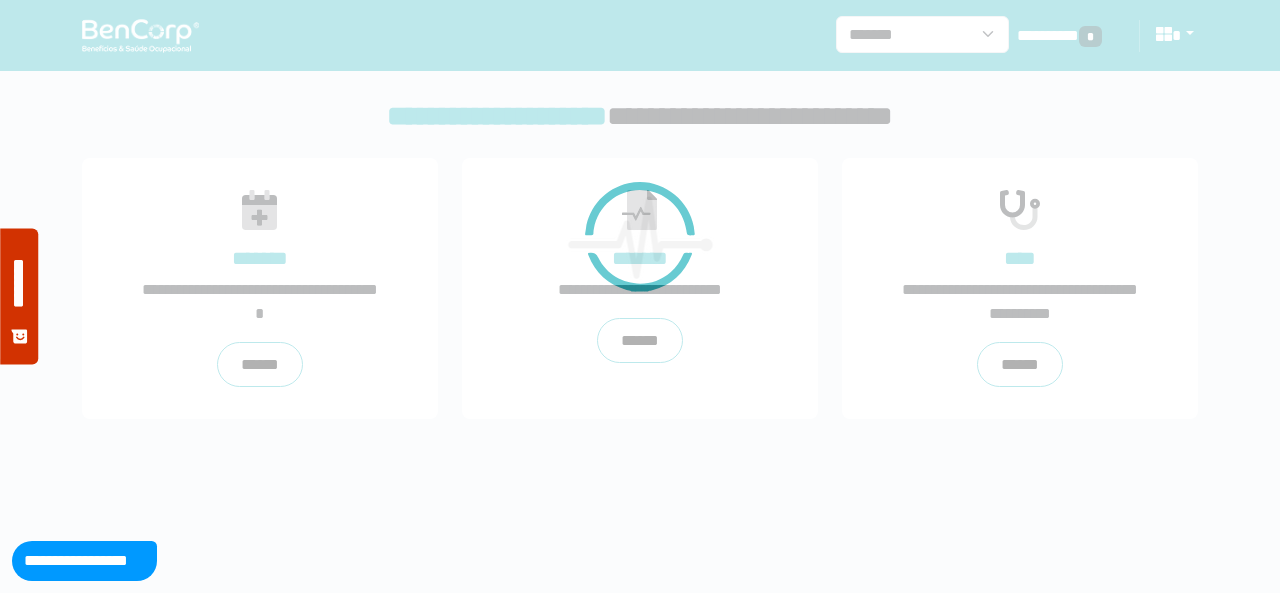 scroll, scrollTop: 0, scrollLeft: 0, axis: both 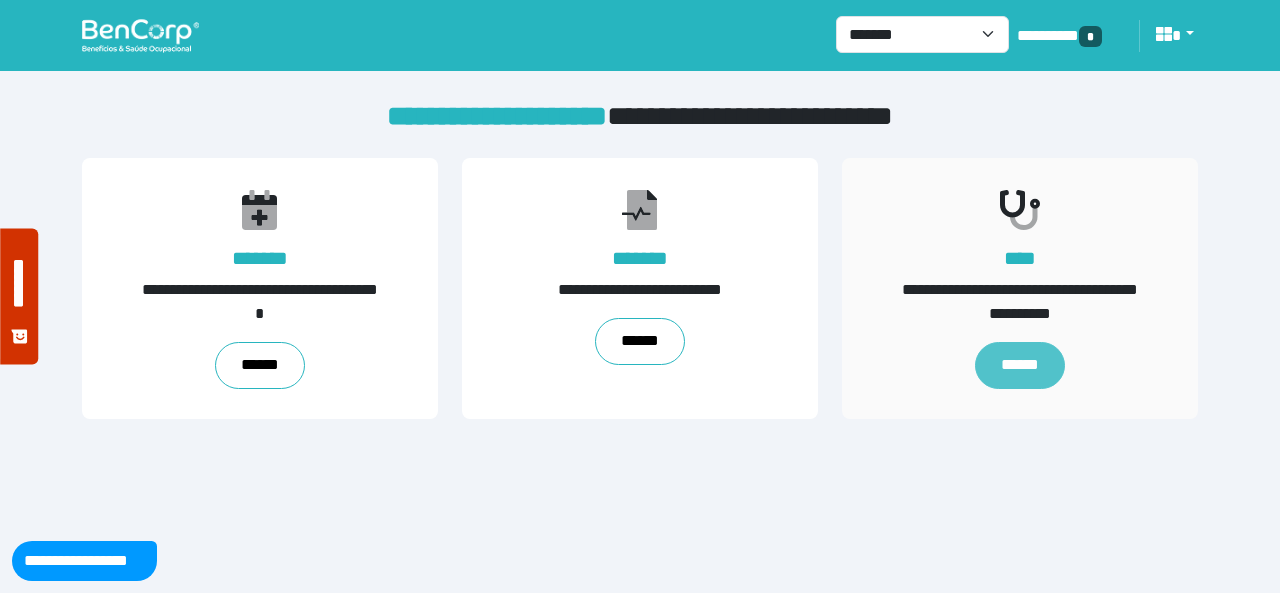 click on "******" at bounding box center [1020, 365] 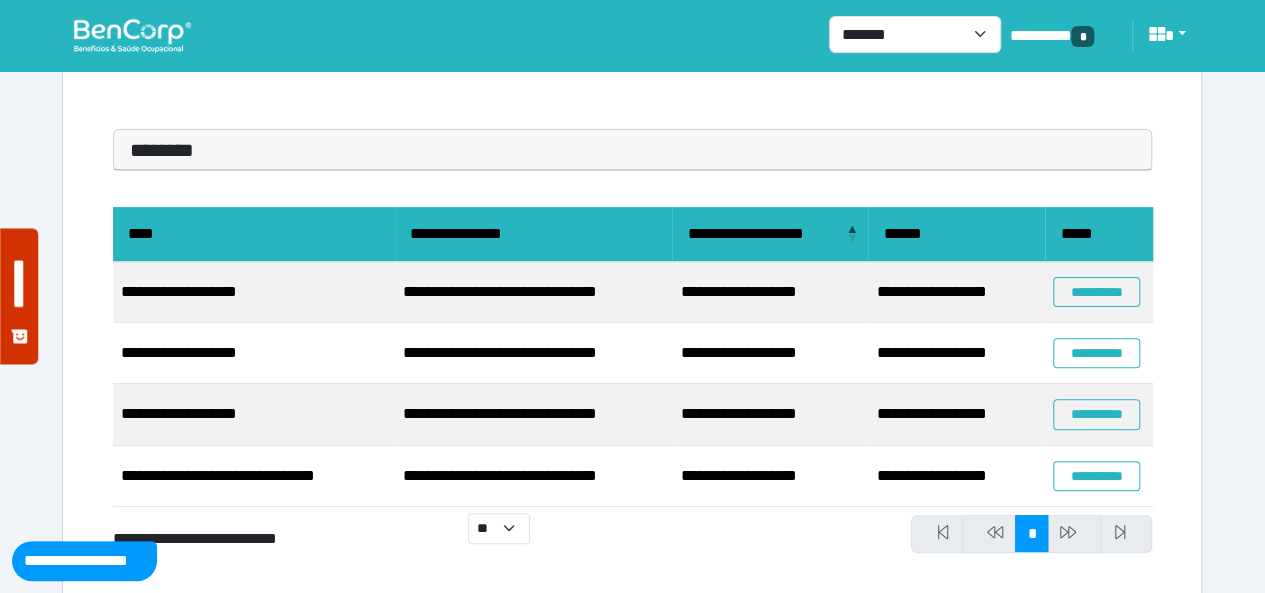 scroll, scrollTop: 187, scrollLeft: 0, axis: vertical 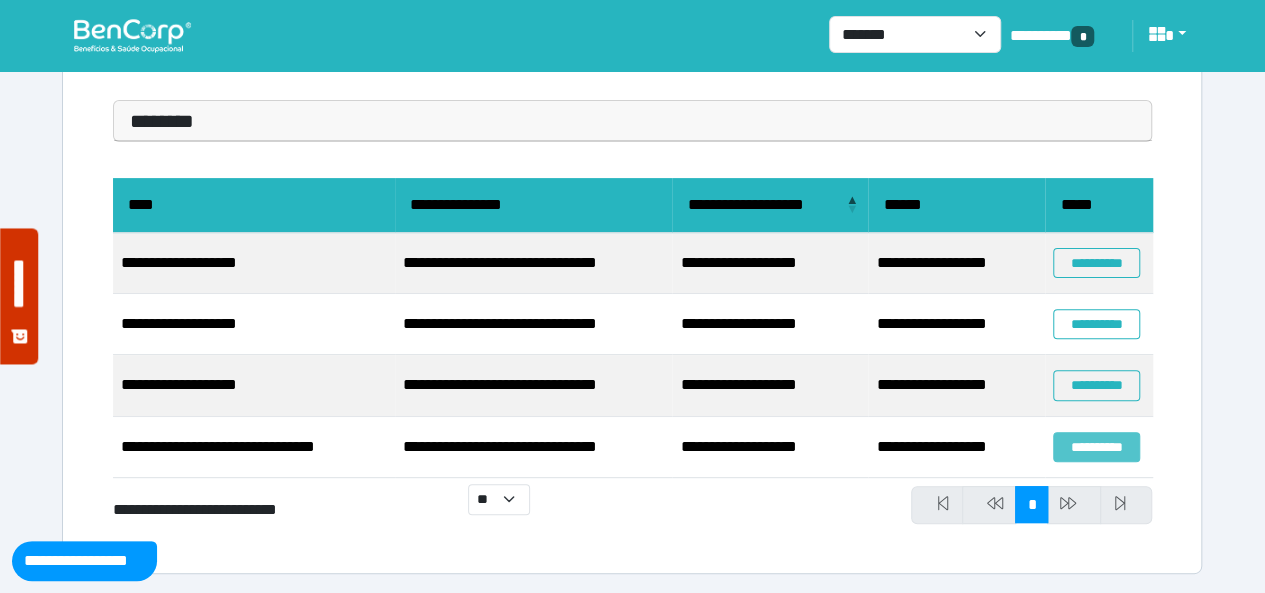 click on "**********" at bounding box center [1096, 447] 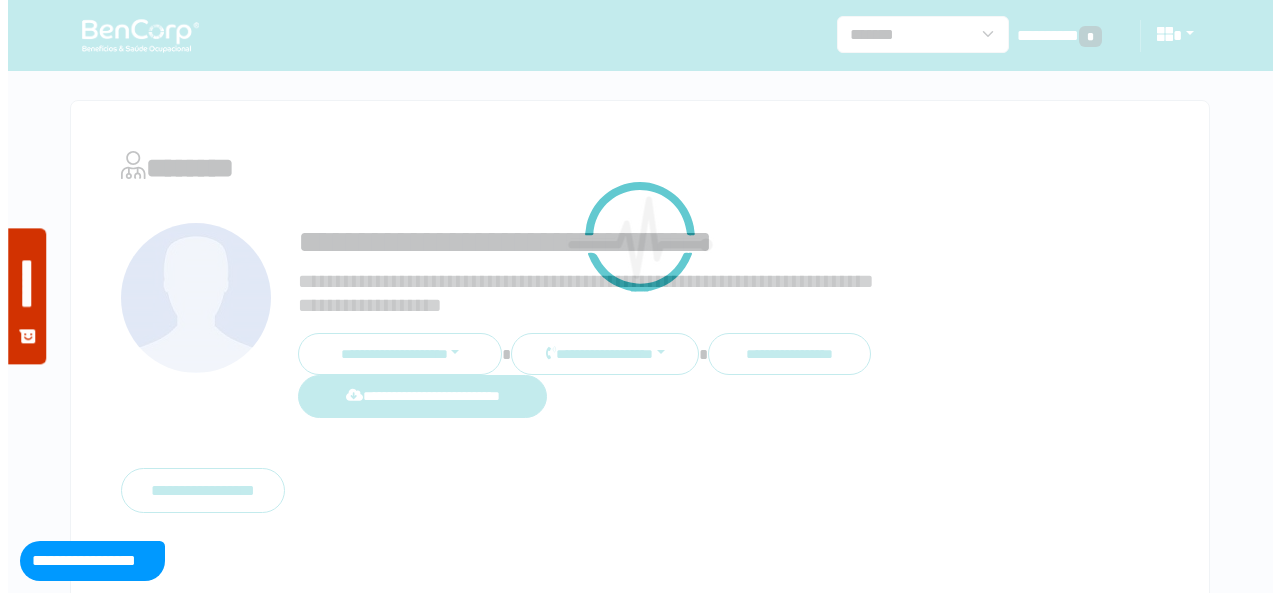 scroll, scrollTop: 0, scrollLeft: 0, axis: both 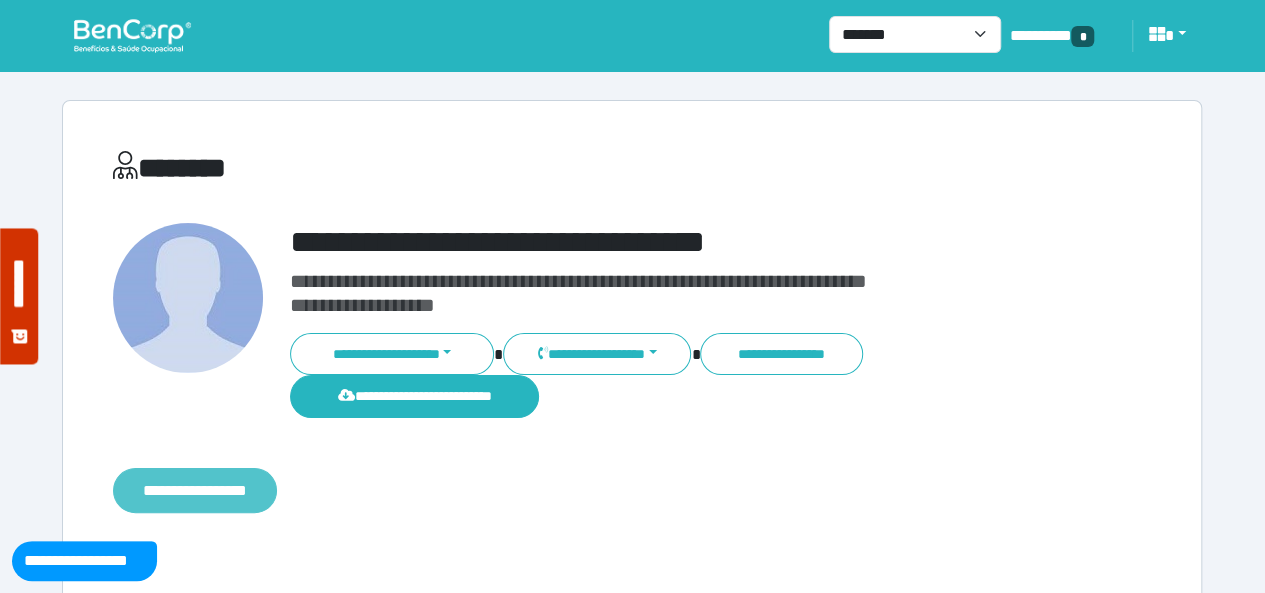 click on "**********" at bounding box center [195, 490] 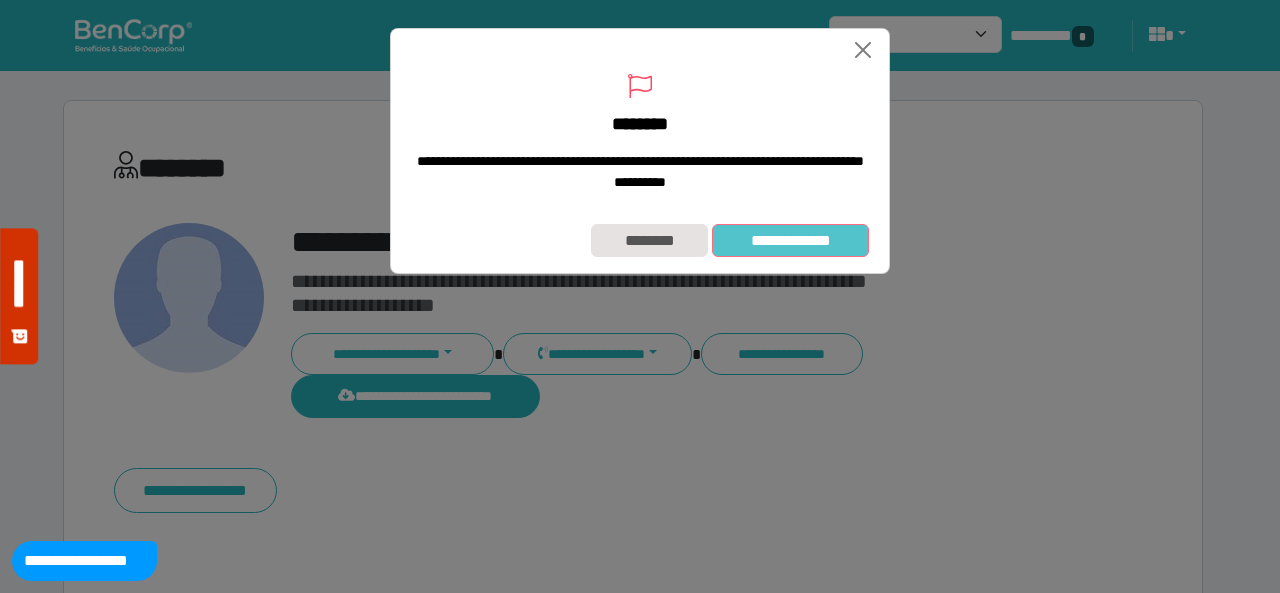 click on "**********" at bounding box center (790, 240) 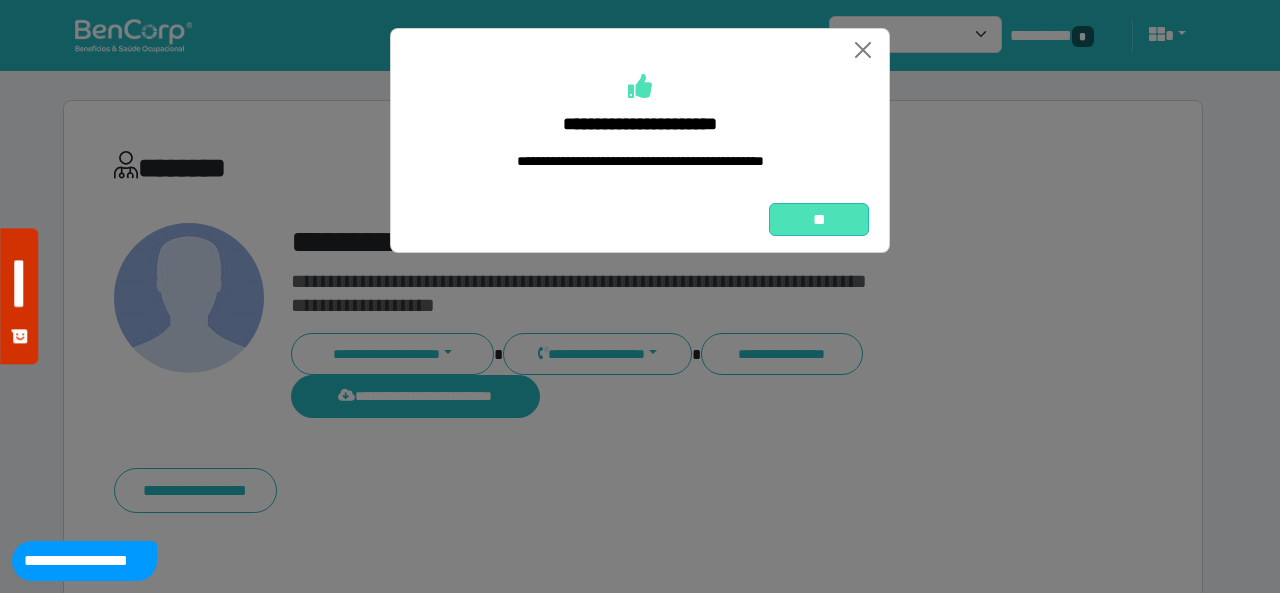 click on "**" at bounding box center [819, 219] 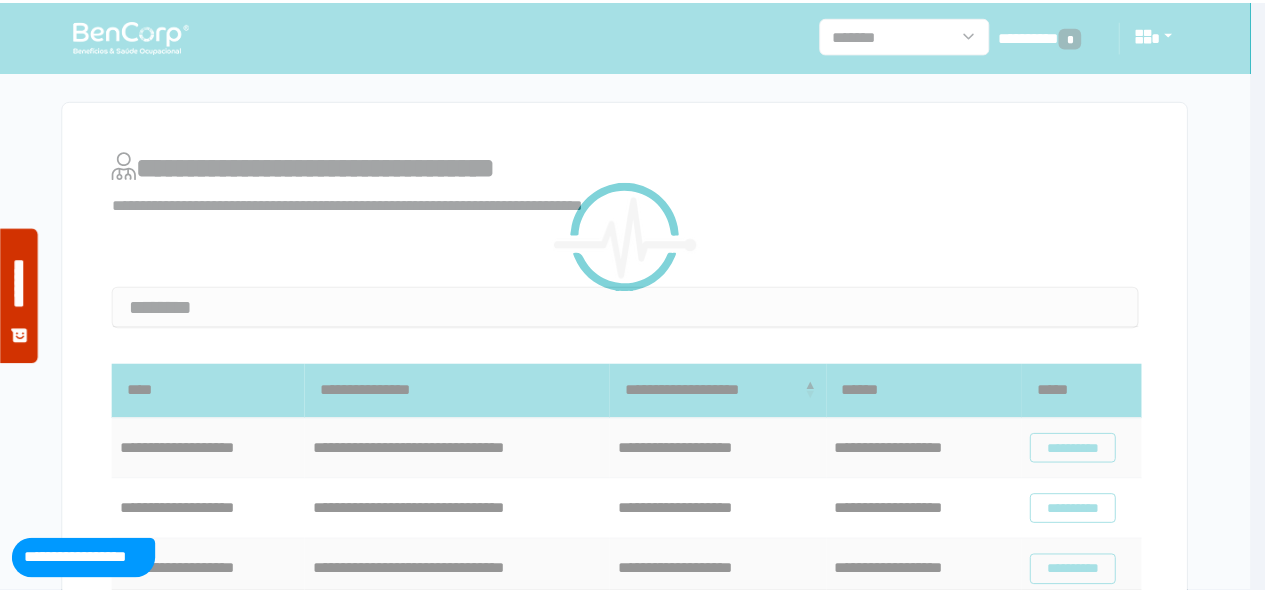 scroll, scrollTop: 0, scrollLeft: 0, axis: both 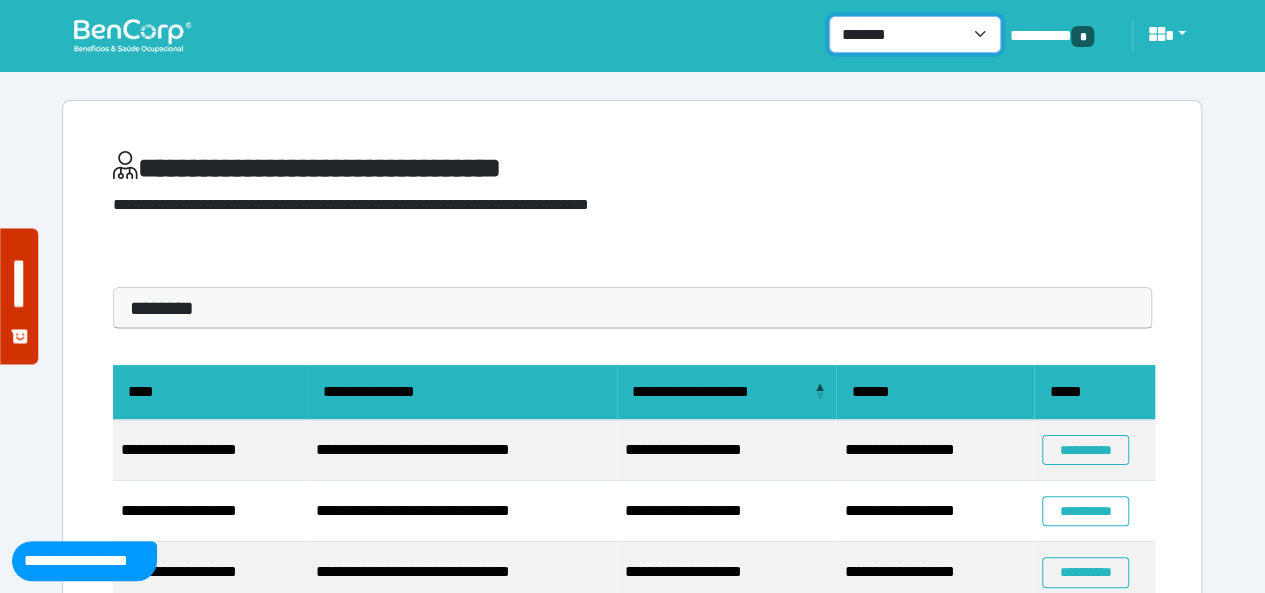 drag, startPoint x: 990, startPoint y: 33, endPoint x: 972, endPoint y: 49, distance: 24.083189 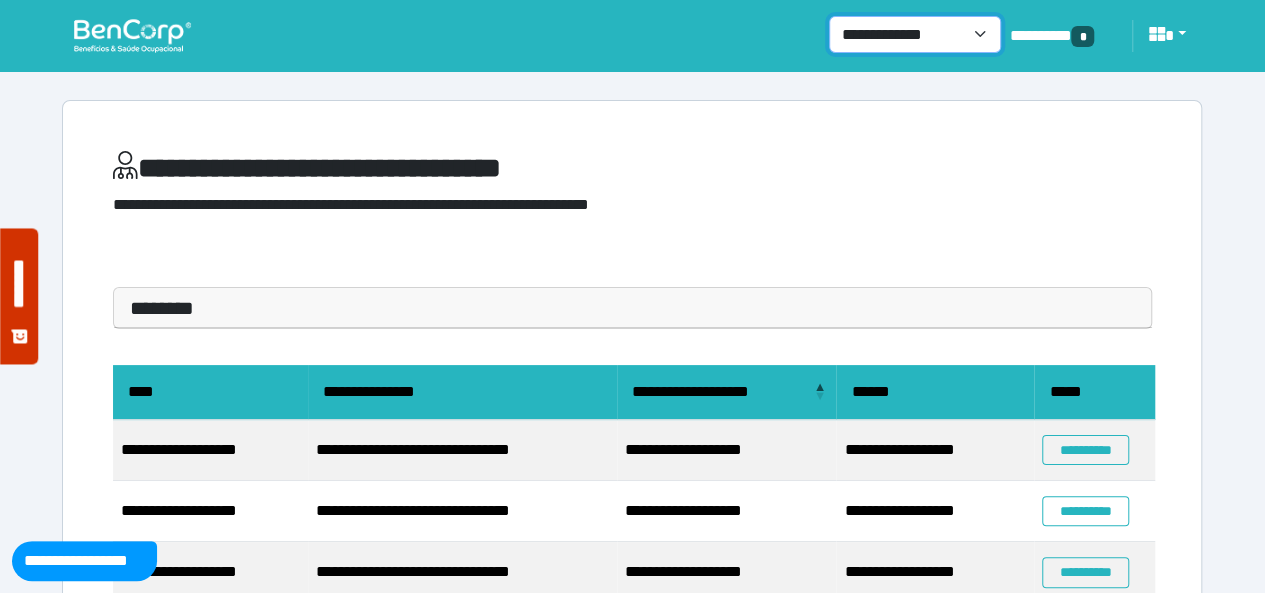 click on "**********" at bounding box center (915, 34) 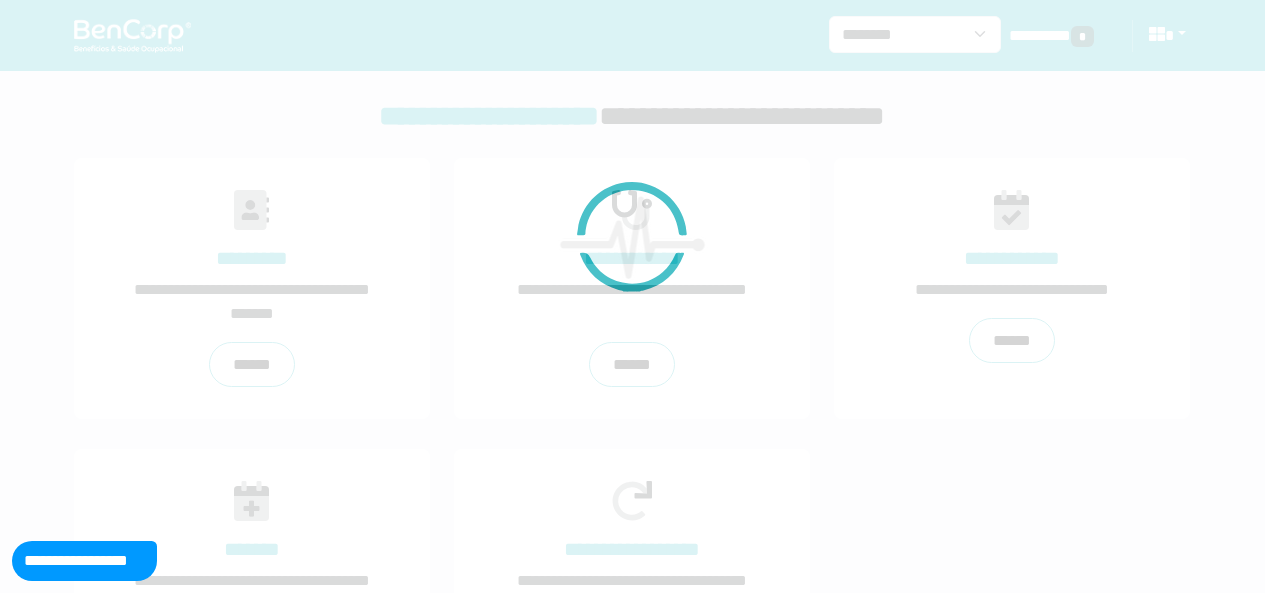 scroll, scrollTop: 0, scrollLeft: 0, axis: both 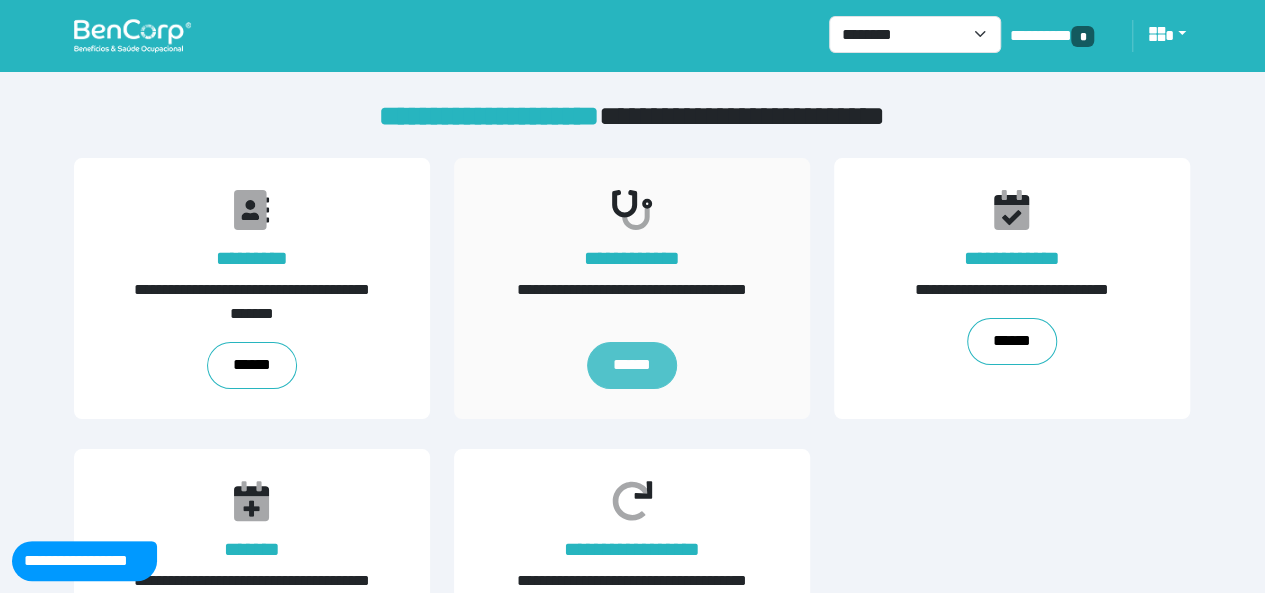 click on "******" at bounding box center (632, 365) 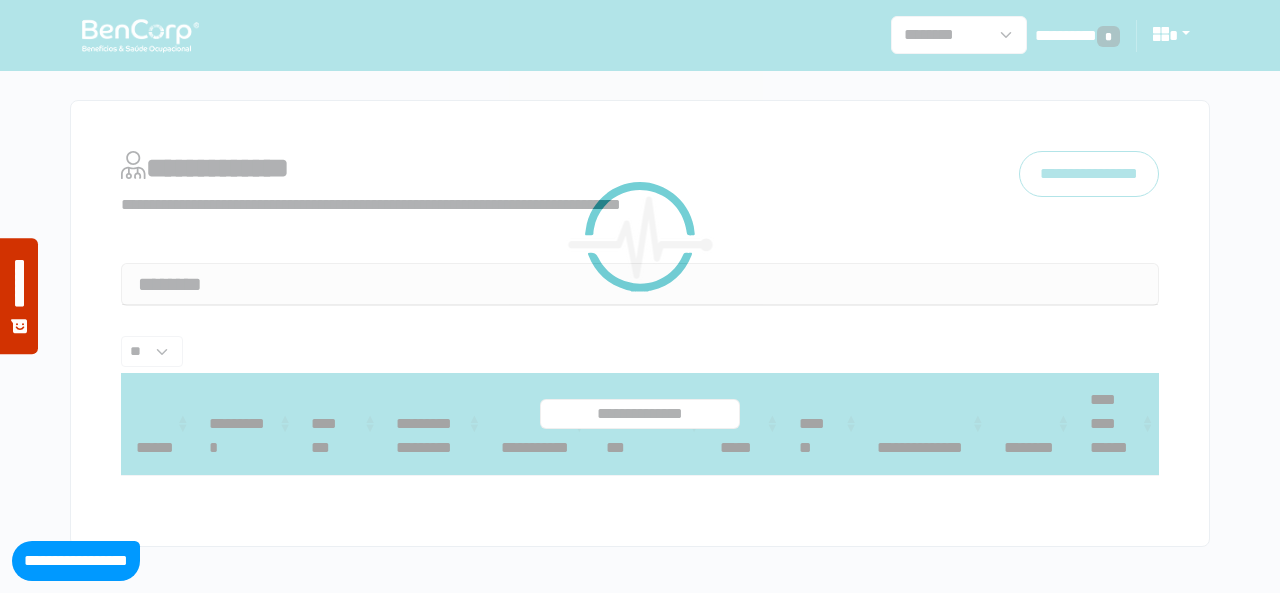 select 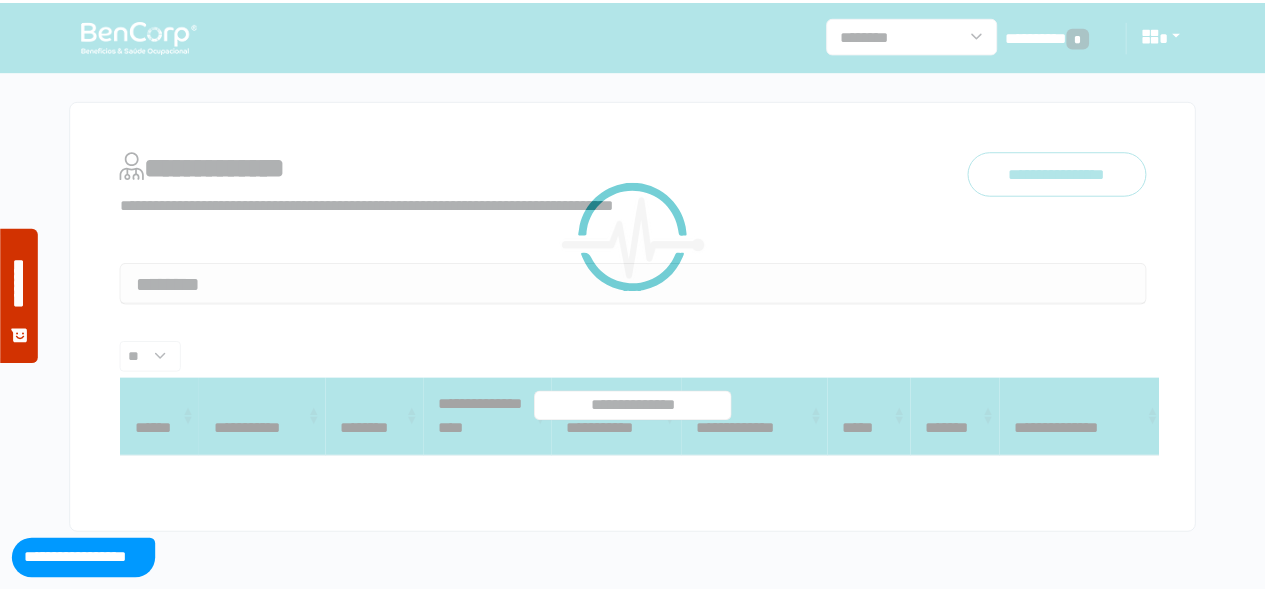 scroll, scrollTop: 0, scrollLeft: 0, axis: both 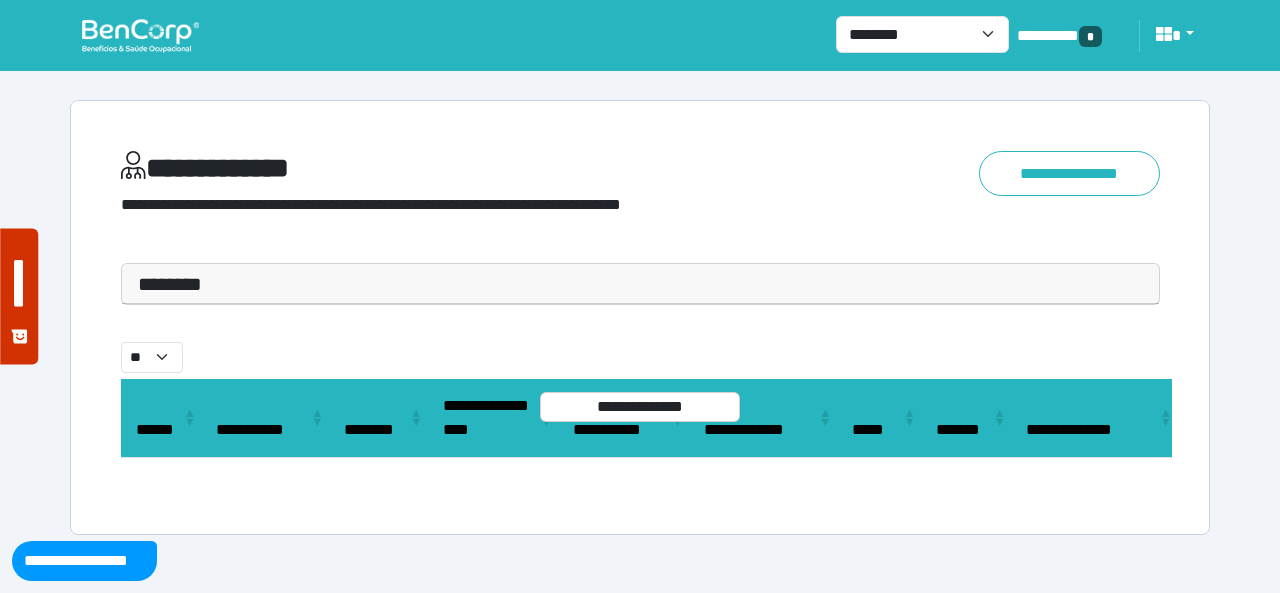 click on "********" at bounding box center (640, 284) 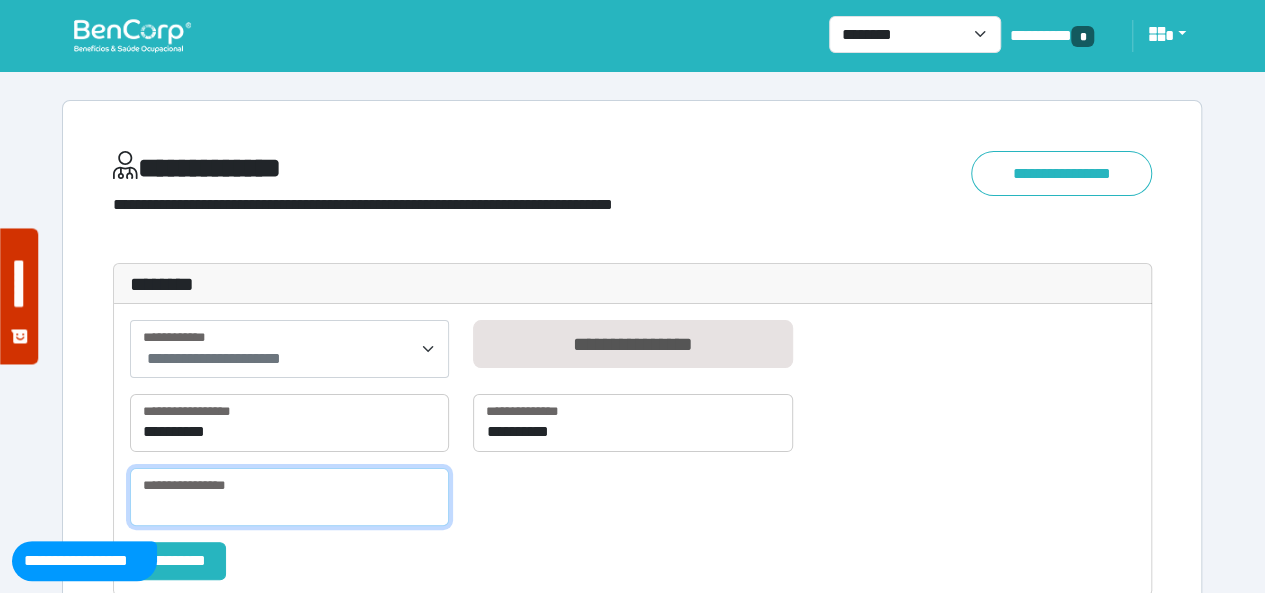 click at bounding box center [289, 497] 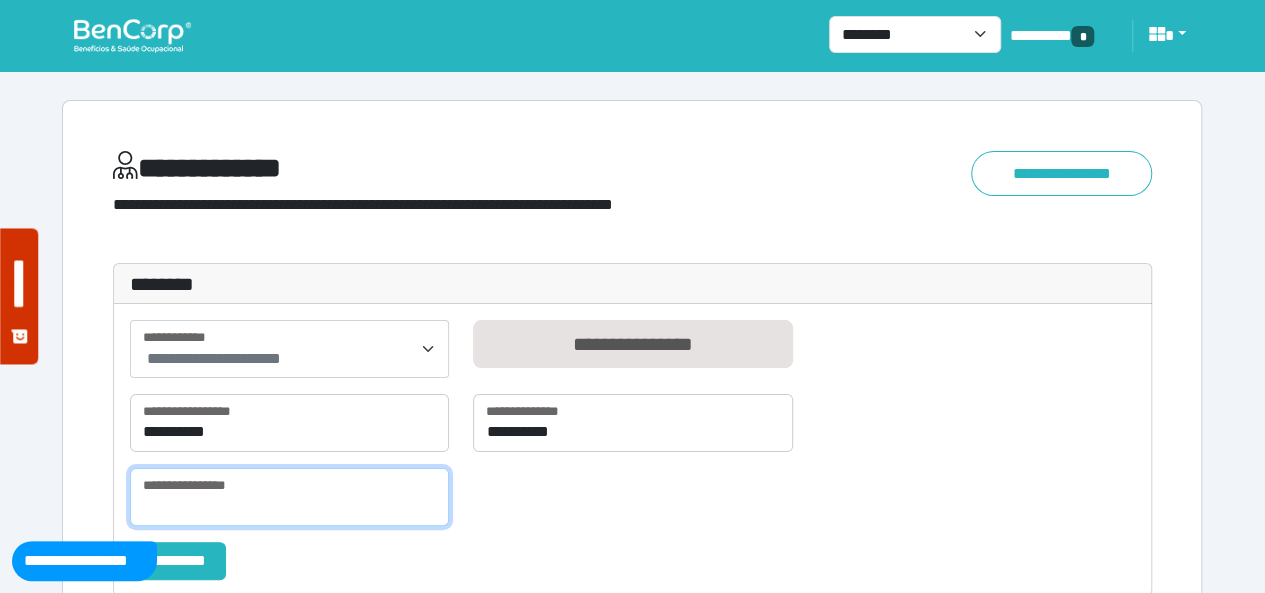 paste on "**********" 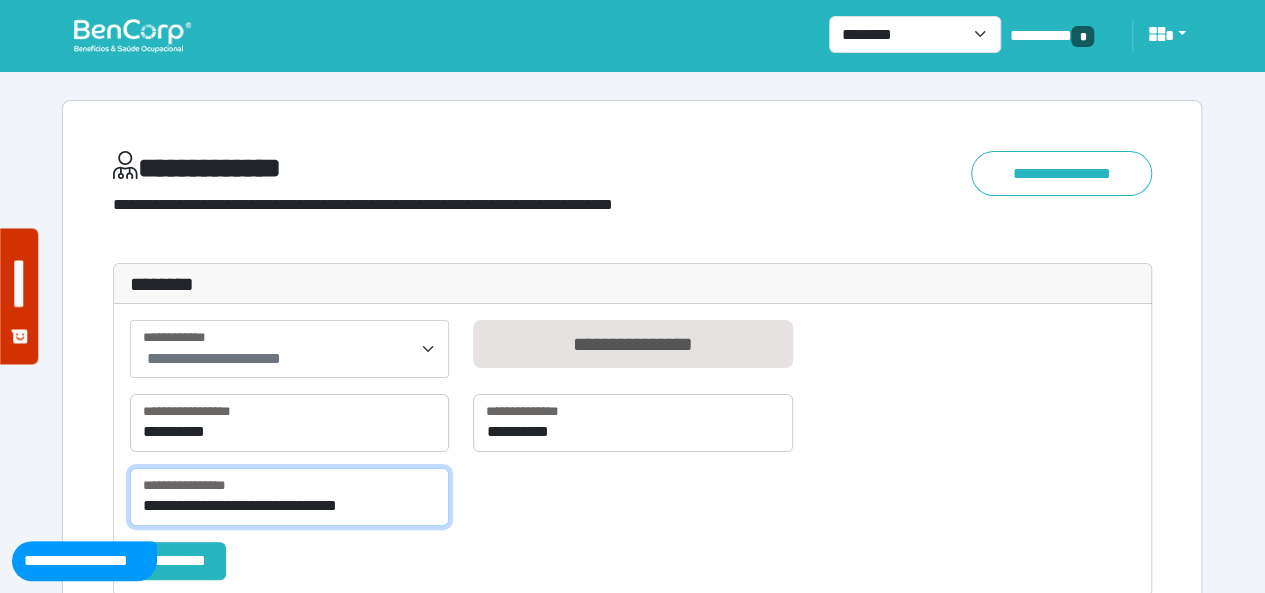 type on "**********" 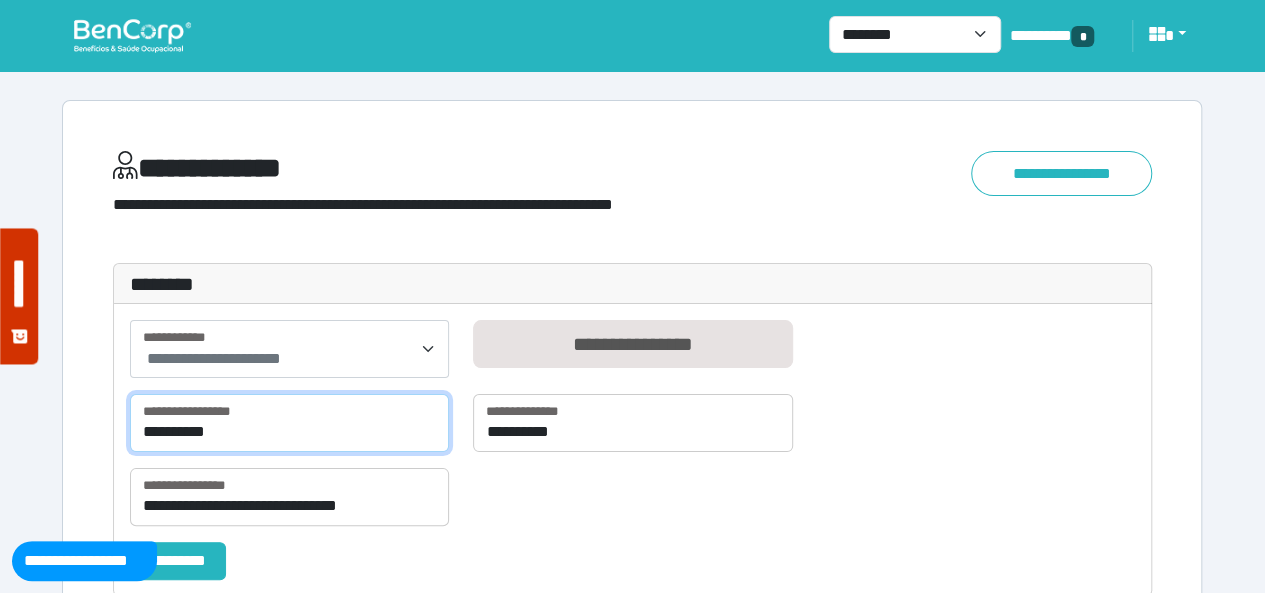 click on "**********" at bounding box center (289, 423) 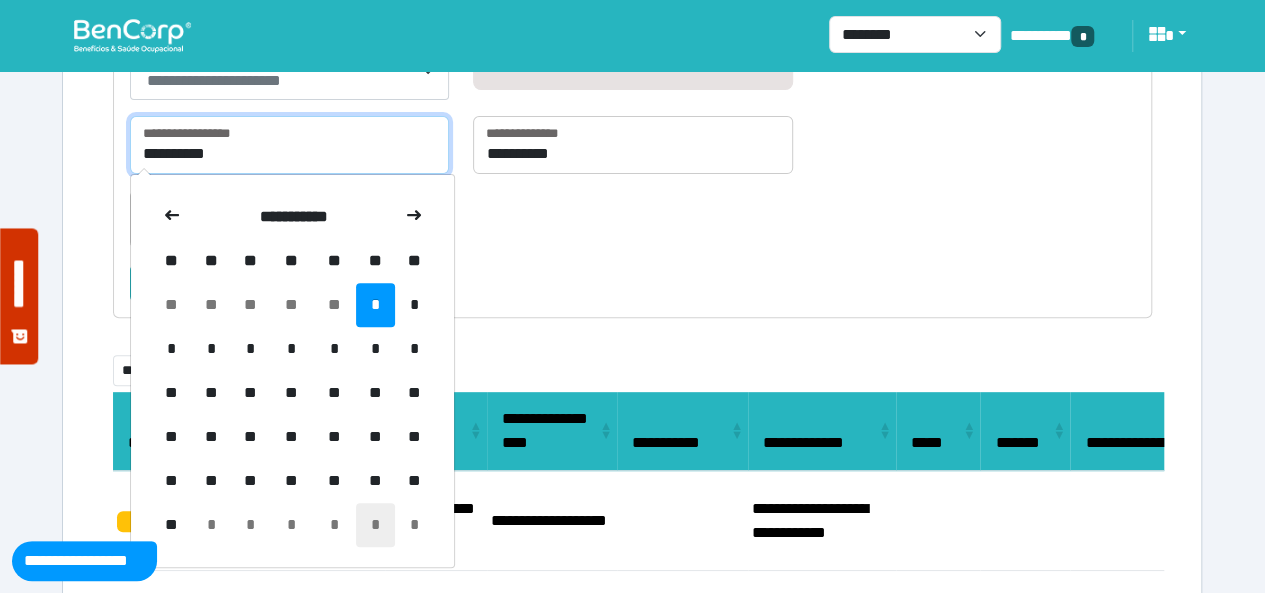 scroll, scrollTop: 300, scrollLeft: 0, axis: vertical 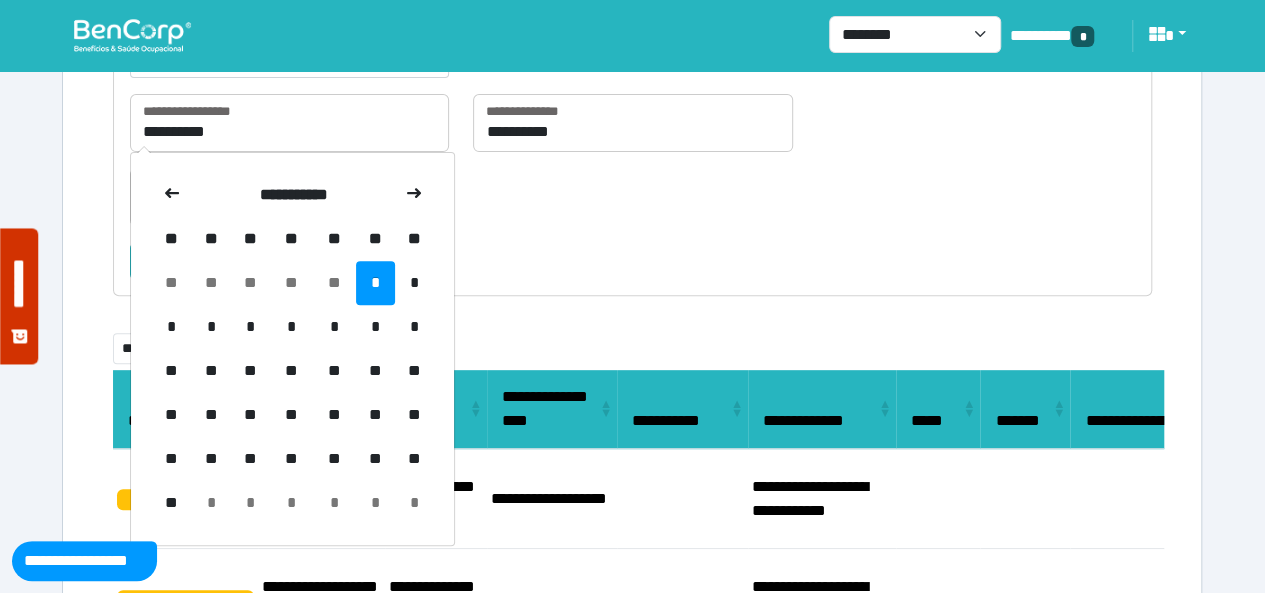 click on "*" at bounding box center (334, 327) 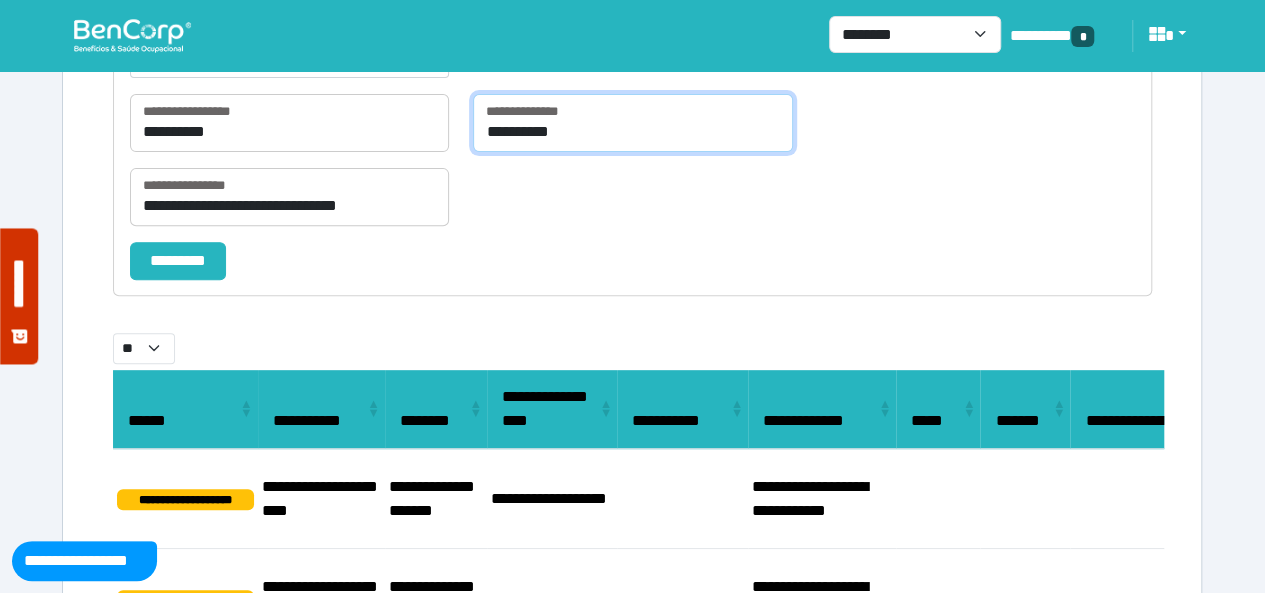 drag, startPoint x: 628, startPoint y: 113, endPoint x: 624, endPoint y: 132, distance: 19.416489 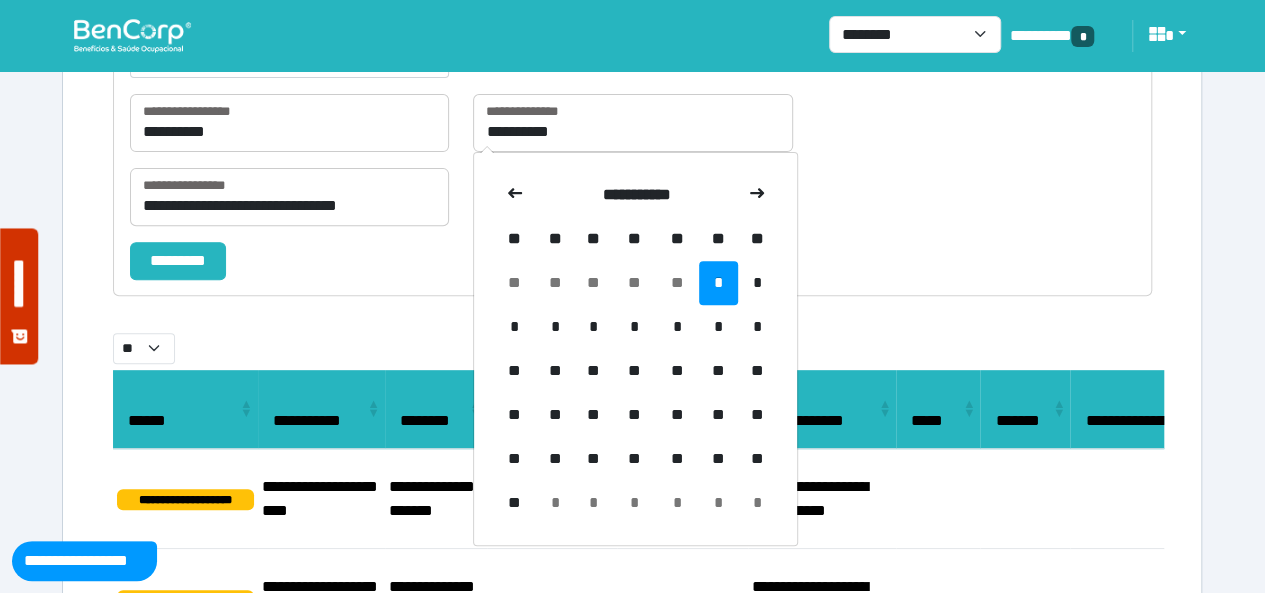 drag, startPoint x: 682, startPoint y: 327, endPoint x: 610, endPoint y: 322, distance: 72.1734 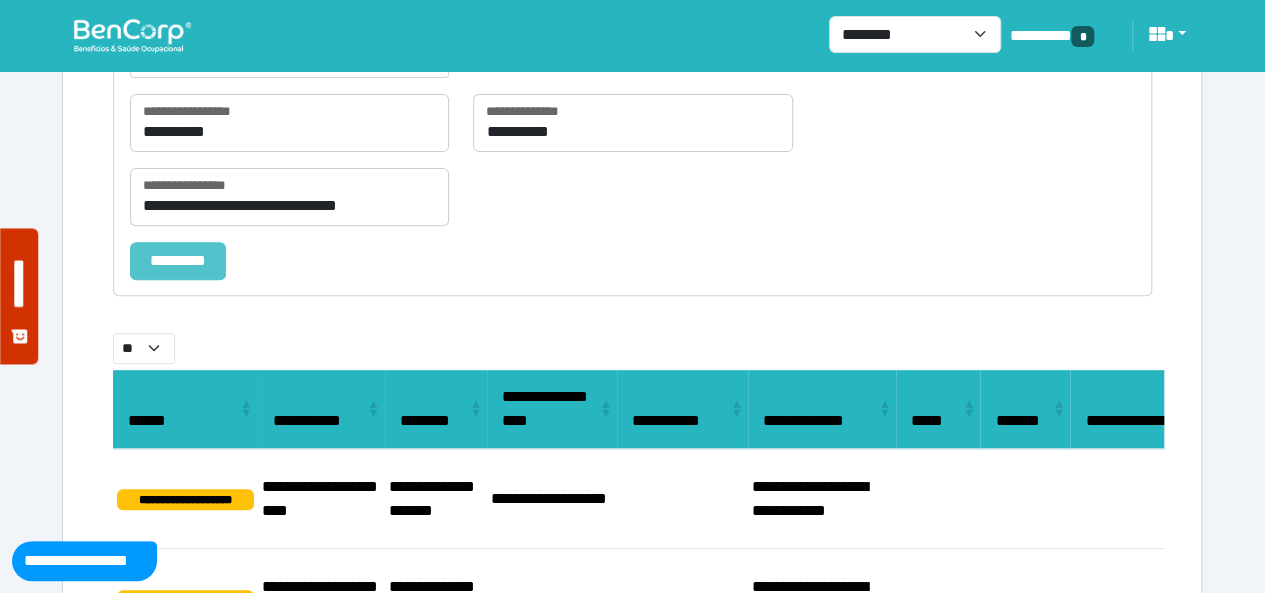 click on "*********" at bounding box center [178, 260] 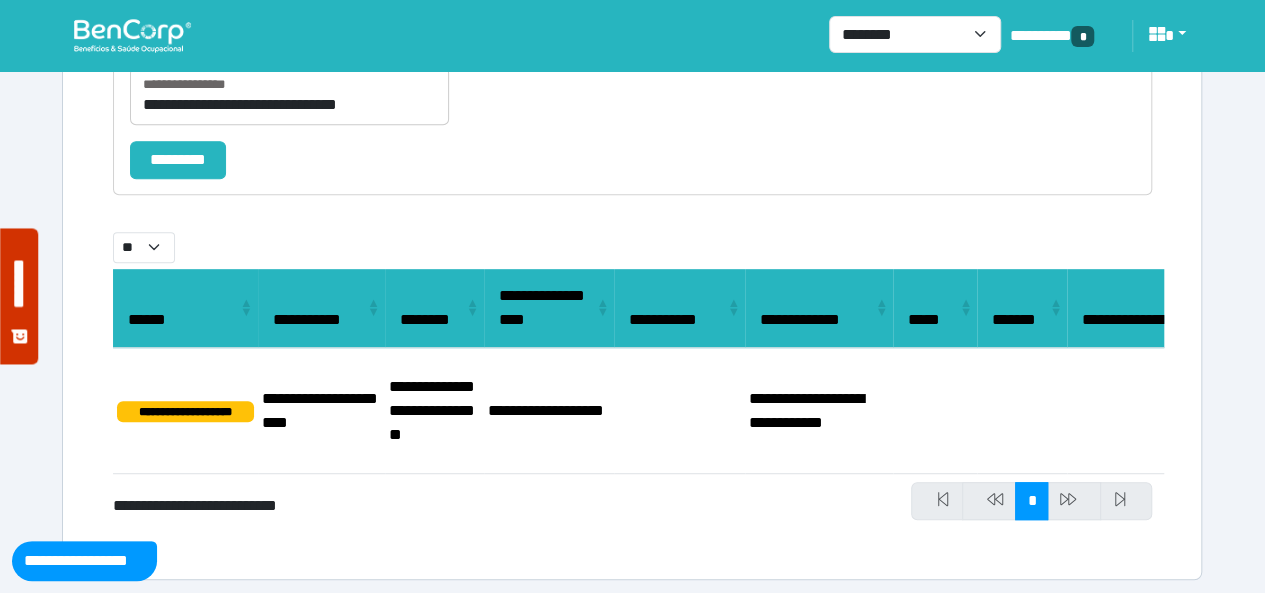 scroll, scrollTop: 407, scrollLeft: 0, axis: vertical 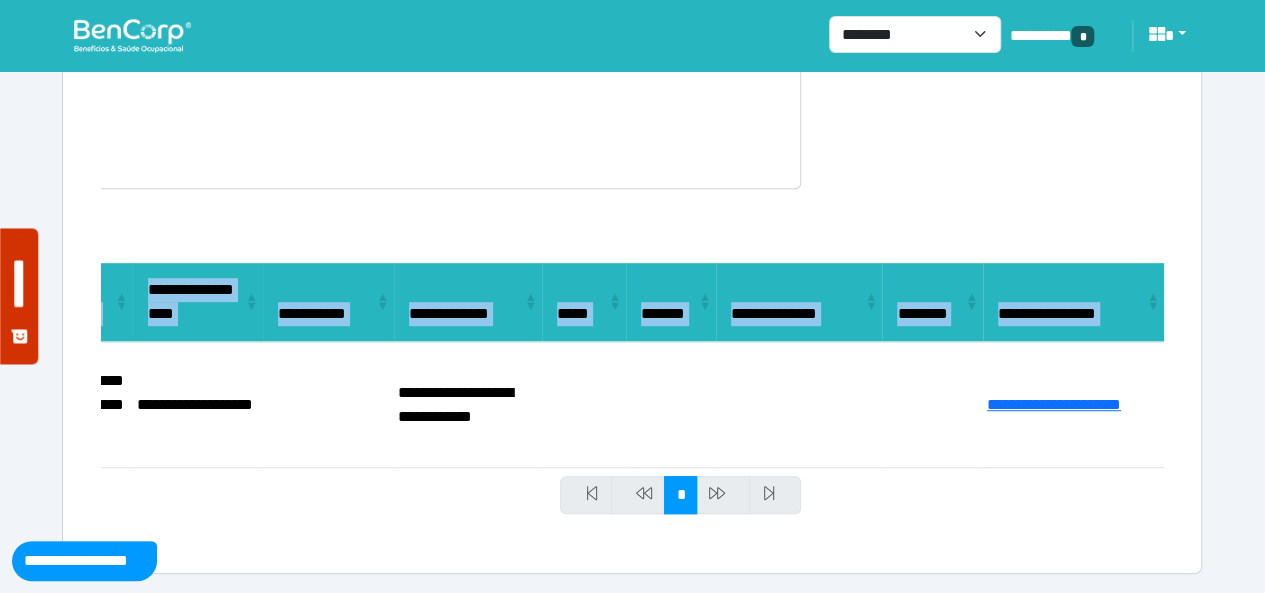 drag, startPoint x: 262, startPoint y: 387, endPoint x: 1279, endPoint y: 441, distance: 1018.4326 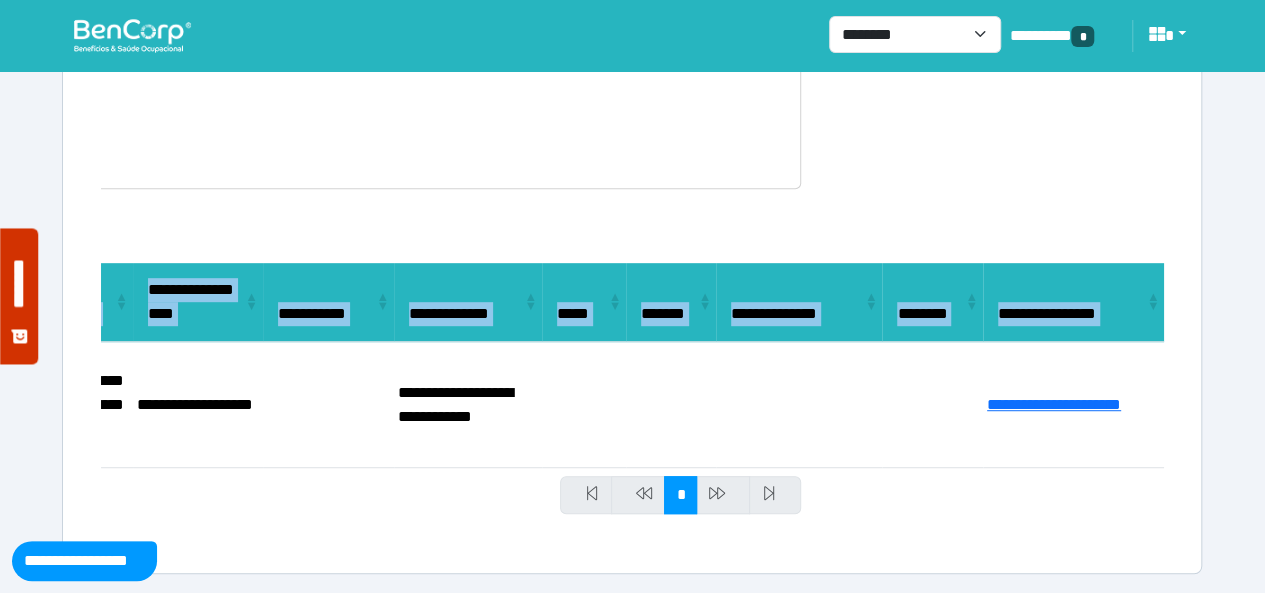 click at bounding box center (132, 35) 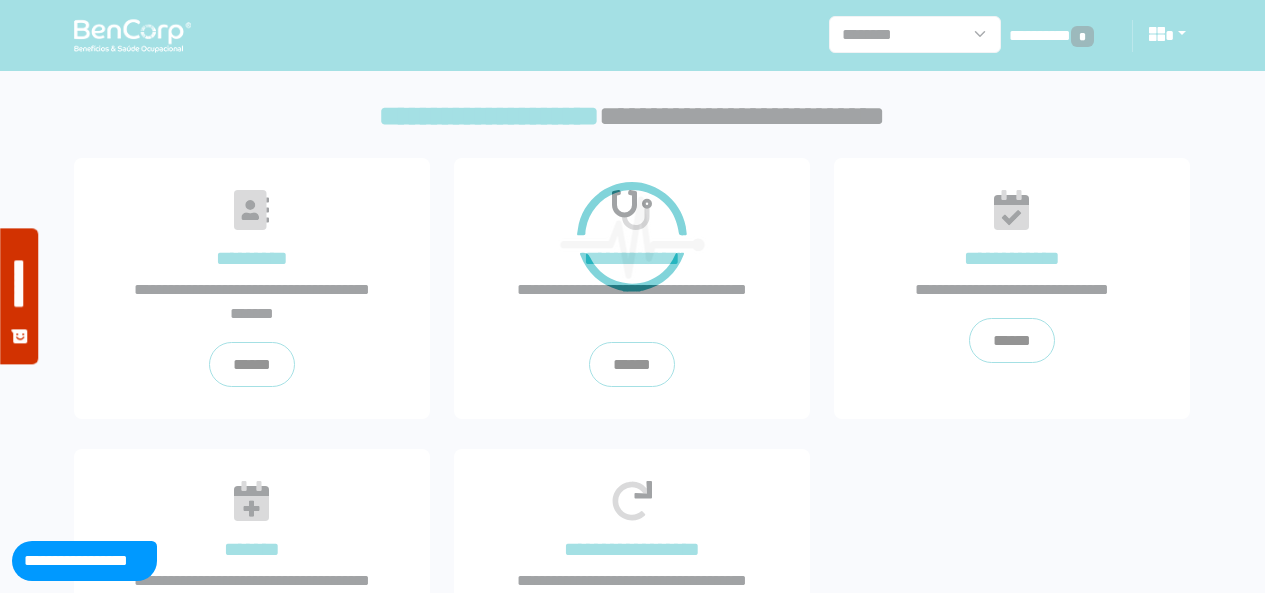 scroll, scrollTop: 0, scrollLeft: 0, axis: both 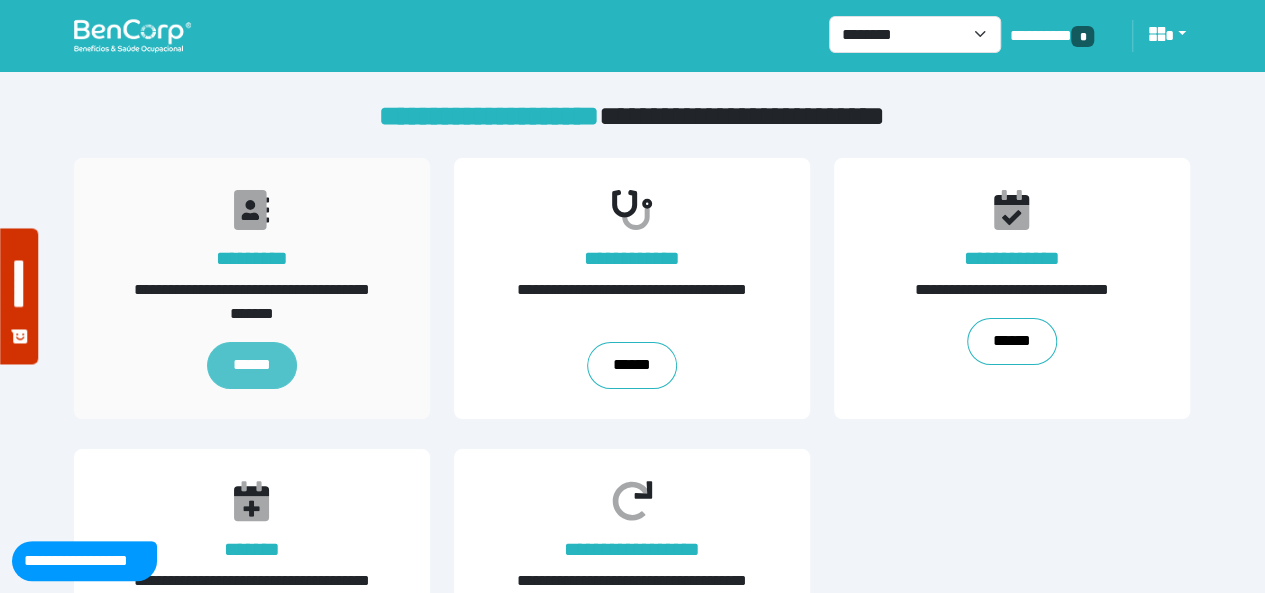 click on "******" at bounding box center (252, 366) 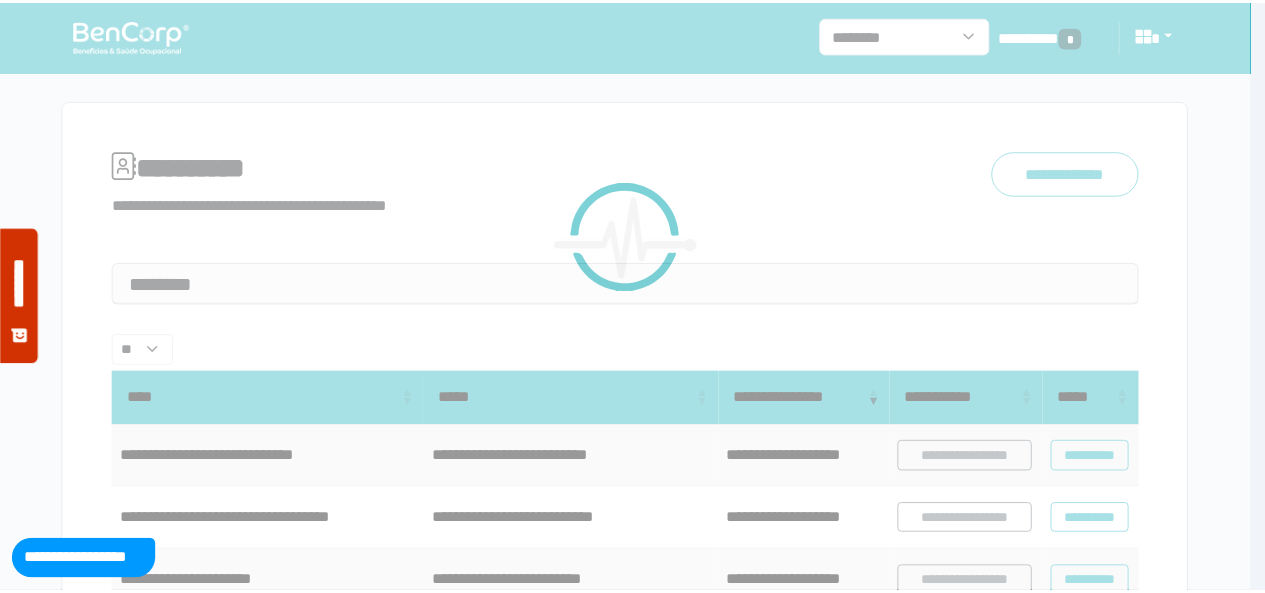 scroll, scrollTop: 0, scrollLeft: 0, axis: both 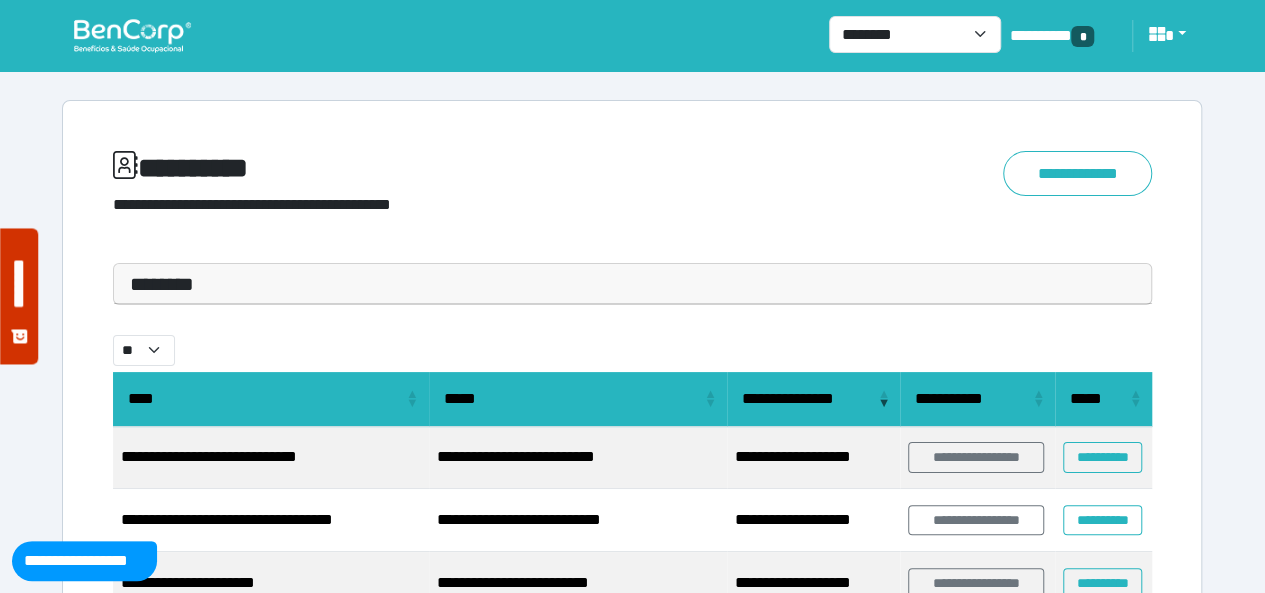 drag, startPoint x: 229, startPoint y: 279, endPoint x: 235, endPoint y: 306, distance: 27.658634 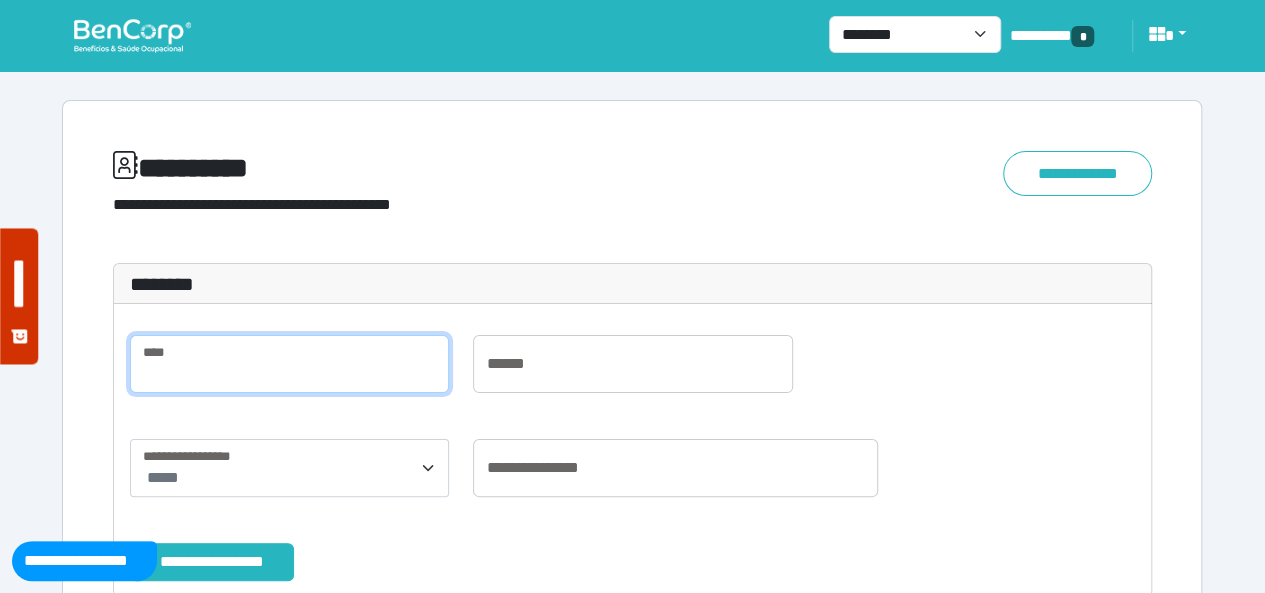 click at bounding box center [289, 364] 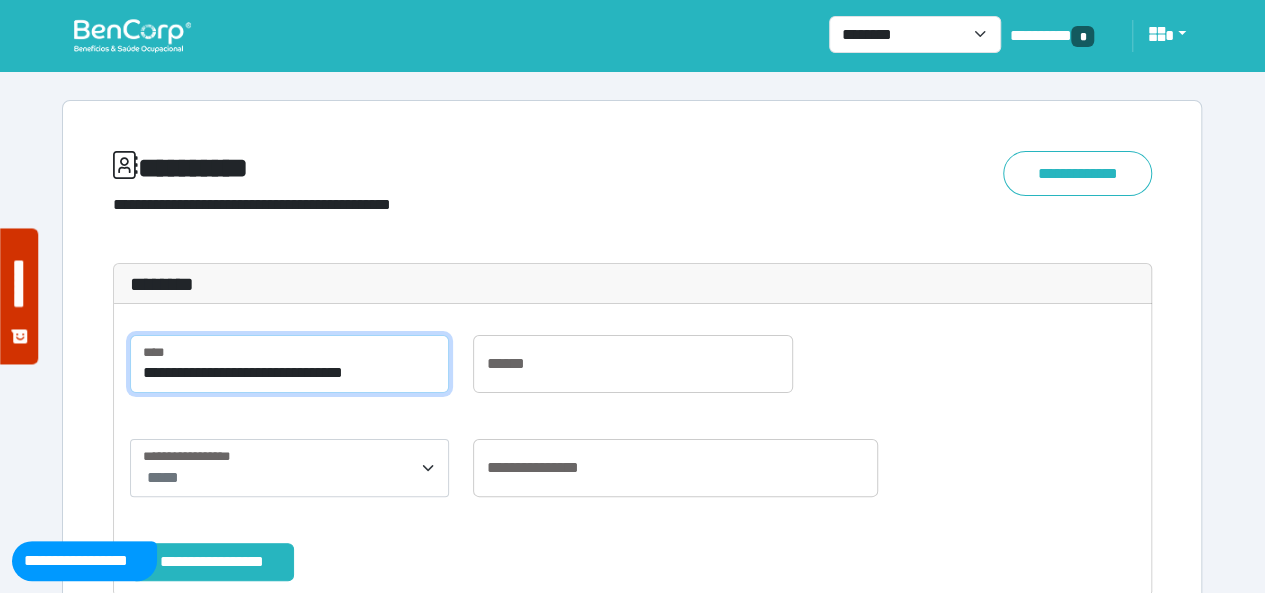 click on "**********" at bounding box center (212, 561) 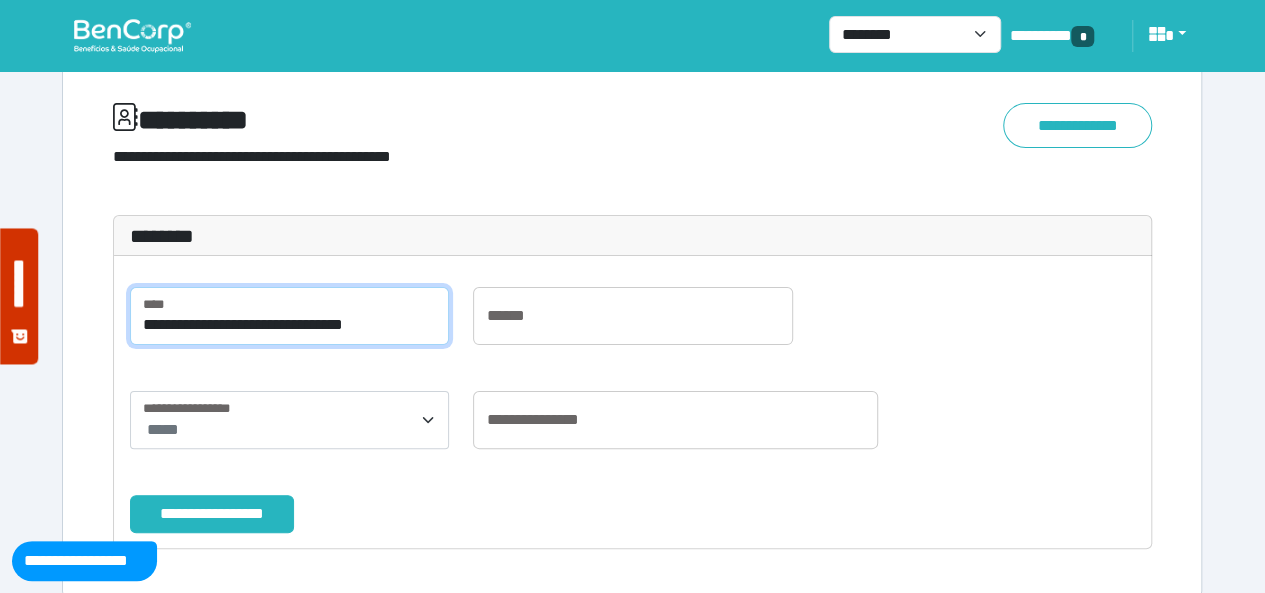 scroll, scrollTop: 74, scrollLeft: 0, axis: vertical 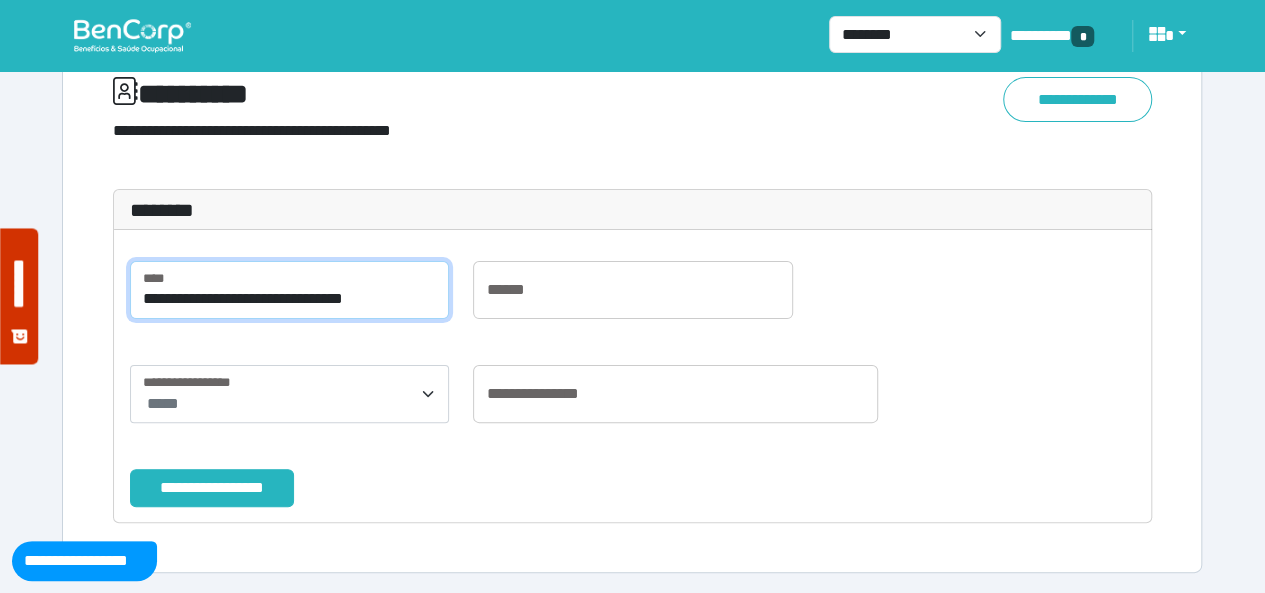 click on "**********" at bounding box center [289, 290] 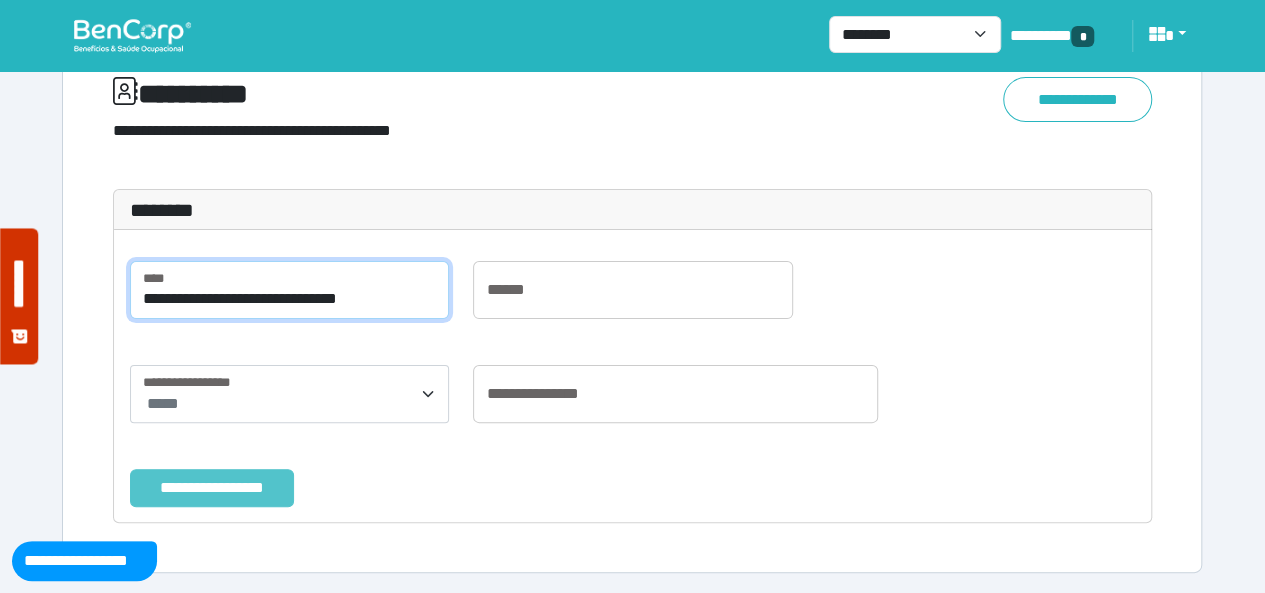 type on "**********" 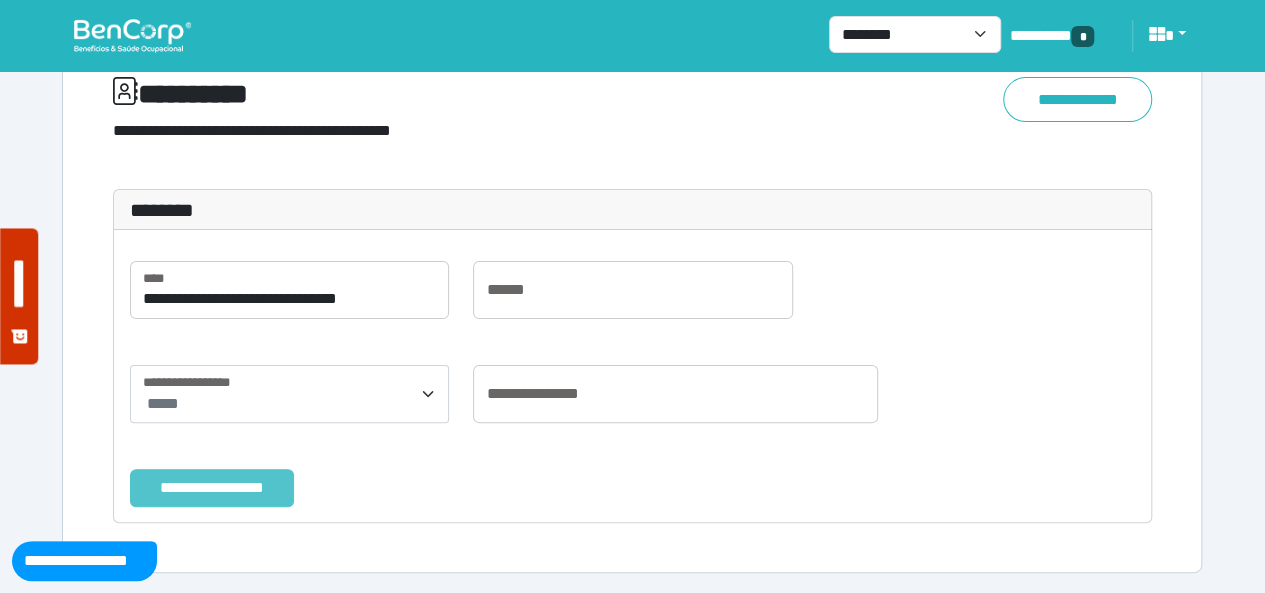 click on "**********" at bounding box center (212, 487) 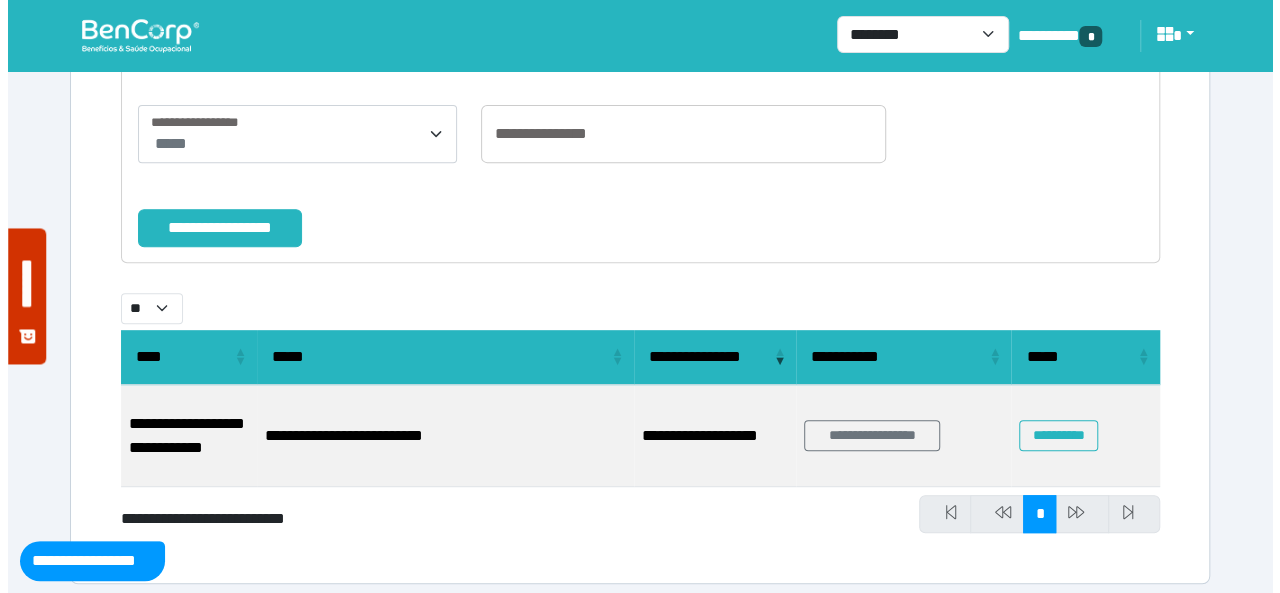 scroll, scrollTop: 344, scrollLeft: 0, axis: vertical 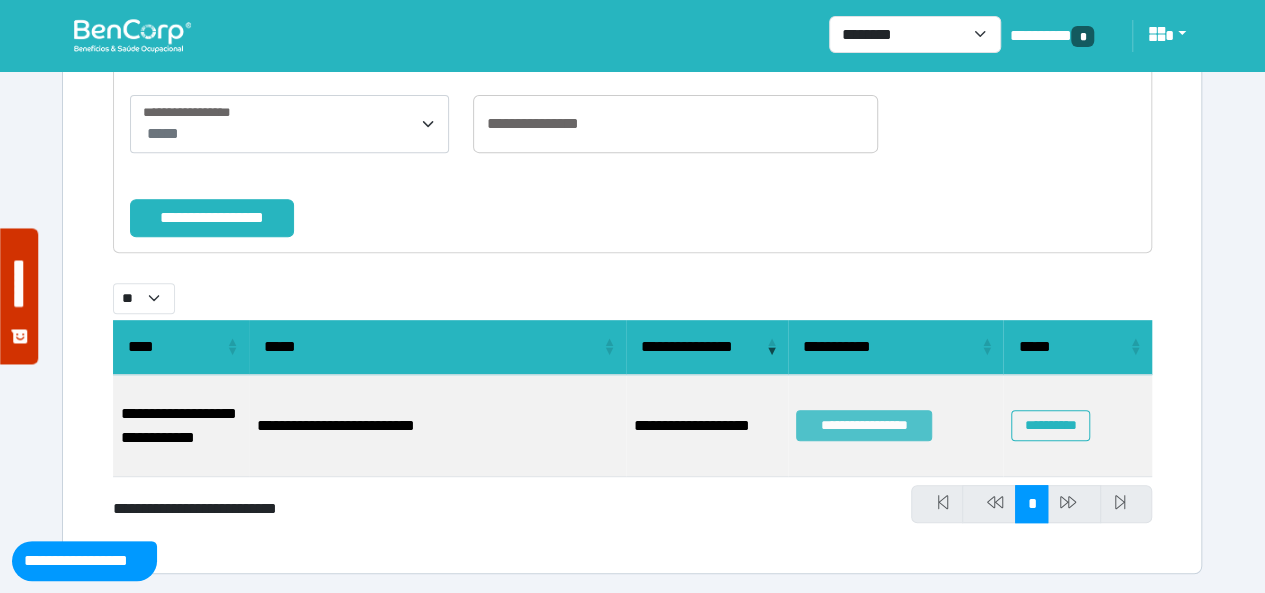 click on "**********" at bounding box center (864, 425) 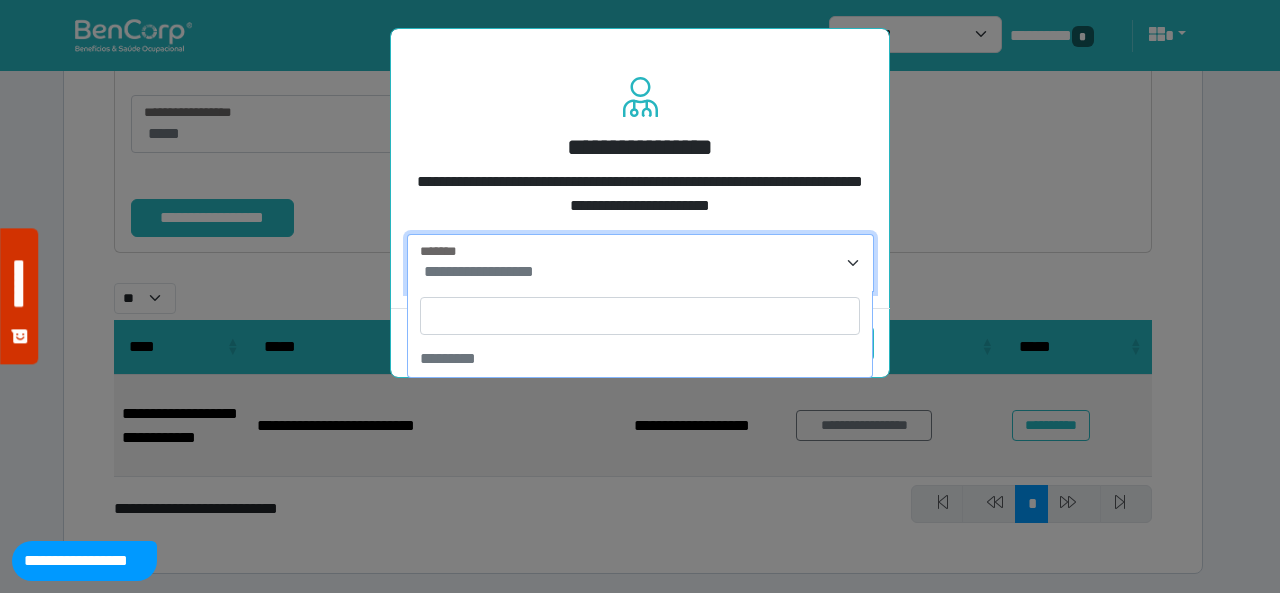 click on "**********" at bounding box center (642, 272) 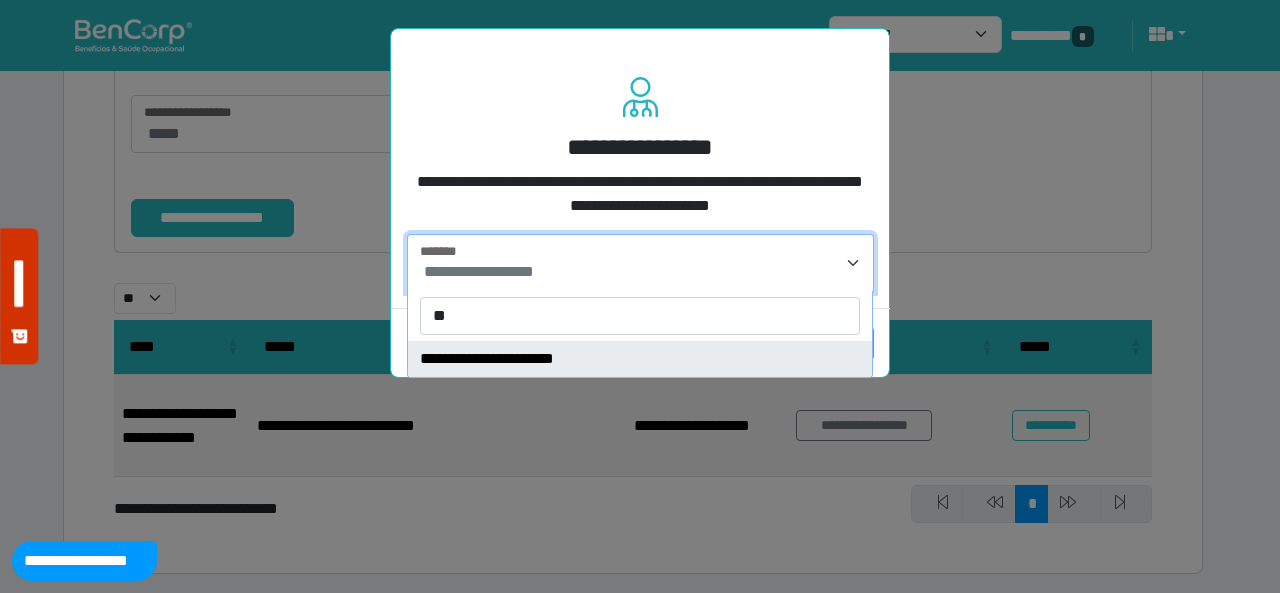 type on "**" 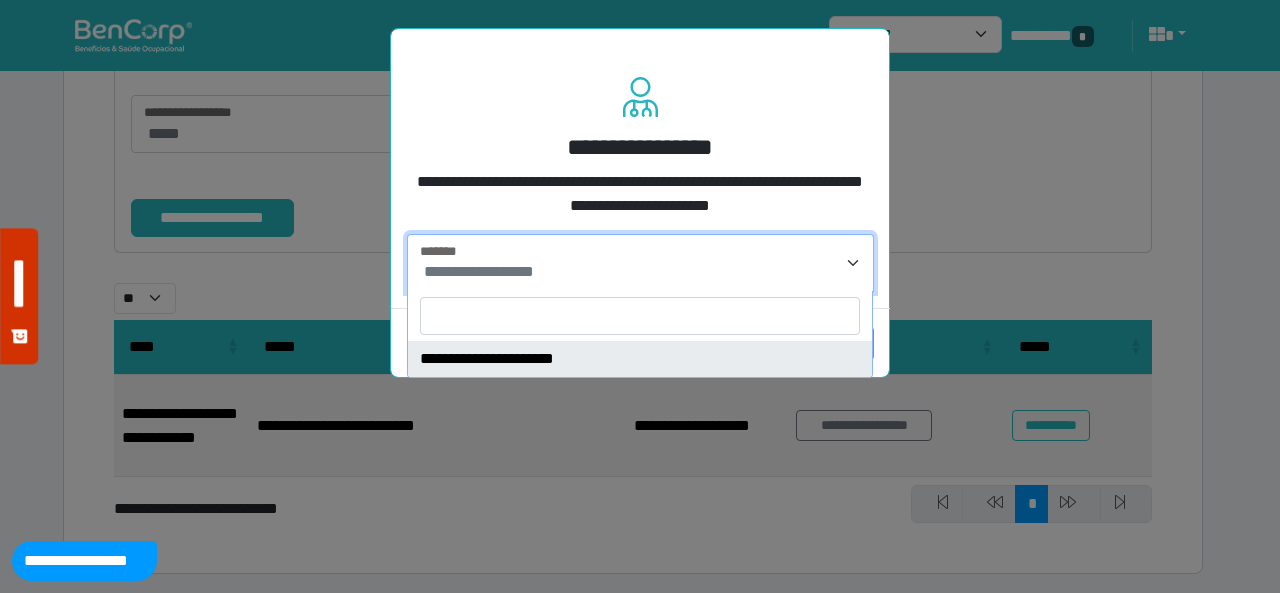 select on "****" 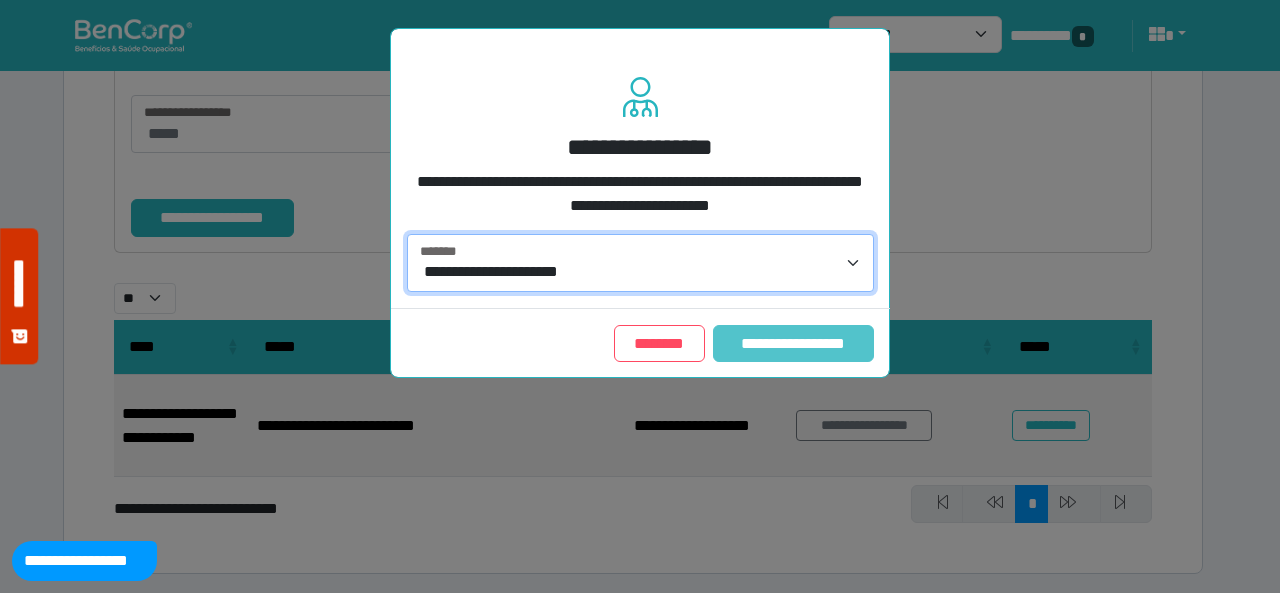 click on "**********" at bounding box center [793, 343] 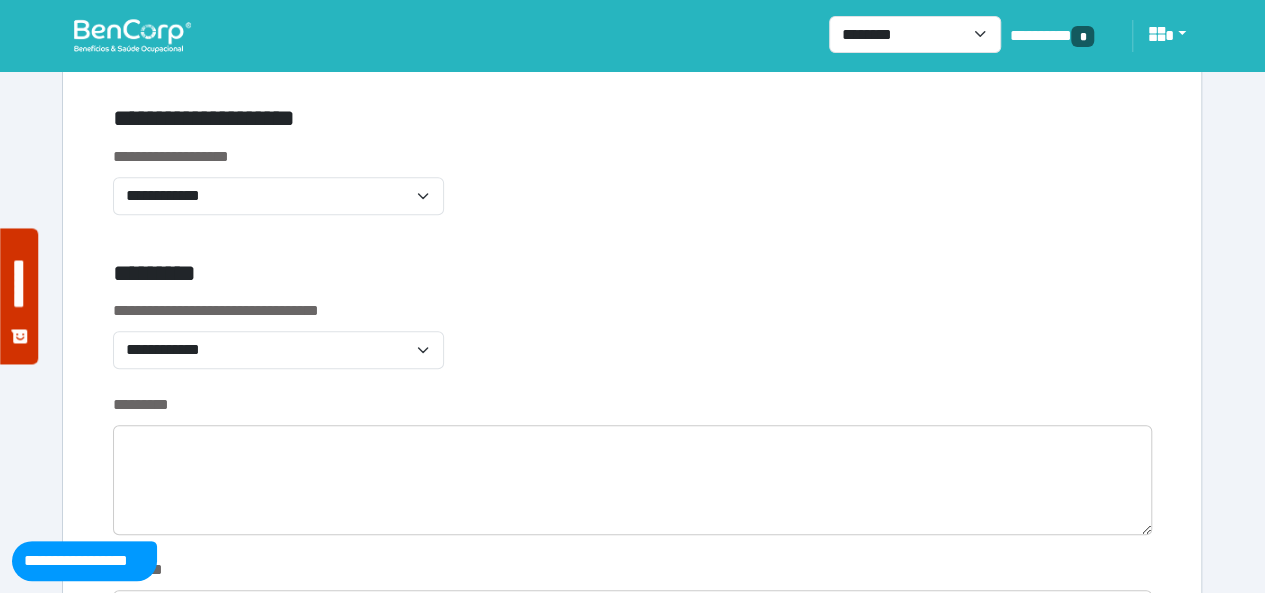 scroll, scrollTop: 600, scrollLeft: 0, axis: vertical 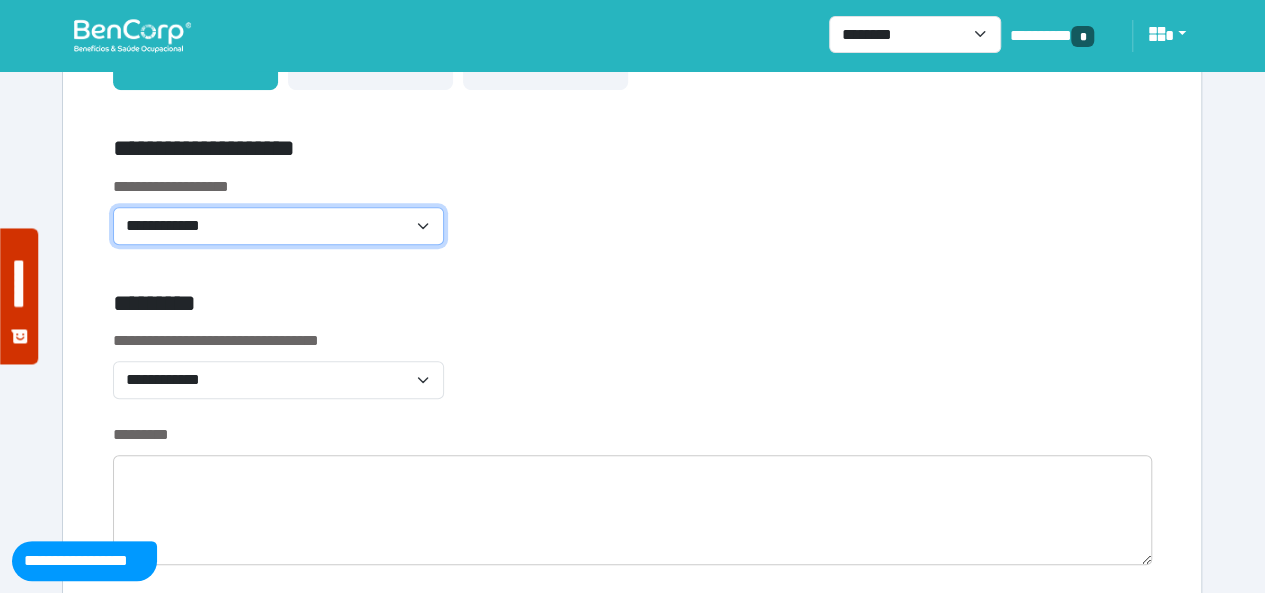 click on "**********" at bounding box center (278, 225) 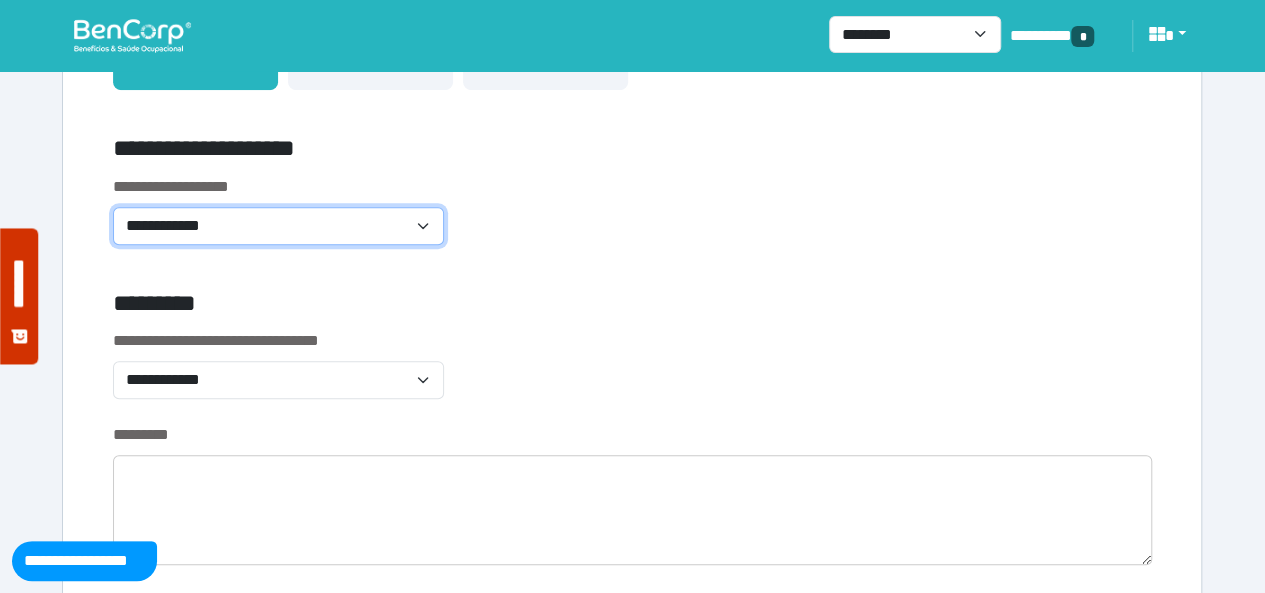 click on "**********" at bounding box center [278, 225] 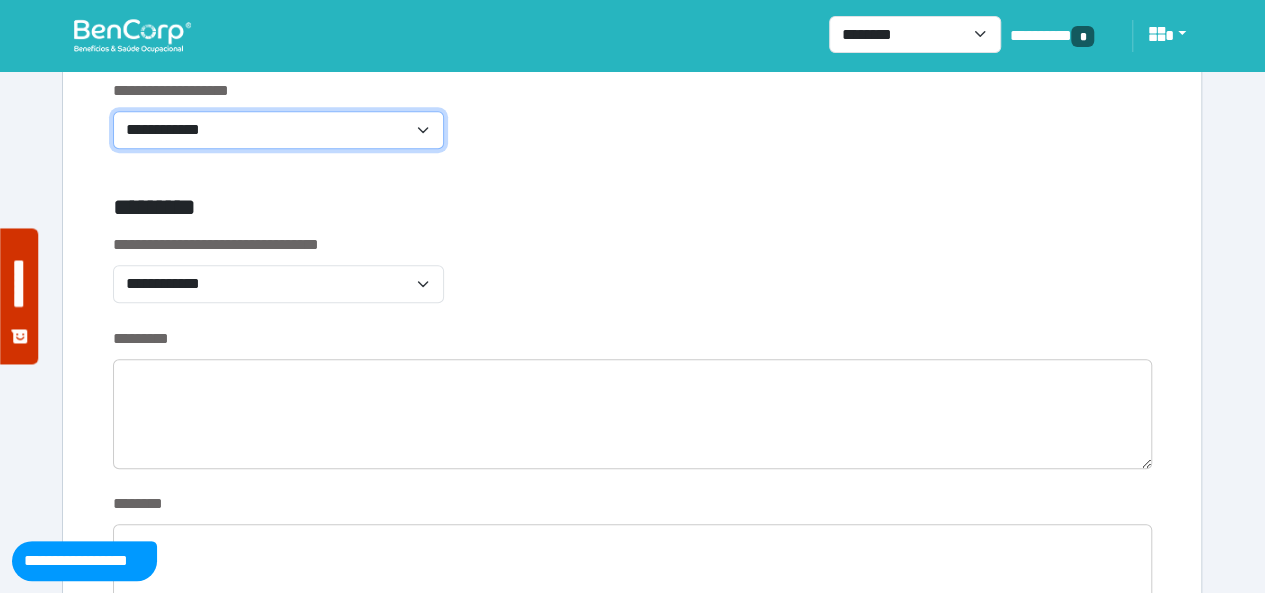 scroll, scrollTop: 700, scrollLeft: 0, axis: vertical 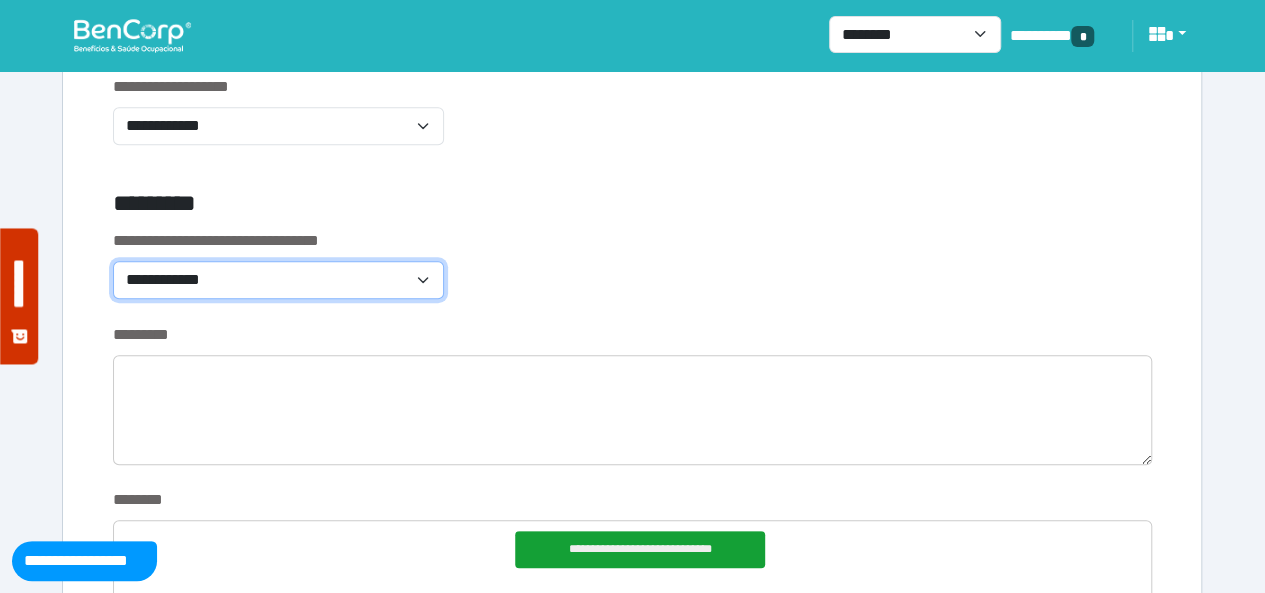 click on "**********" at bounding box center (278, 279) 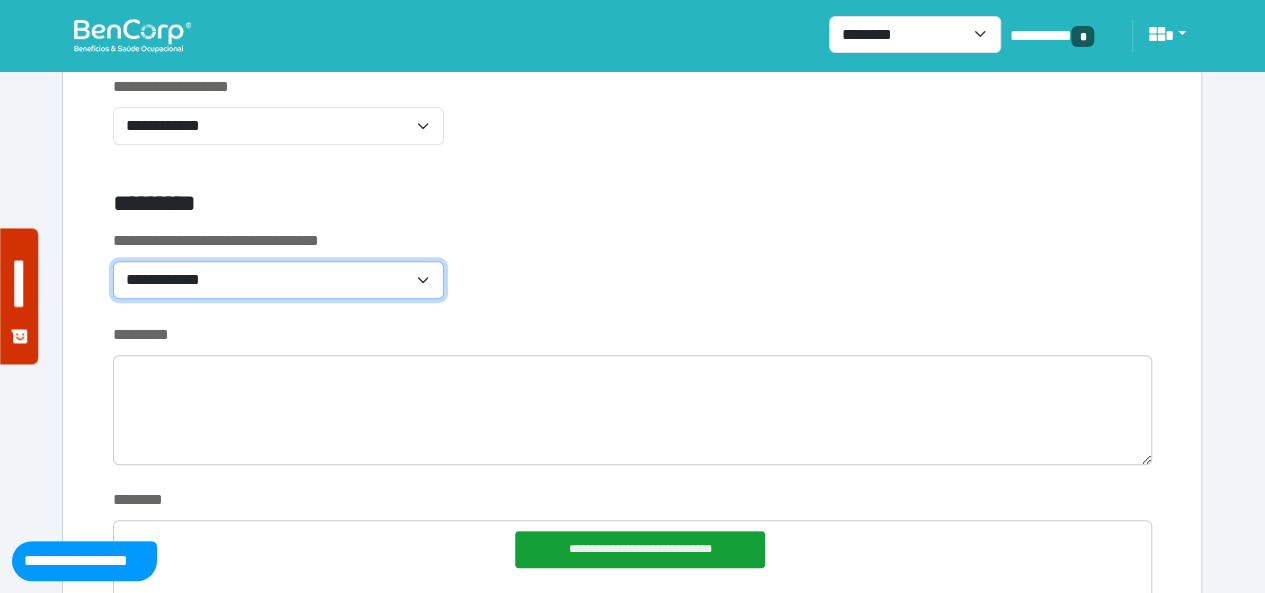 select on "***" 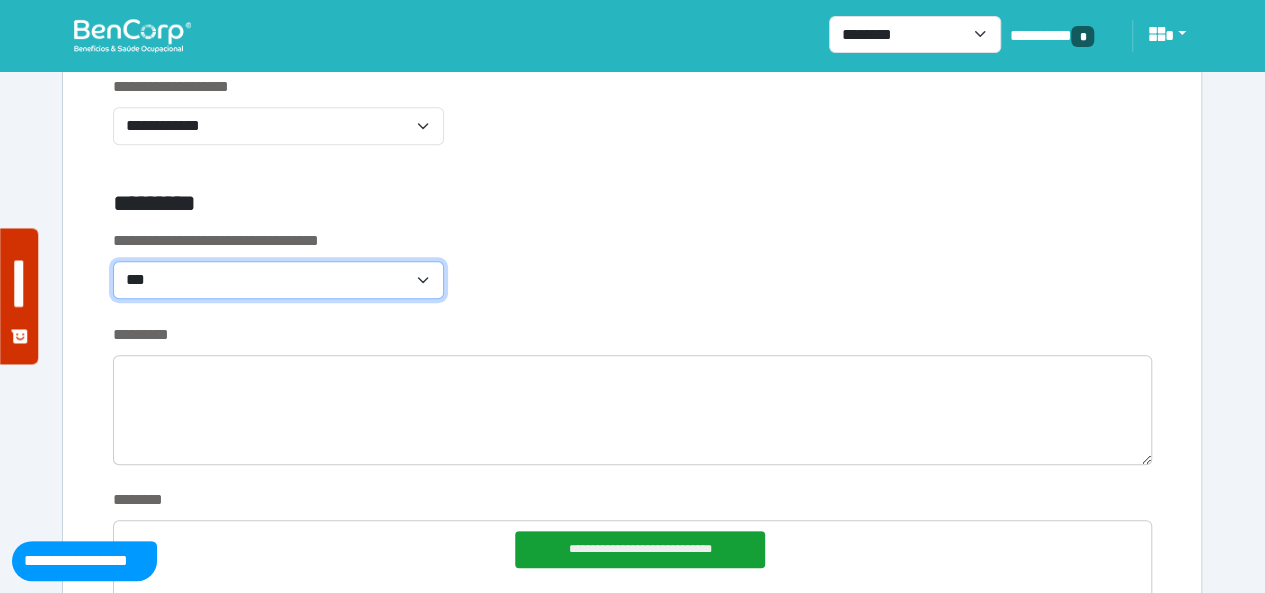 click on "**********" at bounding box center [278, 279] 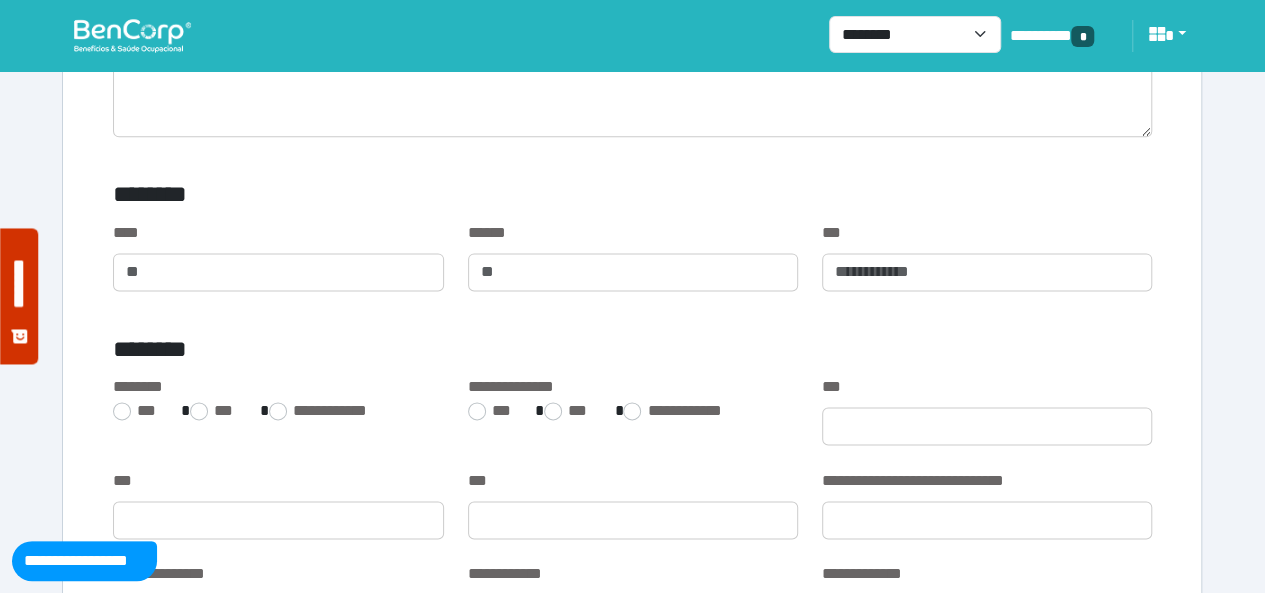 scroll, scrollTop: 1200, scrollLeft: 0, axis: vertical 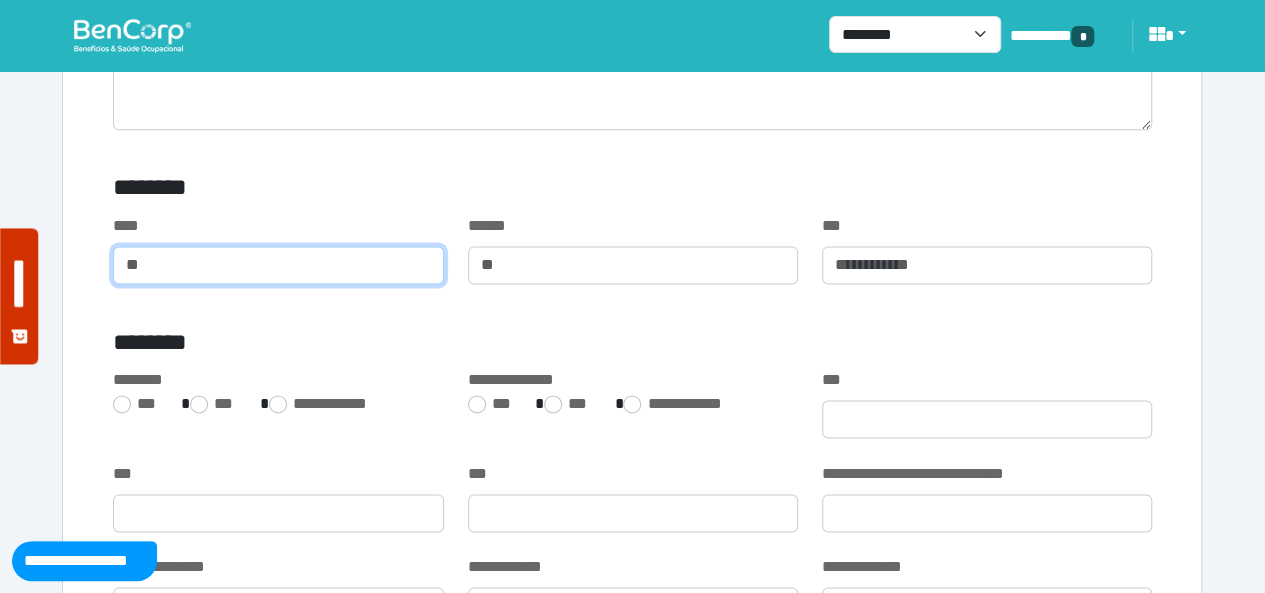 click at bounding box center (278, 265) 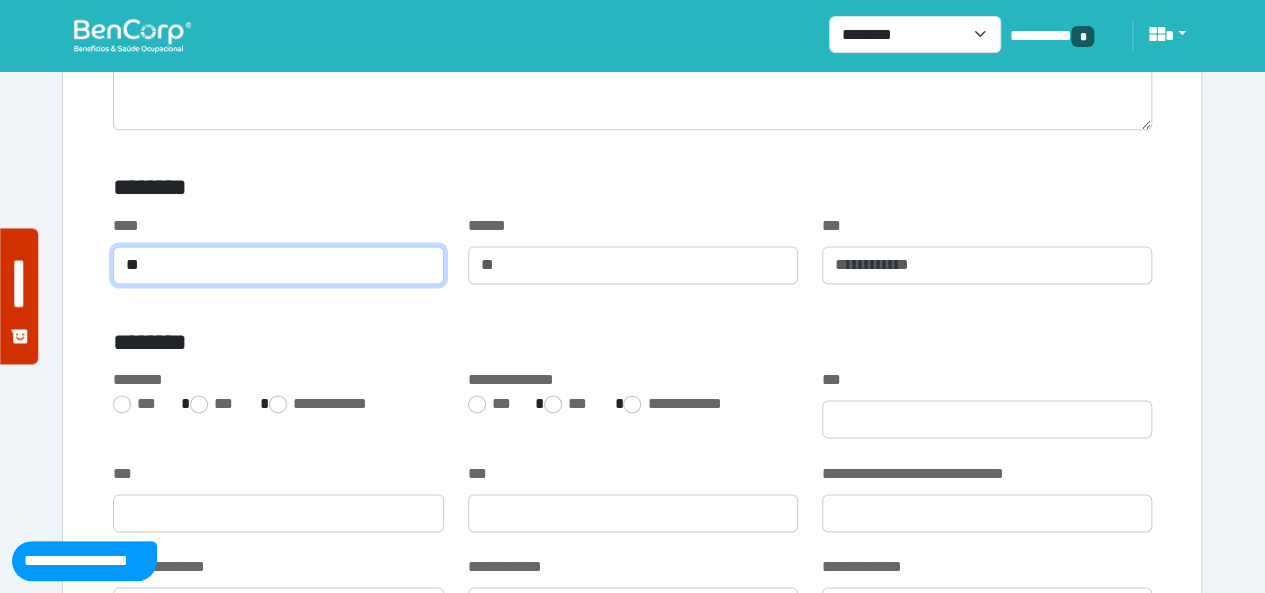 type on "**" 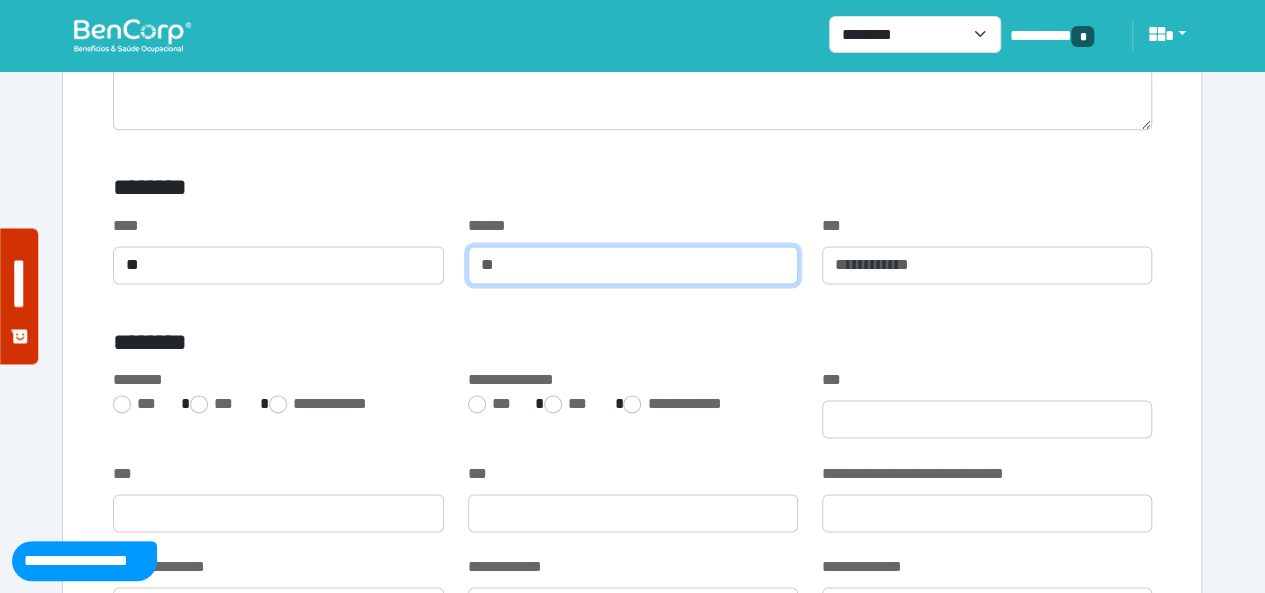 click at bounding box center (633, 265) 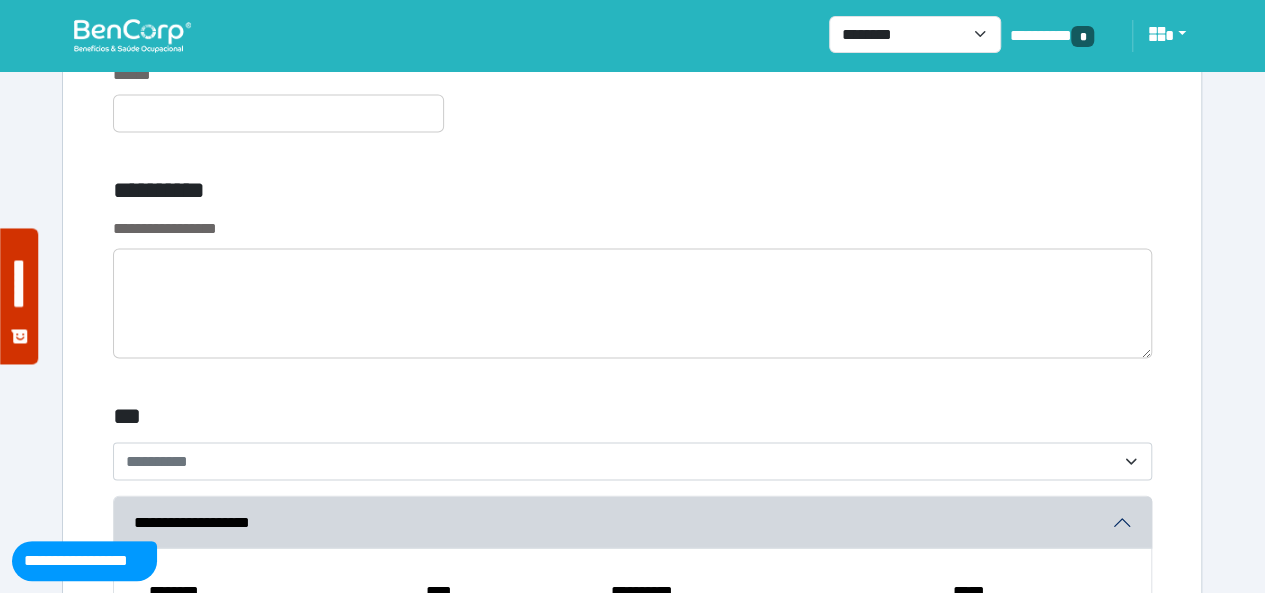 scroll, scrollTop: 5700, scrollLeft: 0, axis: vertical 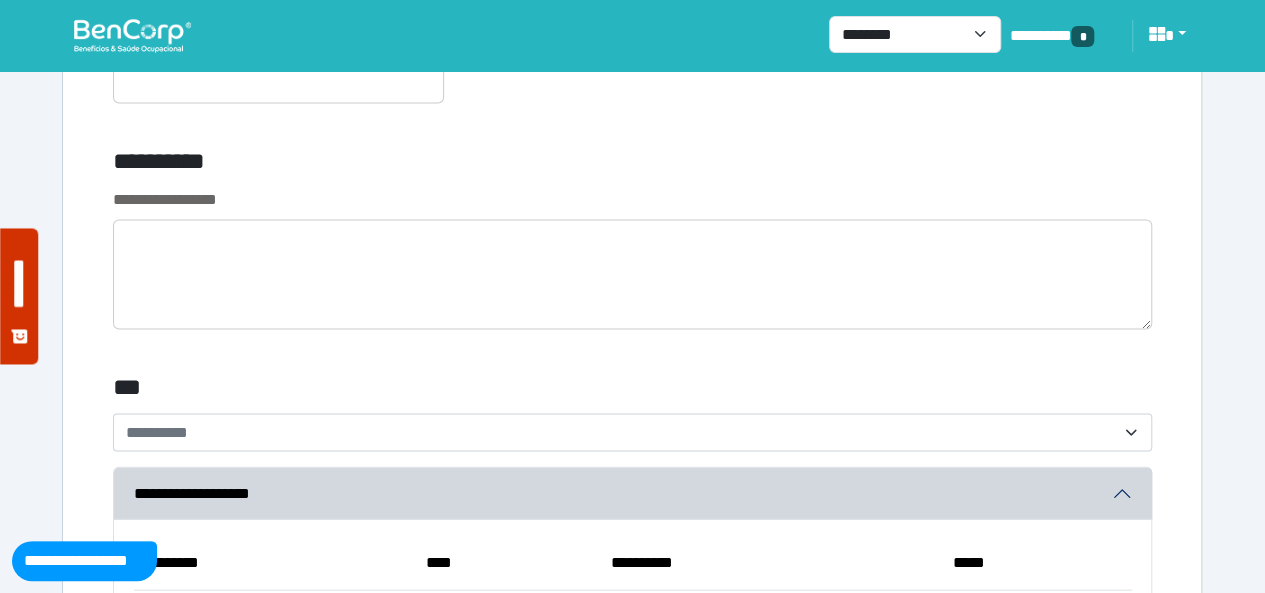 type on "***" 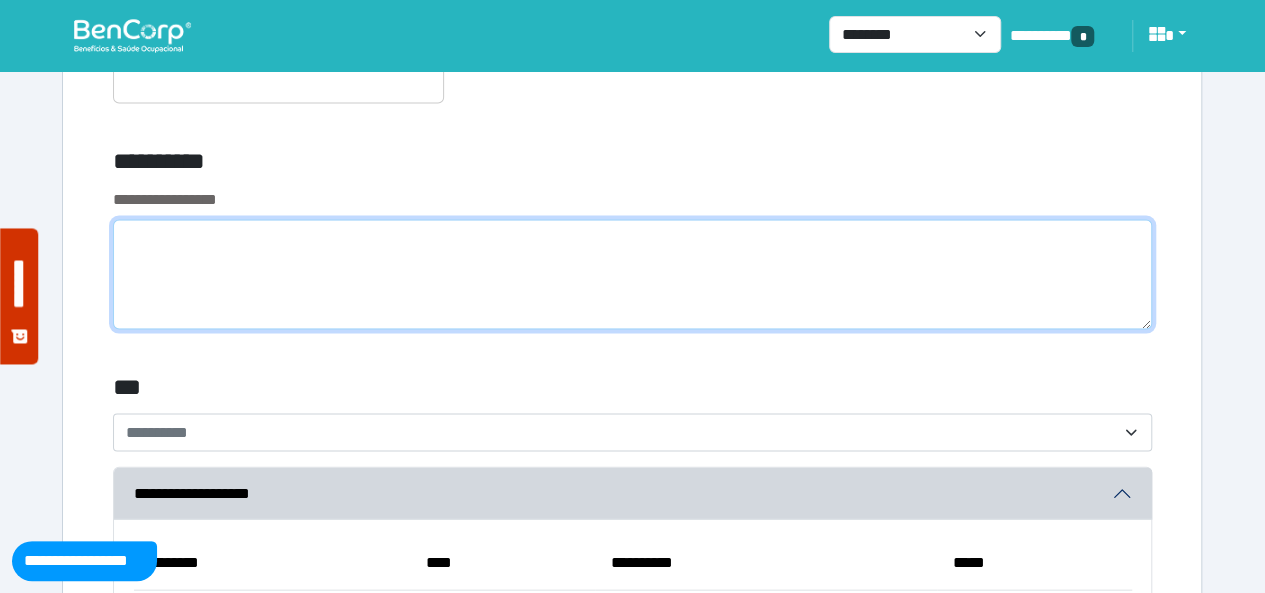 click at bounding box center [632, 275] 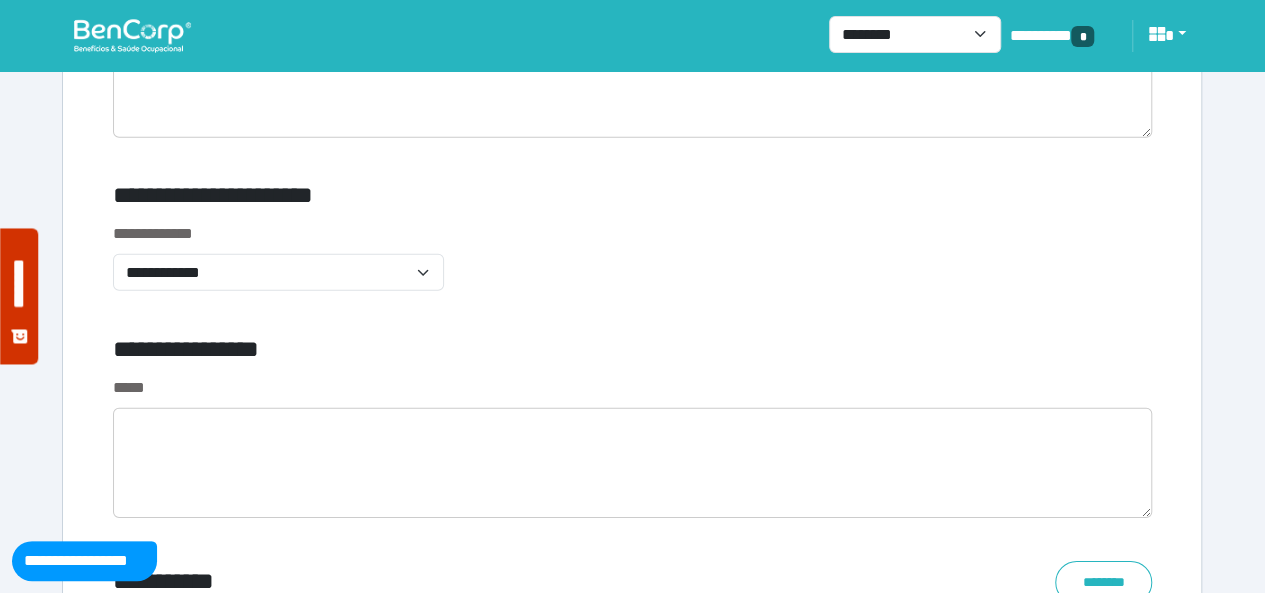 scroll, scrollTop: 6700, scrollLeft: 0, axis: vertical 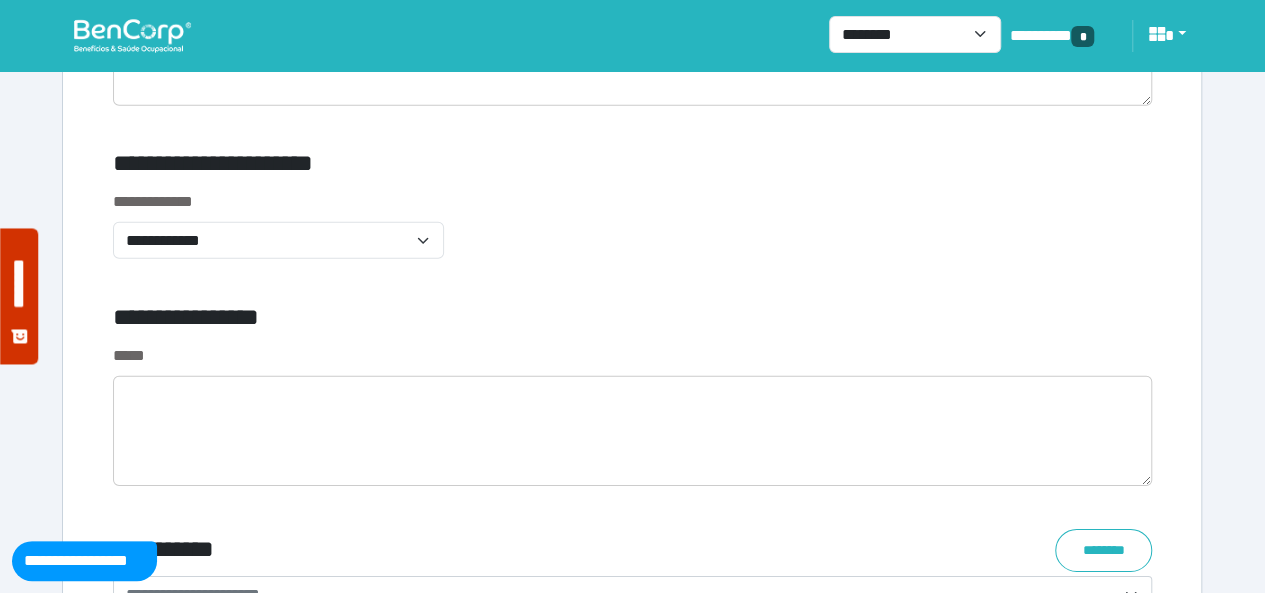 type on "**********" 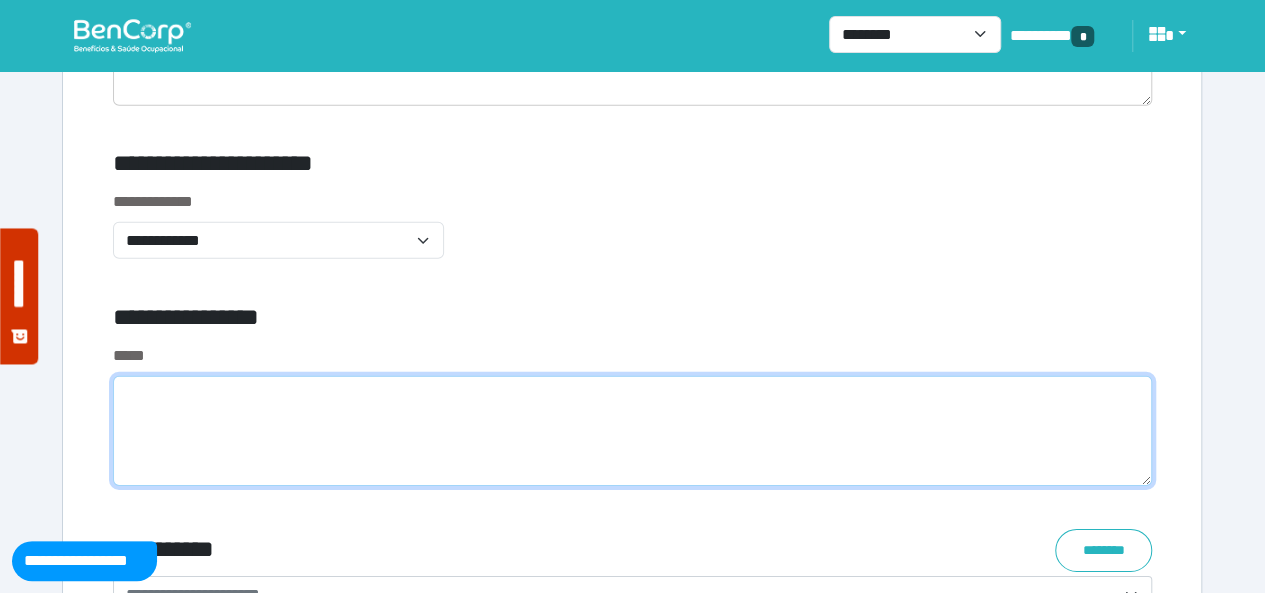 click at bounding box center [632, 431] 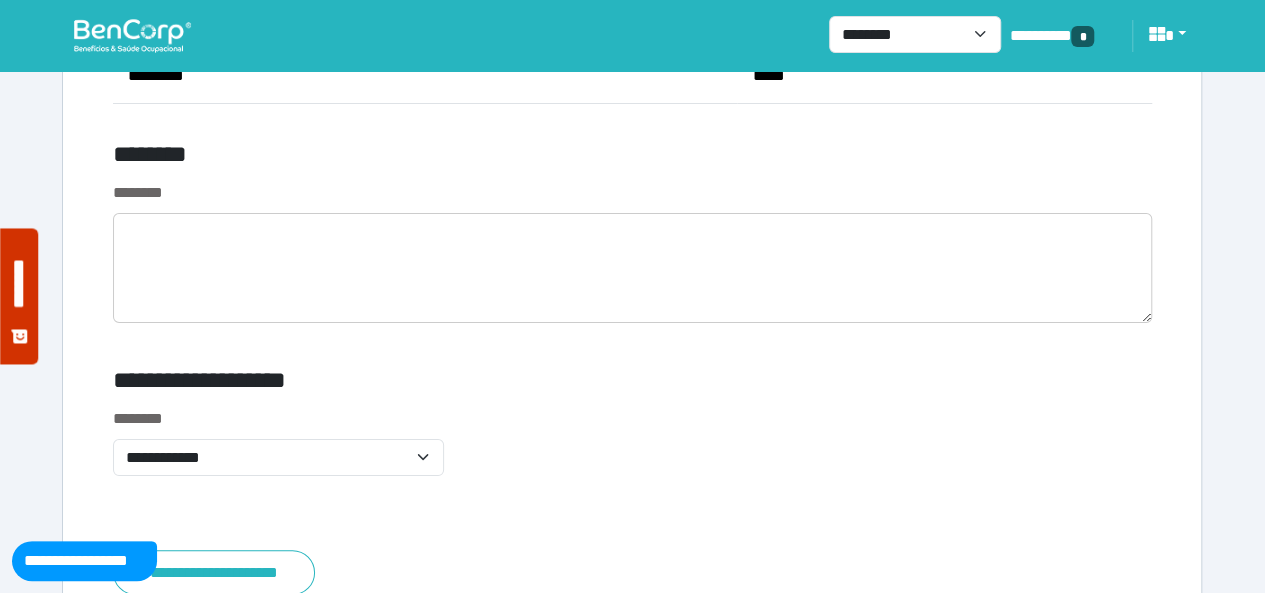 scroll, scrollTop: 7600, scrollLeft: 0, axis: vertical 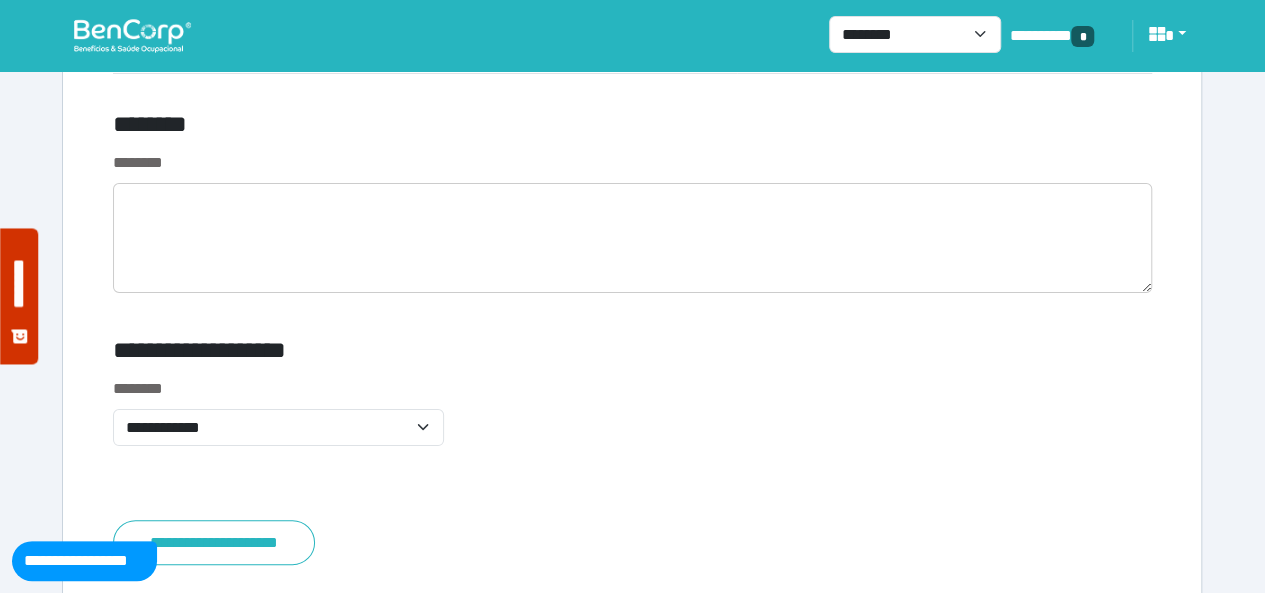 type on "**********" 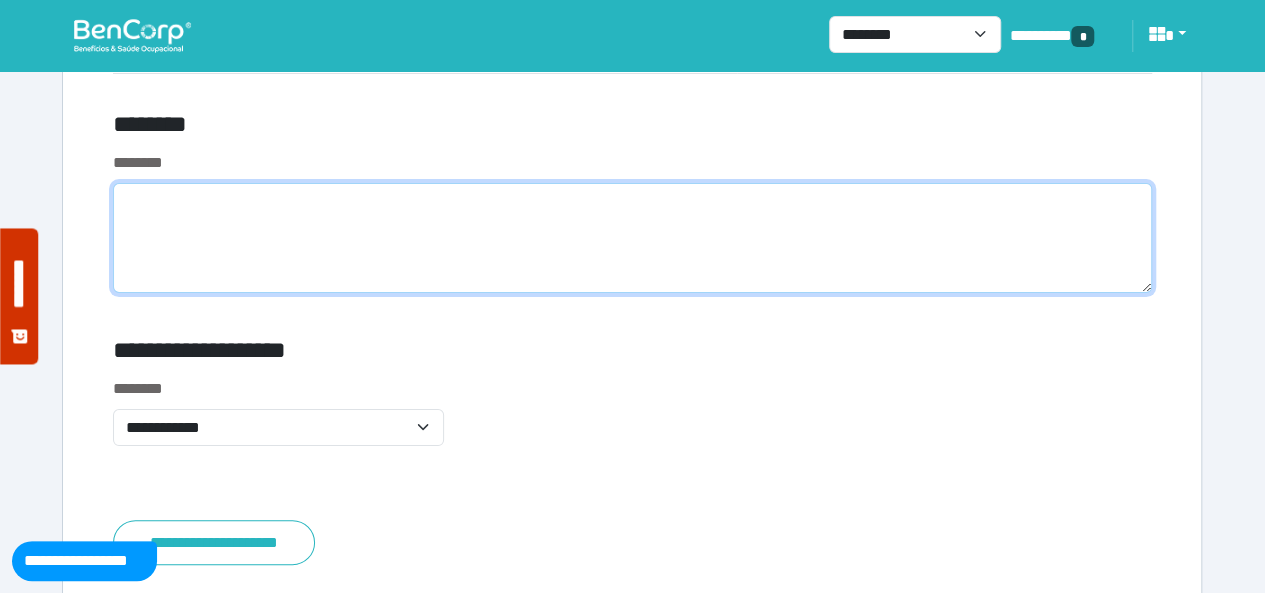 click at bounding box center [632, 238] 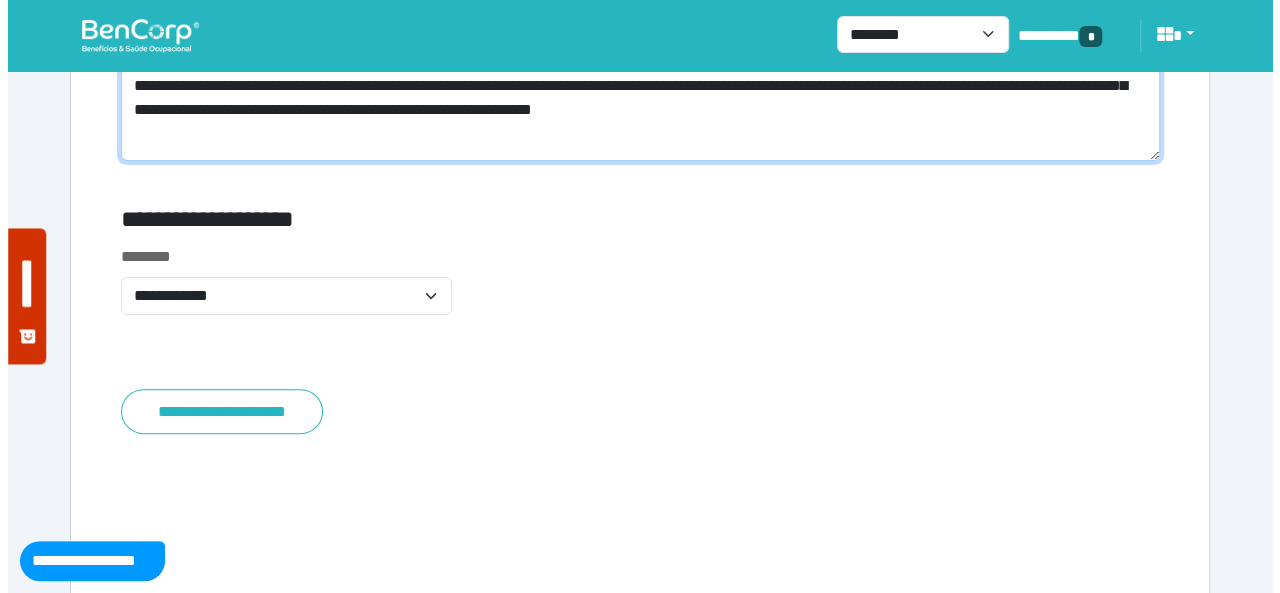 scroll, scrollTop: 7800, scrollLeft: 0, axis: vertical 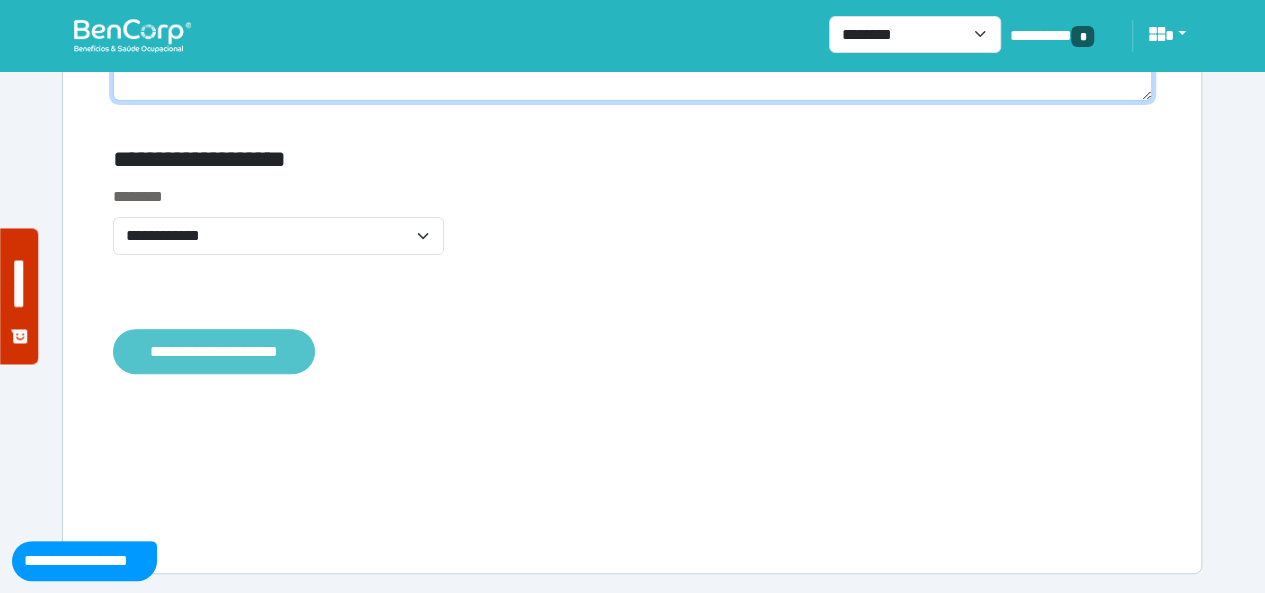 type on "**********" 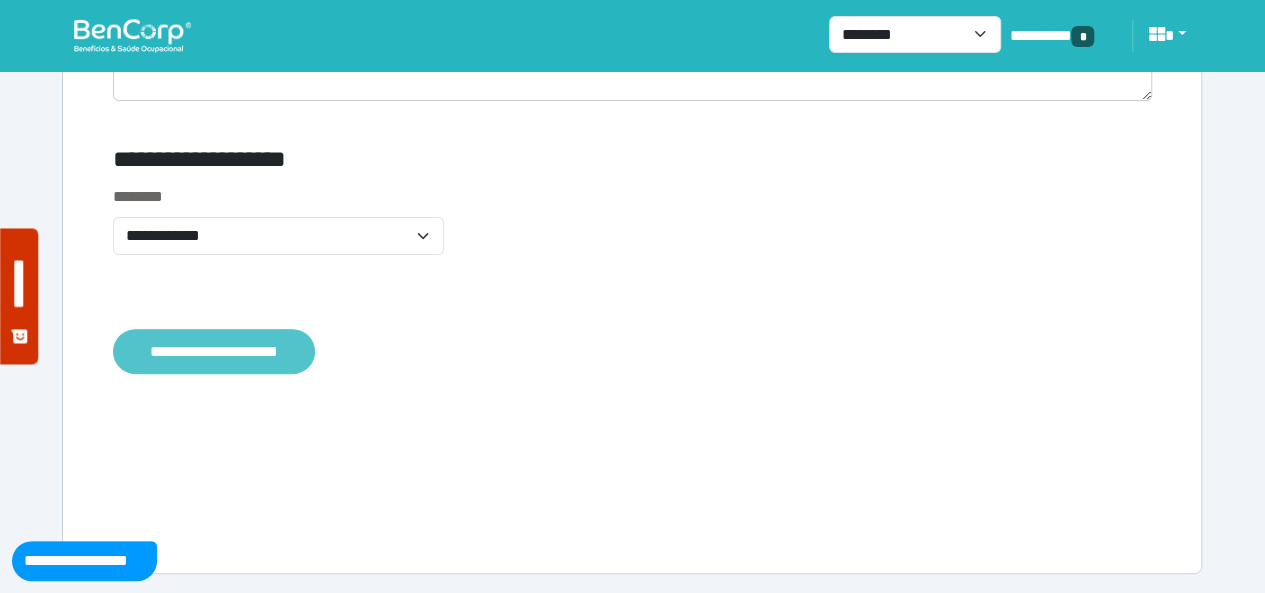 click on "**********" at bounding box center (214, 351) 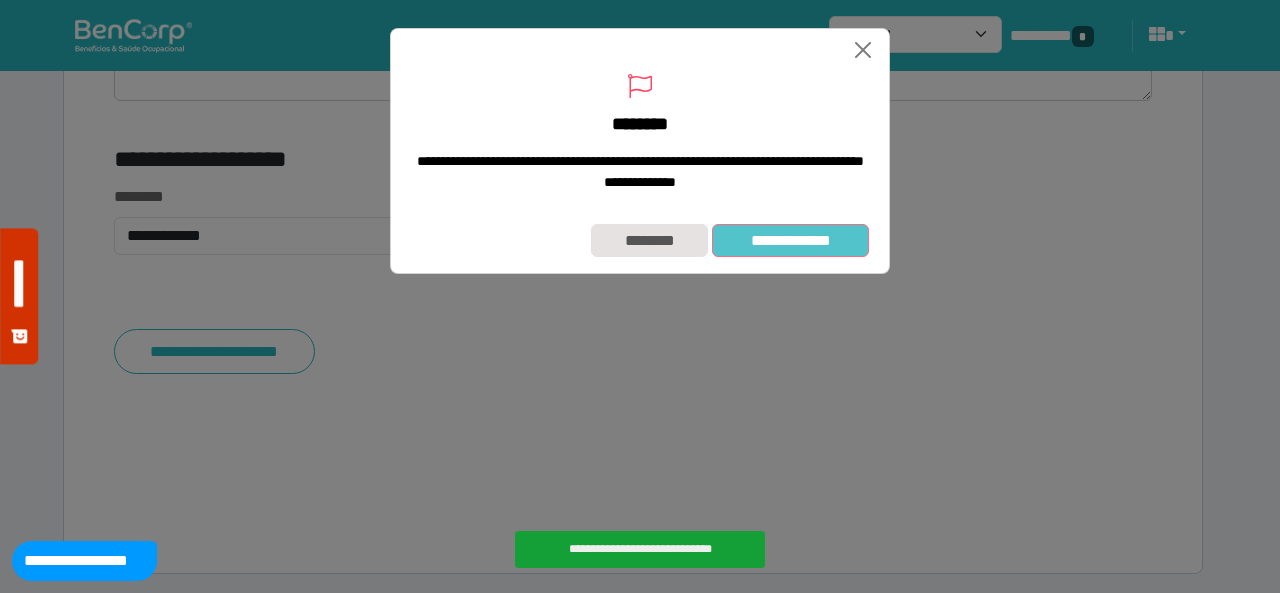 click on "**********" at bounding box center (790, 240) 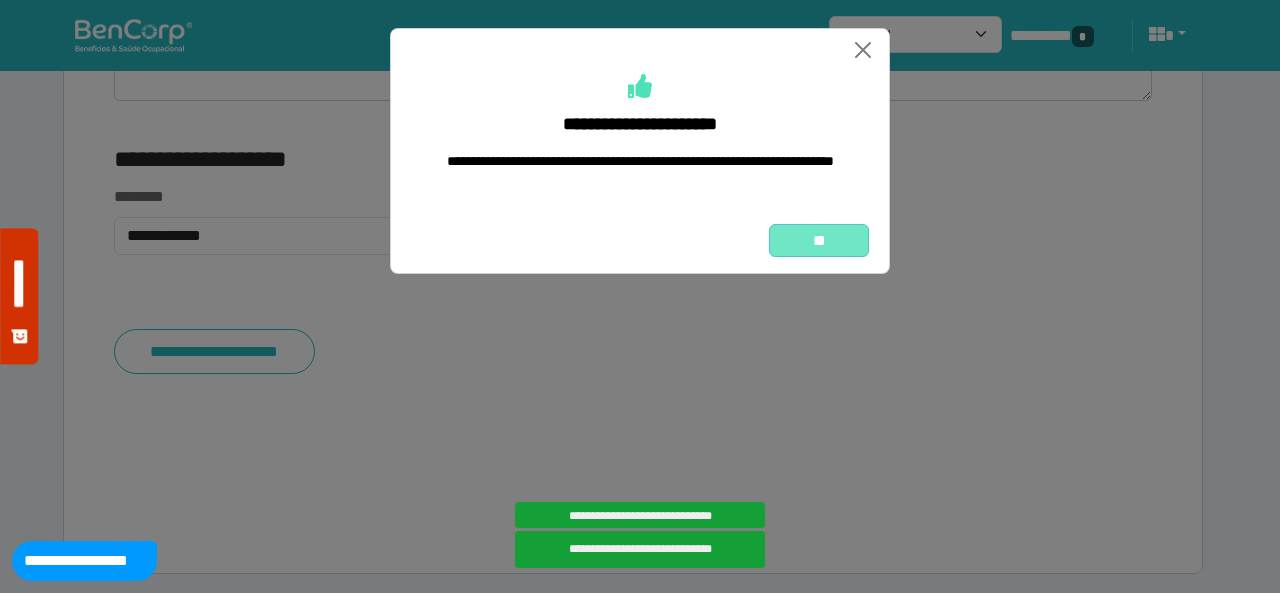 click on "**" at bounding box center [819, 240] 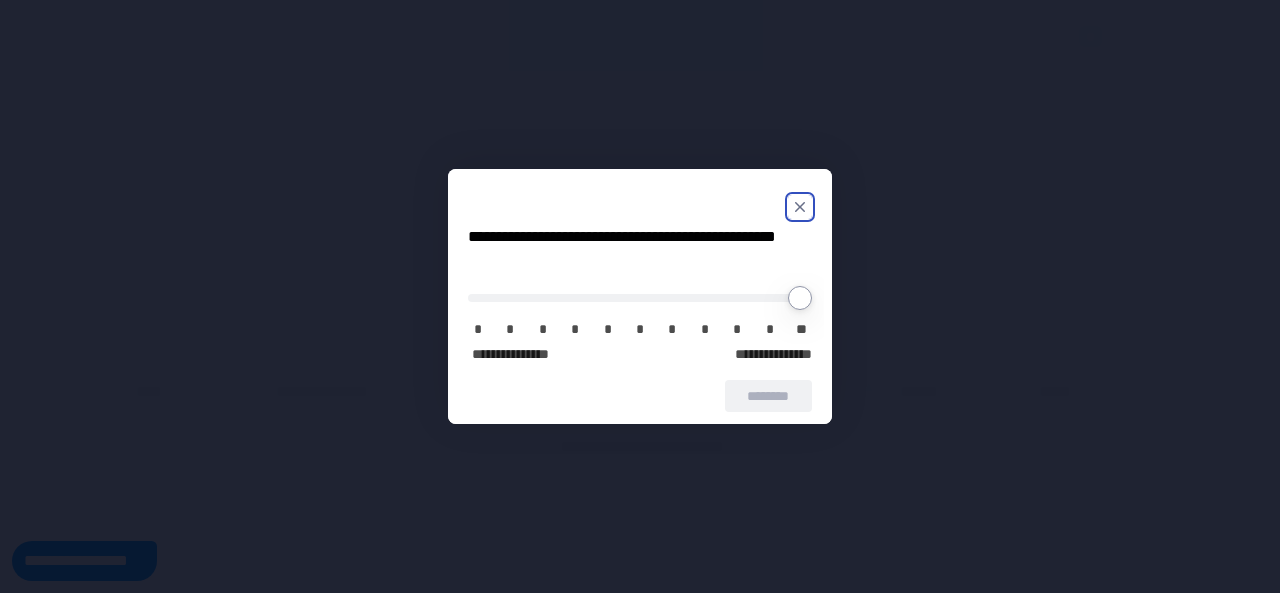 scroll, scrollTop: 0, scrollLeft: 0, axis: both 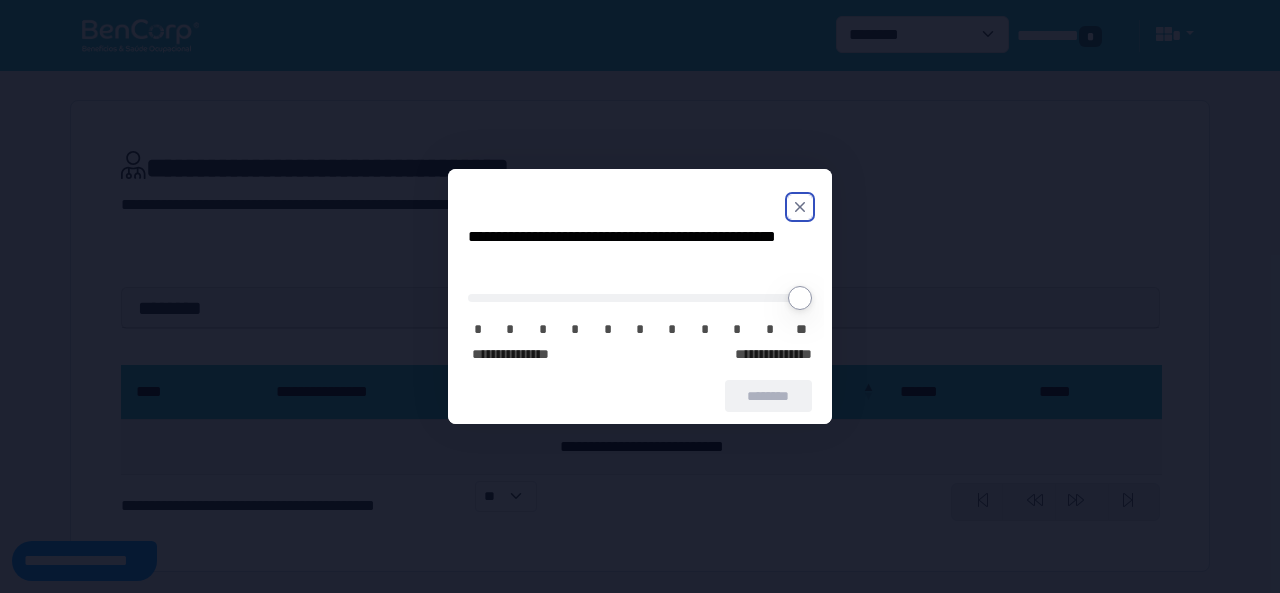 click 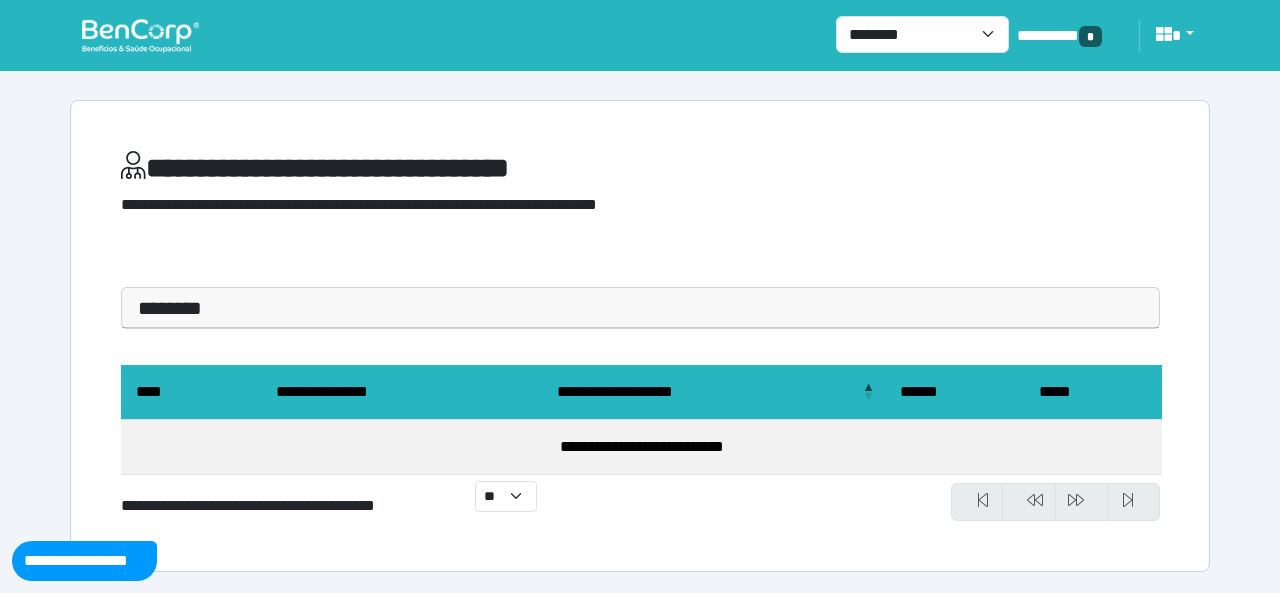 drag, startPoint x: 154, startPoint y: 35, endPoint x: 160, endPoint y: 45, distance: 11.661903 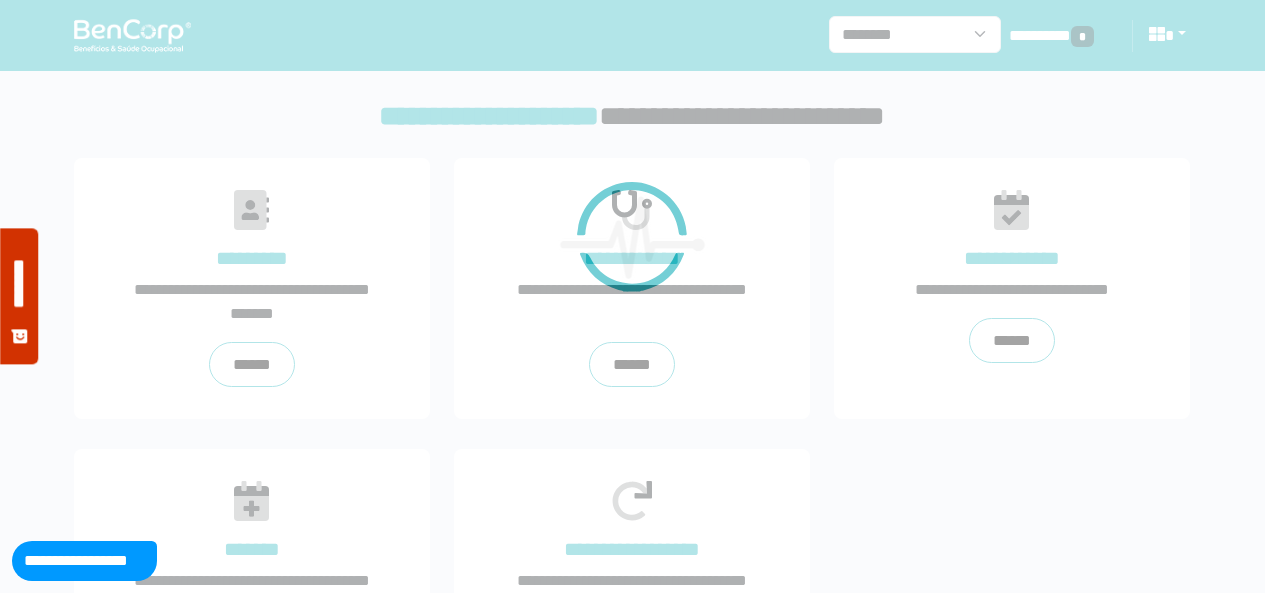 scroll, scrollTop: 0, scrollLeft: 0, axis: both 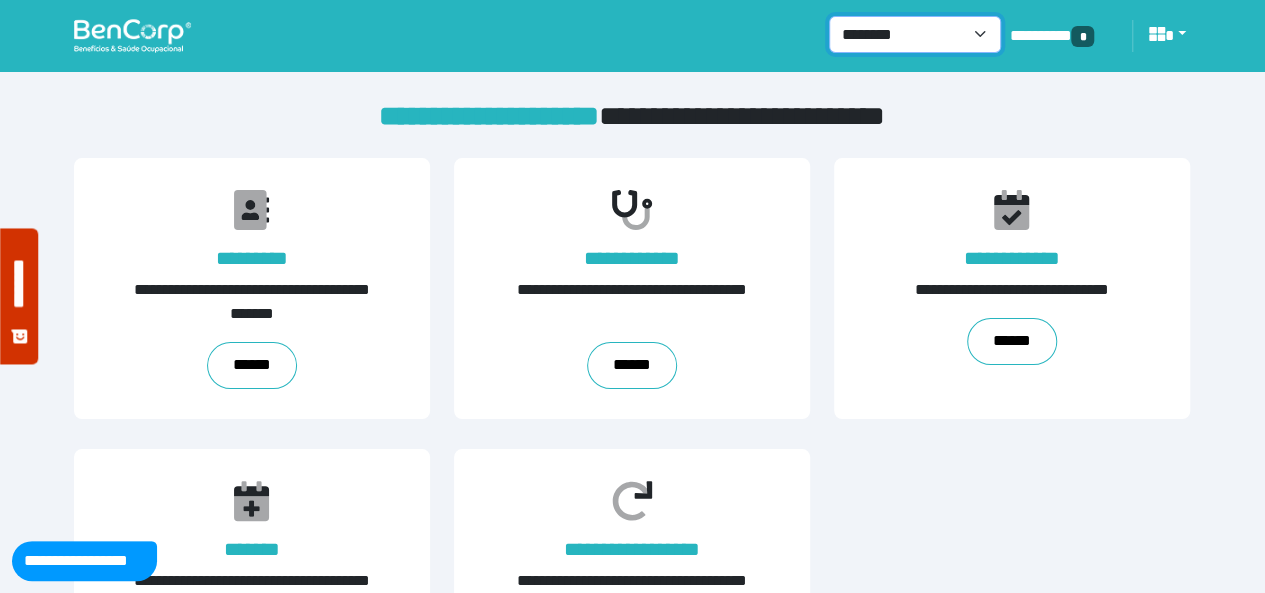 click on "**********" at bounding box center (915, 34) 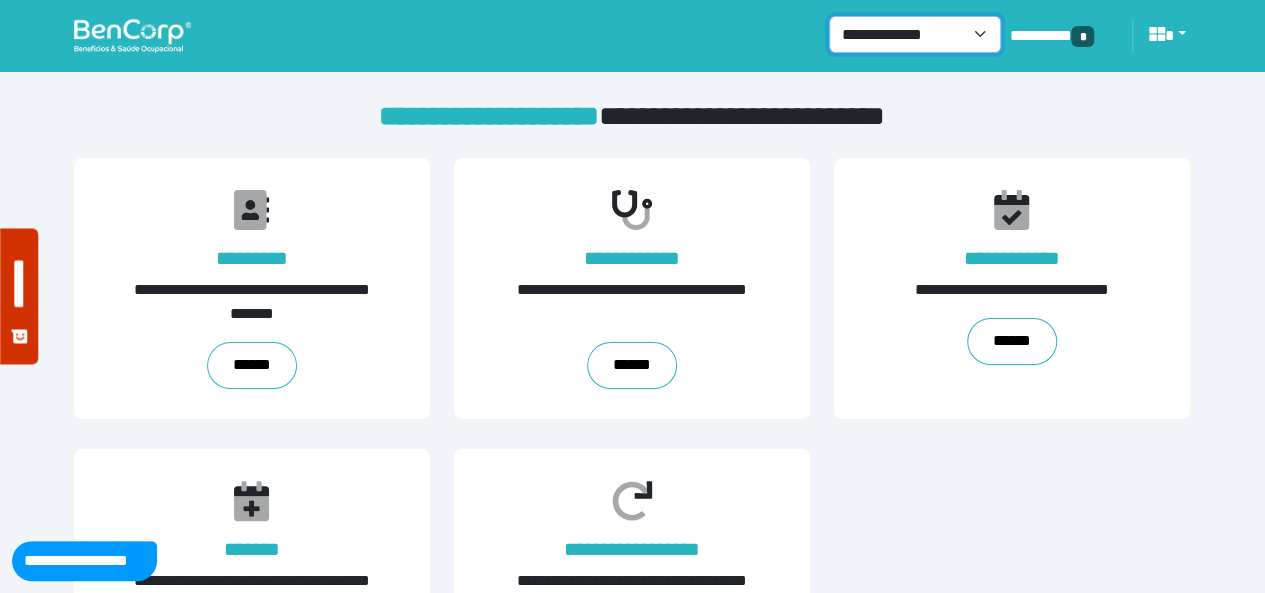 click on "**********" at bounding box center [915, 34] 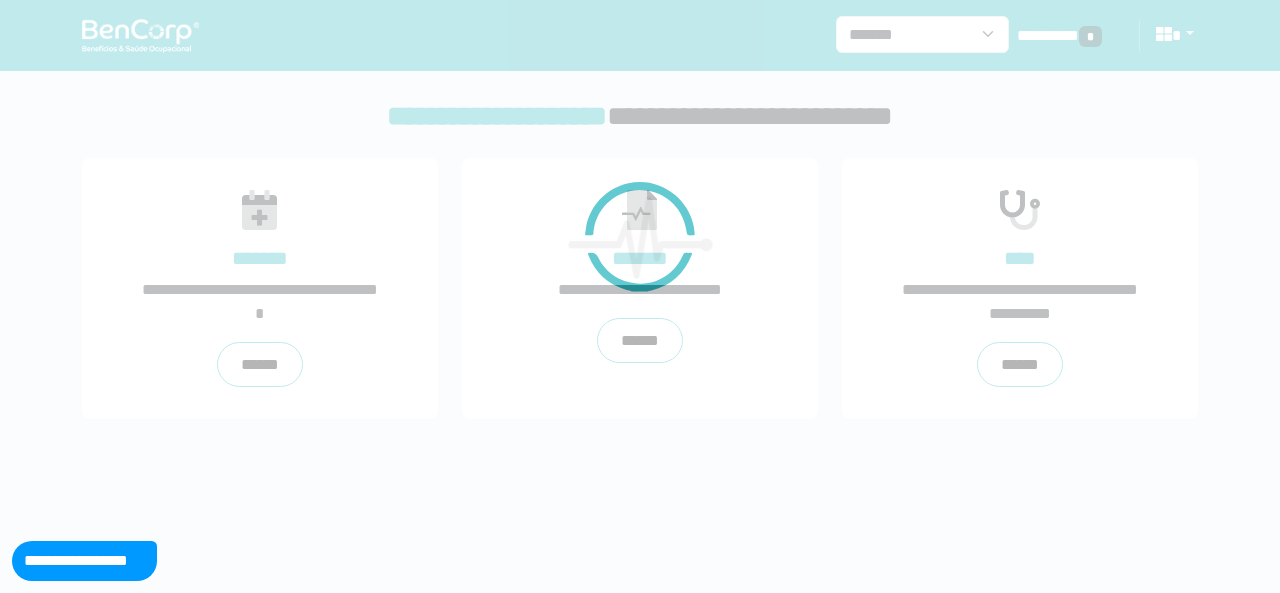 scroll, scrollTop: 0, scrollLeft: 0, axis: both 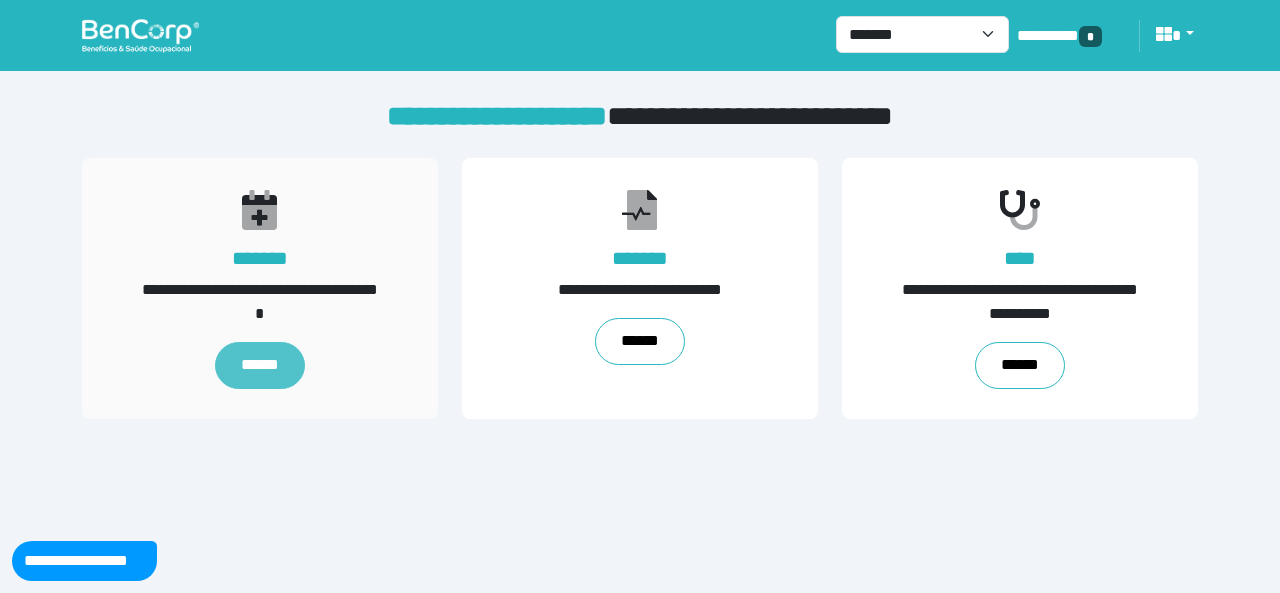 click on "******" at bounding box center [260, 365] 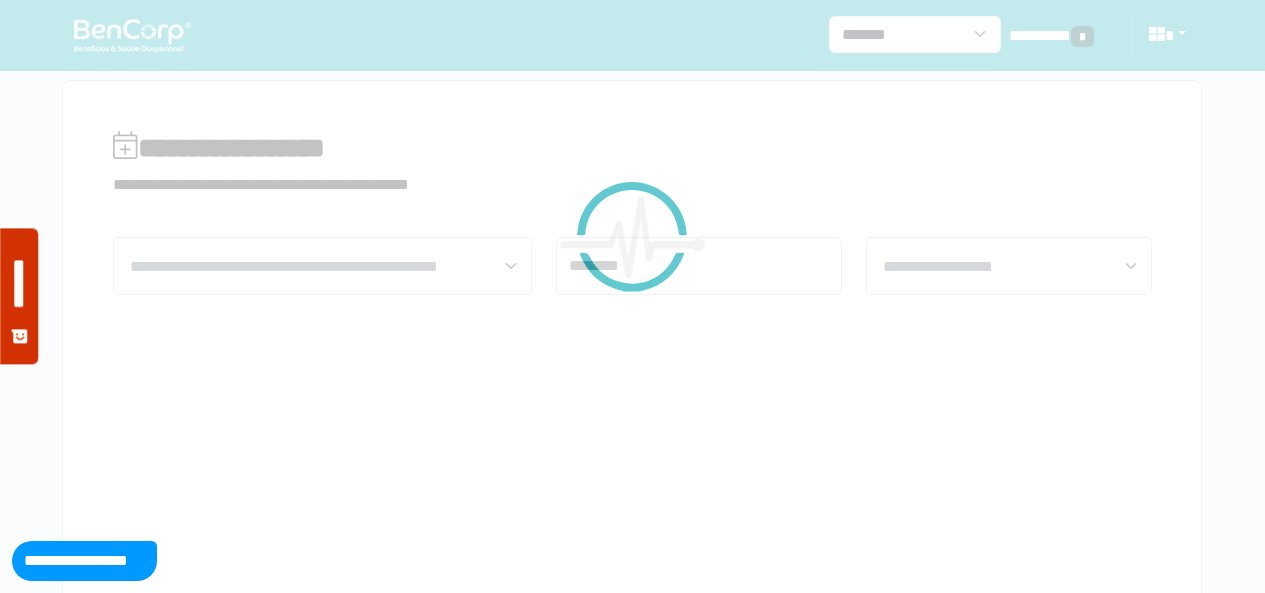 scroll, scrollTop: 0, scrollLeft: 0, axis: both 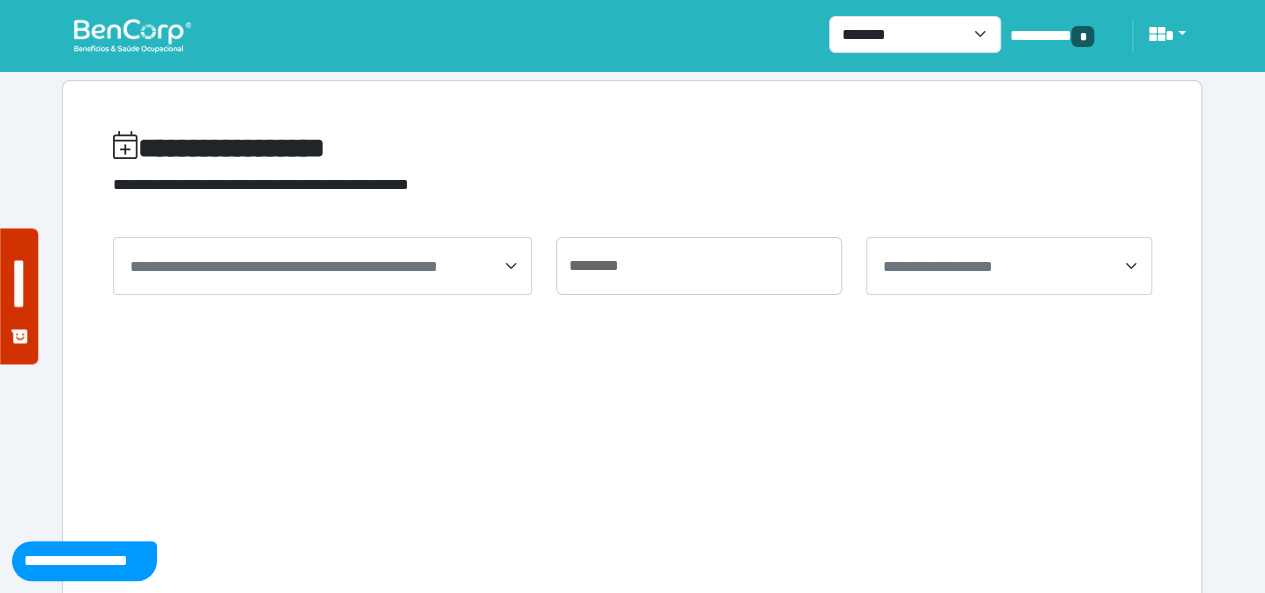 click on "**********" at bounding box center [322, 266] 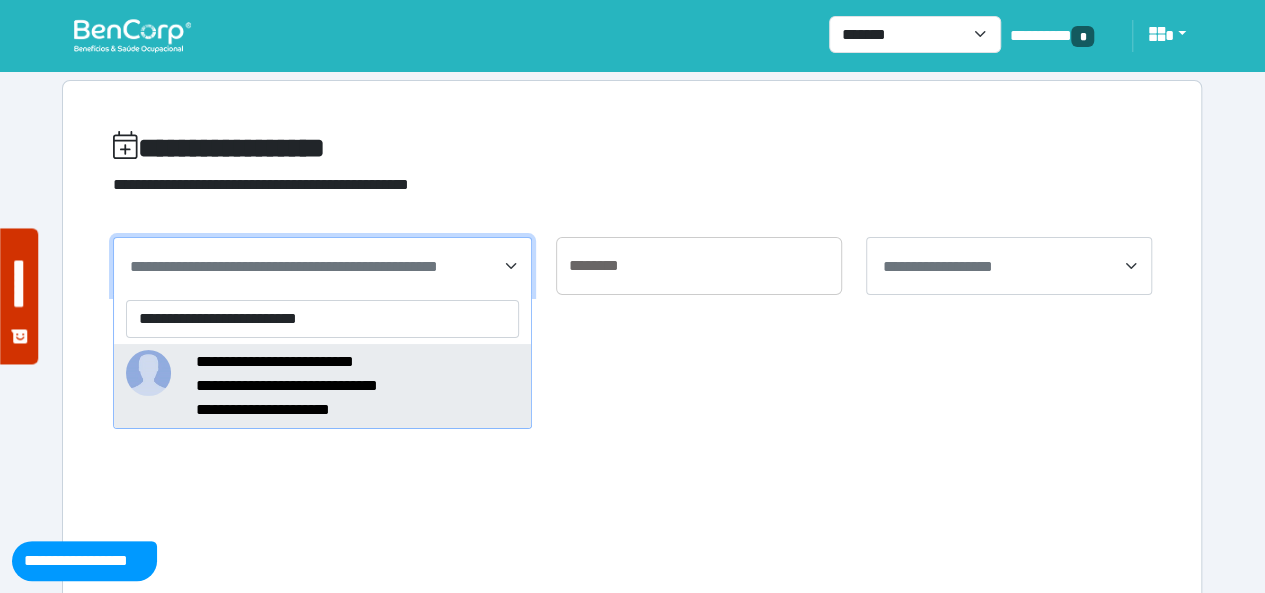 type on "**********" 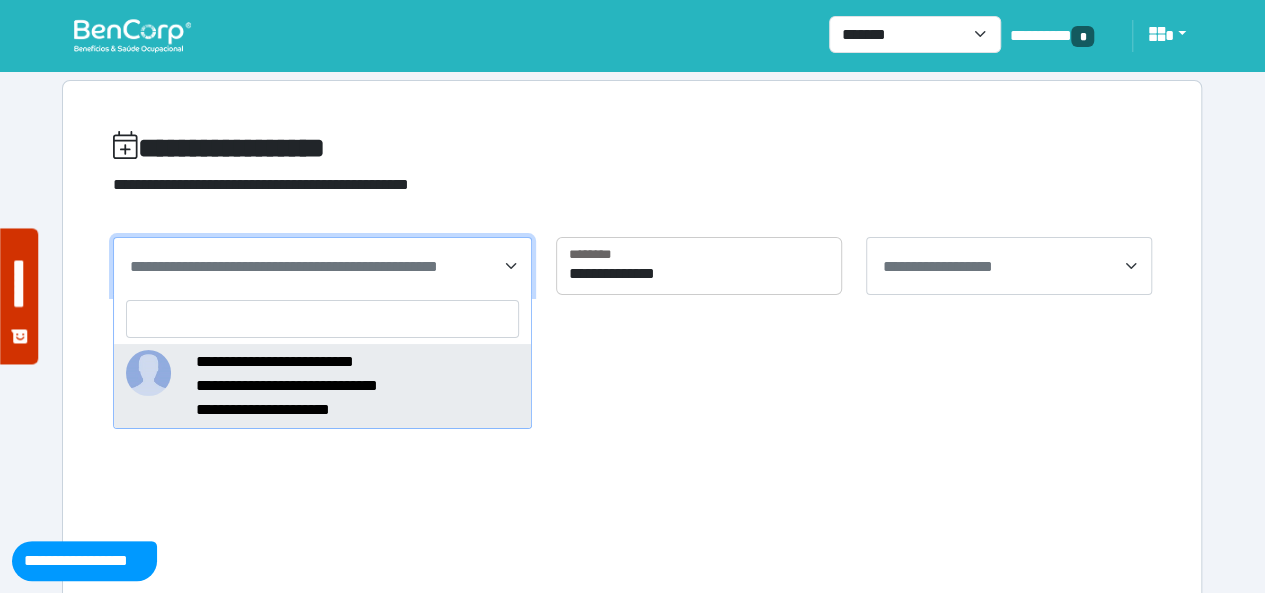 select on "*****" 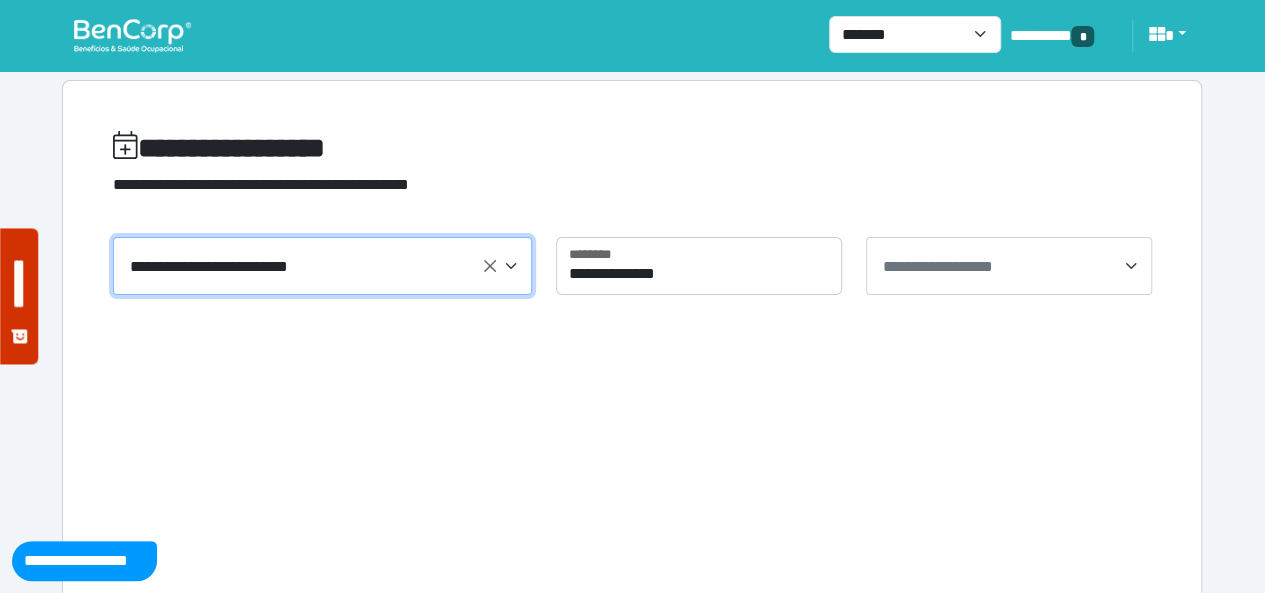 click on "**********" at bounding box center [938, 266] 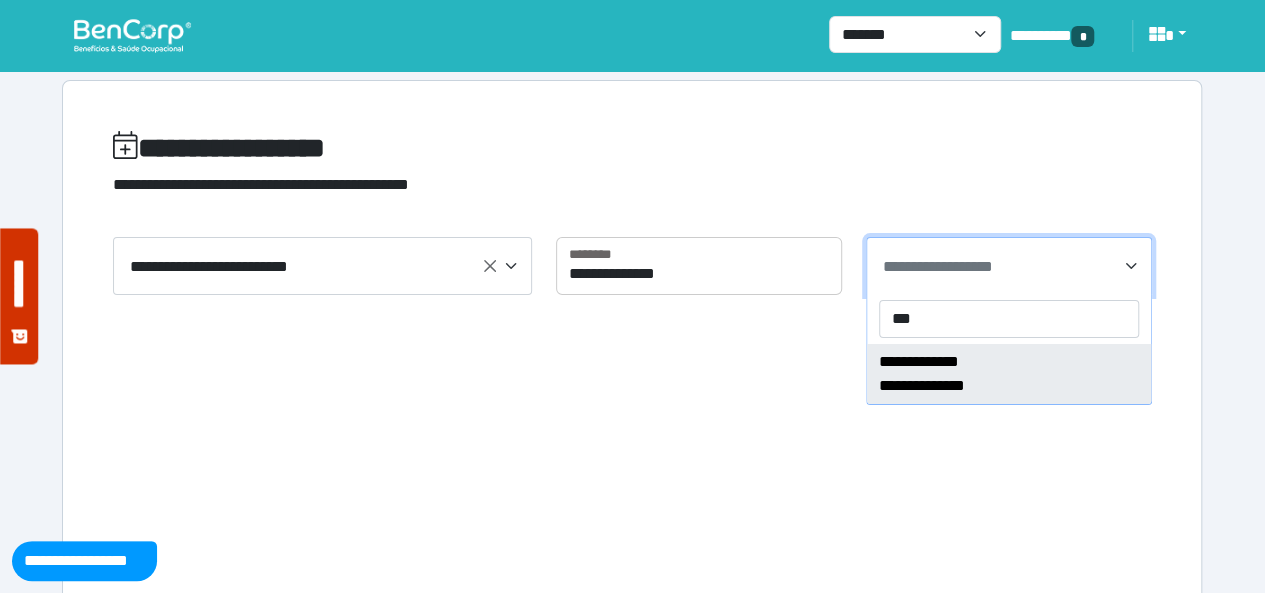 type on "***" 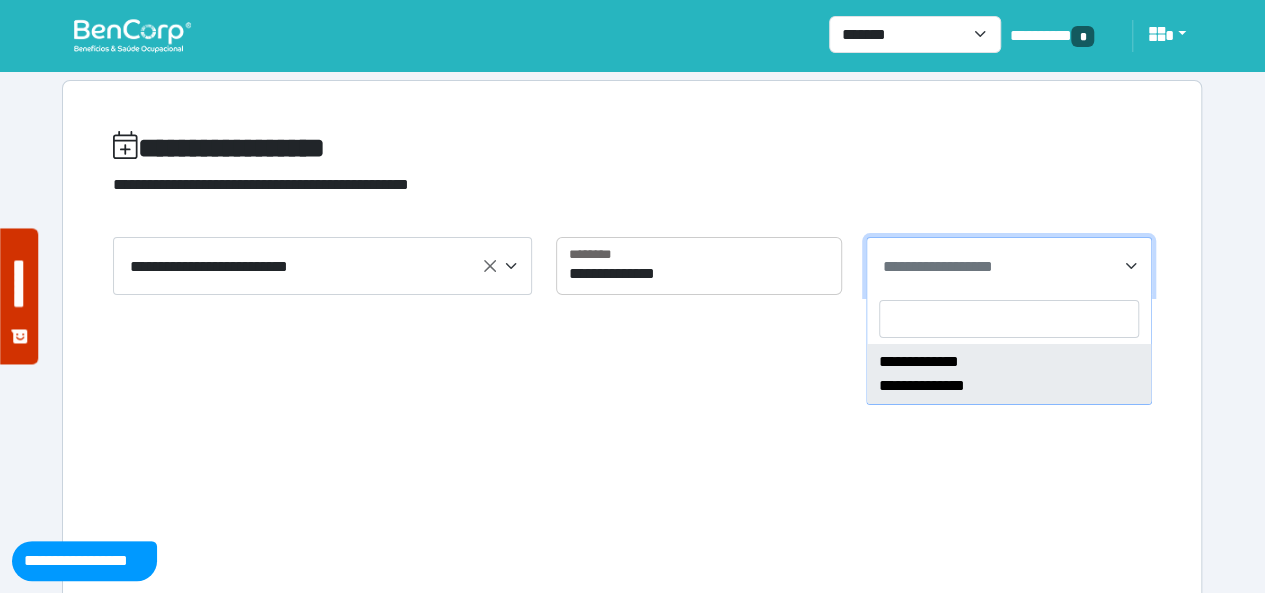 select on "****" 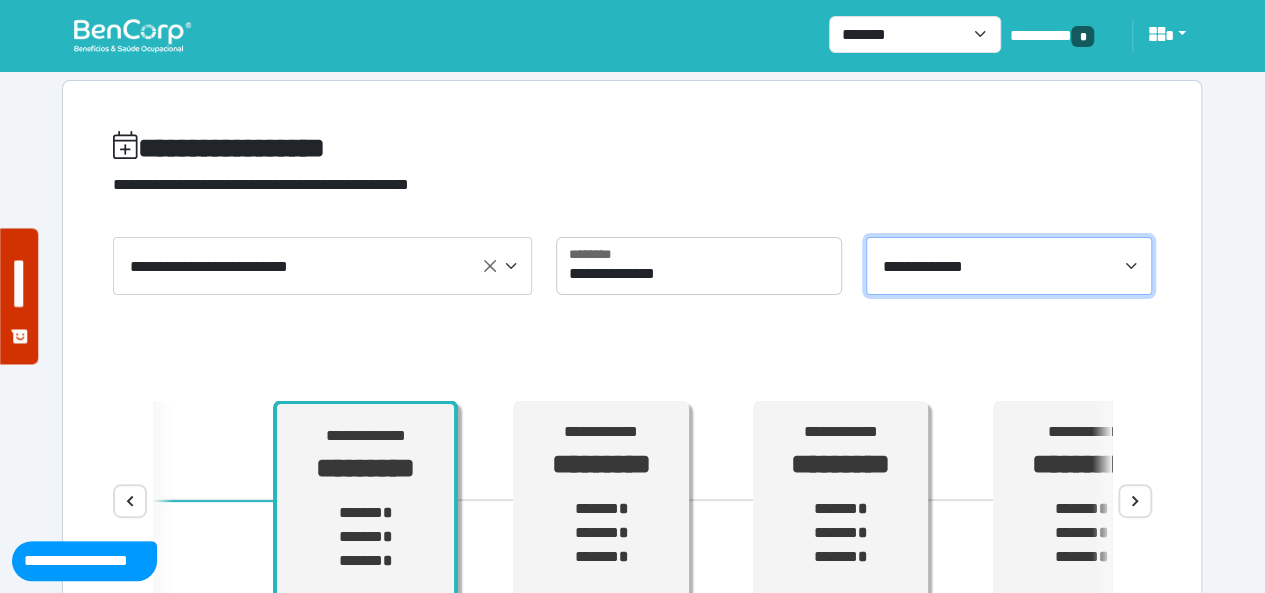 scroll, scrollTop: 100, scrollLeft: 0, axis: vertical 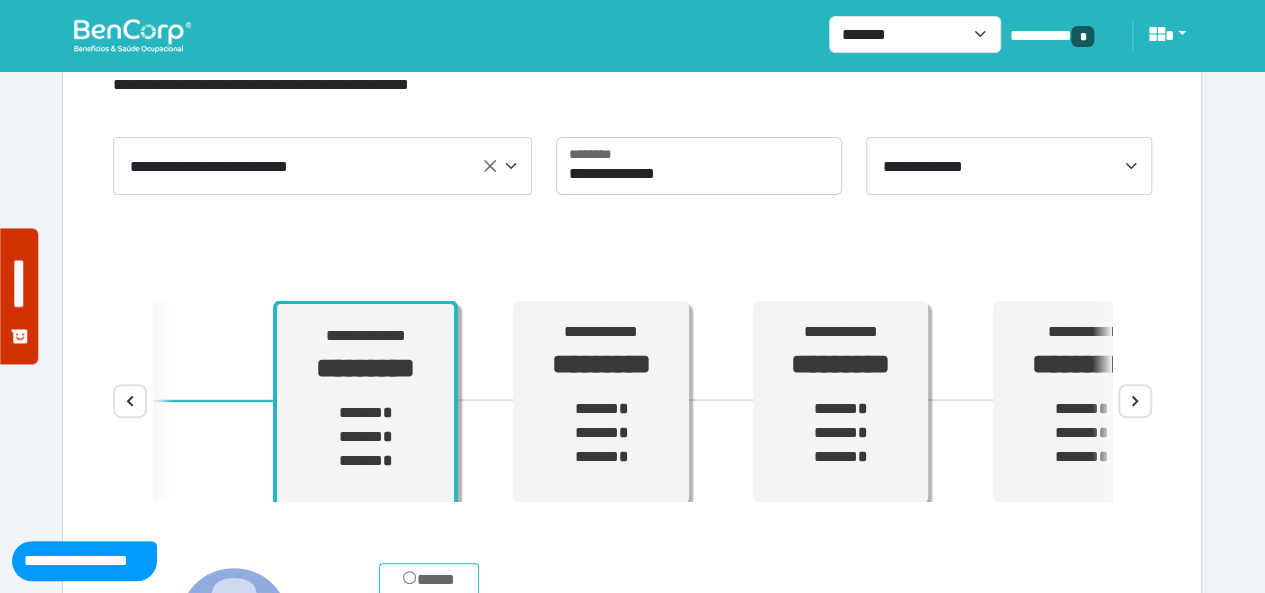 click on "**********" at bounding box center (632, 401) 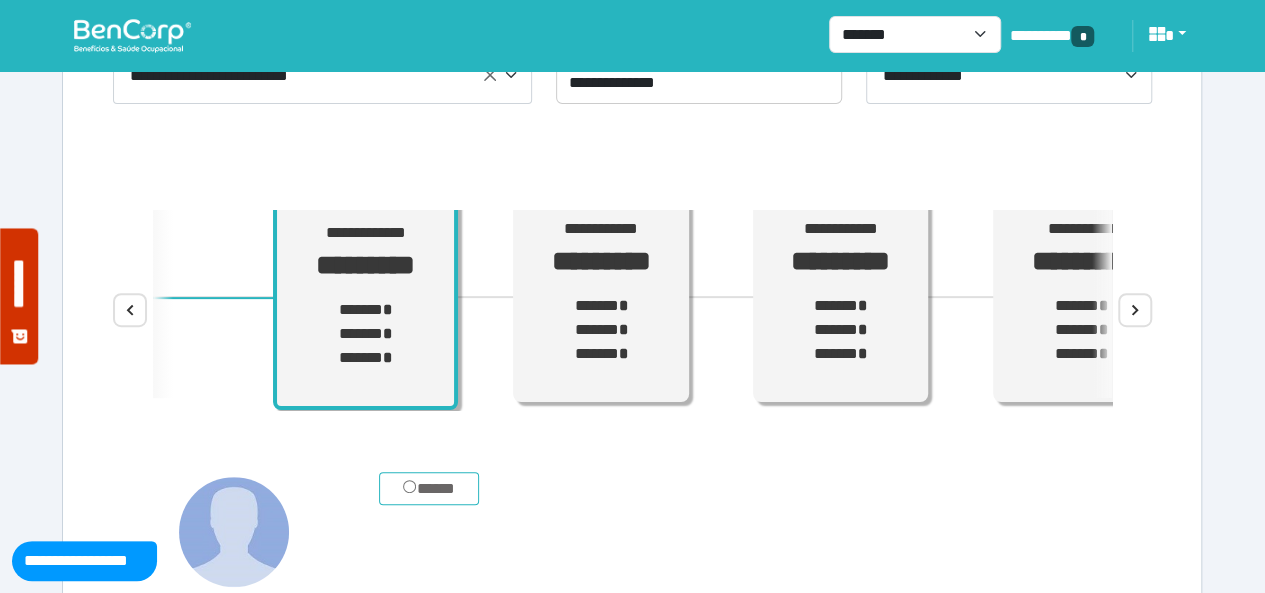 scroll, scrollTop: 200, scrollLeft: 0, axis: vertical 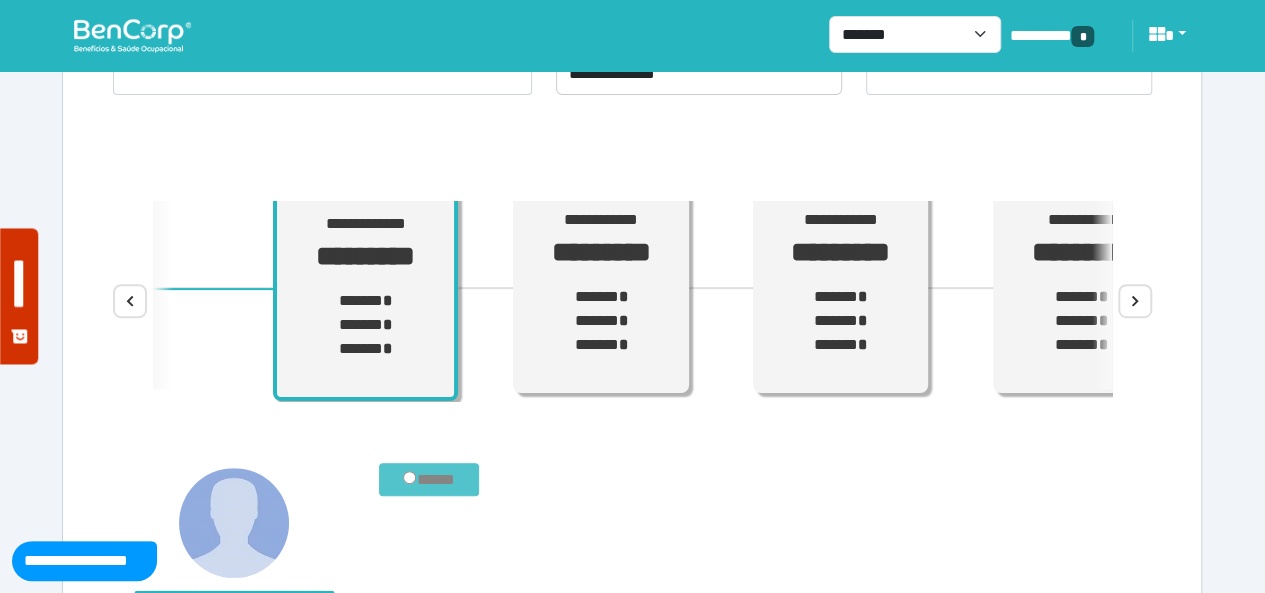 click on "*****" at bounding box center (429, 479) 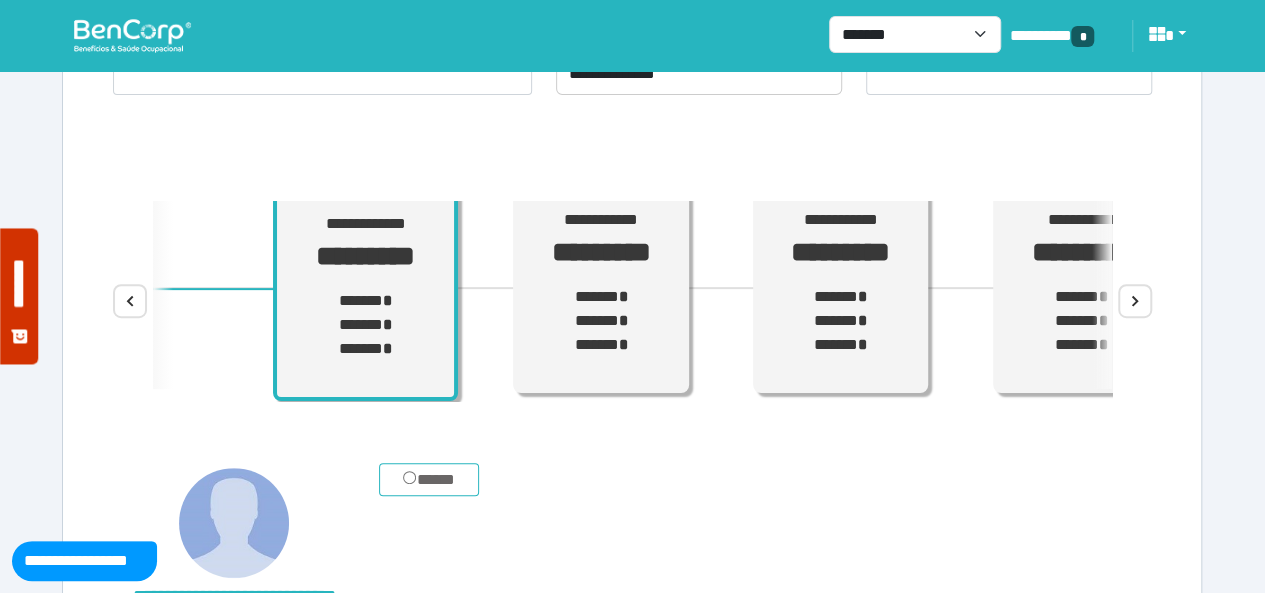 click at bounding box center [132, 35] 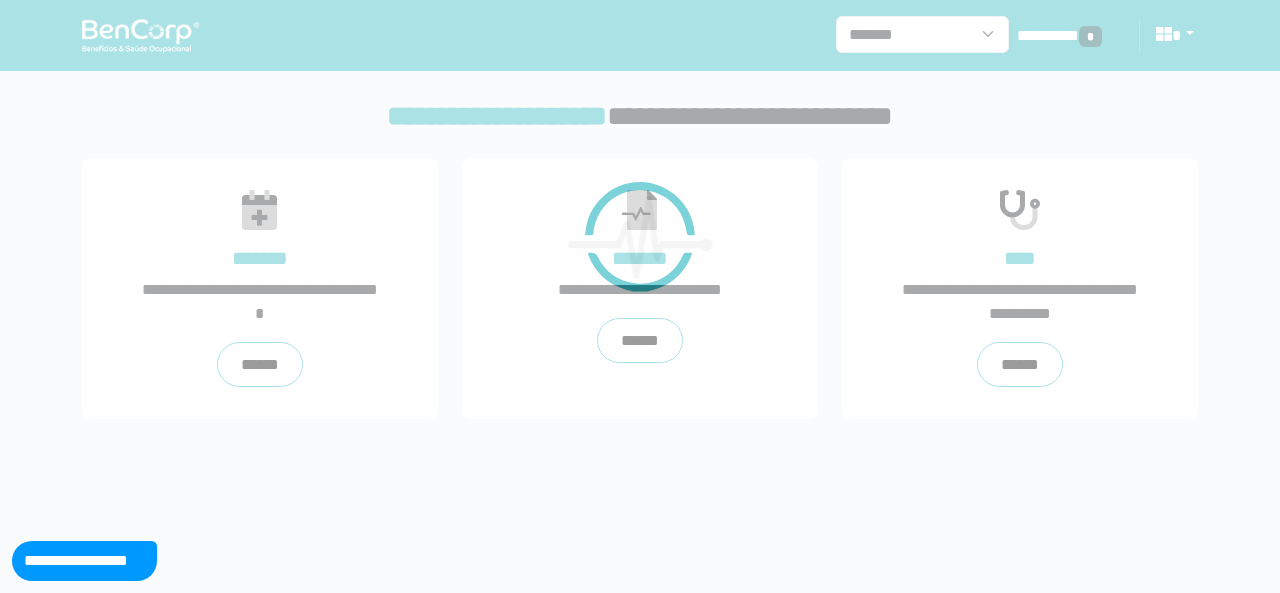scroll, scrollTop: 0, scrollLeft: 0, axis: both 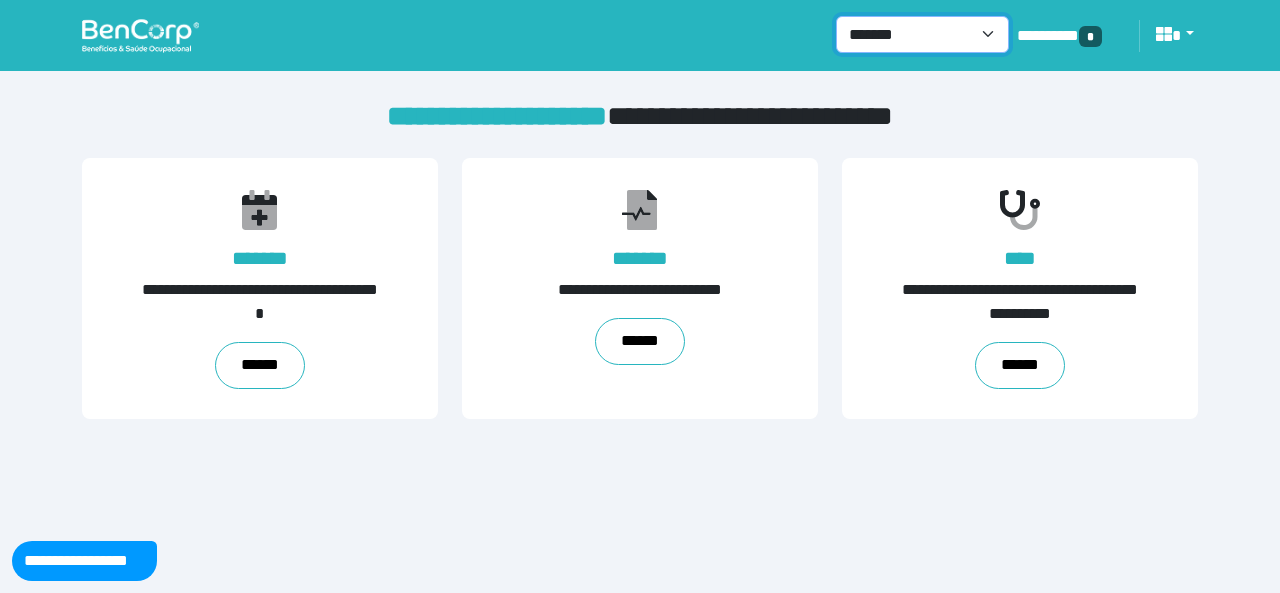 drag, startPoint x: 993, startPoint y: 27, endPoint x: 990, endPoint y: 37, distance: 10.440307 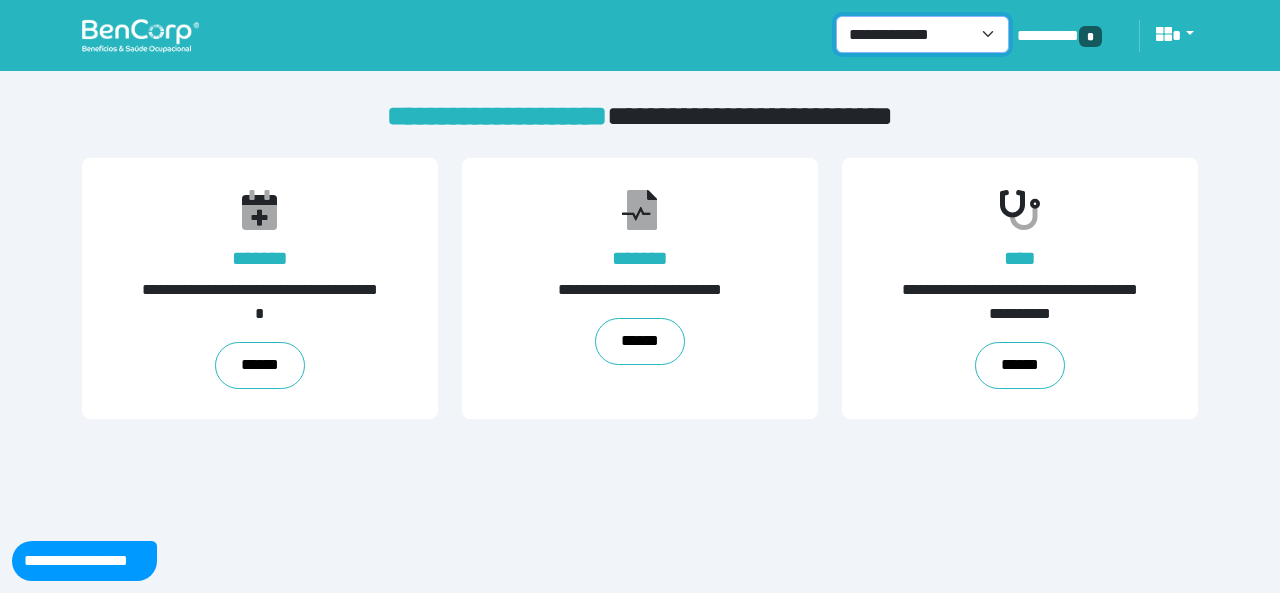 click on "**********" at bounding box center [922, 34] 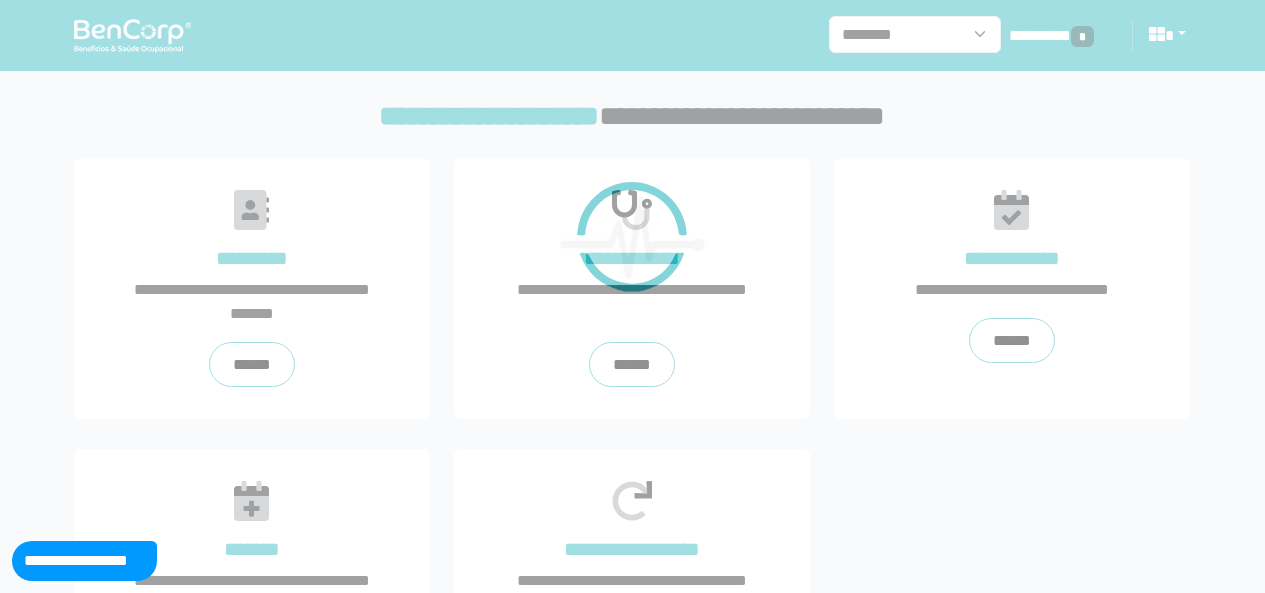 scroll, scrollTop: 0, scrollLeft: 0, axis: both 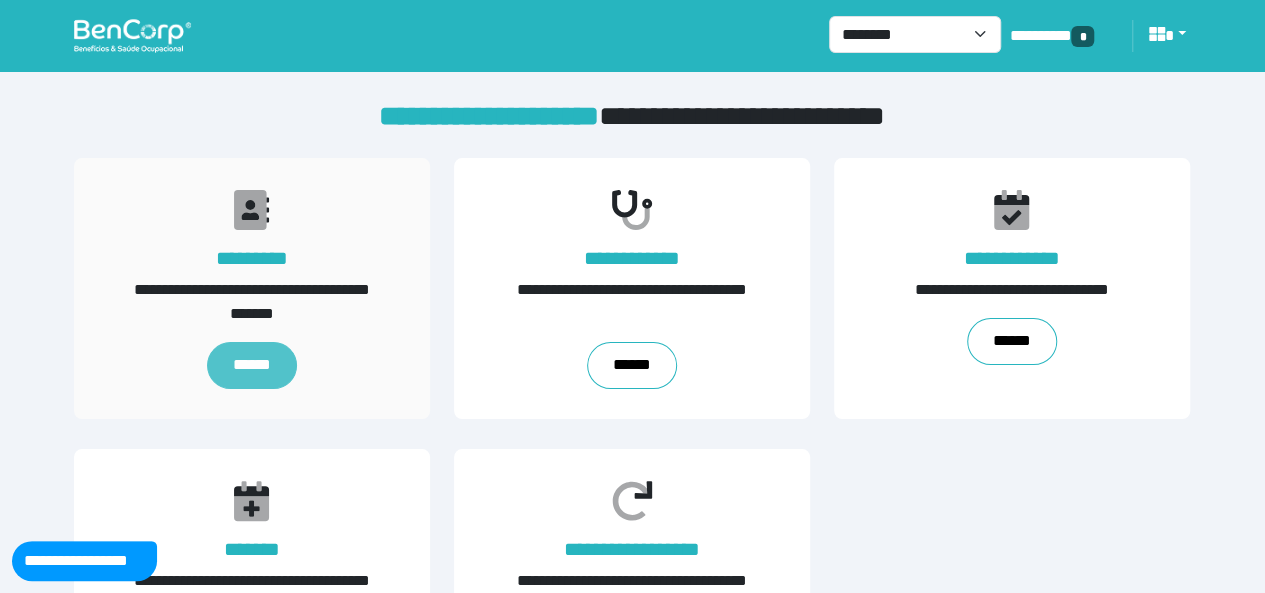 click on "******" at bounding box center (252, 365) 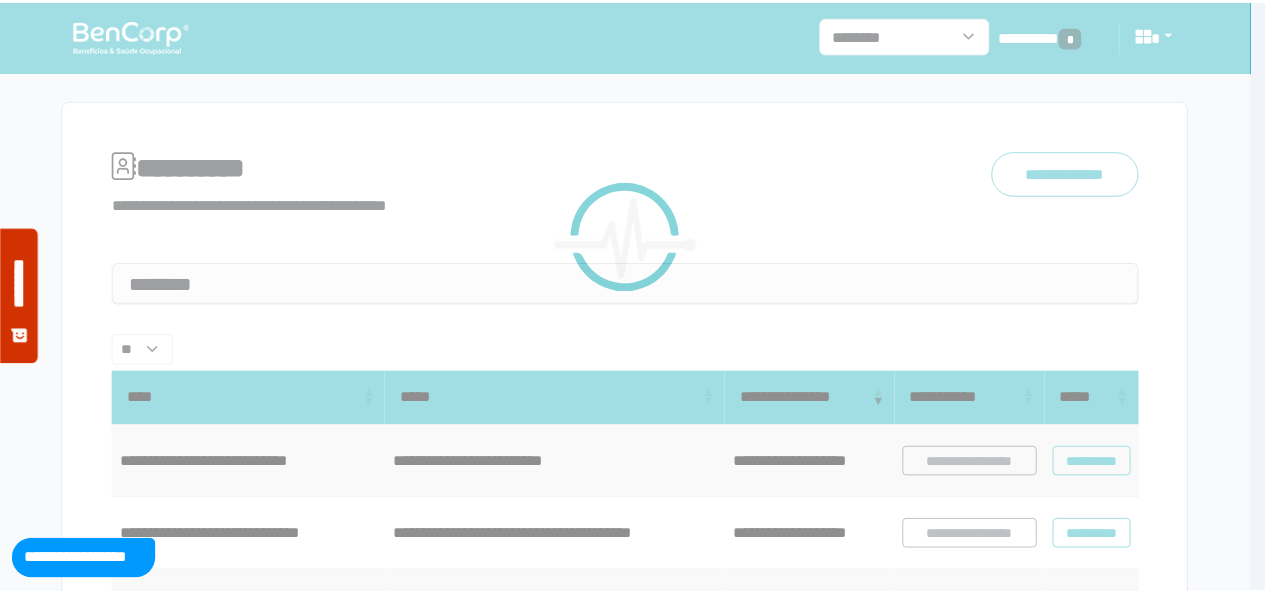 scroll, scrollTop: 0, scrollLeft: 0, axis: both 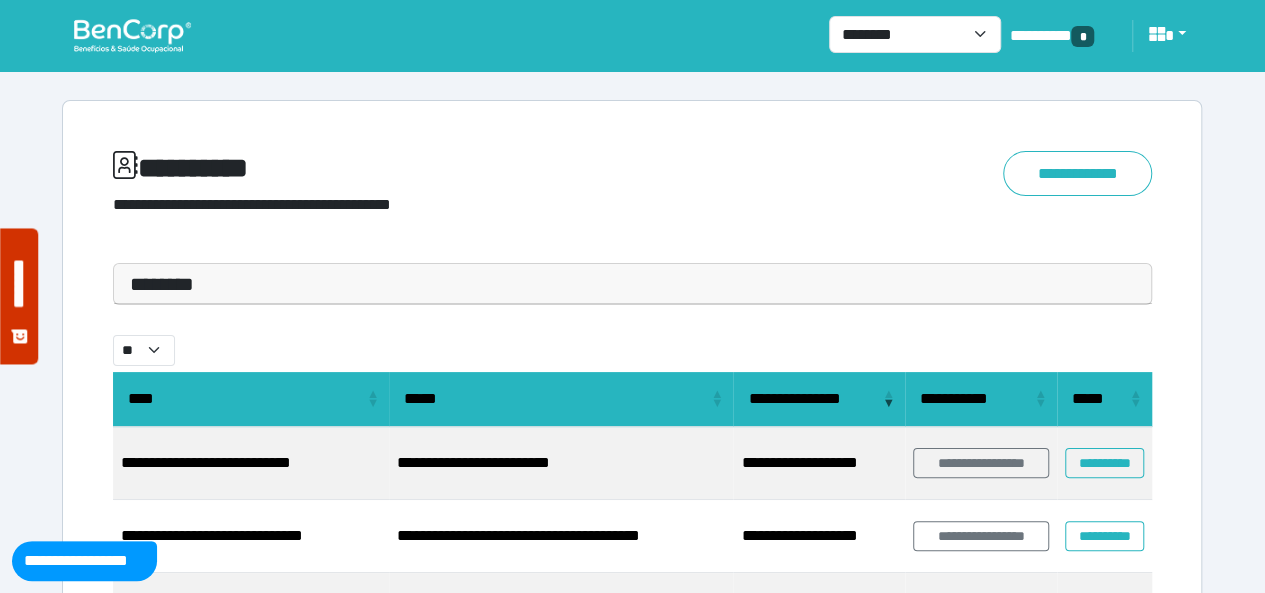 drag, startPoint x: 168, startPoint y: 290, endPoint x: 168, endPoint y: 327, distance: 37 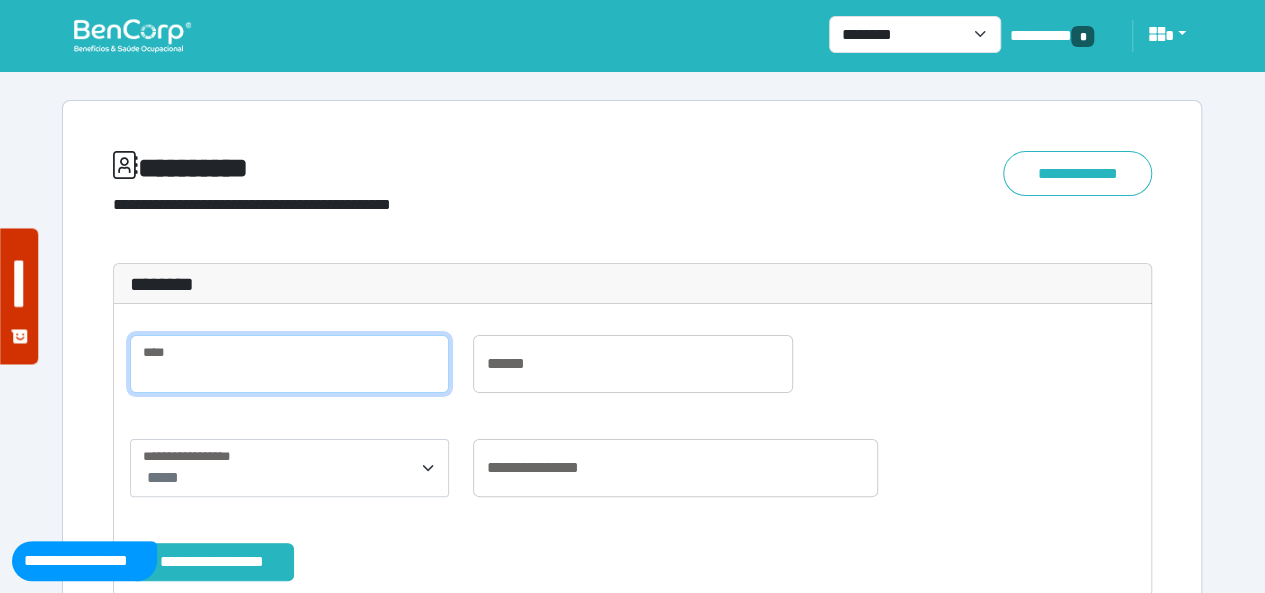 click at bounding box center (289, 364) 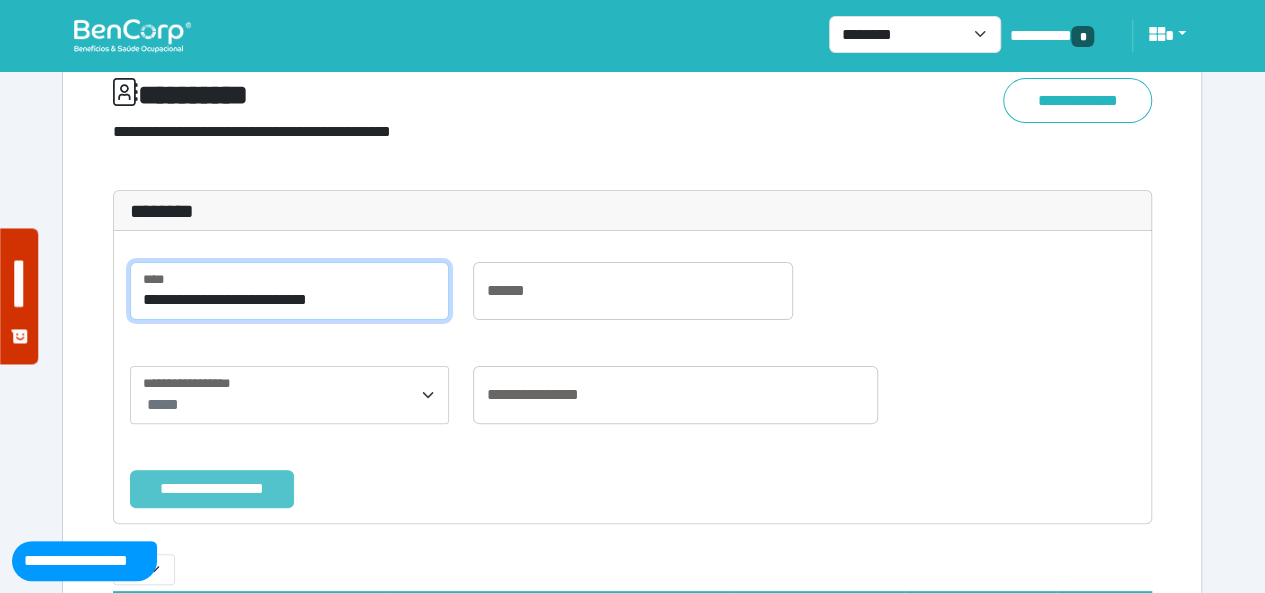 scroll, scrollTop: 200, scrollLeft: 0, axis: vertical 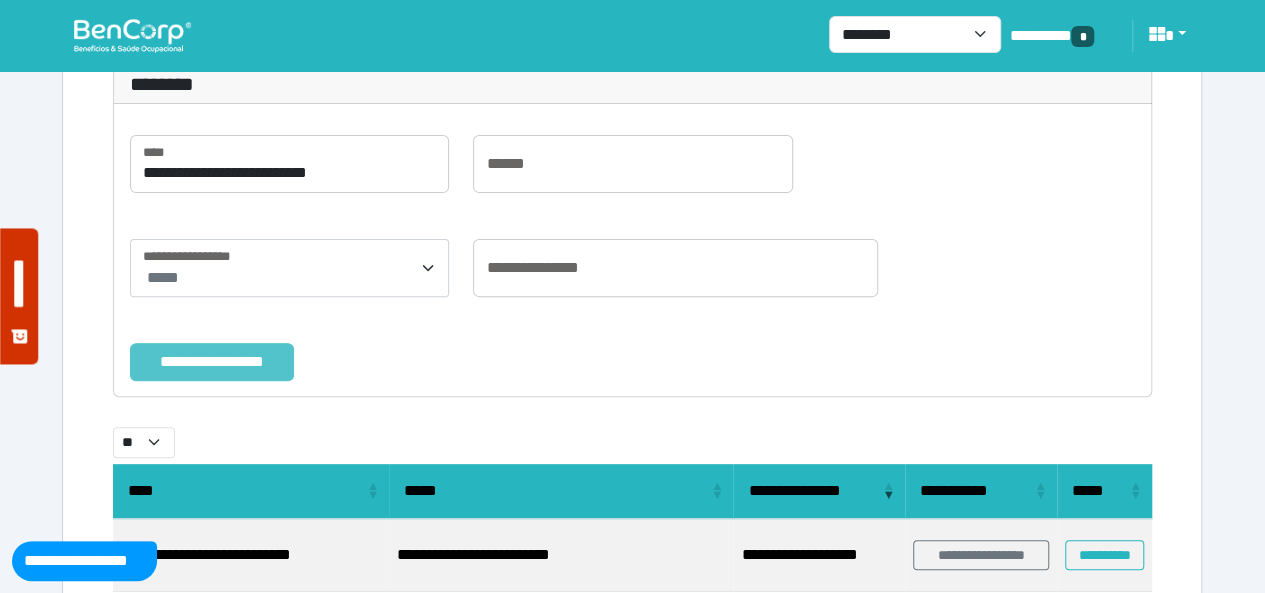 click on "**********" at bounding box center (212, 361) 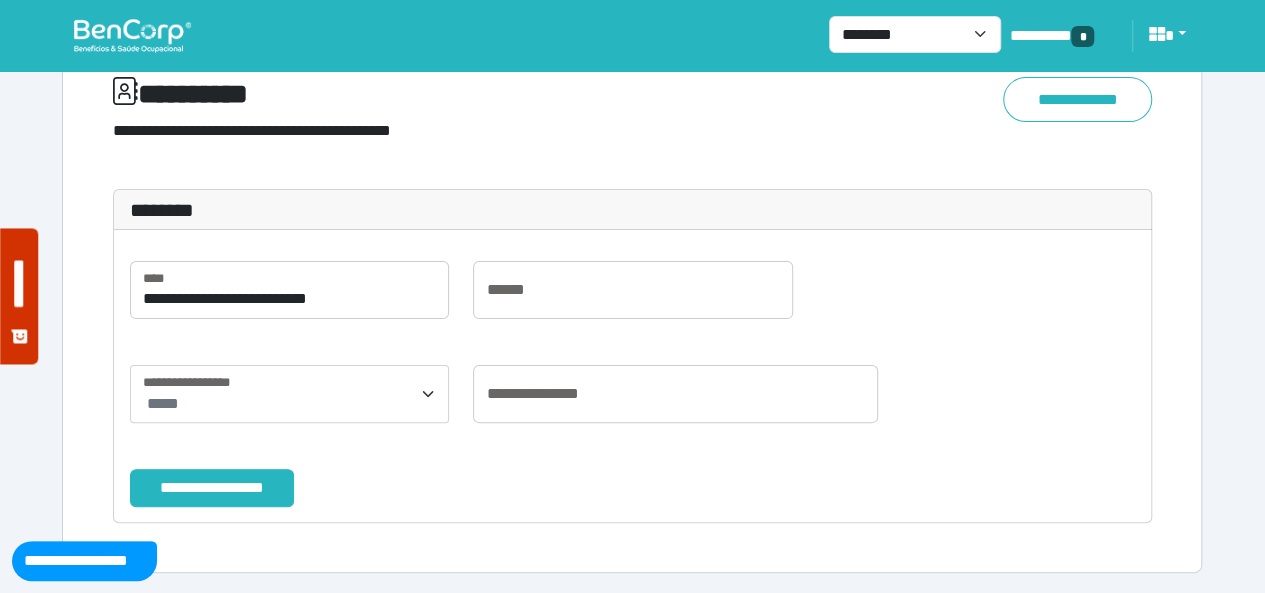 scroll, scrollTop: 74, scrollLeft: 0, axis: vertical 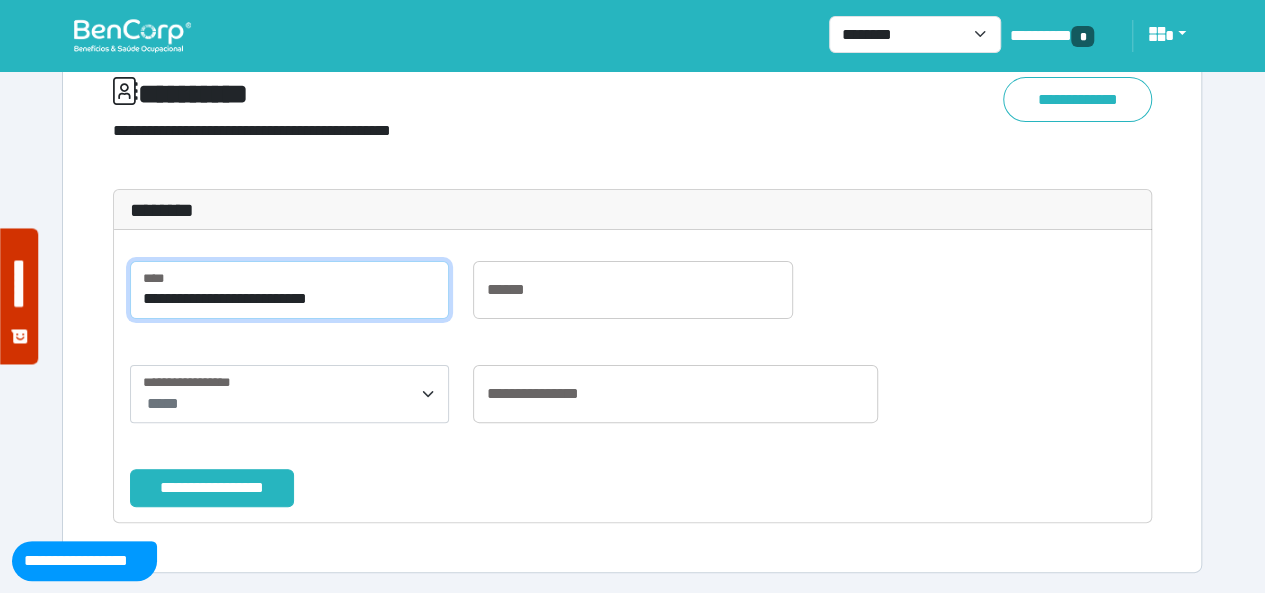click on "**********" at bounding box center [289, 290] 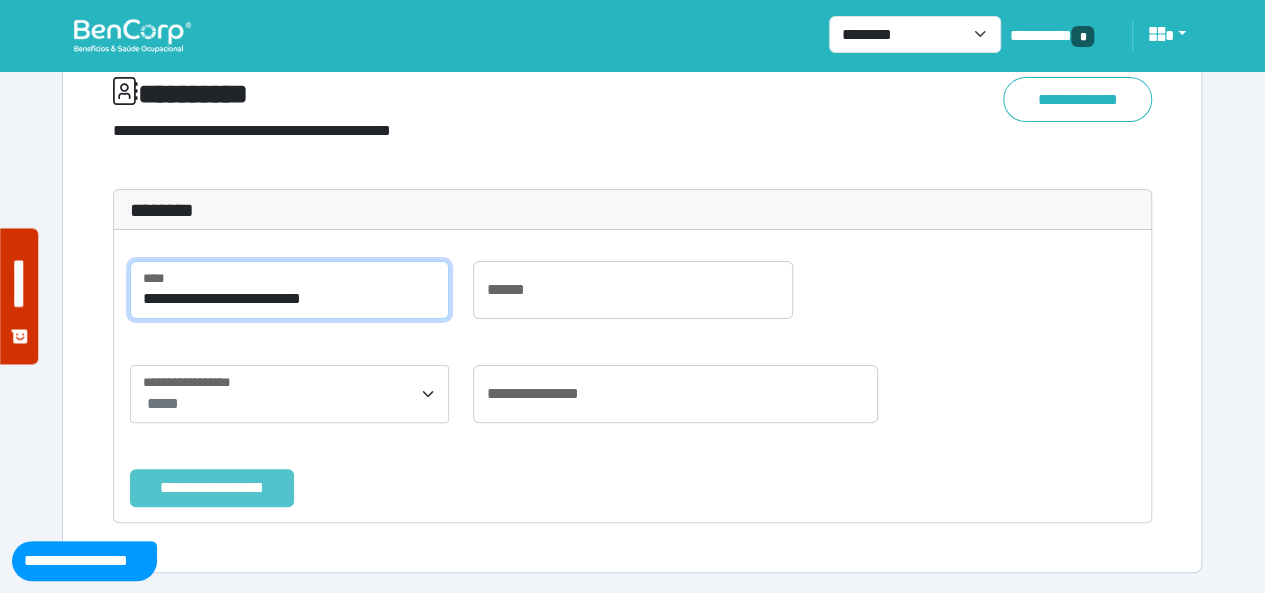 type on "**********" 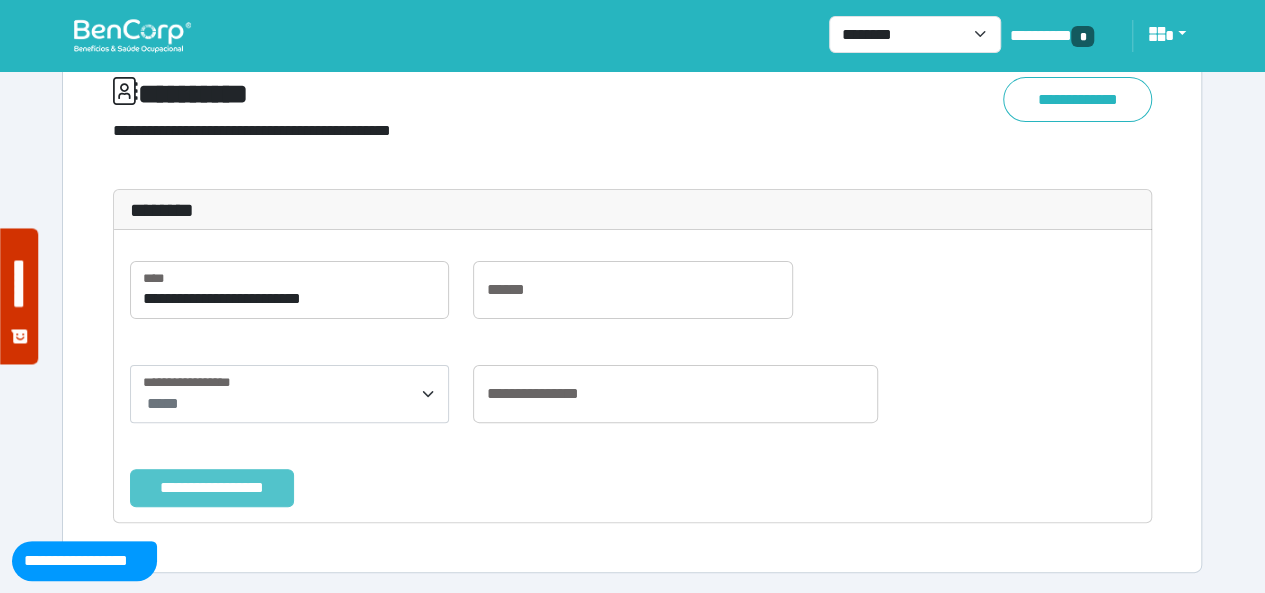 click on "**********" at bounding box center (212, 487) 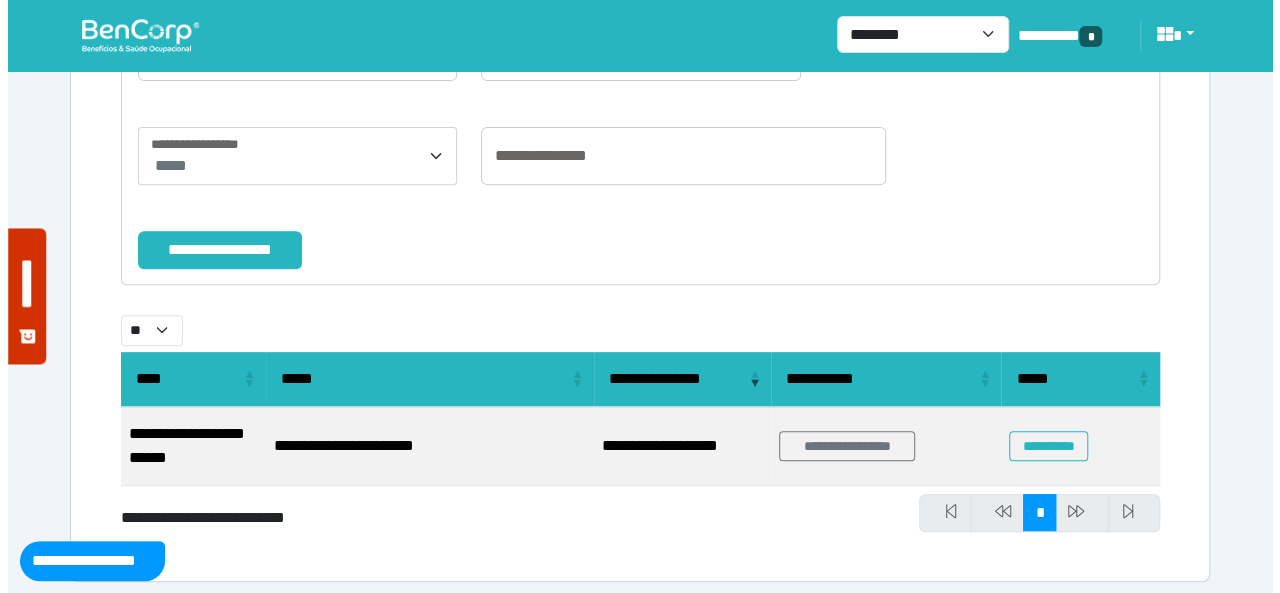 scroll, scrollTop: 314, scrollLeft: 0, axis: vertical 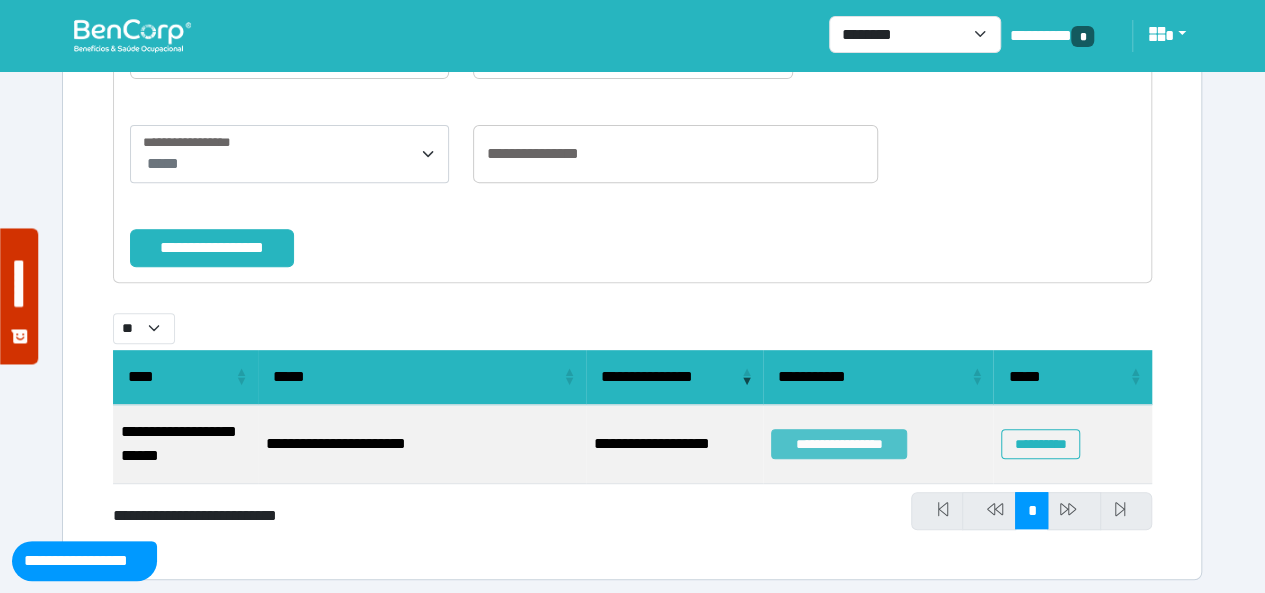 click on "**********" at bounding box center [839, 444] 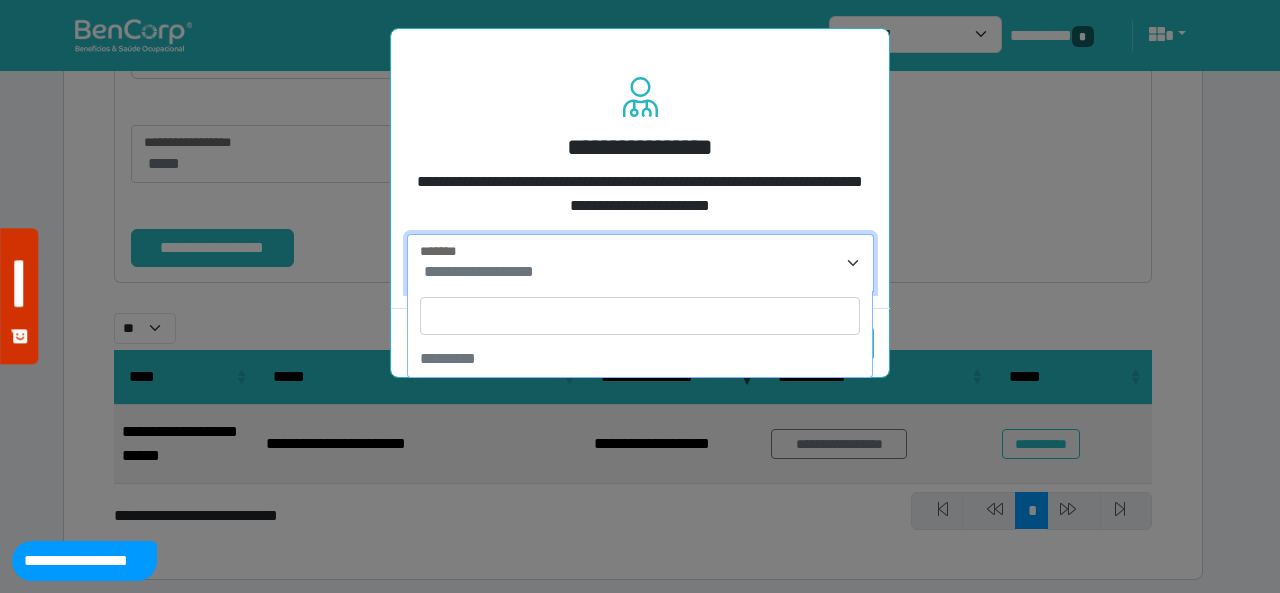 click on "**********" at bounding box center (479, 271) 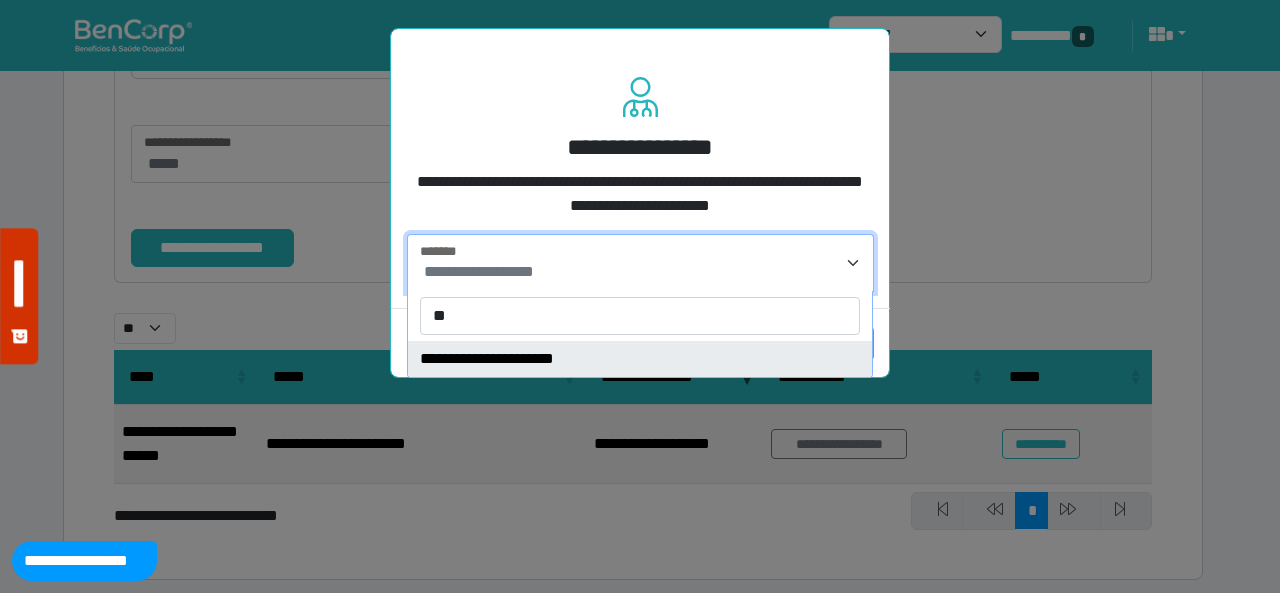 type on "**" 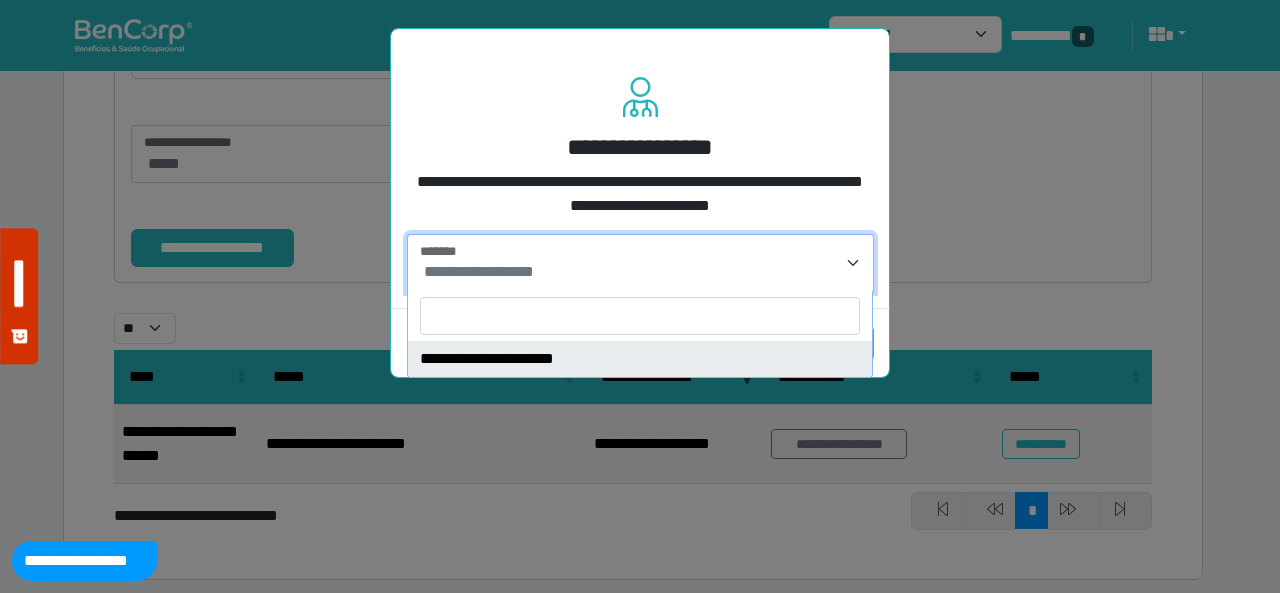 select on "****" 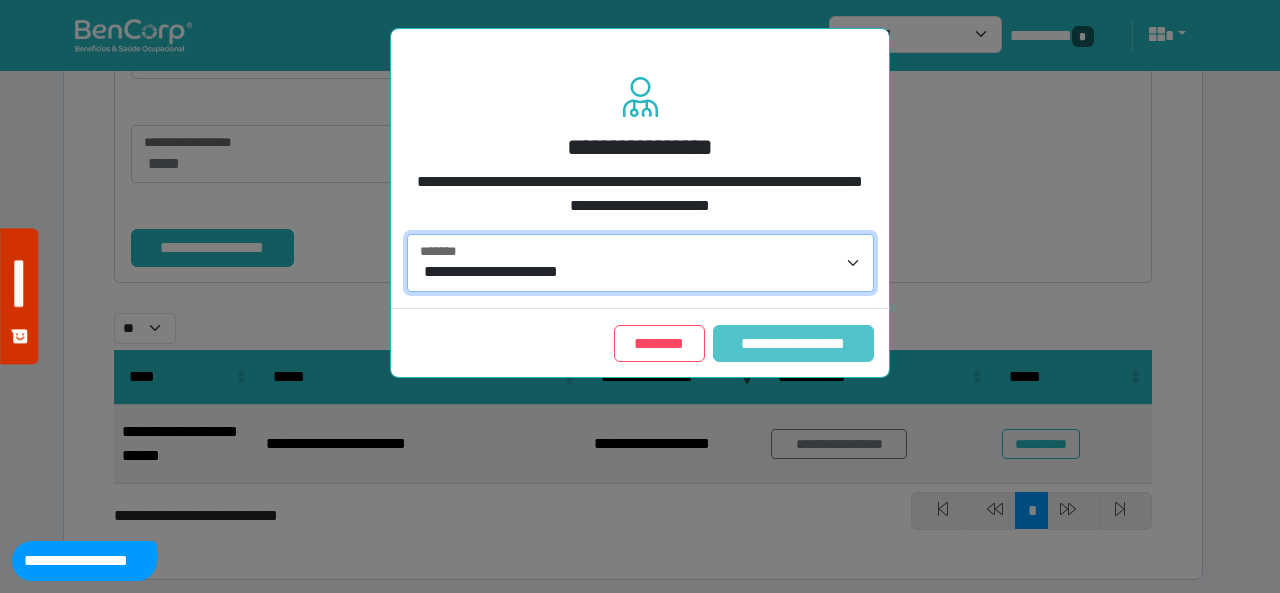 click on "**********" at bounding box center (793, 343) 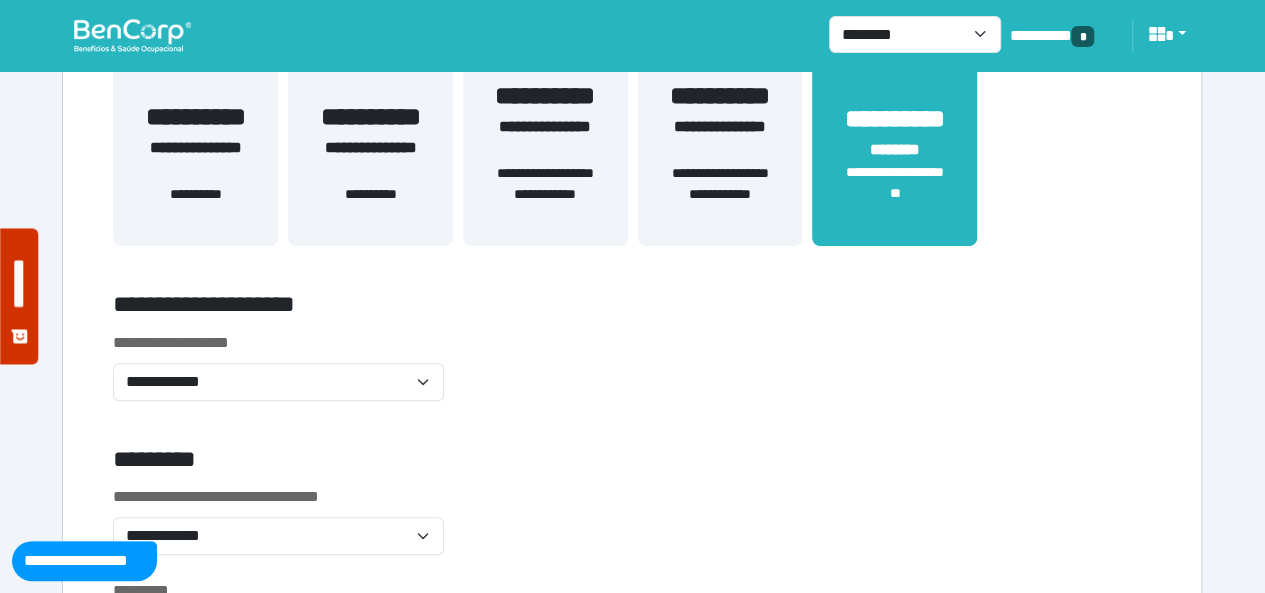 scroll, scrollTop: 500, scrollLeft: 0, axis: vertical 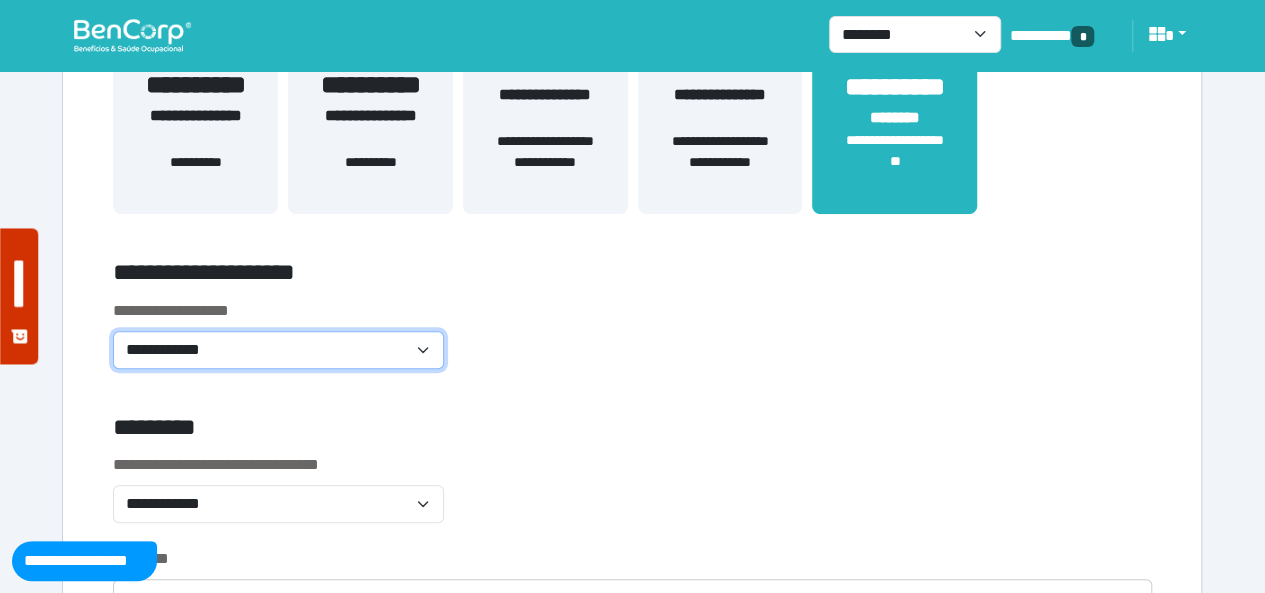 click on "**********" at bounding box center [278, 349] 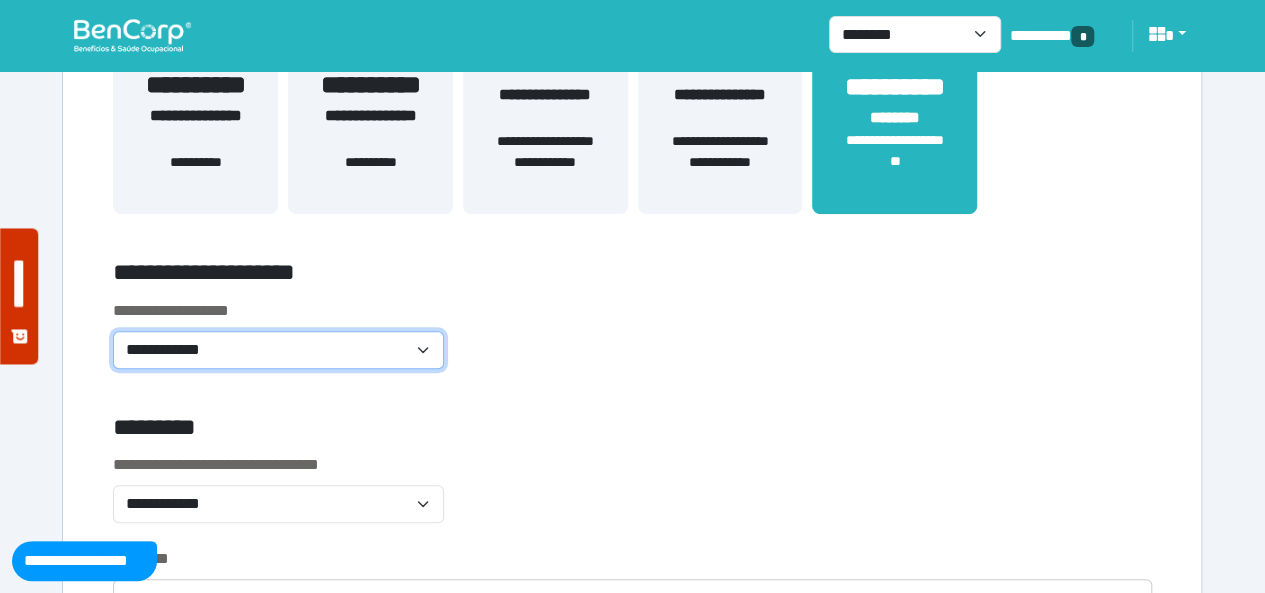 select on "**********" 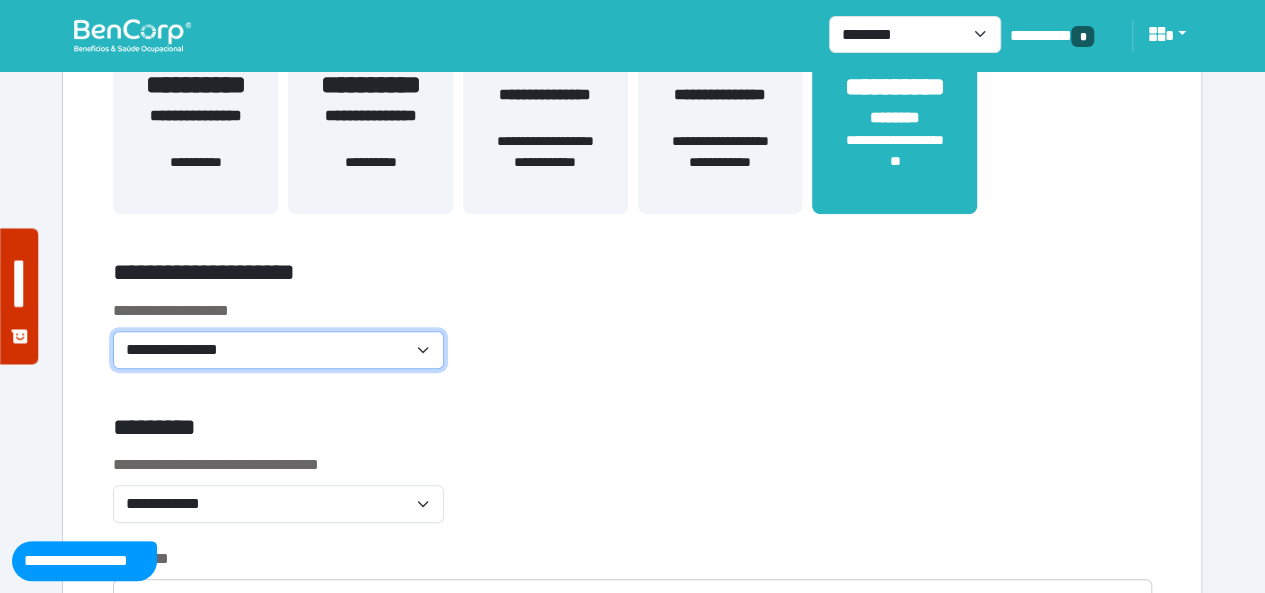 click on "**********" at bounding box center [278, 349] 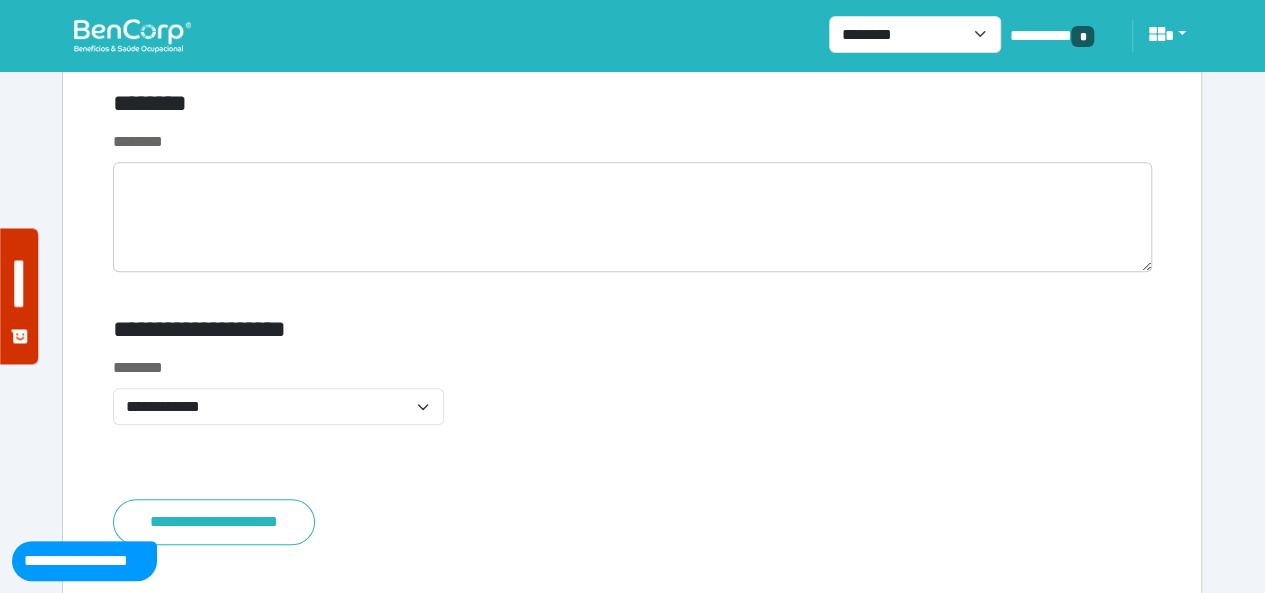 scroll, scrollTop: 8000, scrollLeft: 0, axis: vertical 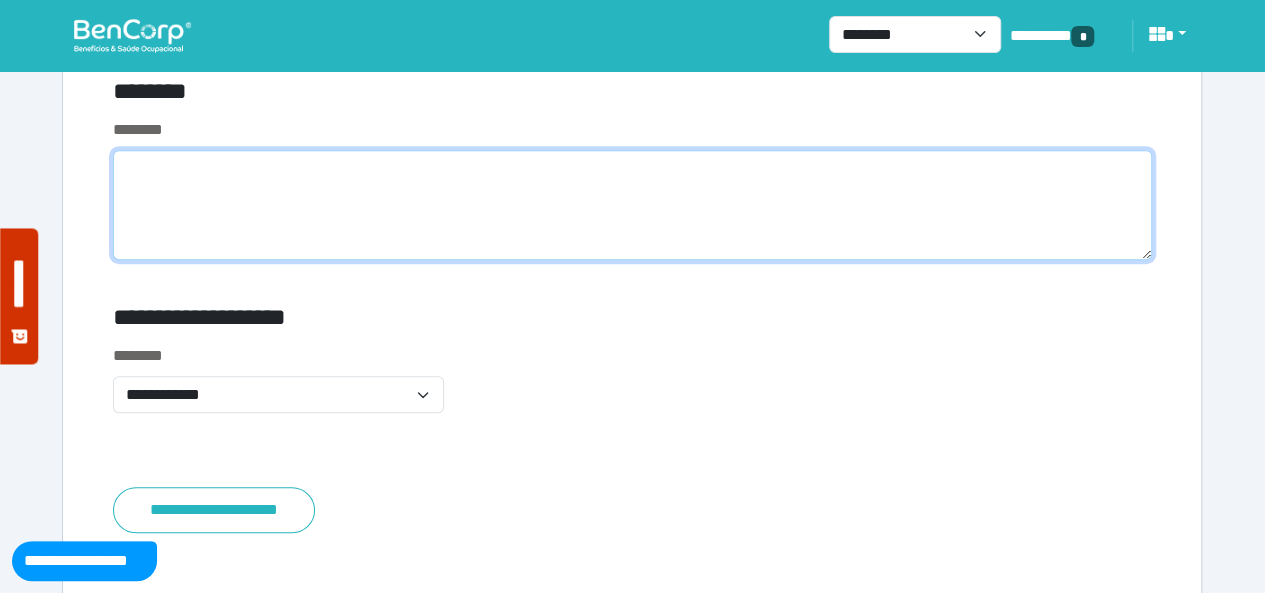 click at bounding box center (632, 205) 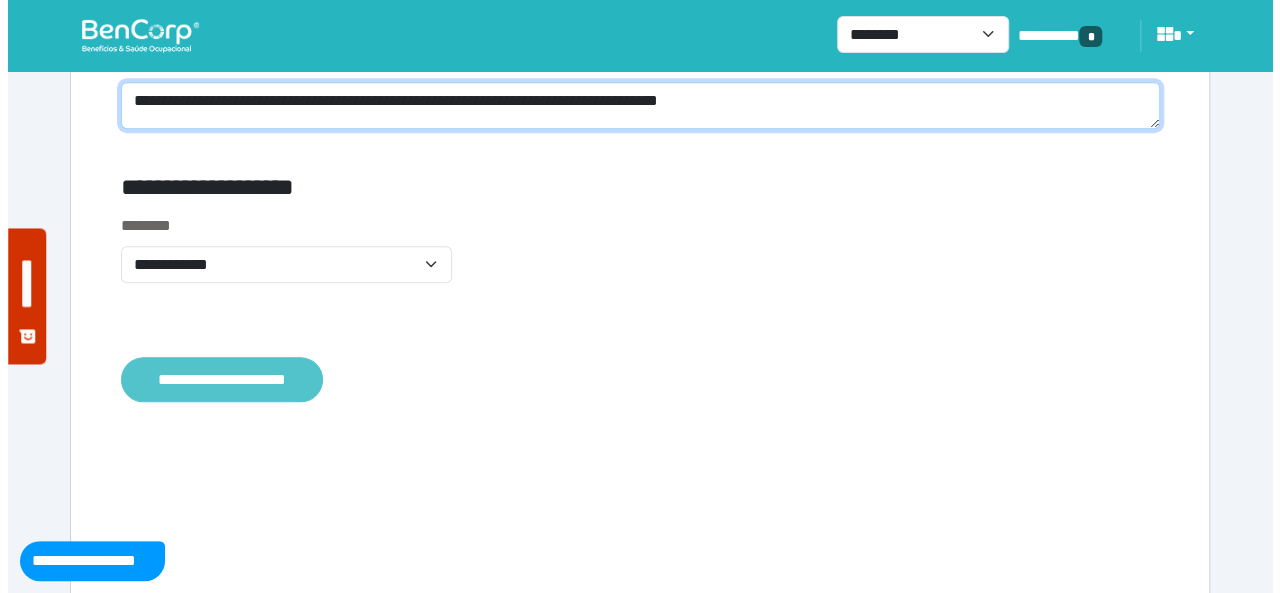 scroll, scrollTop: 8097, scrollLeft: 0, axis: vertical 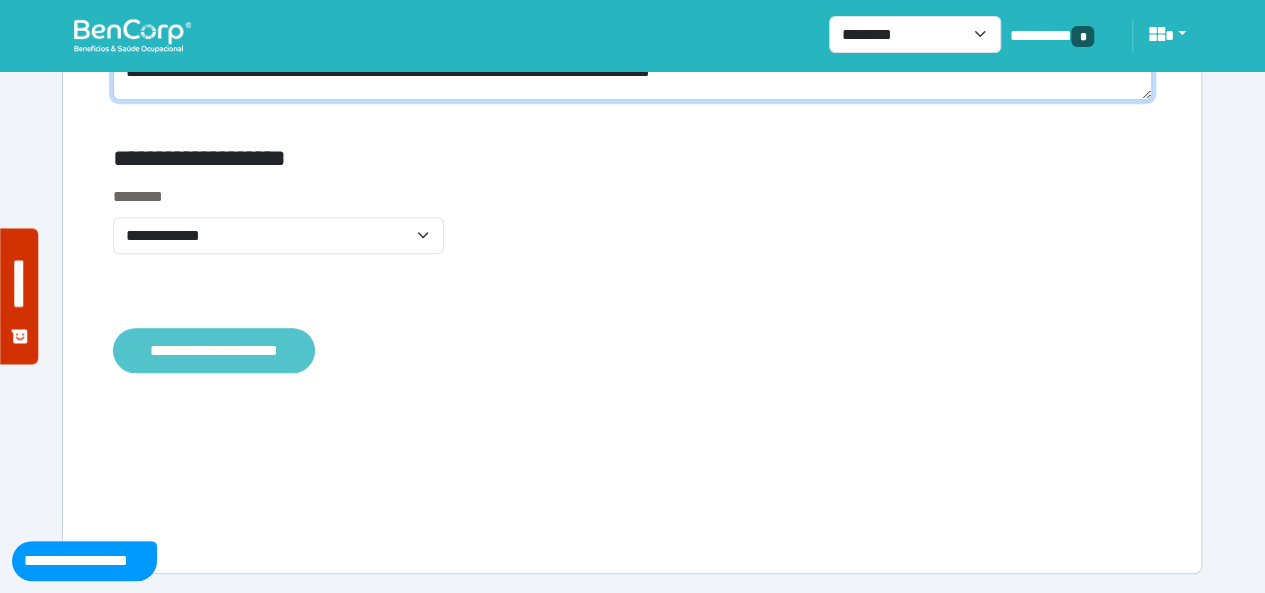 type on "**********" 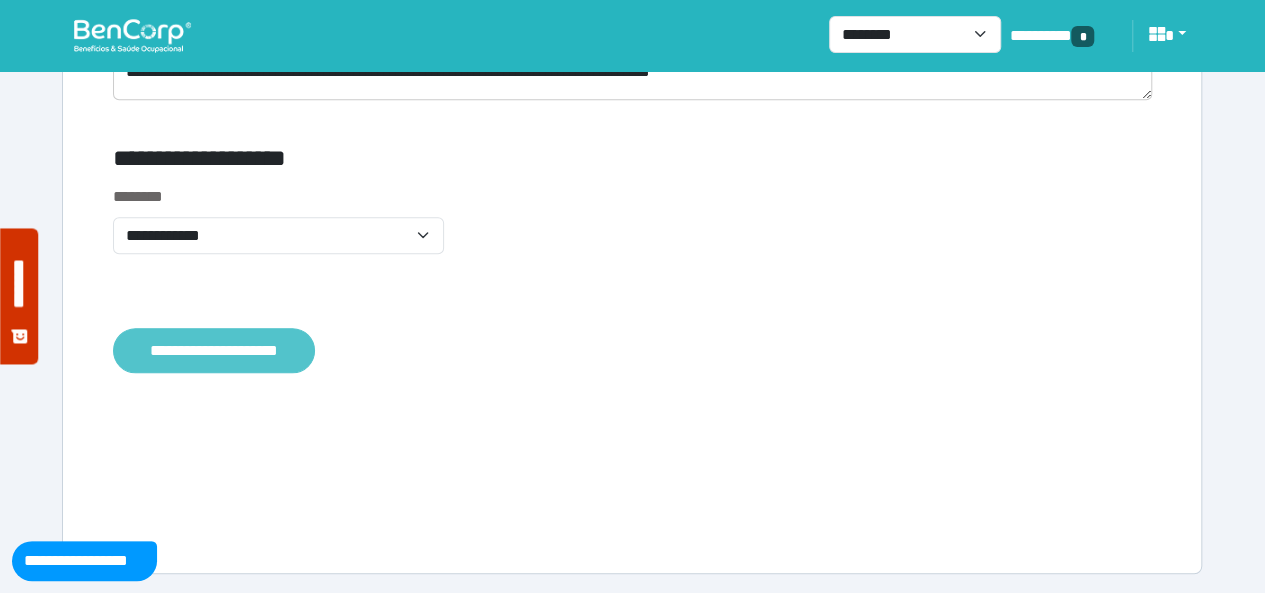 click on "**********" at bounding box center (214, 350) 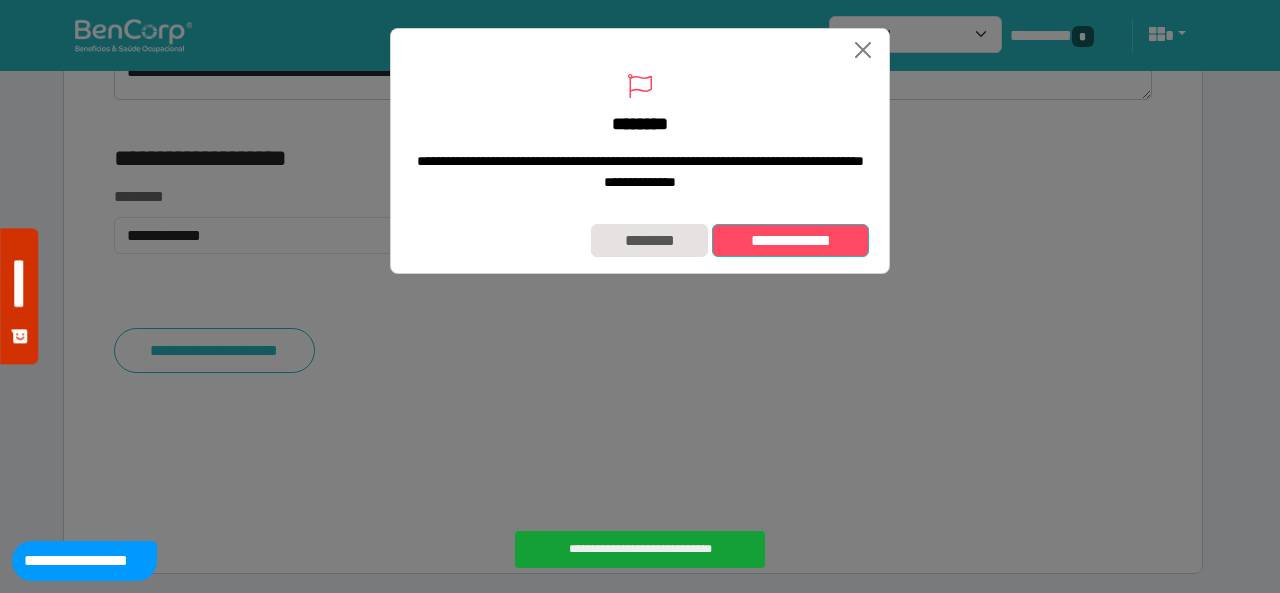 click on "**********" at bounding box center [790, 240] 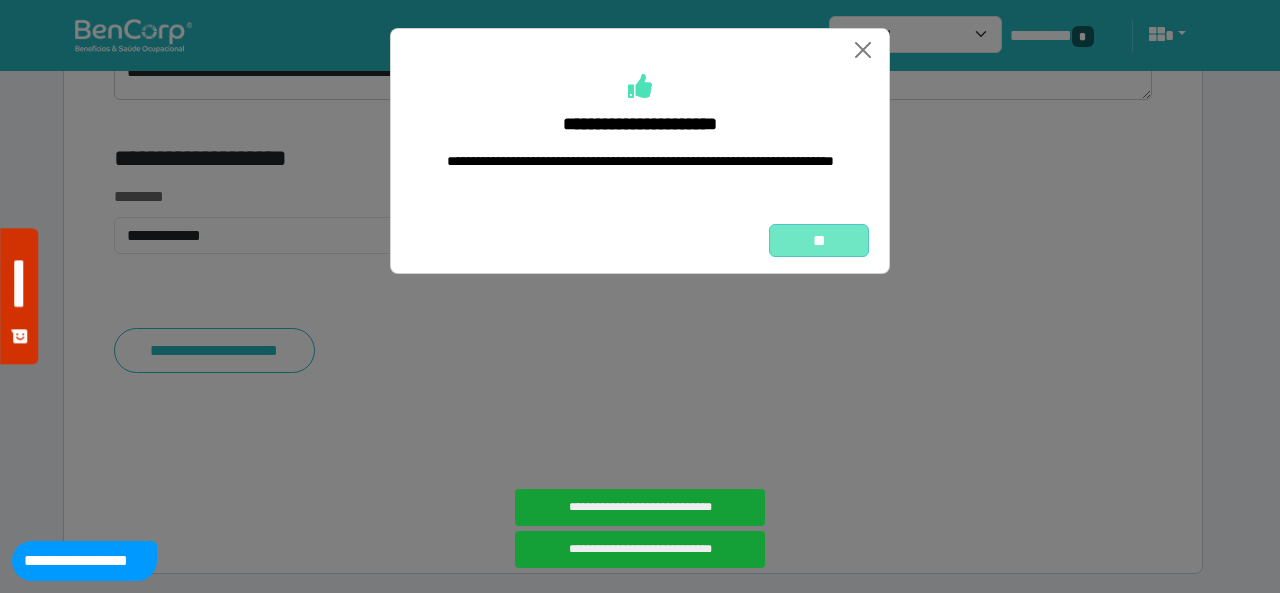 click on "**" at bounding box center [819, 240] 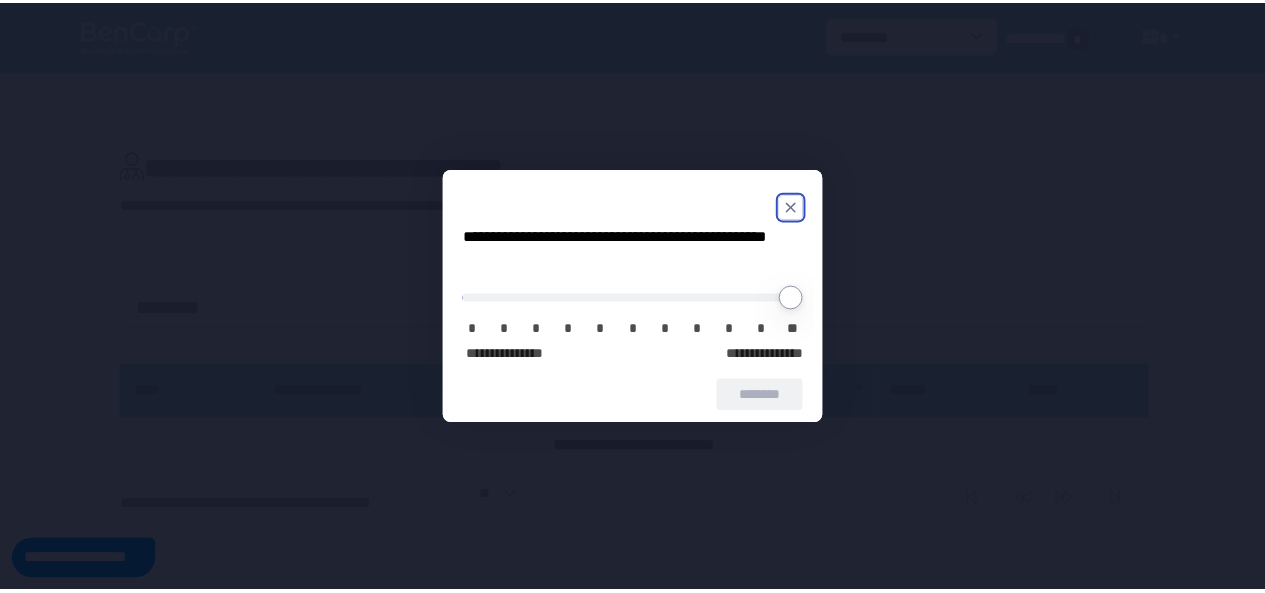 scroll, scrollTop: 0, scrollLeft: 0, axis: both 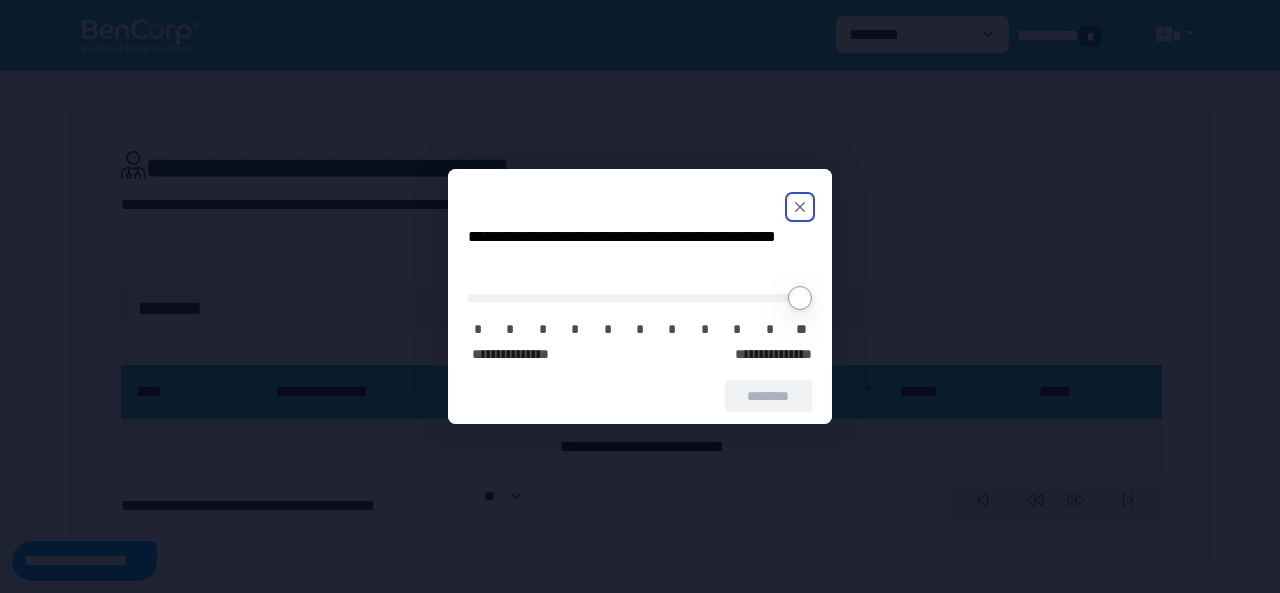 drag, startPoint x: 795, startPoint y: 208, endPoint x: 787, endPoint y: 219, distance: 13.601471 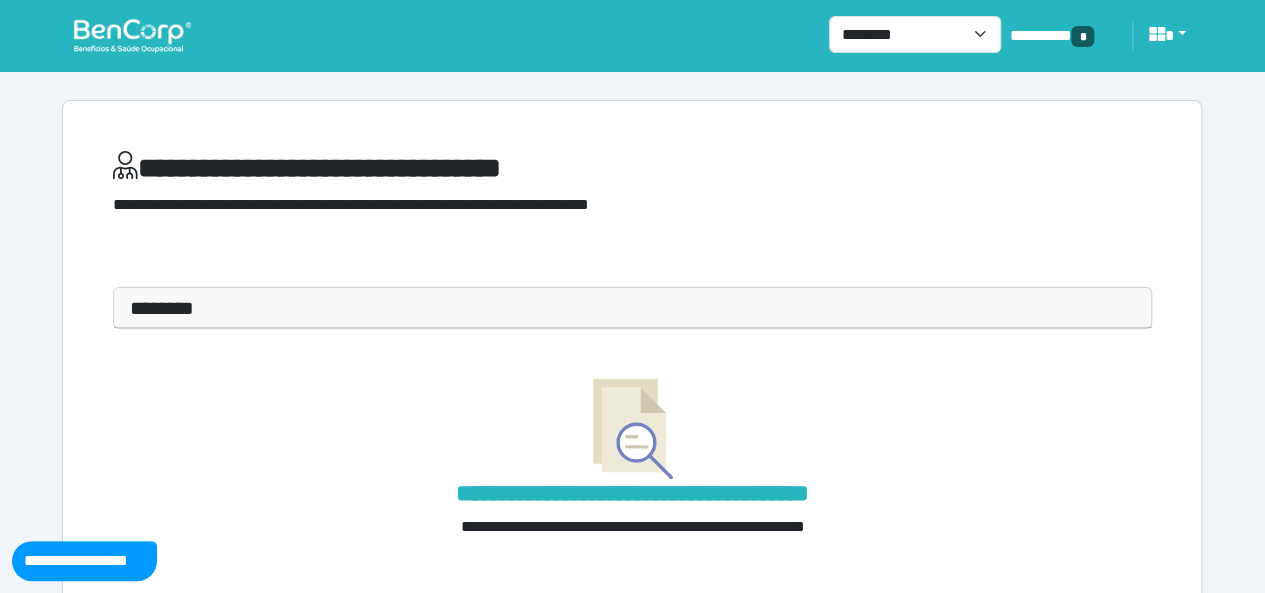 click at bounding box center (132, 35) 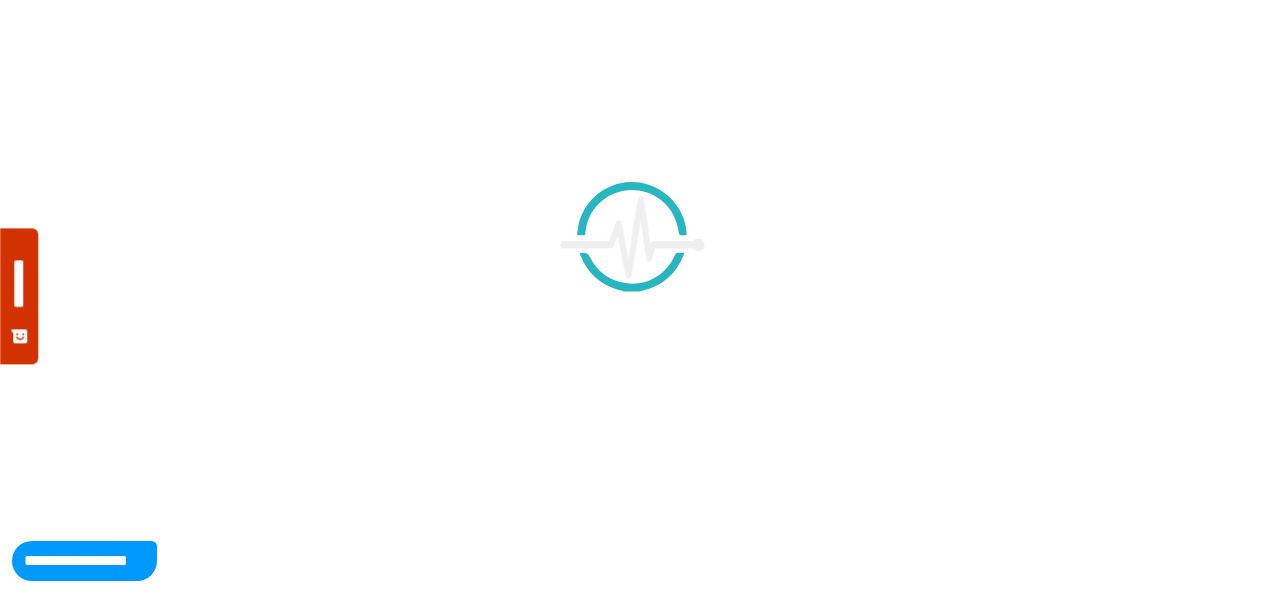 scroll, scrollTop: 0, scrollLeft: 0, axis: both 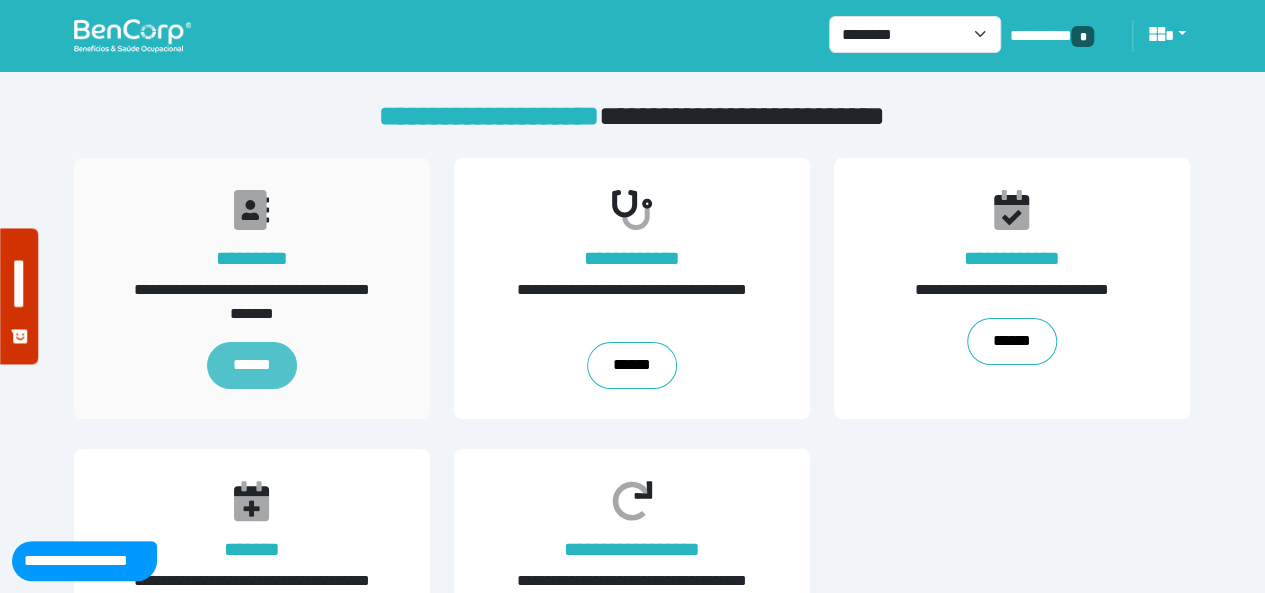 click on "******" at bounding box center (252, 366) 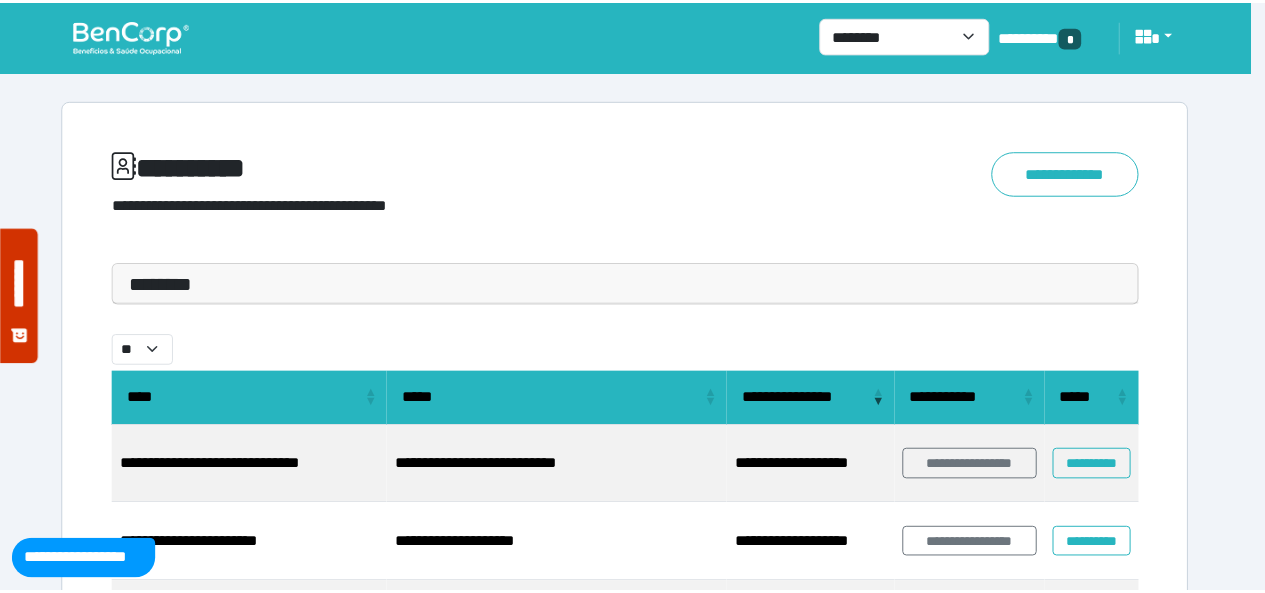 scroll, scrollTop: 0, scrollLeft: 0, axis: both 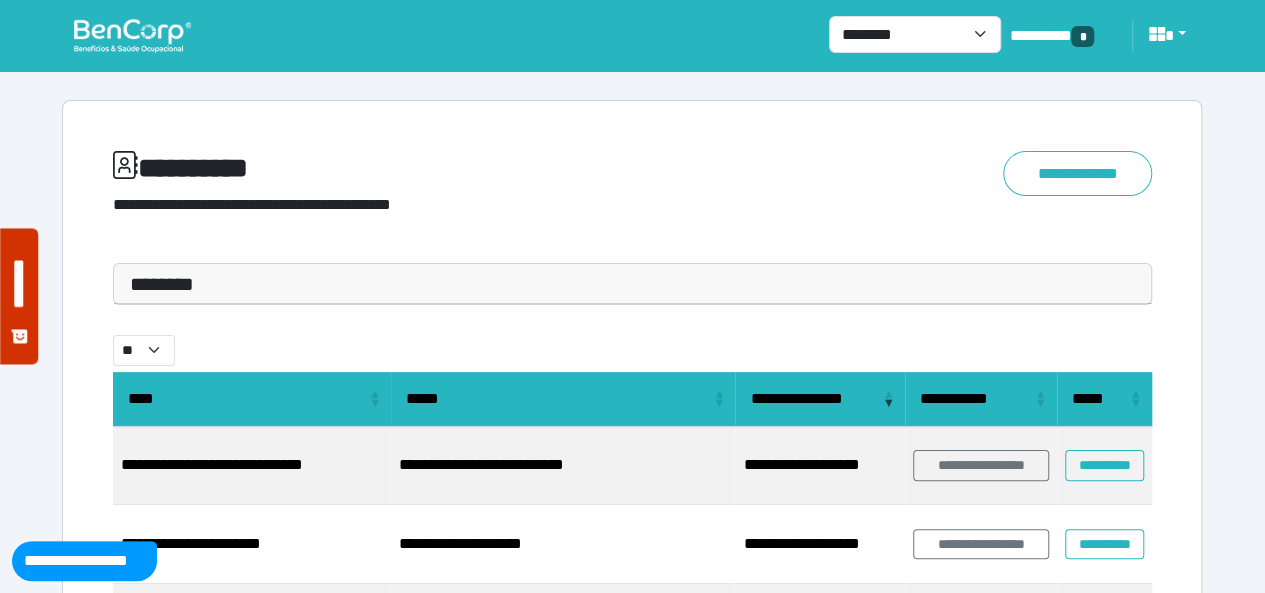 drag, startPoint x: 254, startPoint y: 275, endPoint x: 240, endPoint y: 326, distance: 52.886673 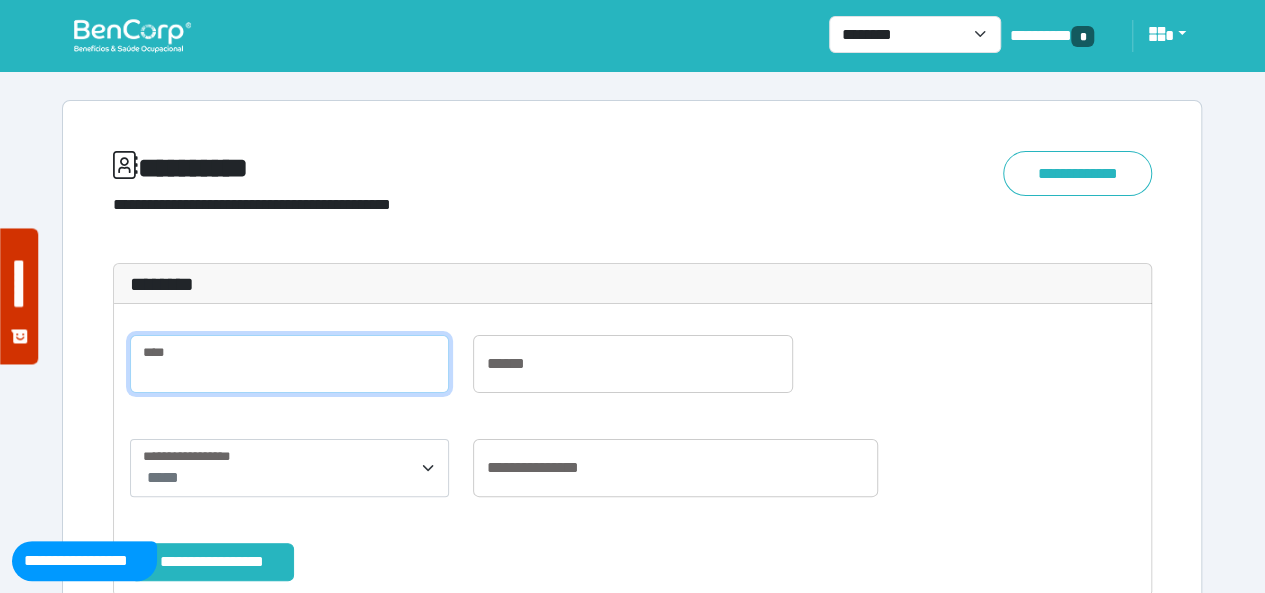 click at bounding box center (289, 364) 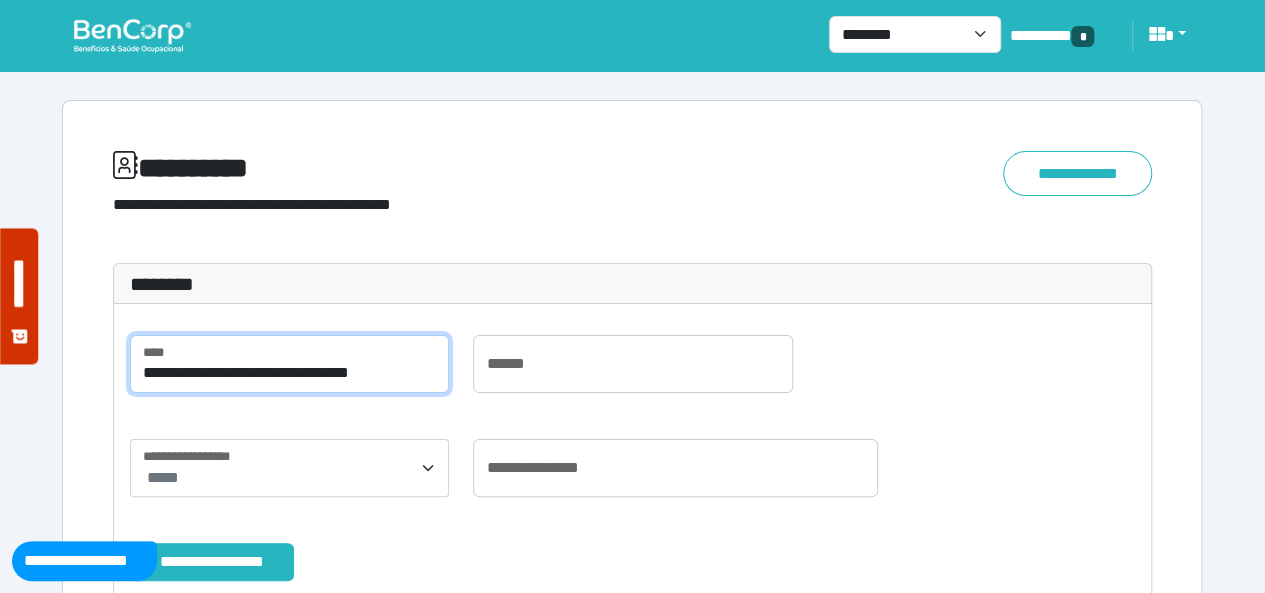 type on "**********" 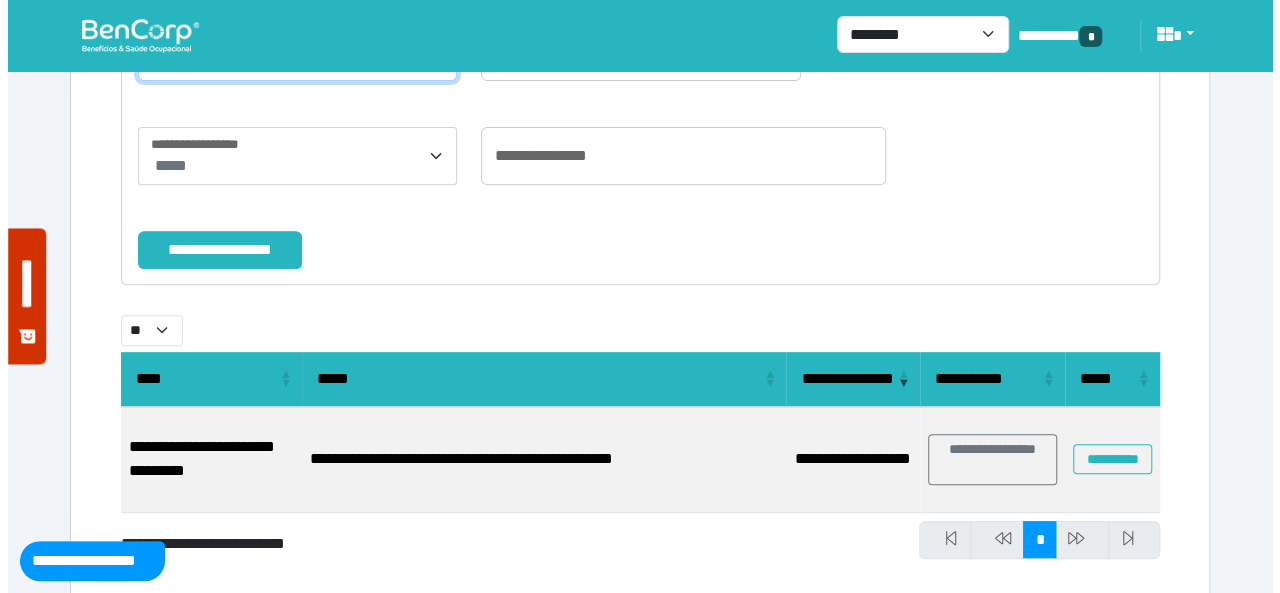 scroll, scrollTop: 348, scrollLeft: 0, axis: vertical 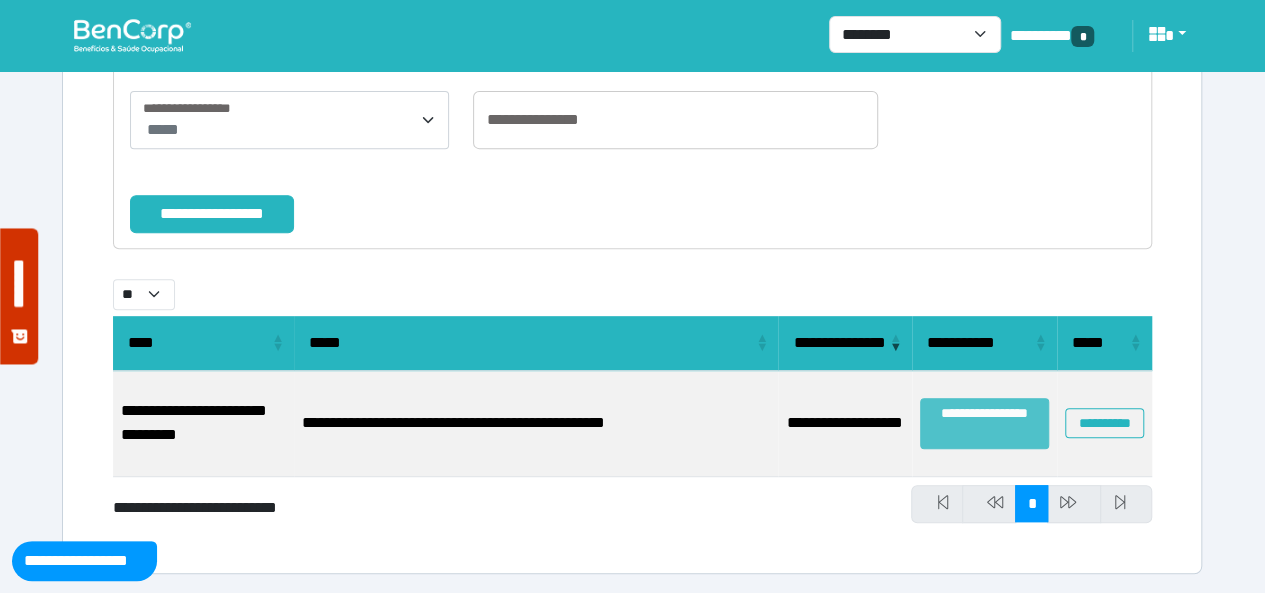 click on "**********" at bounding box center (984, 423) 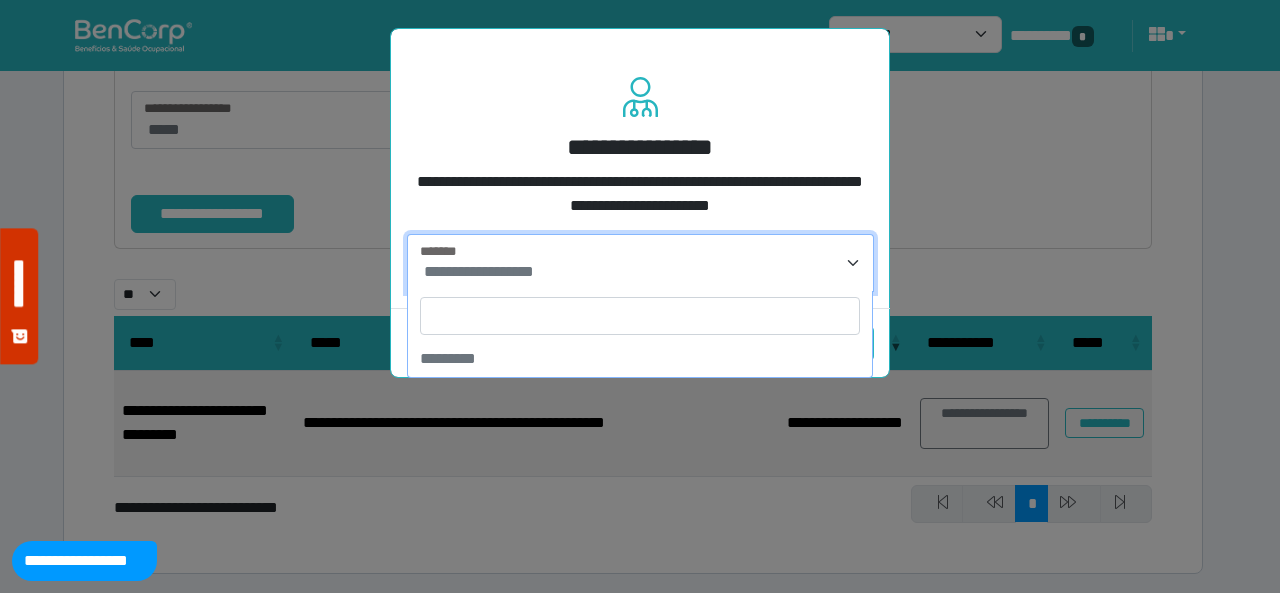 click on "**********" at bounding box center (640, 263) 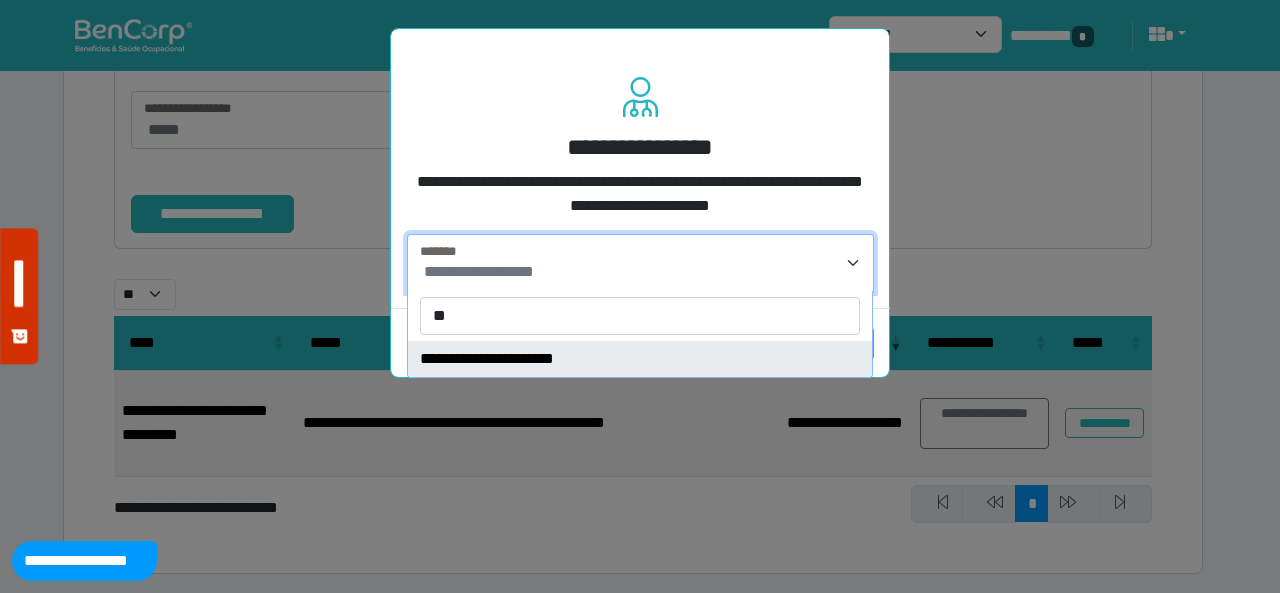 type on "**" 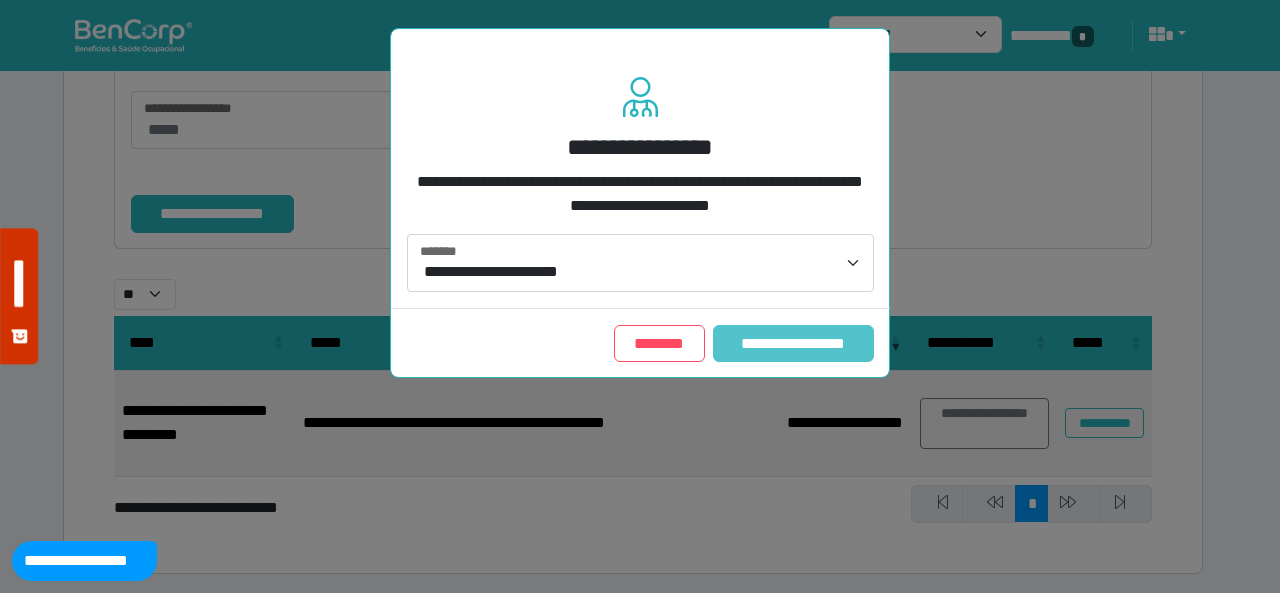 click on "**********" at bounding box center [793, 343] 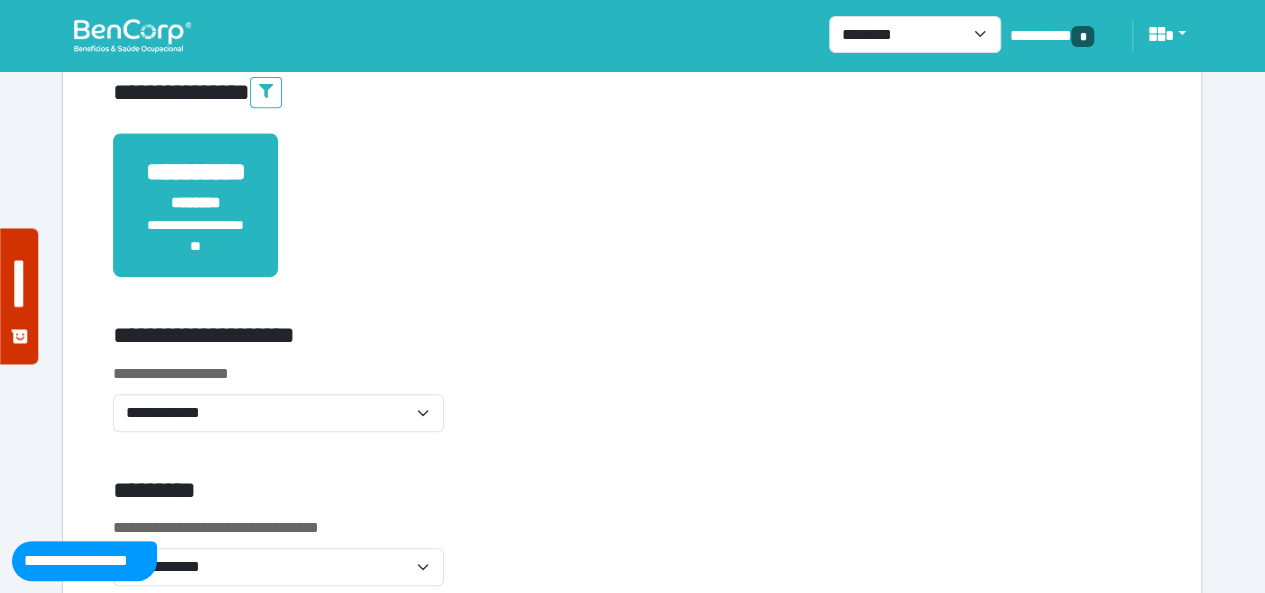 scroll, scrollTop: 400, scrollLeft: 0, axis: vertical 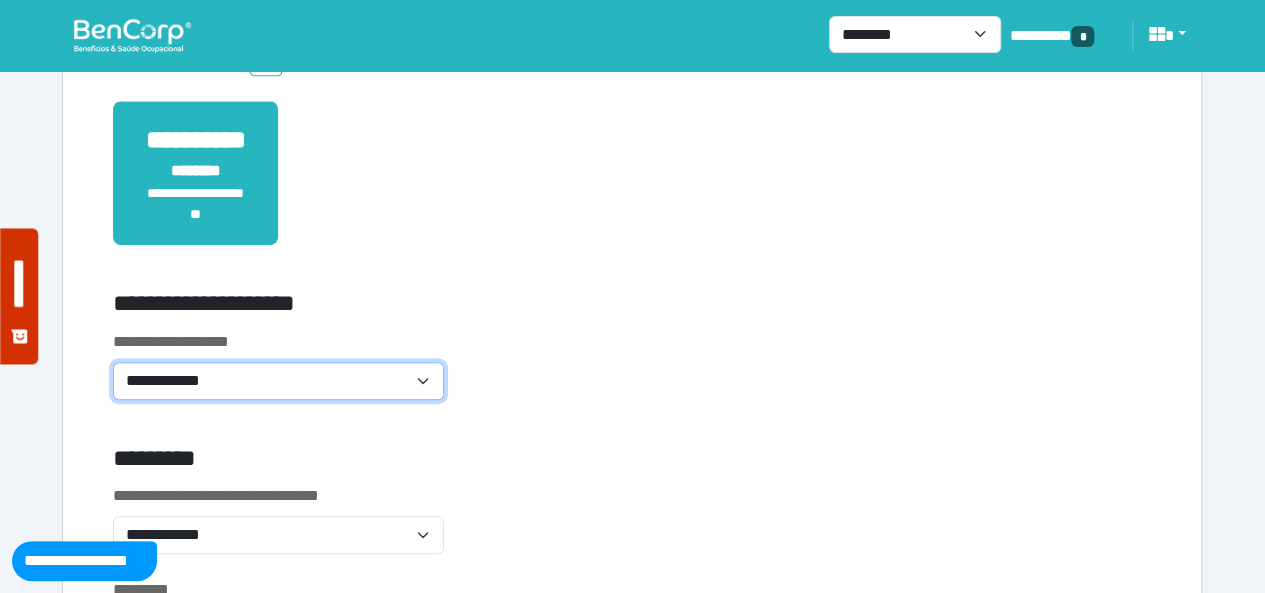 click on "**********" at bounding box center [278, 380] 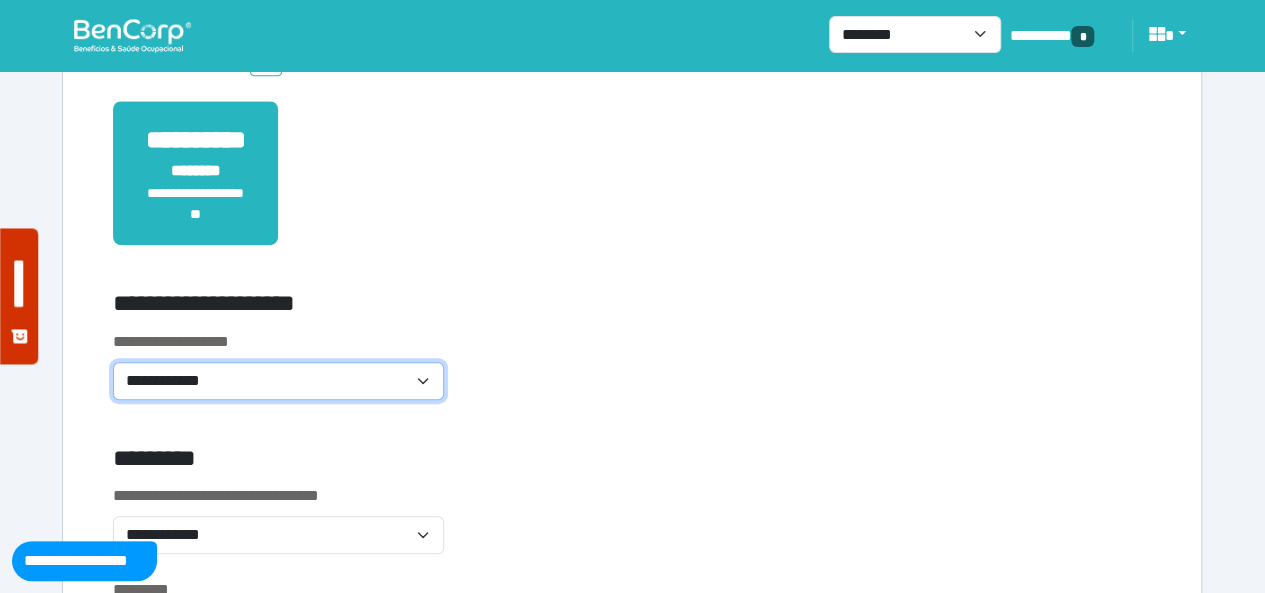 select on "**********" 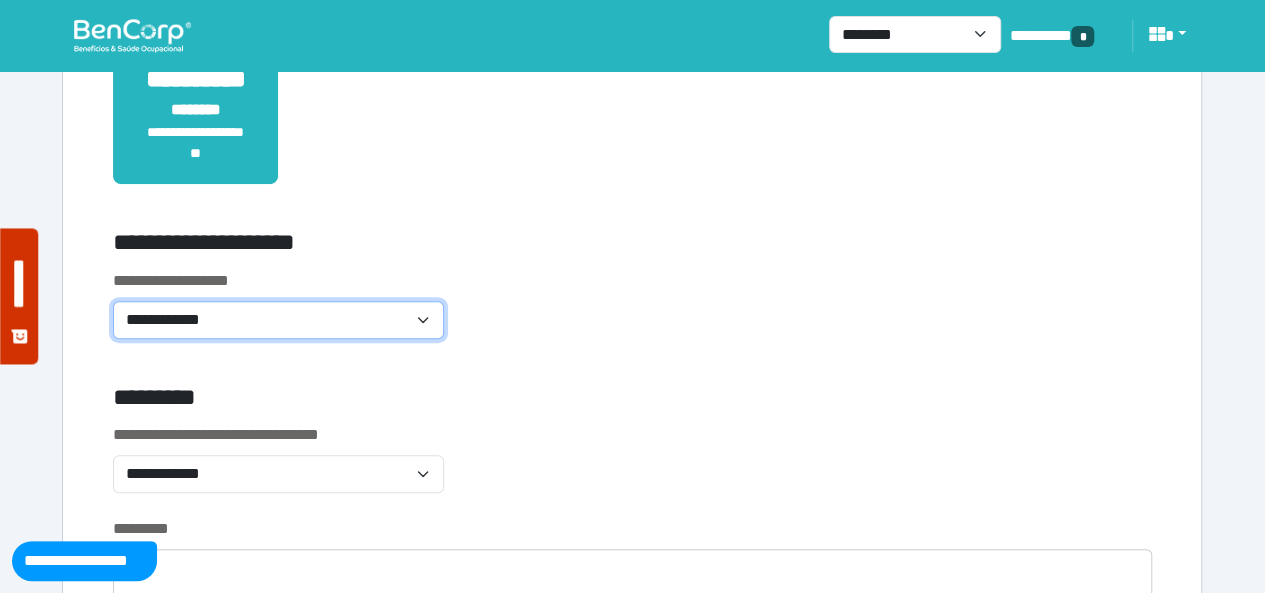 scroll, scrollTop: 600, scrollLeft: 0, axis: vertical 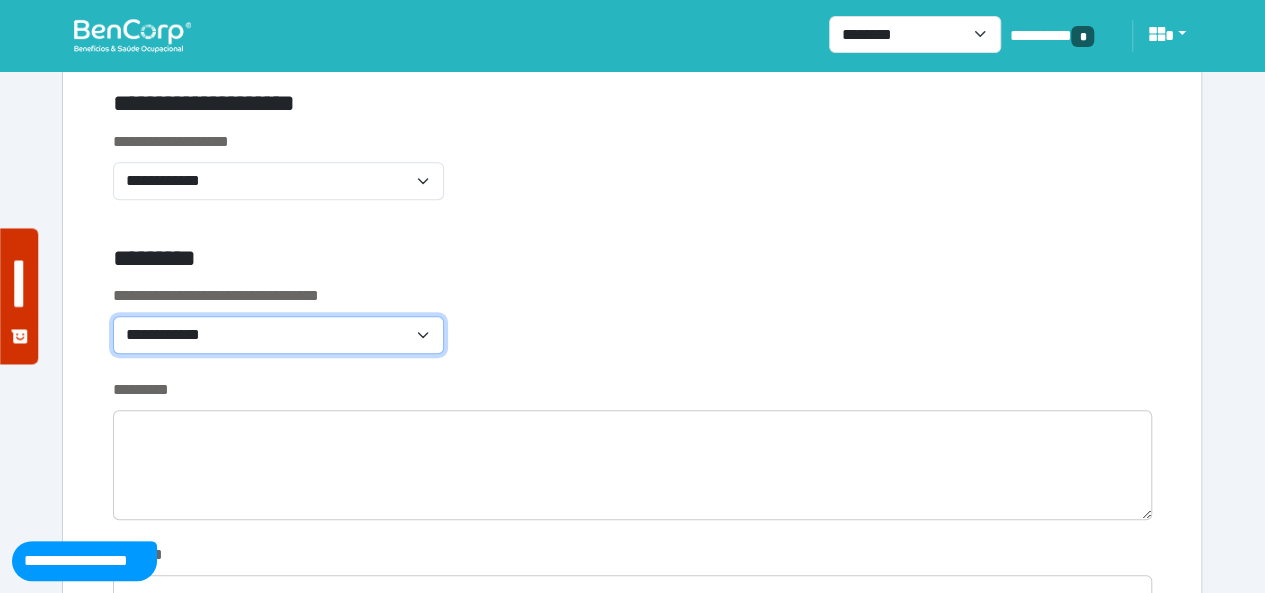 drag, startPoint x: 430, startPoint y: 335, endPoint x: 402, endPoint y: 340, distance: 28.442924 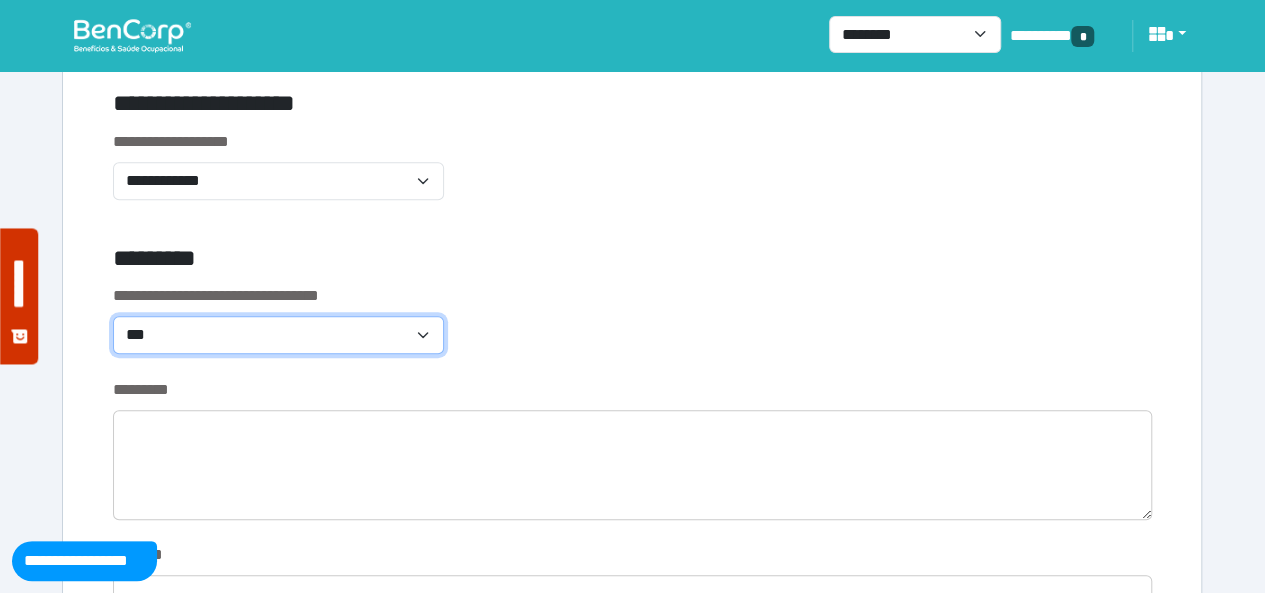 click on "**********" at bounding box center (278, 334) 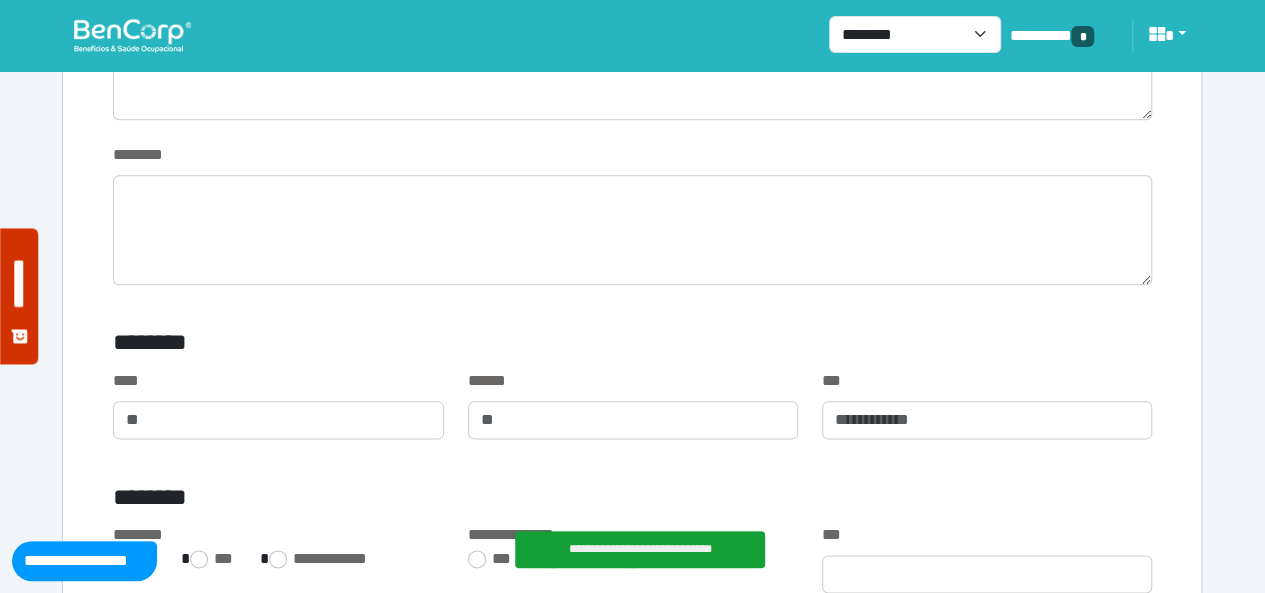 scroll, scrollTop: 1100, scrollLeft: 0, axis: vertical 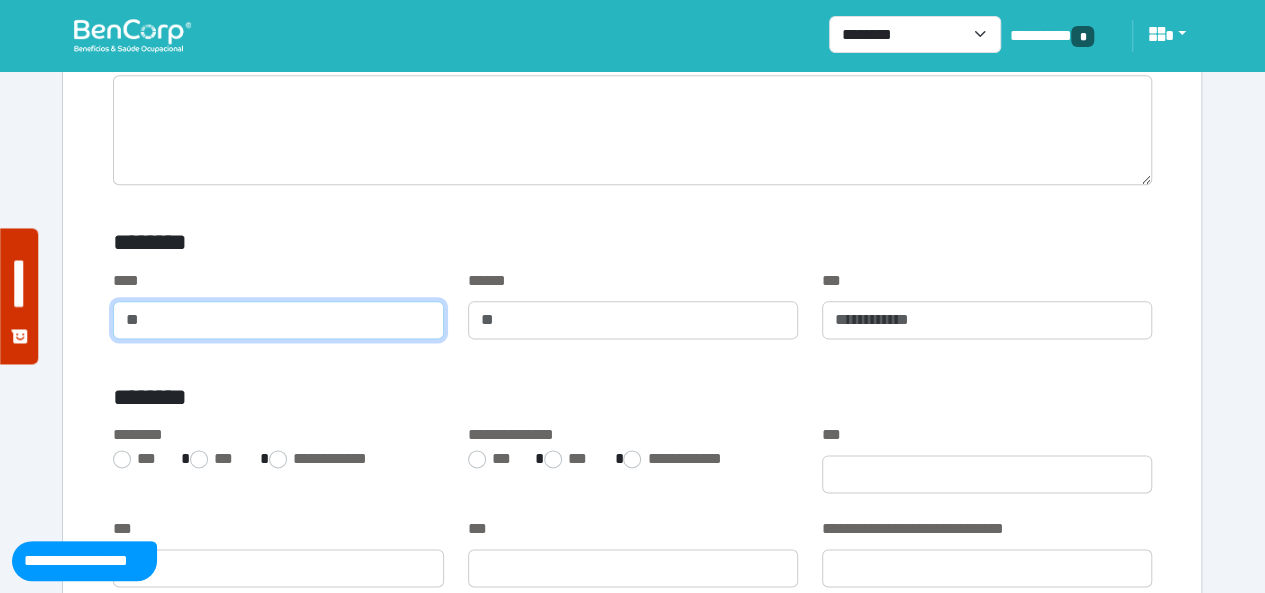 click at bounding box center (278, 320) 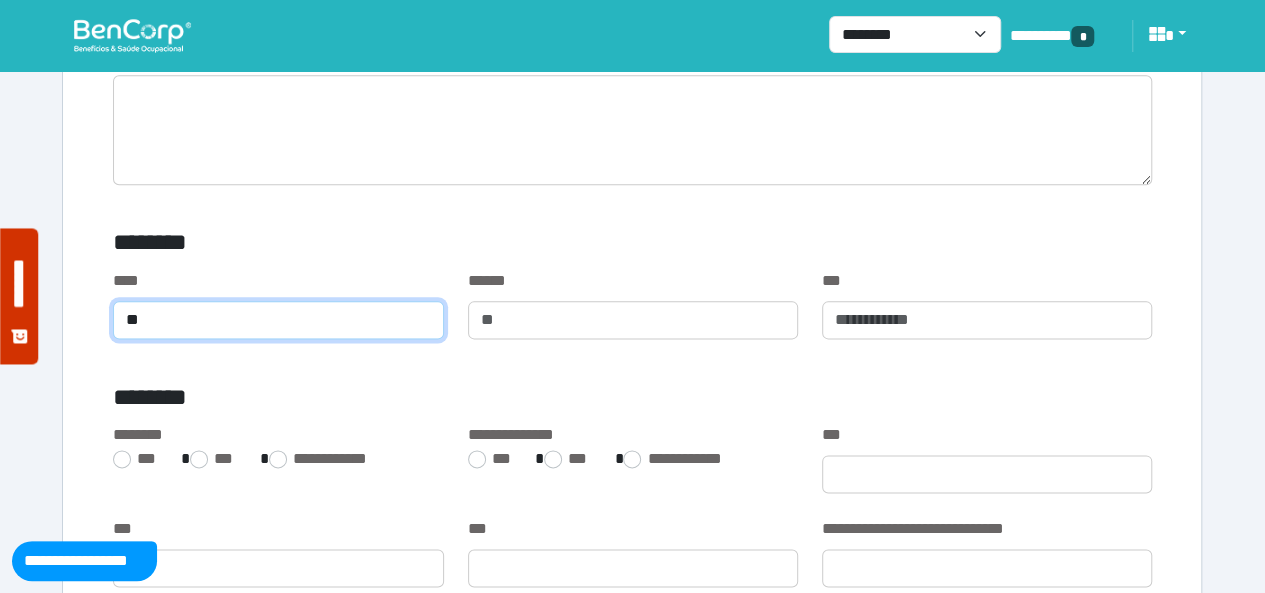 type on "**" 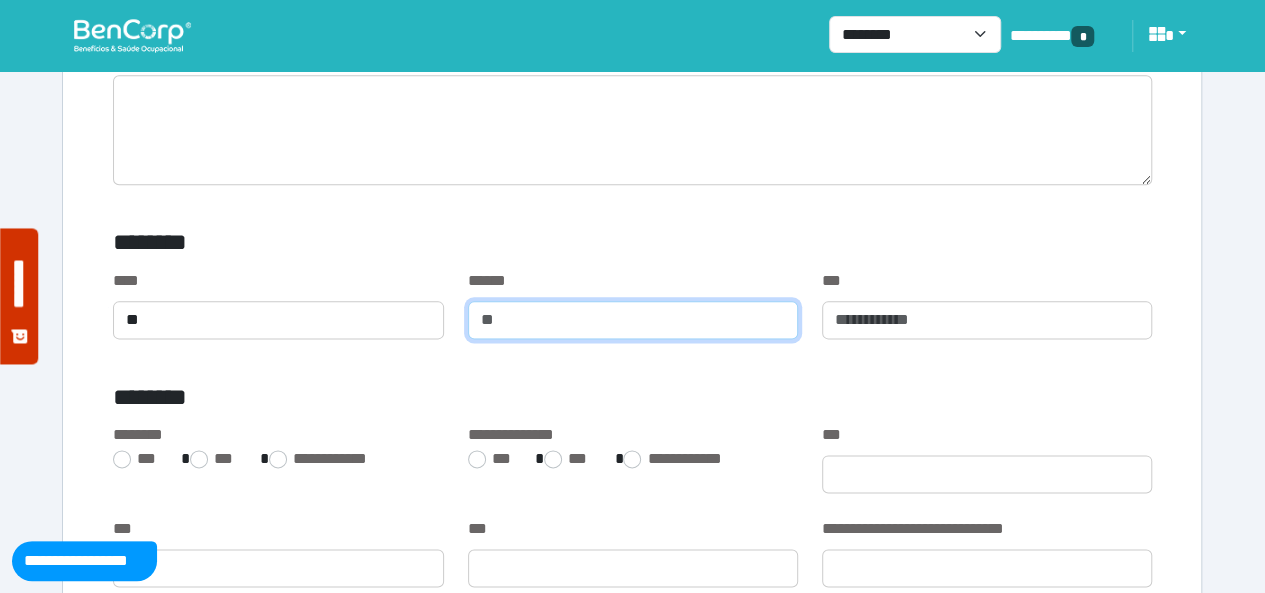 click at bounding box center [633, 320] 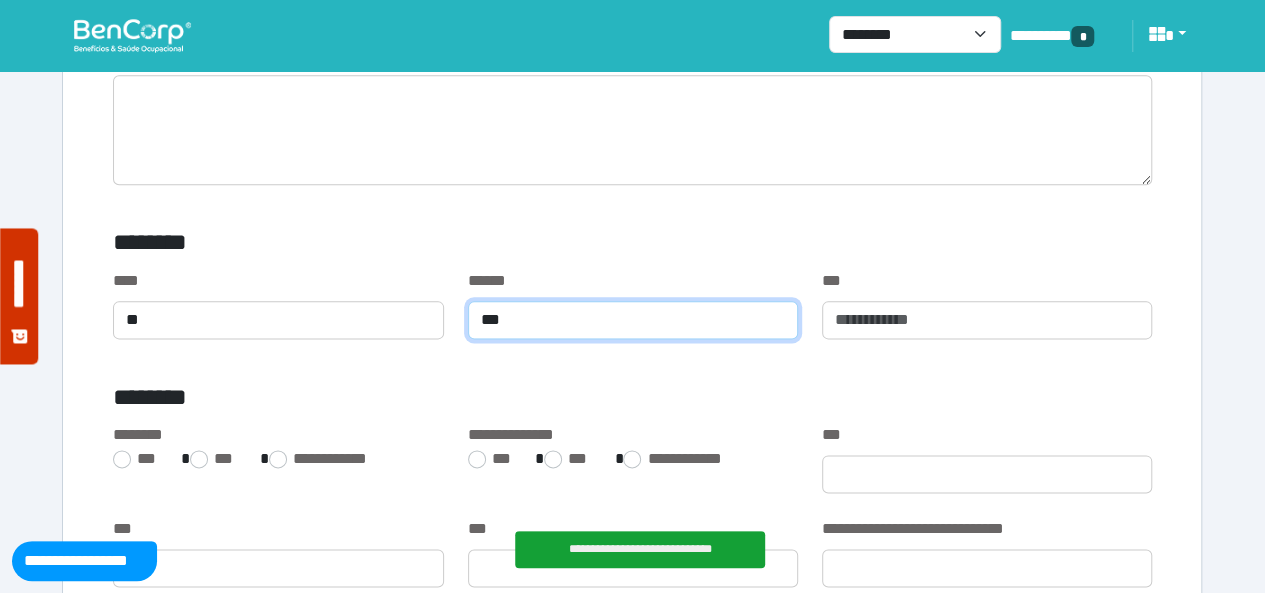 type on "***" 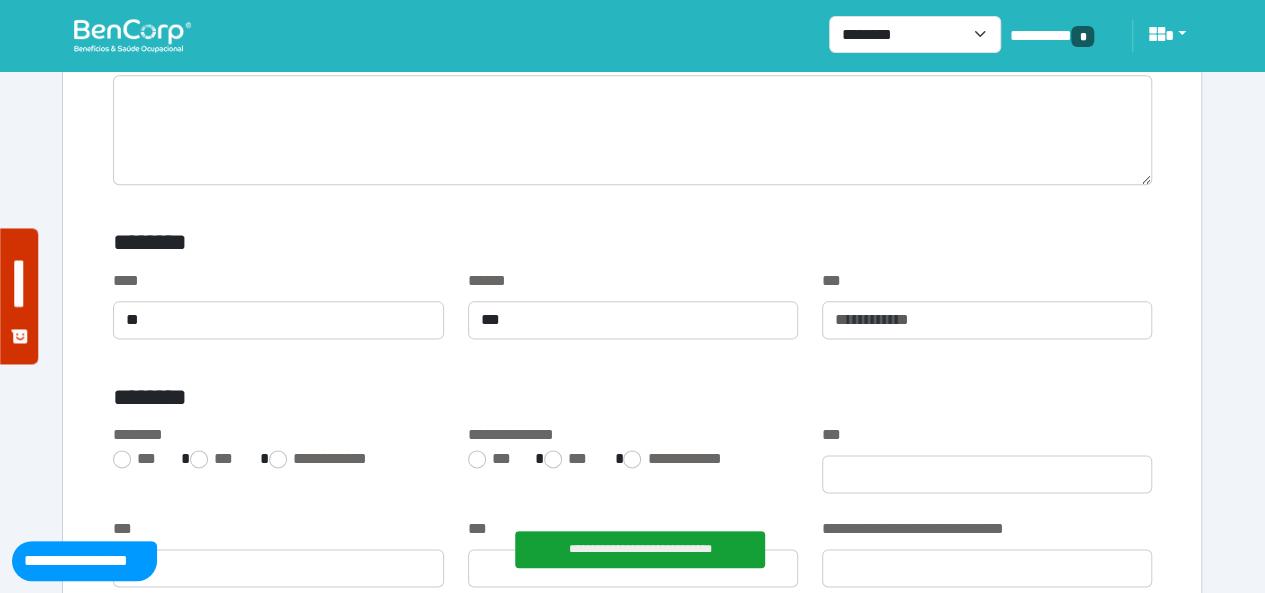 click on "********" at bounding box center (455, 401) 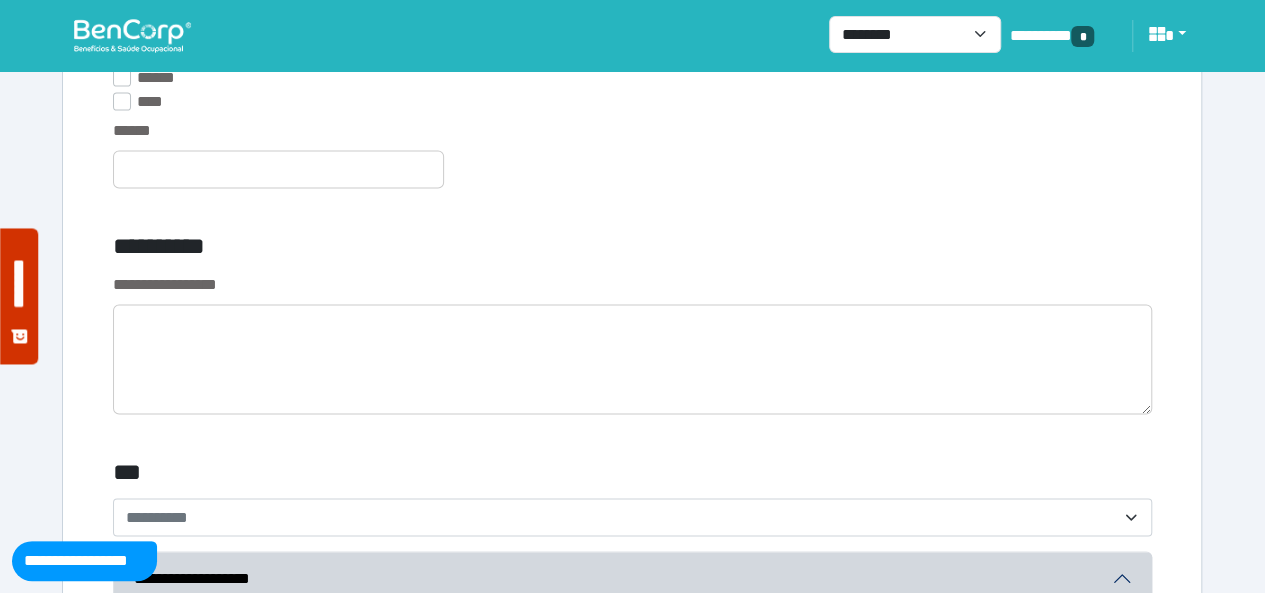 scroll, scrollTop: 5600, scrollLeft: 0, axis: vertical 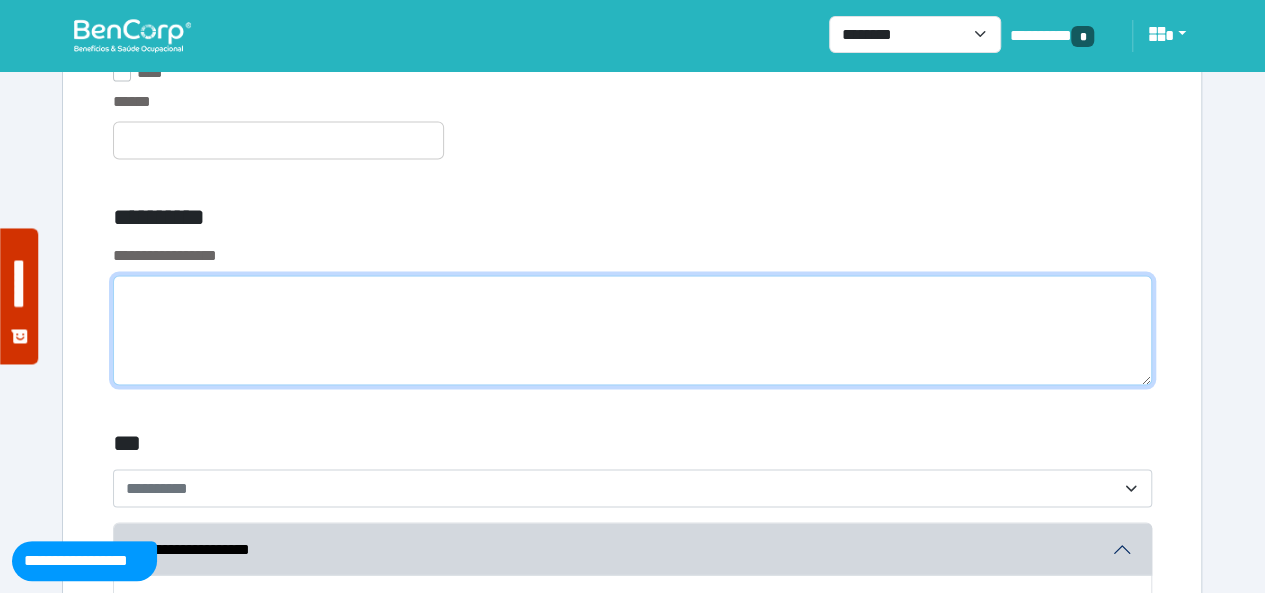 click at bounding box center (632, 330) 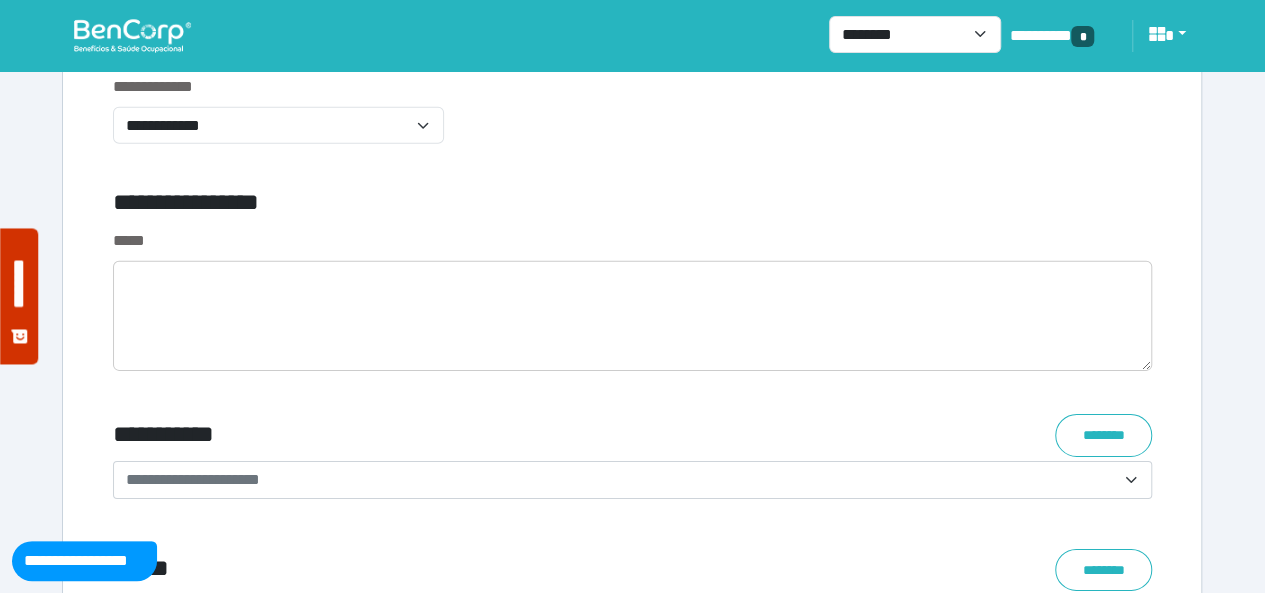 scroll, scrollTop: 6800, scrollLeft: 0, axis: vertical 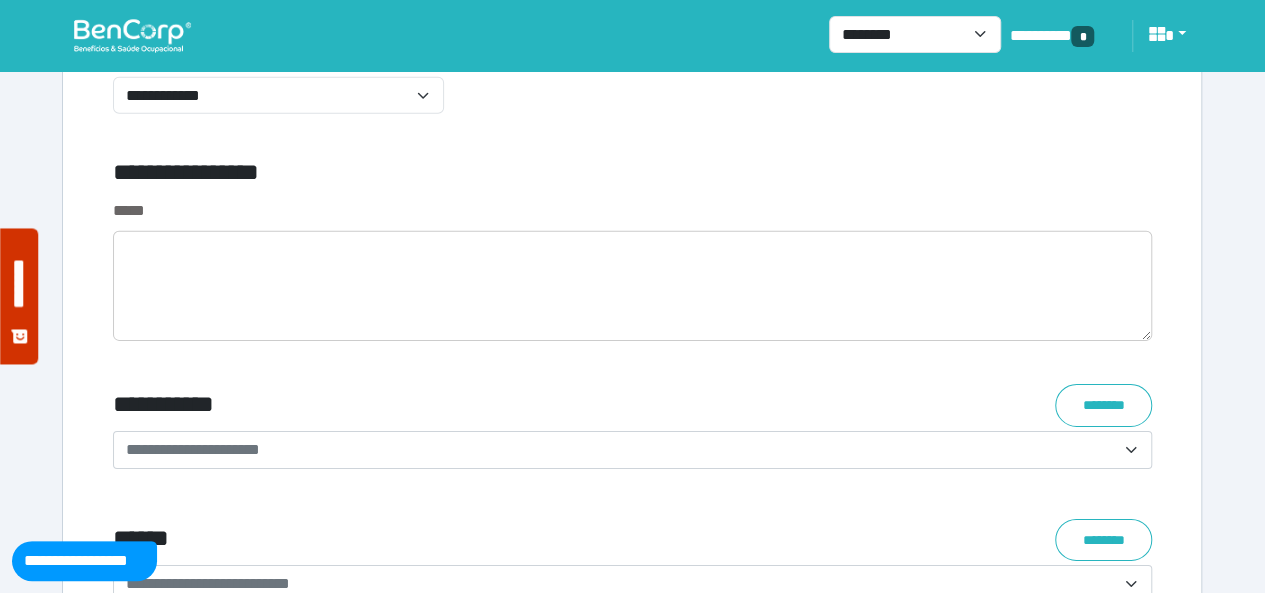 type on "**********" 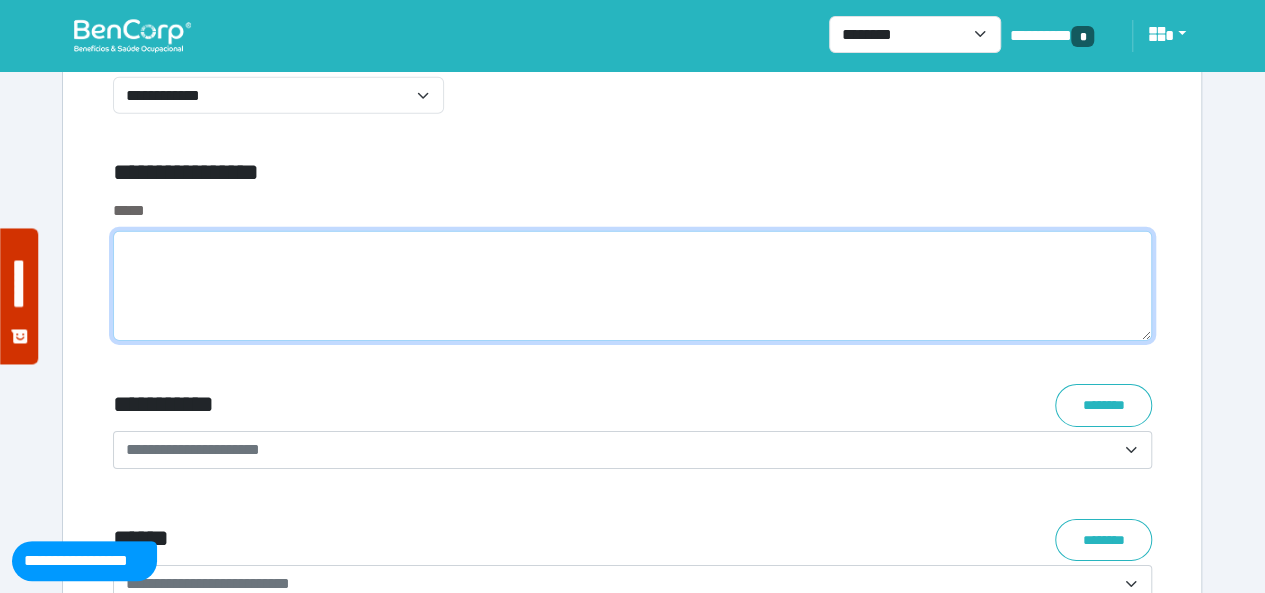 click at bounding box center [632, 286] 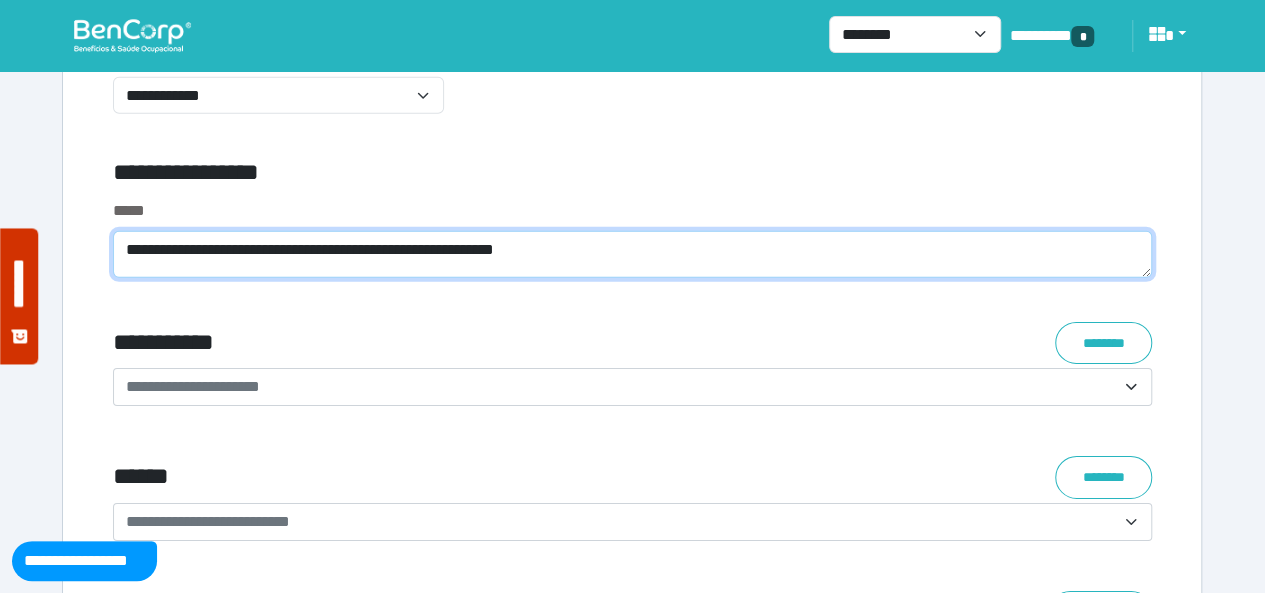 type on "**********" 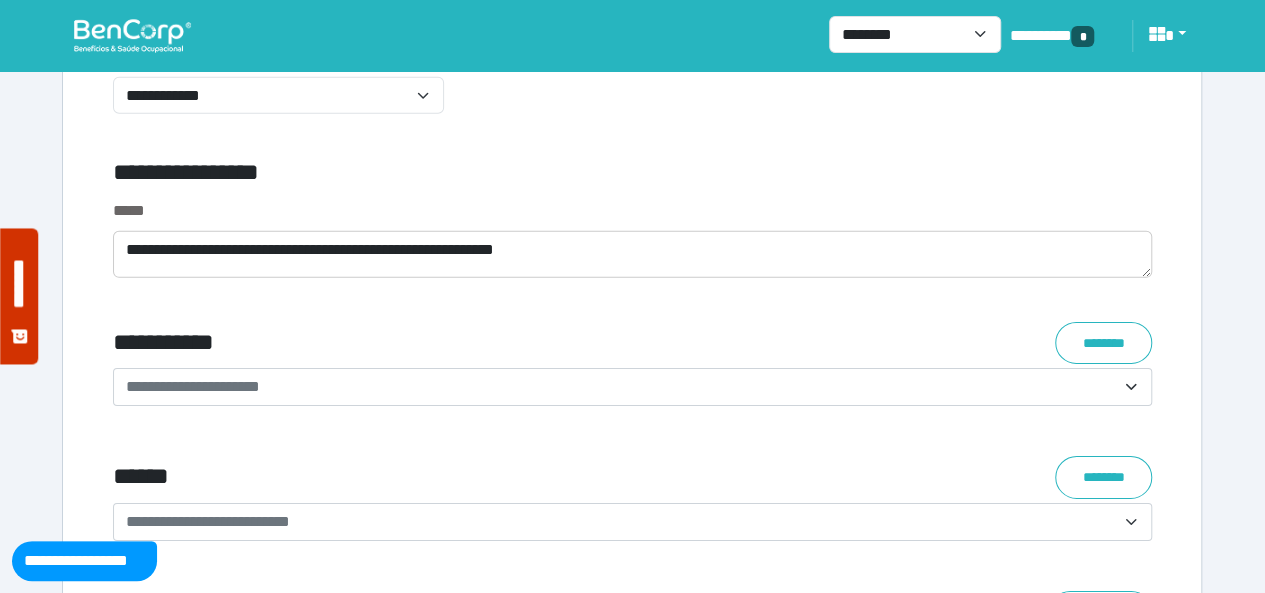 click on "**********" at bounding box center [455, 343] 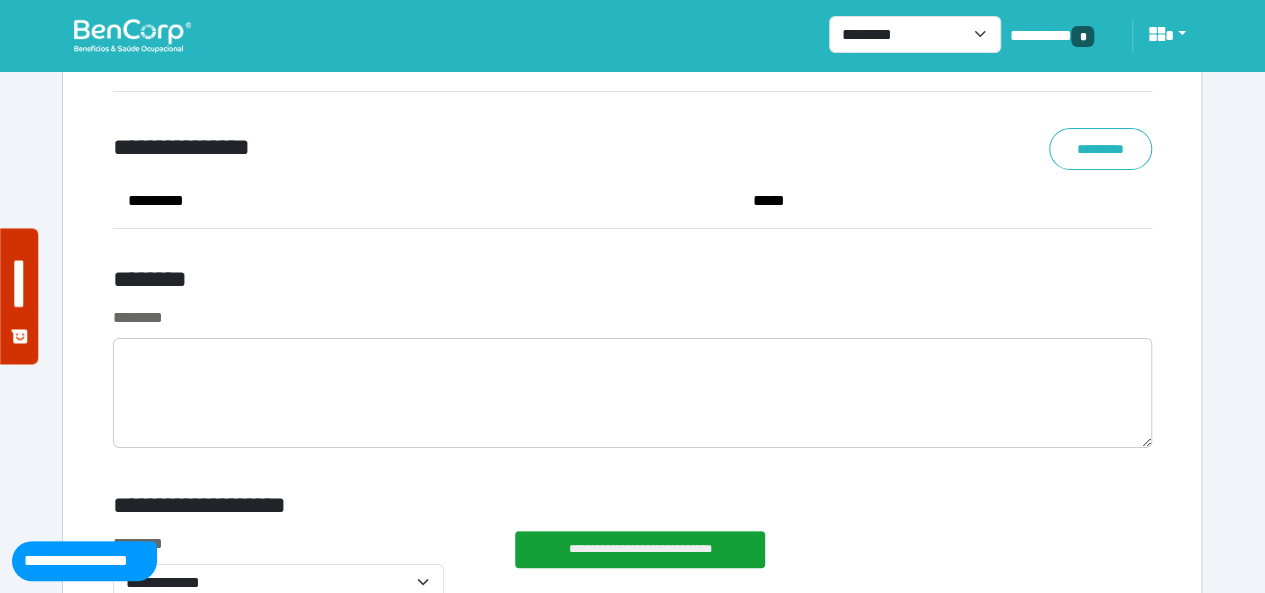 scroll, scrollTop: 7500, scrollLeft: 0, axis: vertical 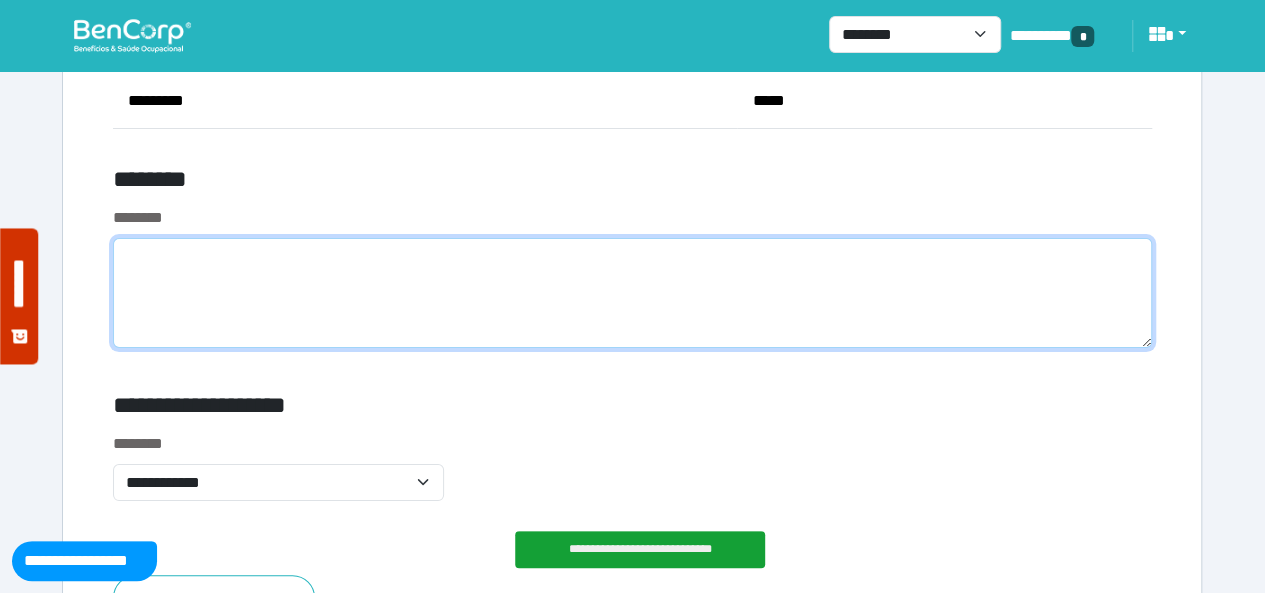 click at bounding box center (632, 293) 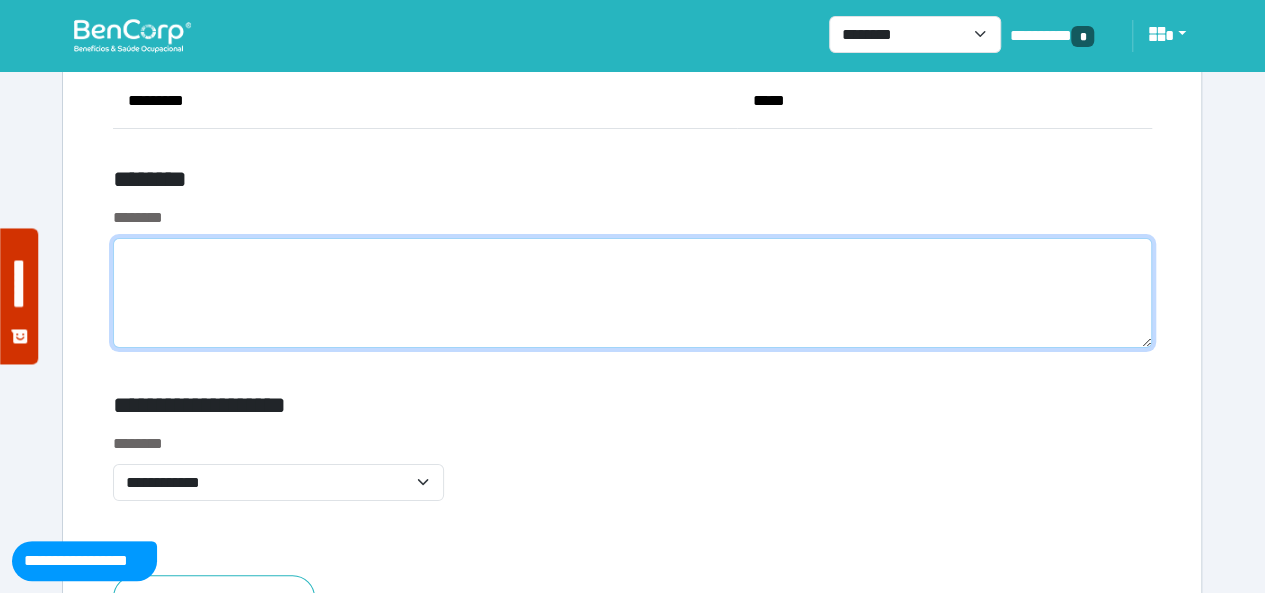 click at bounding box center (632, 293) 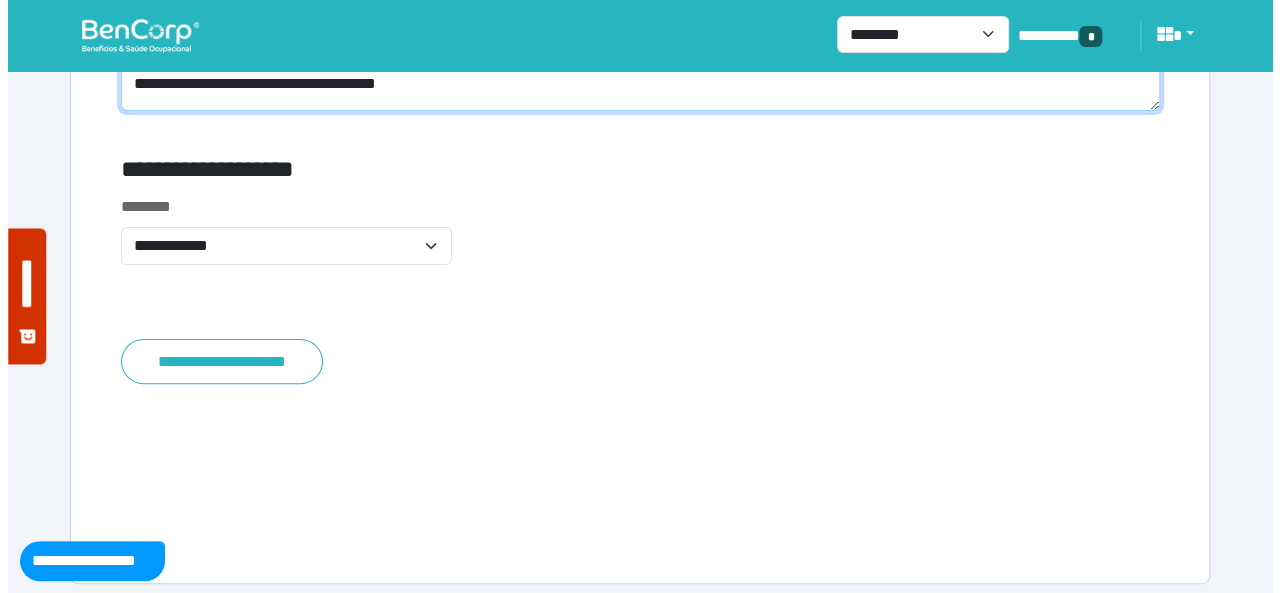 scroll, scrollTop: 7732, scrollLeft: 0, axis: vertical 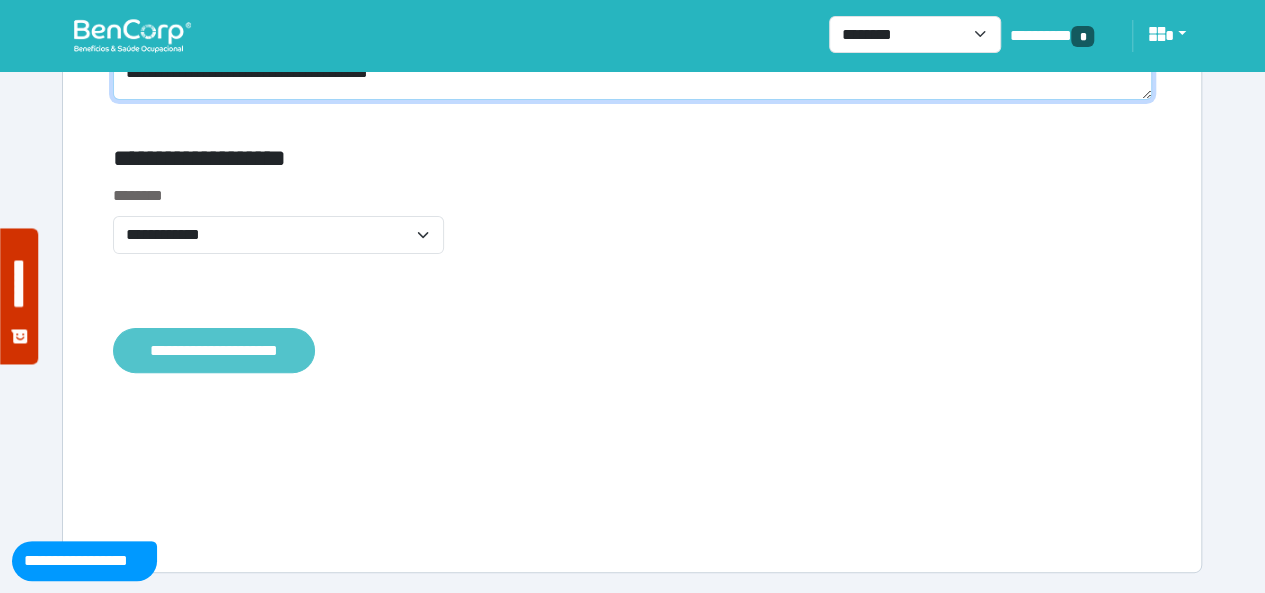 type on "**********" 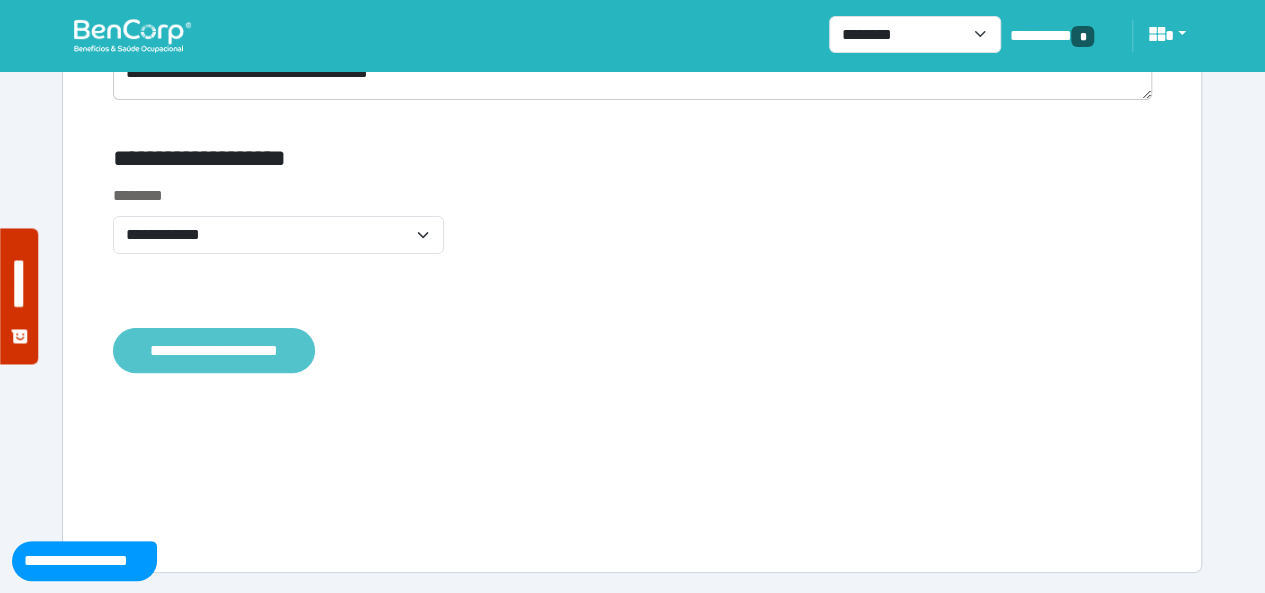 click on "**********" at bounding box center [214, 350] 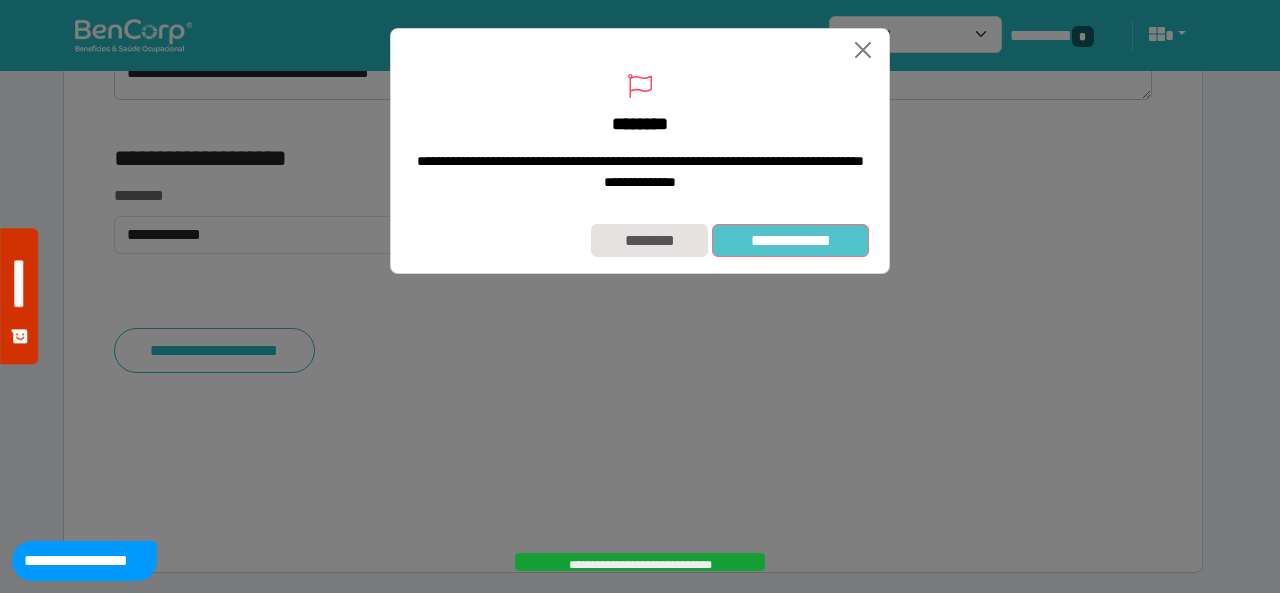 click on "**********" at bounding box center [790, 240] 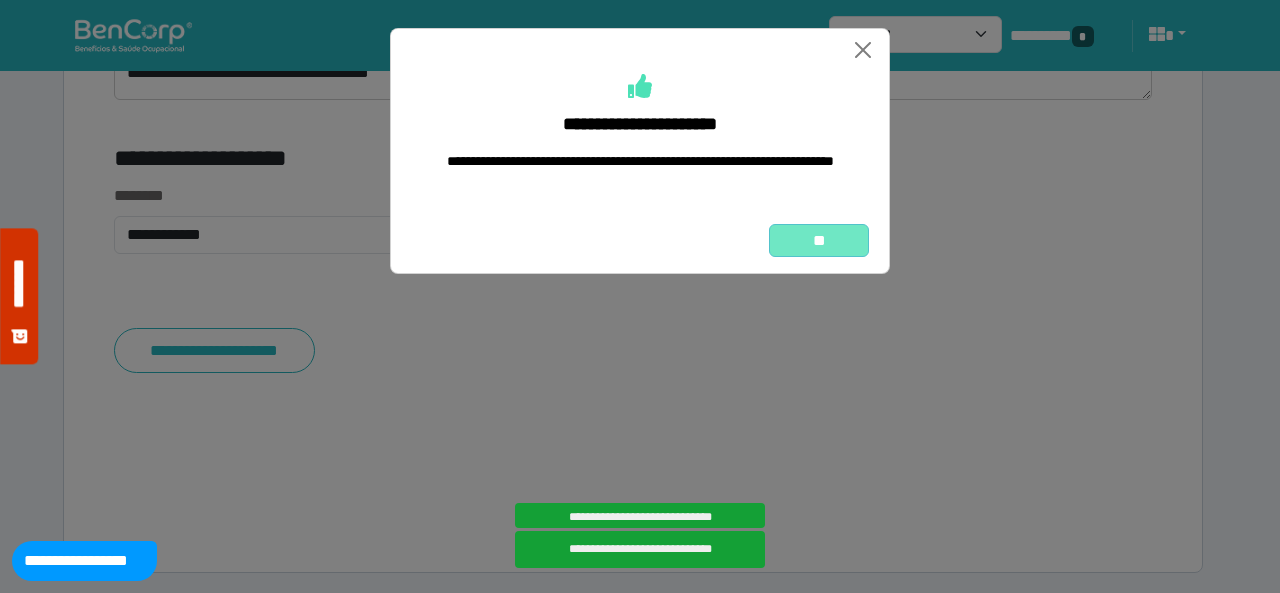 click on "**" at bounding box center [819, 240] 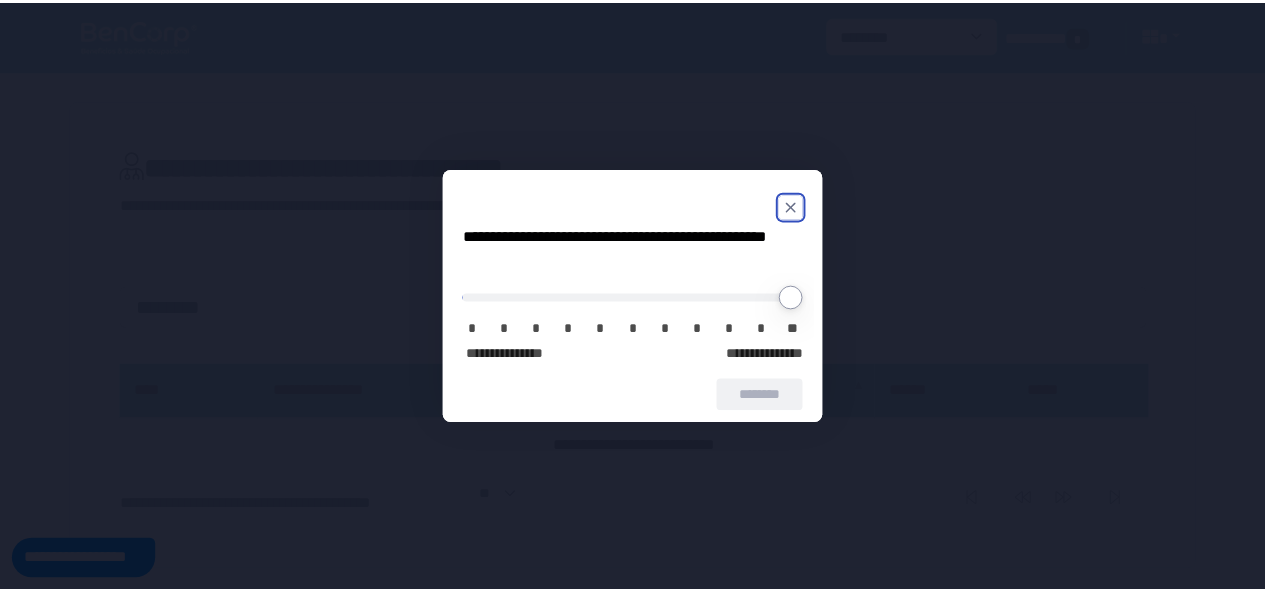 scroll, scrollTop: 0, scrollLeft: 0, axis: both 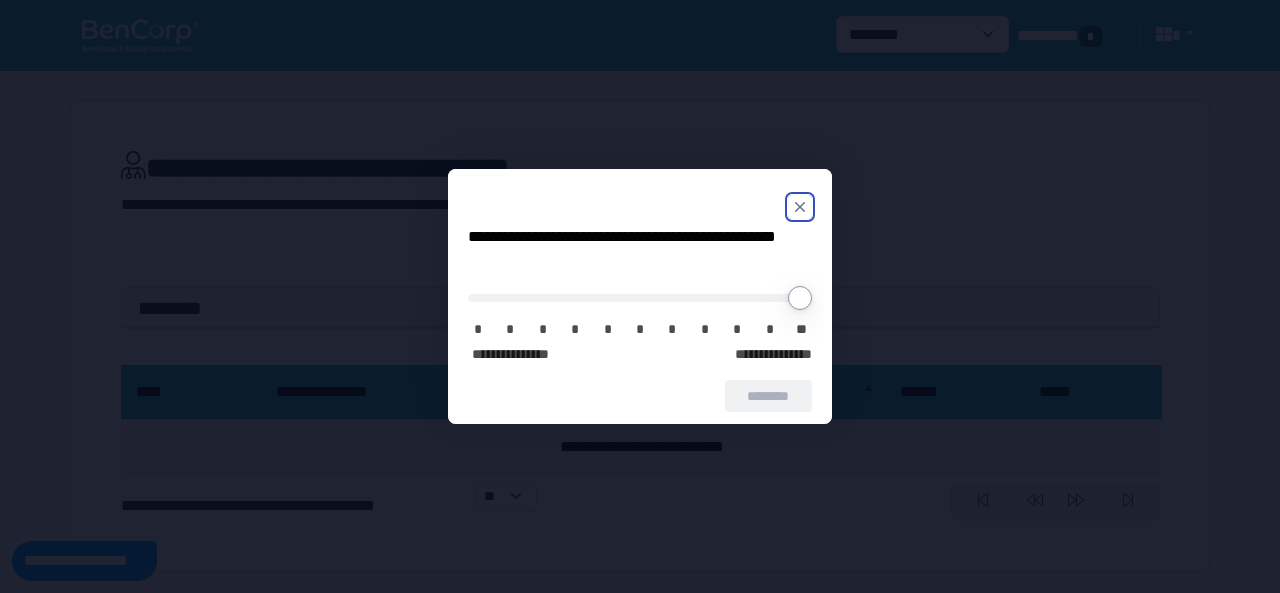 click 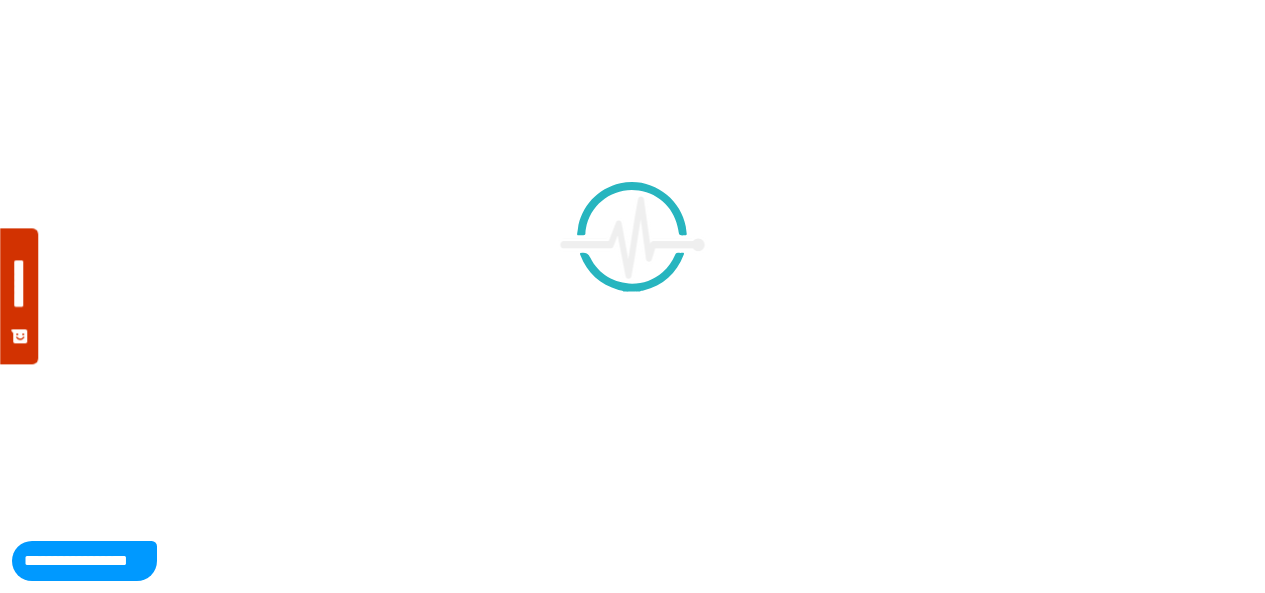 scroll, scrollTop: 0, scrollLeft: 0, axis: both 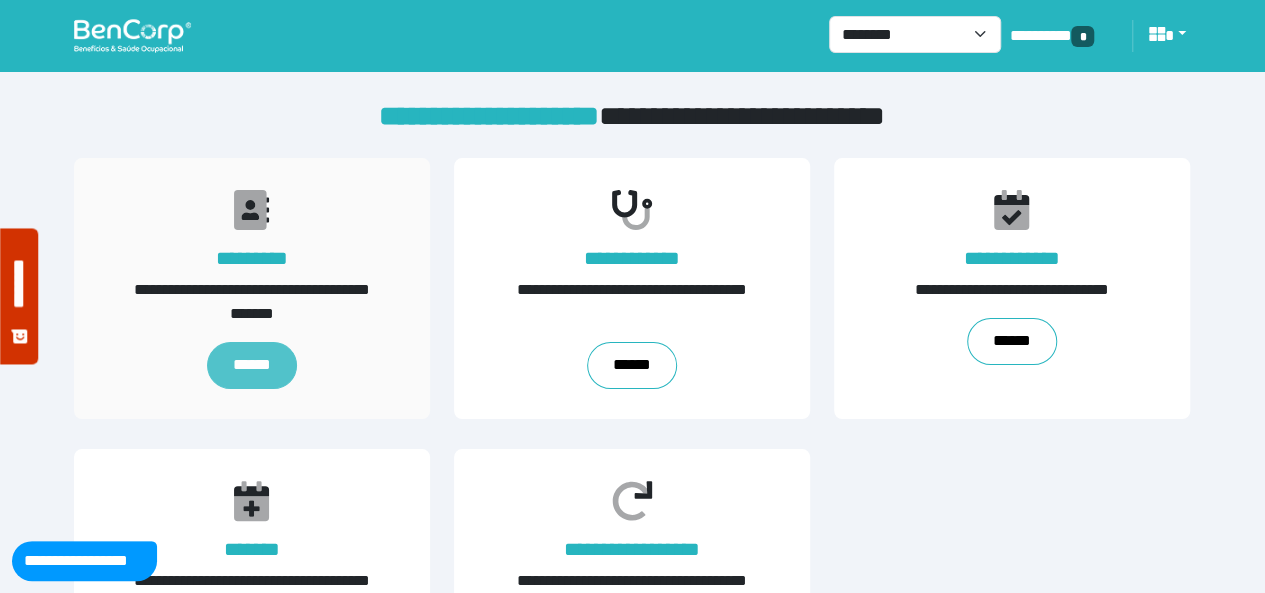 click on "******" at bounding box center (252, 366) 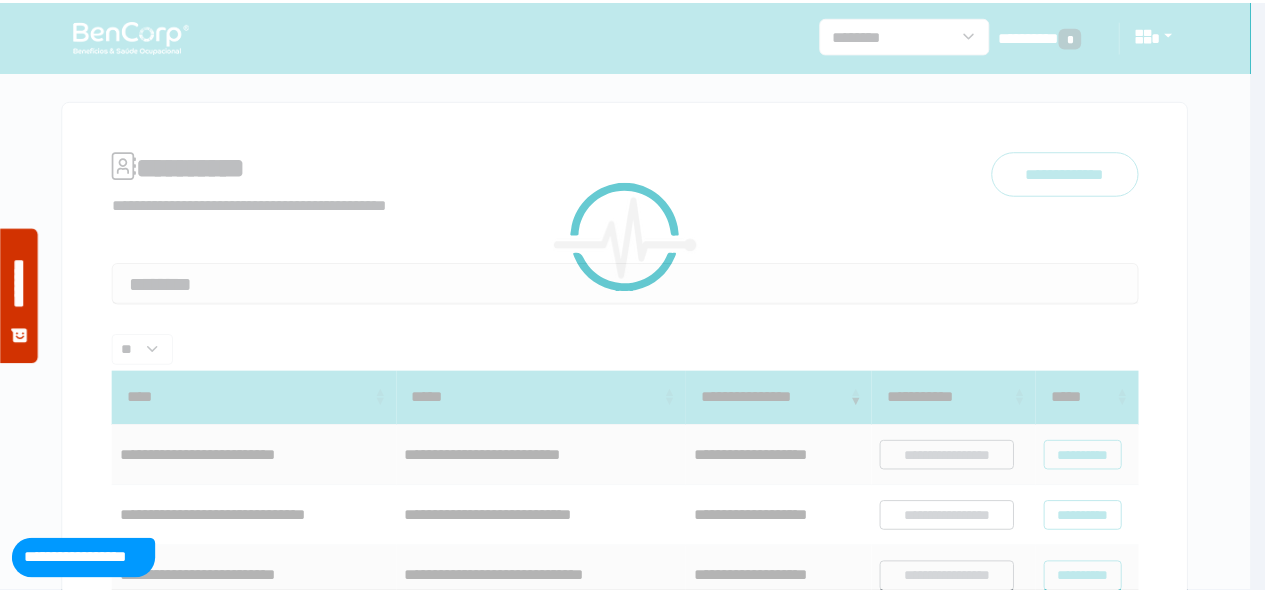 scroll, scrollTop: 0, scrollLeft: 0, axis: both 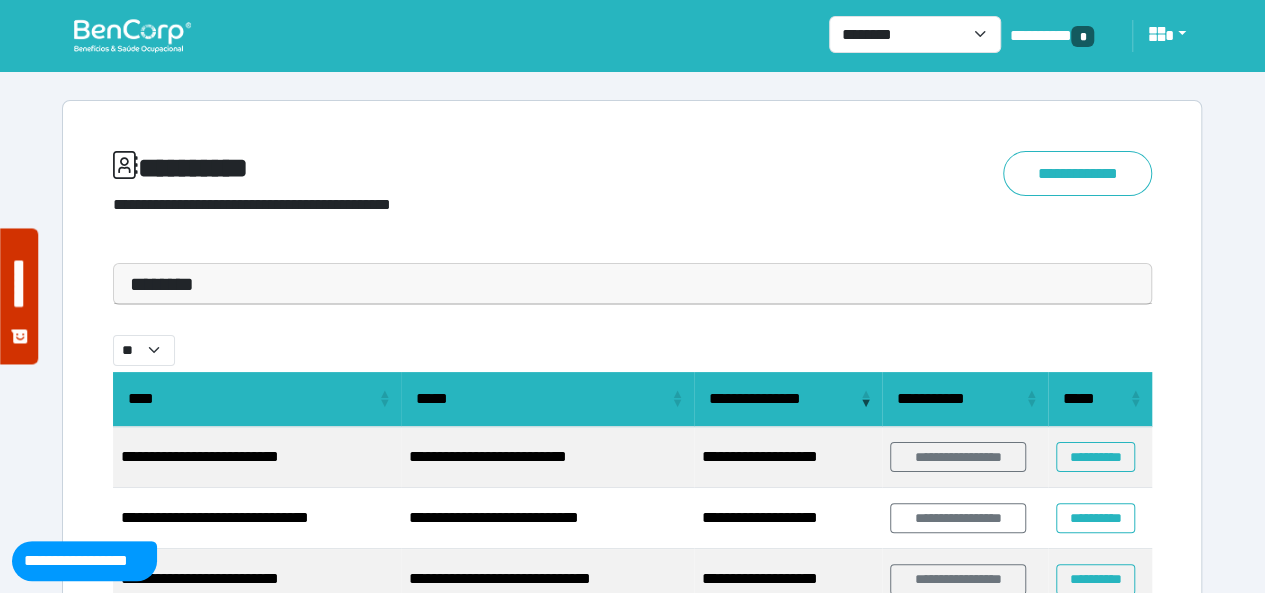 drag, startPoint x: 230, startPoint y: 287, endPoint x: 232, endPoint y: 332, distance: 45.044422 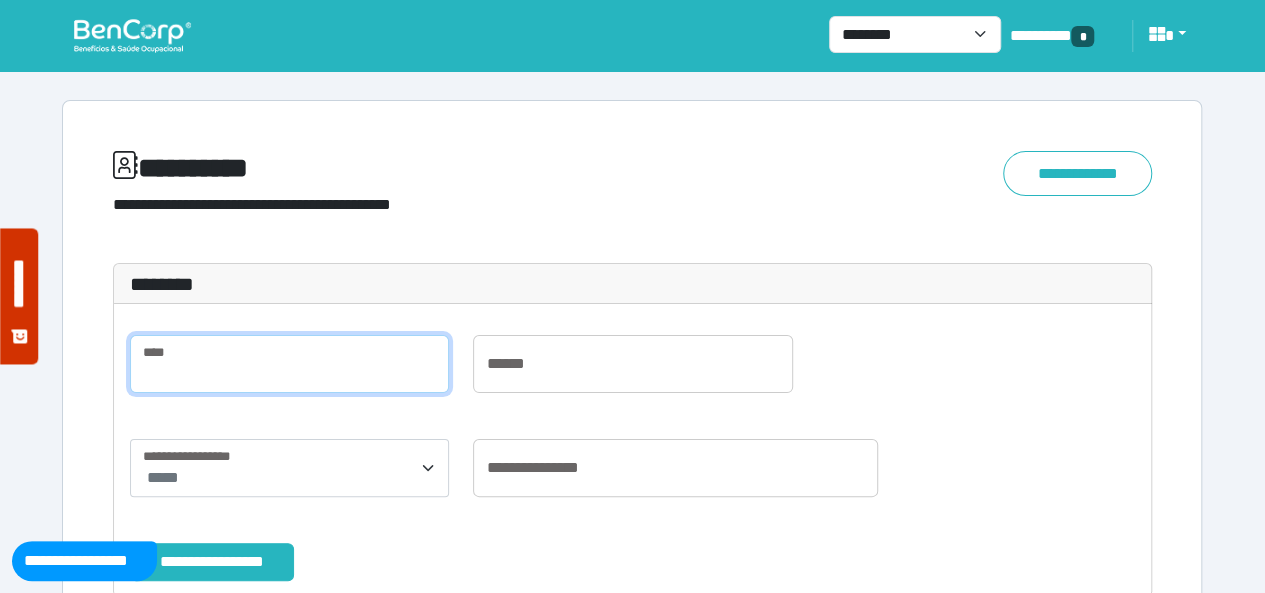 click at bounding box center (289, 364) 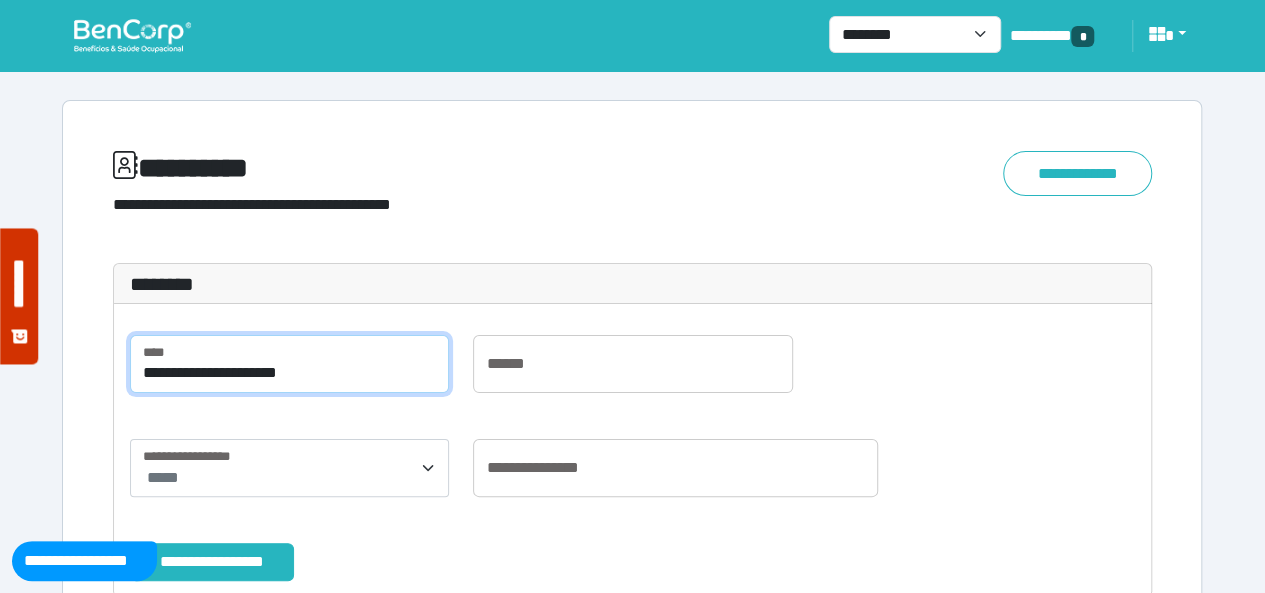 type on "**********" 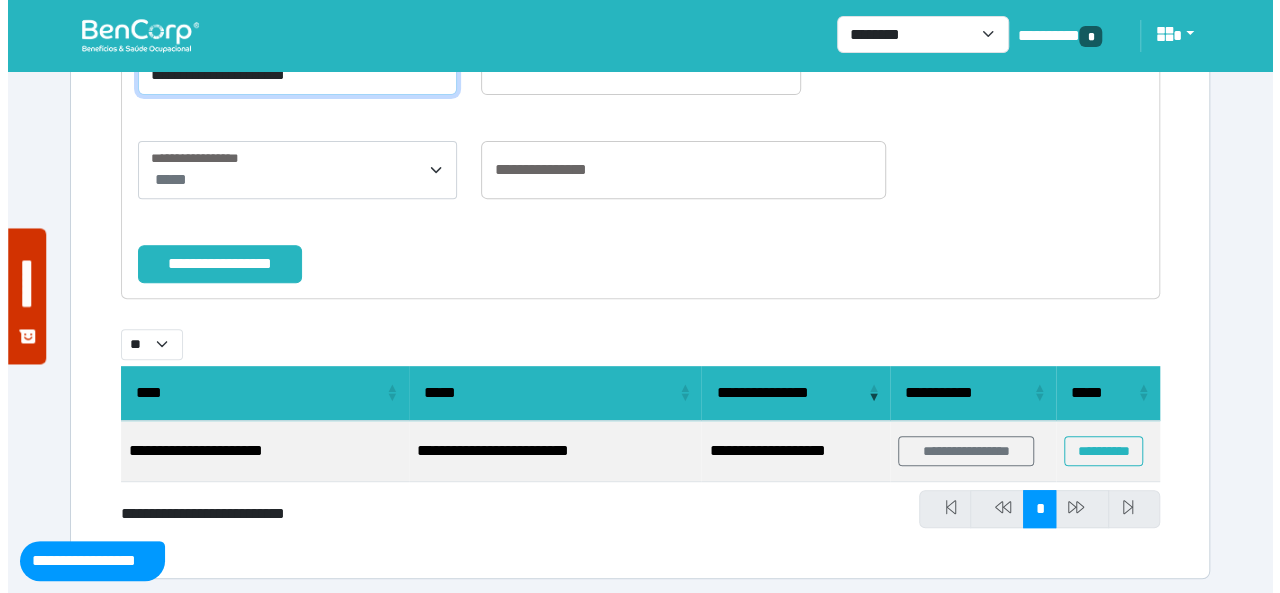 scroll, scrollTop: 300, scrollLeft: 0, axis: vertical 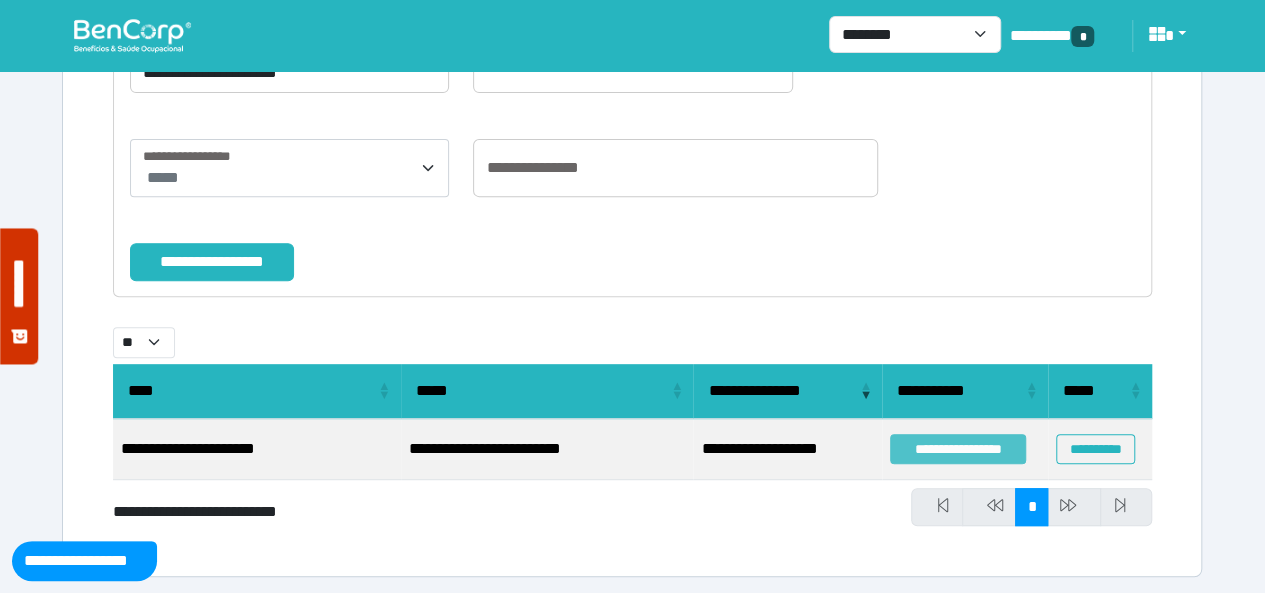 click on "**********" at bounding box center (958, 449) 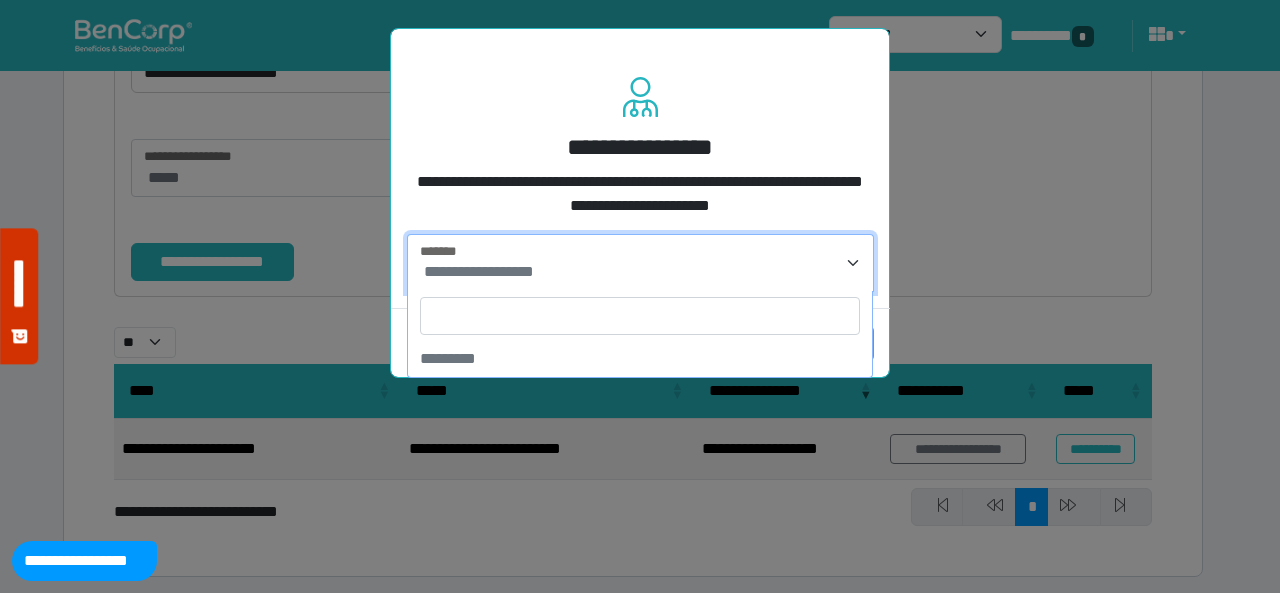 click on "**********" at bounding box center (642, 272) 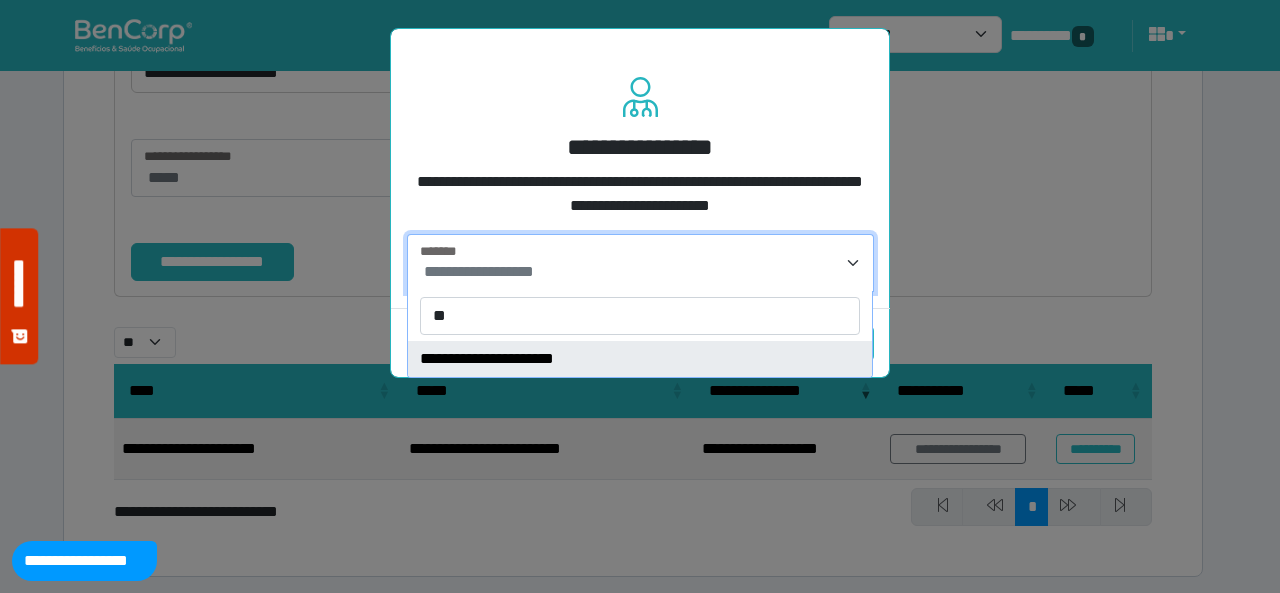 type on "**" 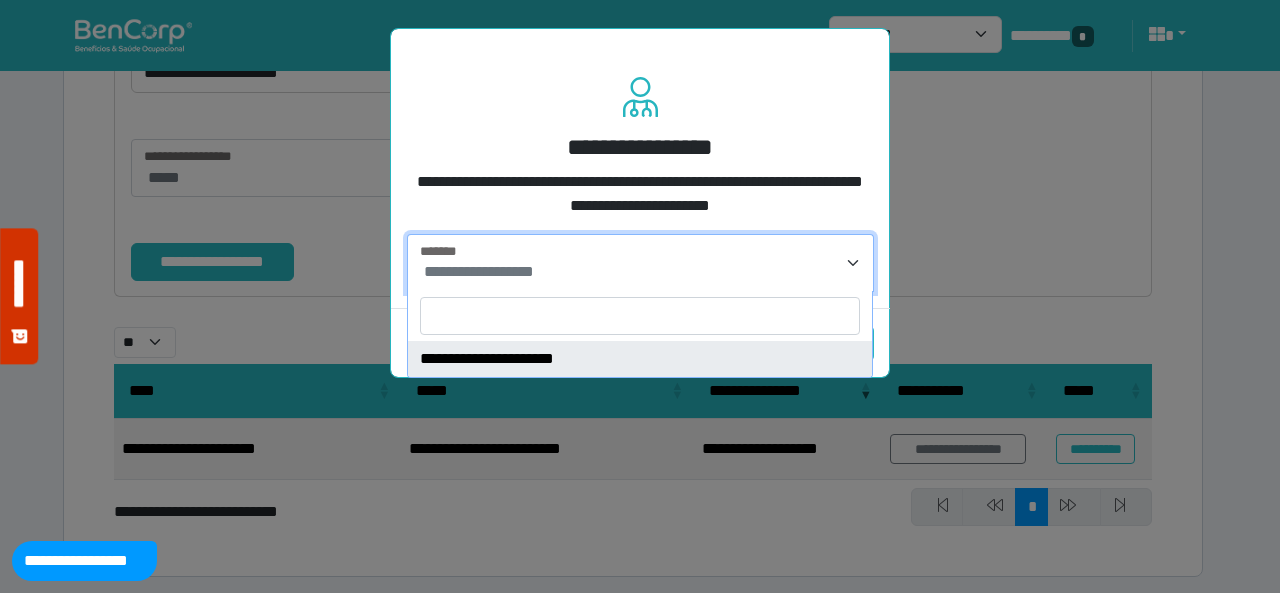 select on "****" 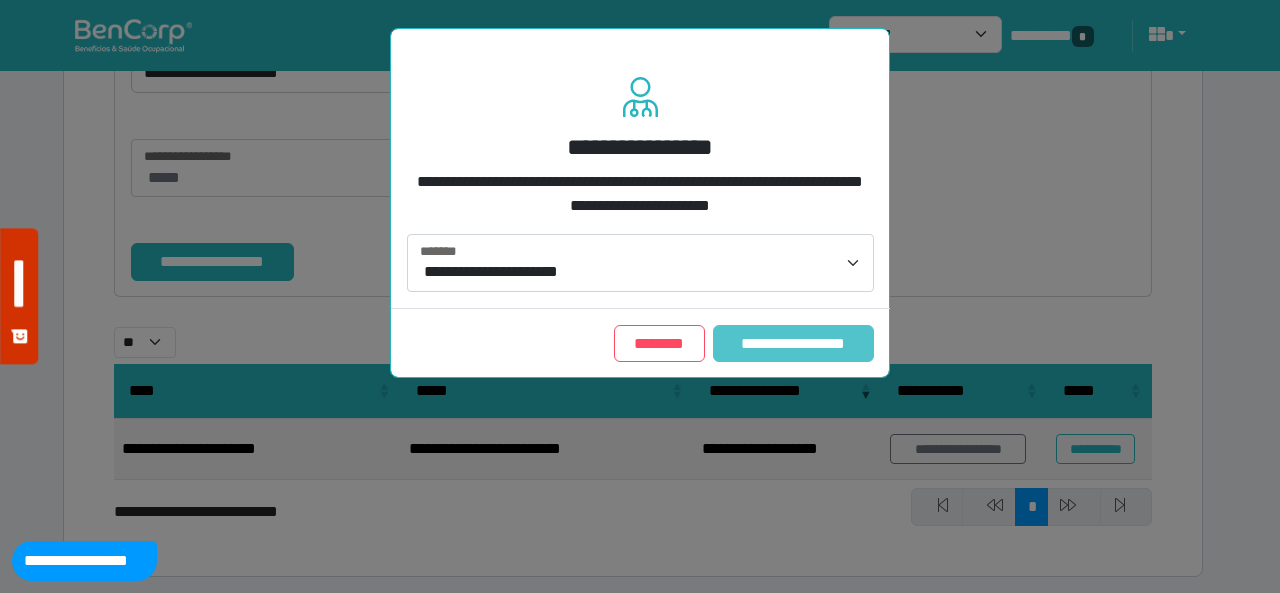 click on "**********" at bounding box center [793, 343] 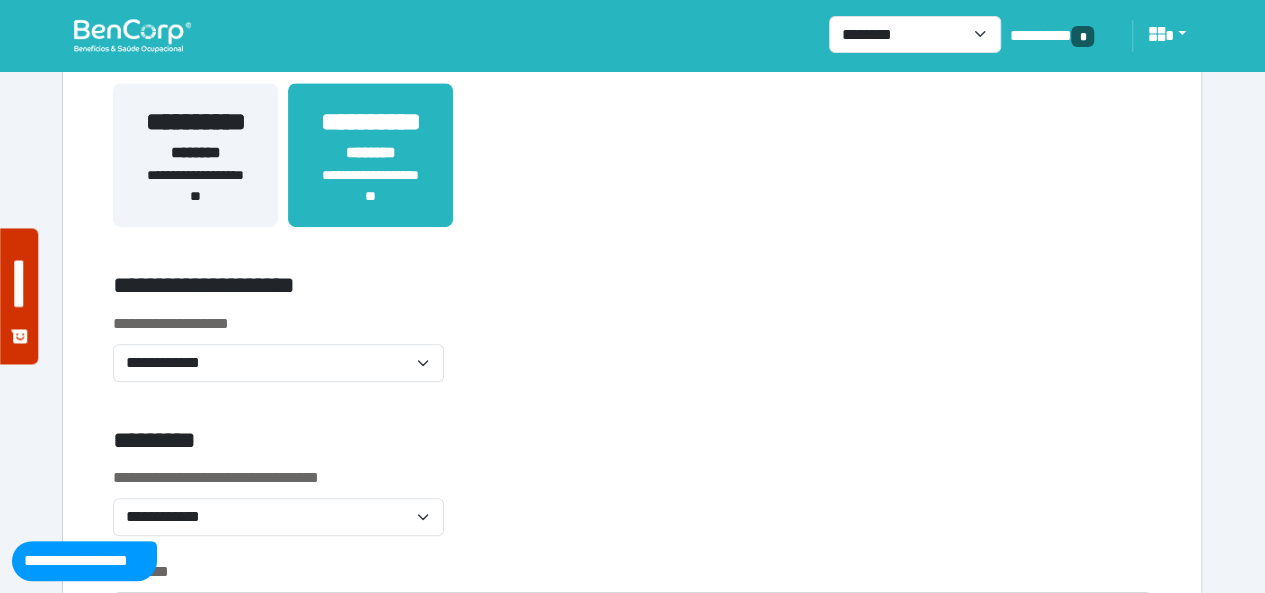 scroll, scrollTop: 400, scrollLeft: 0, axis: vertical 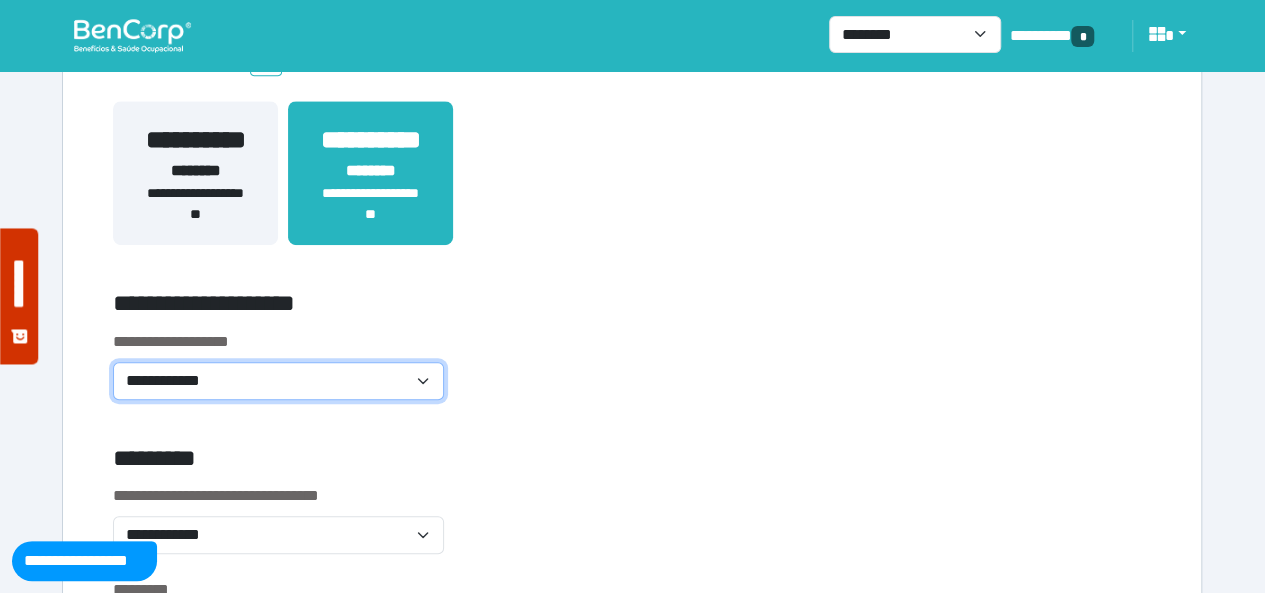 click on "**********" at bounding box center (278, 380) 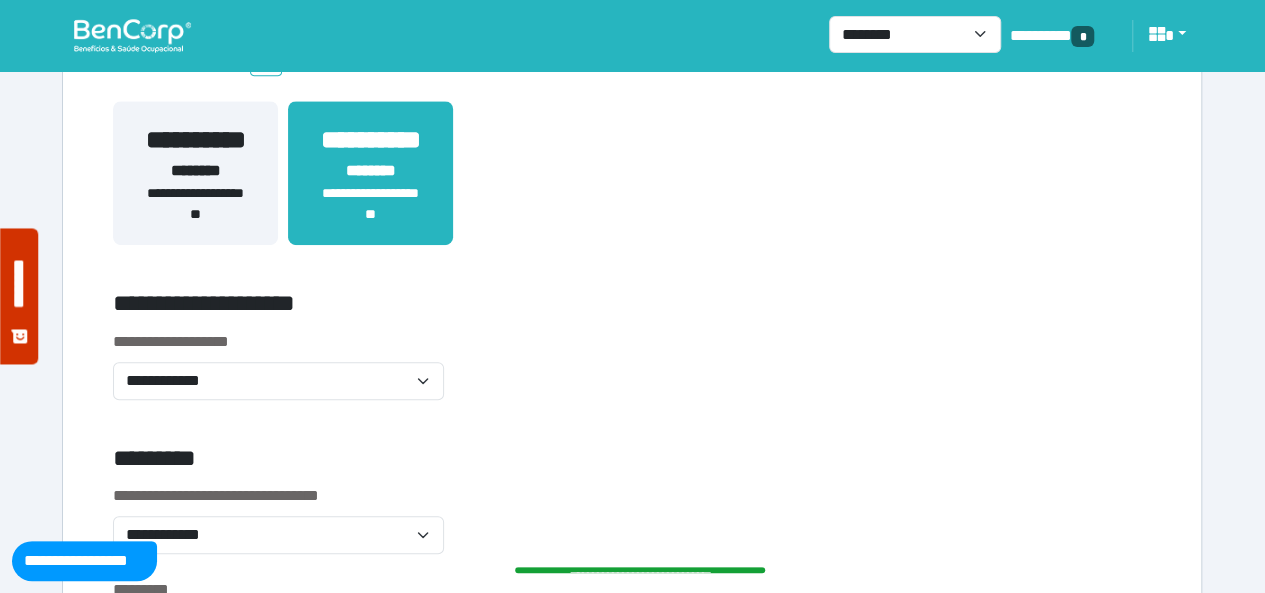 click on "**********" at bounding box center [455, 307] 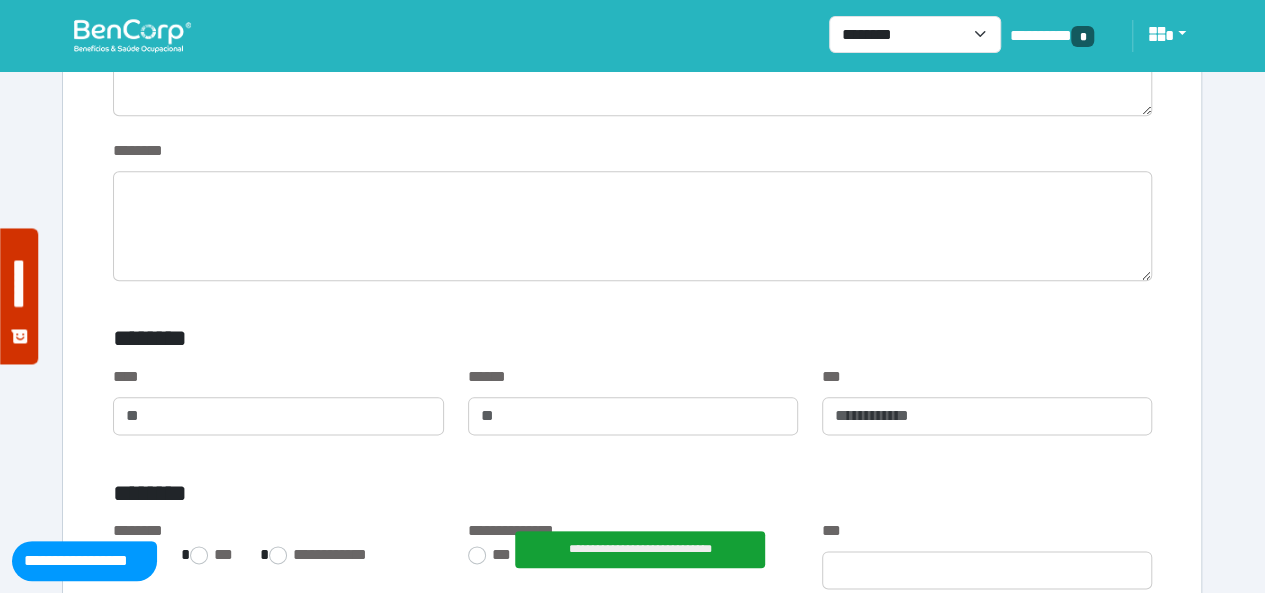 scroll, scrollTop: 1100, scrollLeft: 0, axis: vertical 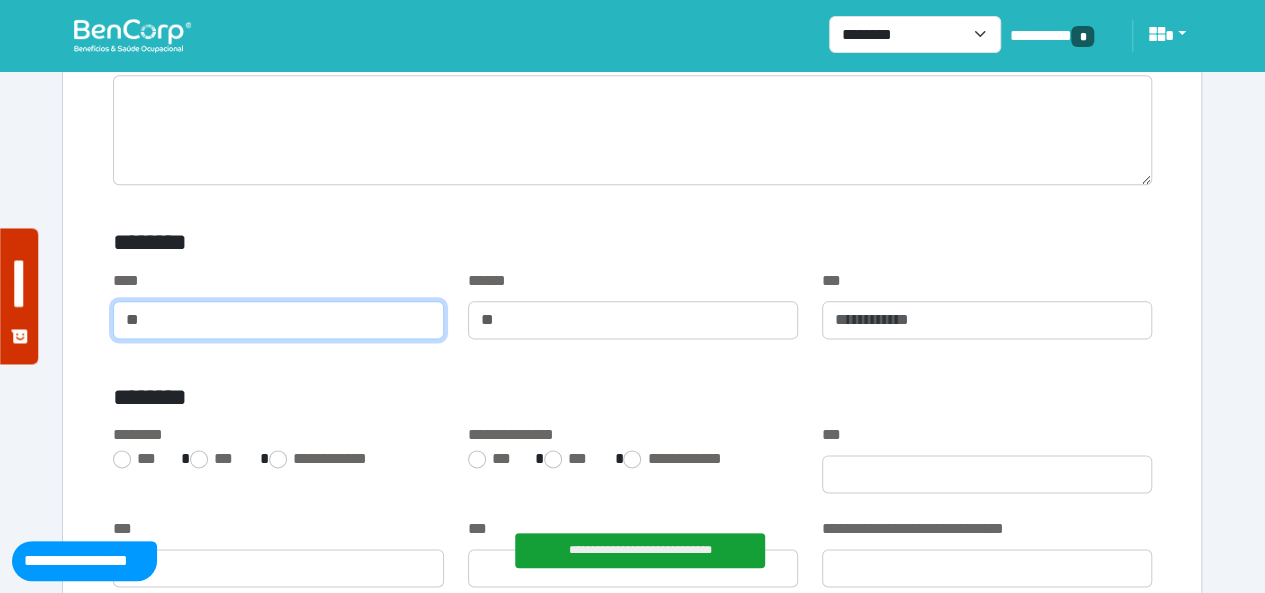 click at bounding box center (278, 320) 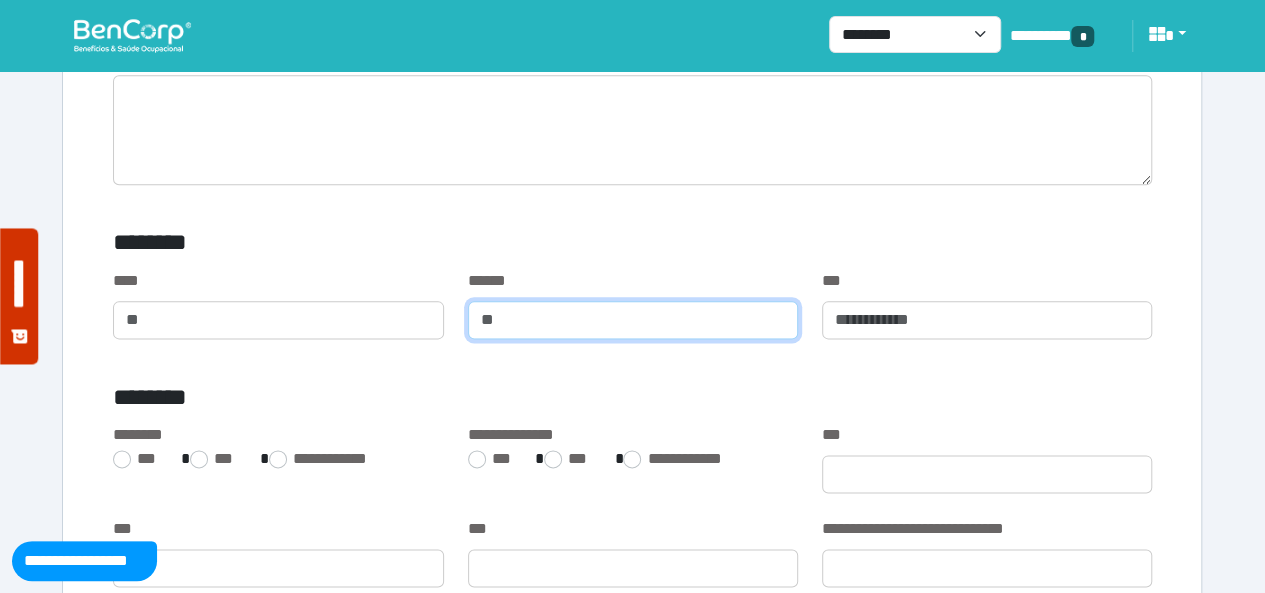 click at bounding box center [633, 320] 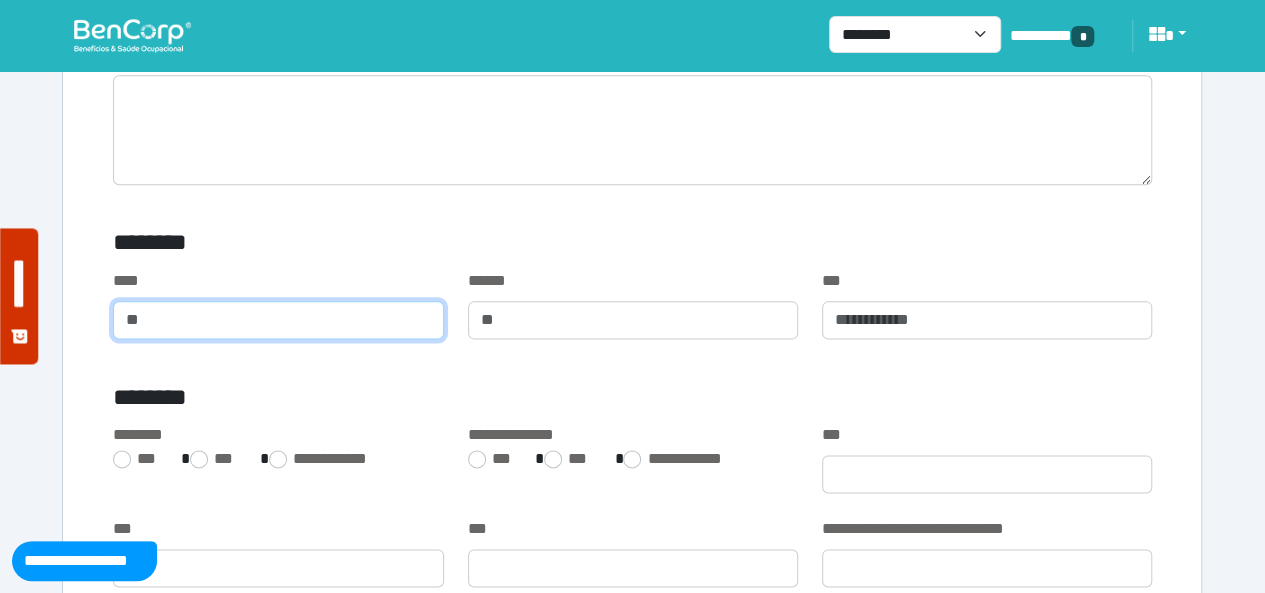click at bounding box center [278, 320] 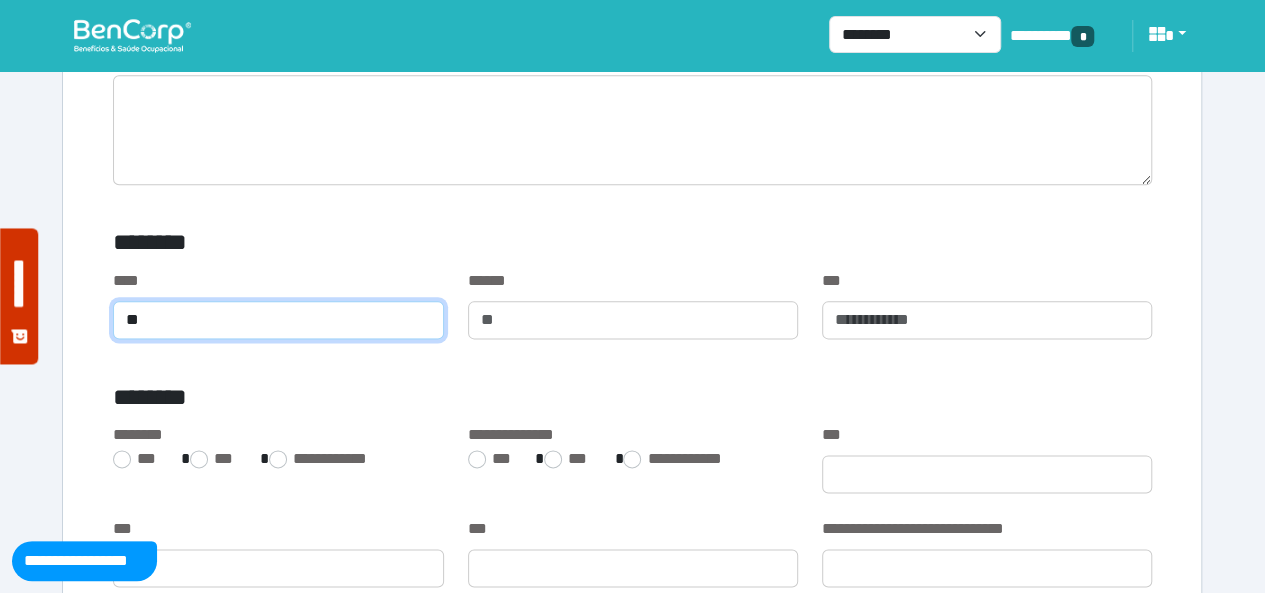 type on "**" 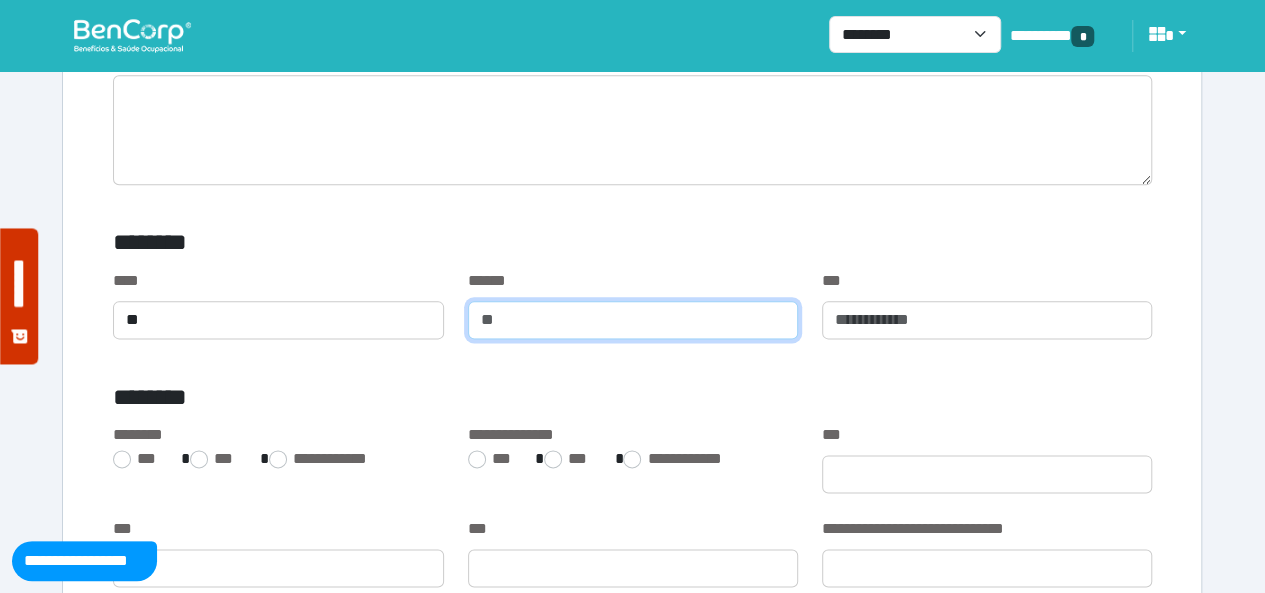 drag, startPoint x: 558, startPoint y: 325, endPoint x: 566, endPoint y: 335, distance: 12.806249 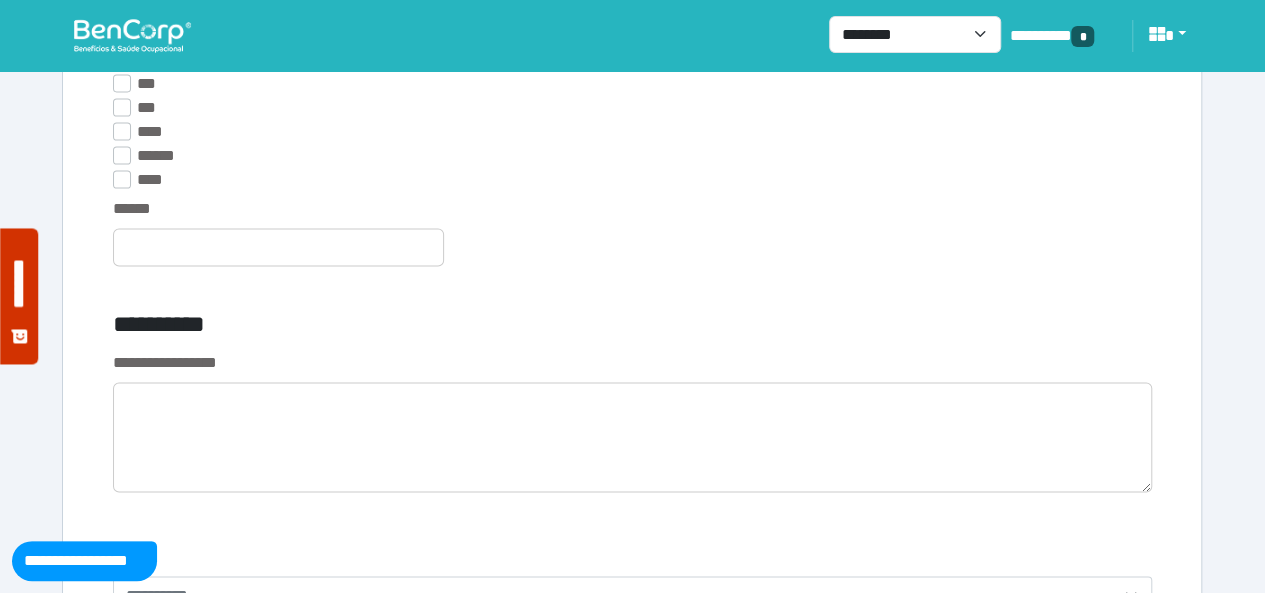 scroll, scrollTop: 5700, scrollLeft: 0, axis: vertical 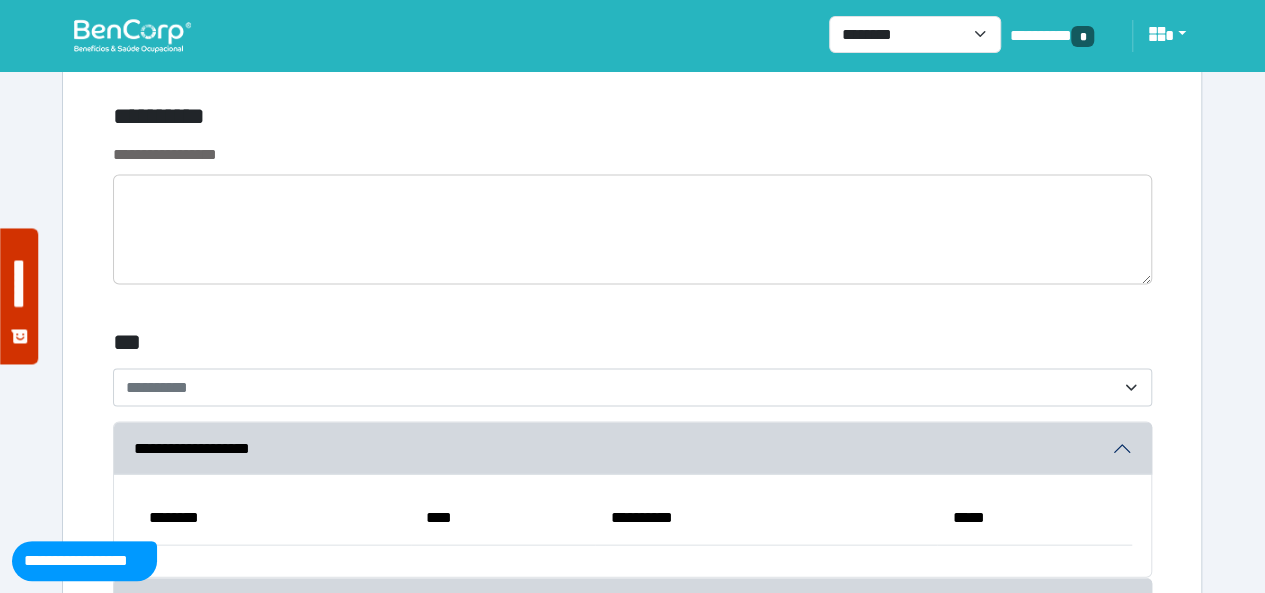type on "***" 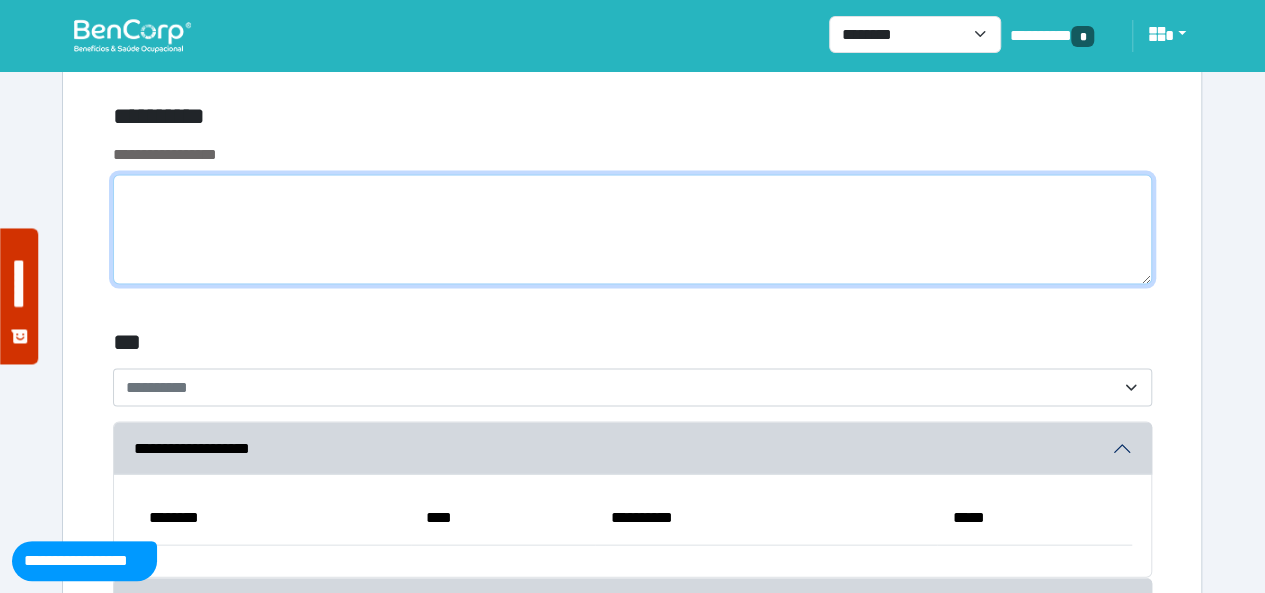 click at bounding box center (632, 230) 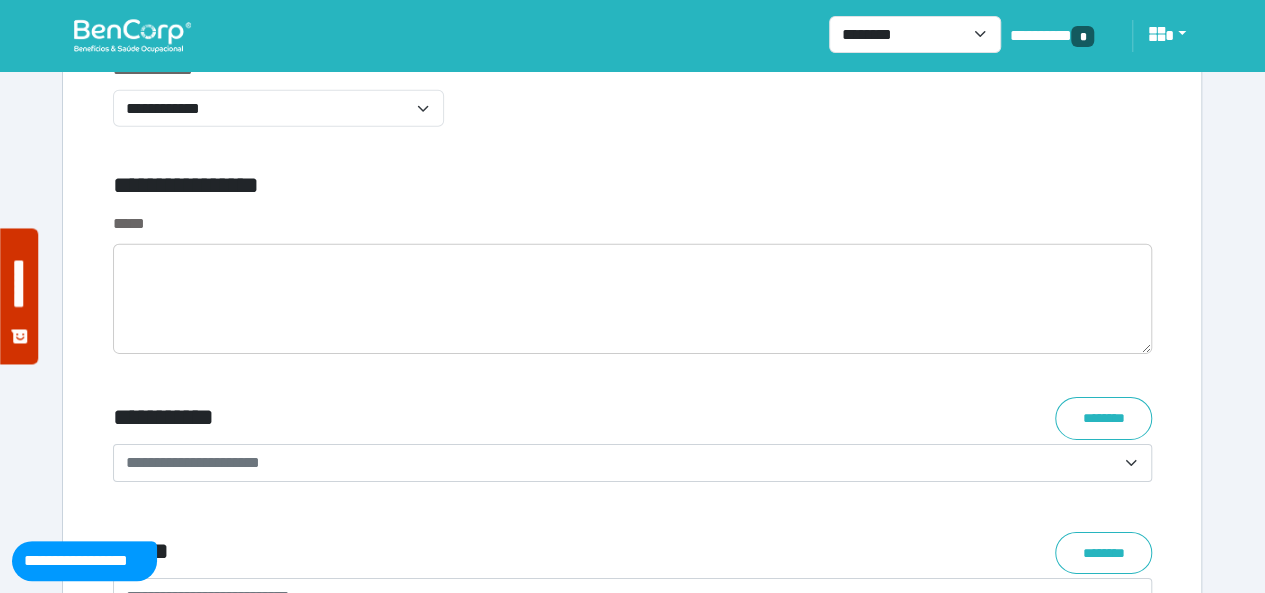 scroll, scrollTop: 6800, scrollLeft: 0, axis: vertical 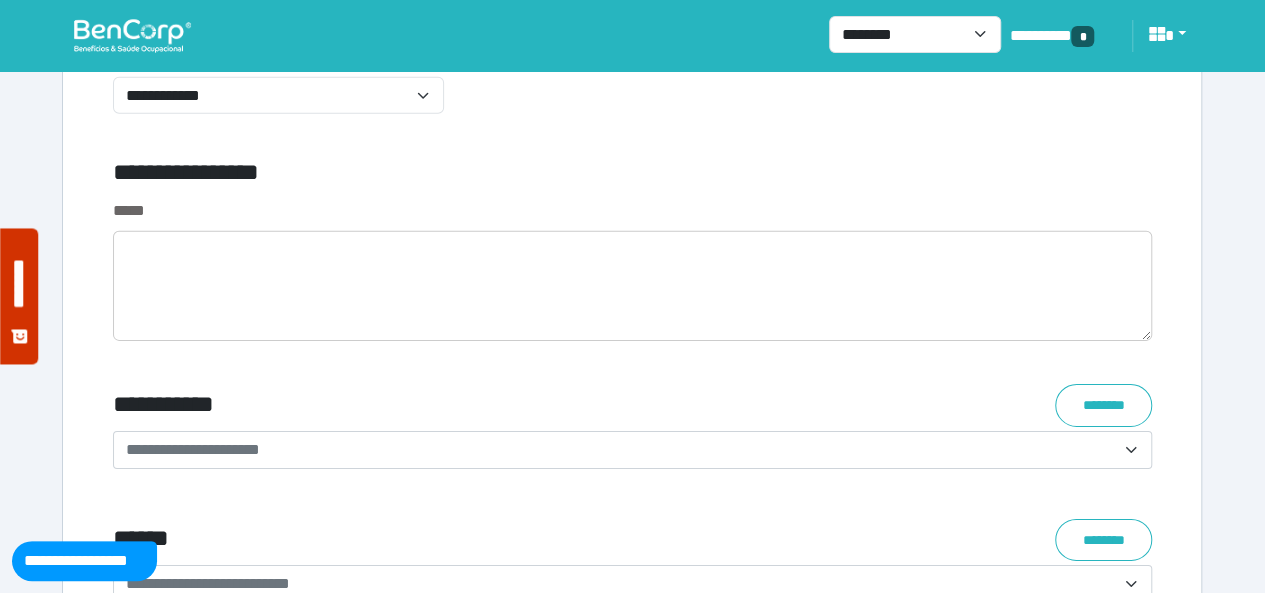 type on "*********" 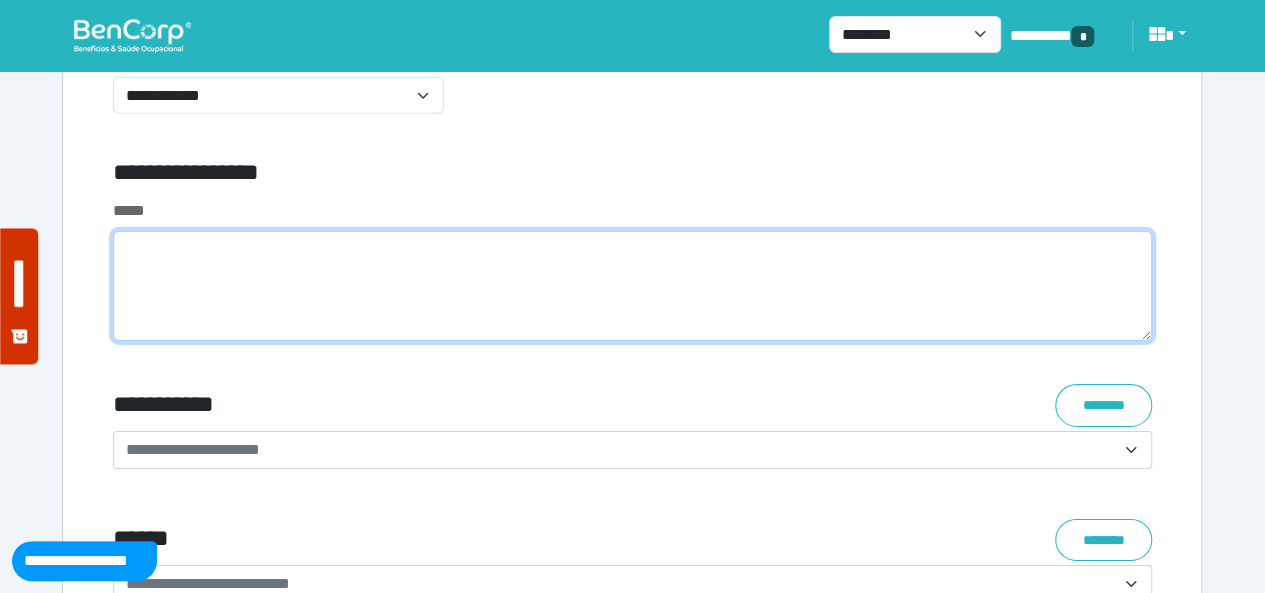 click at bounding box center [632, 286] 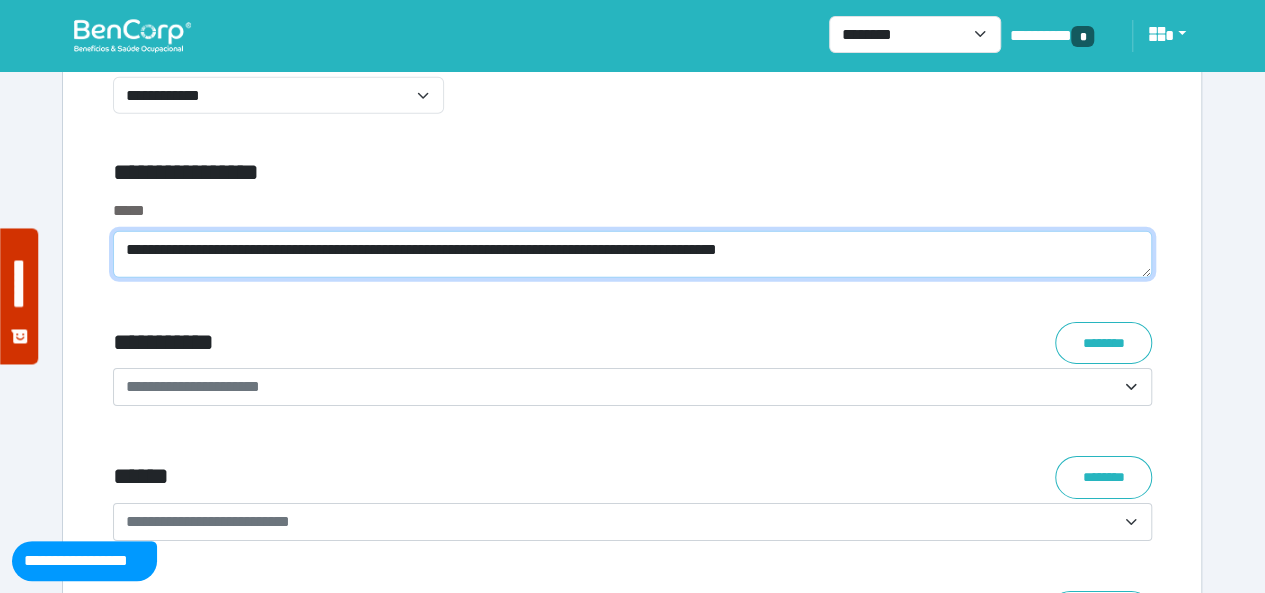 click on "**********" at bounding box center (632, 254) 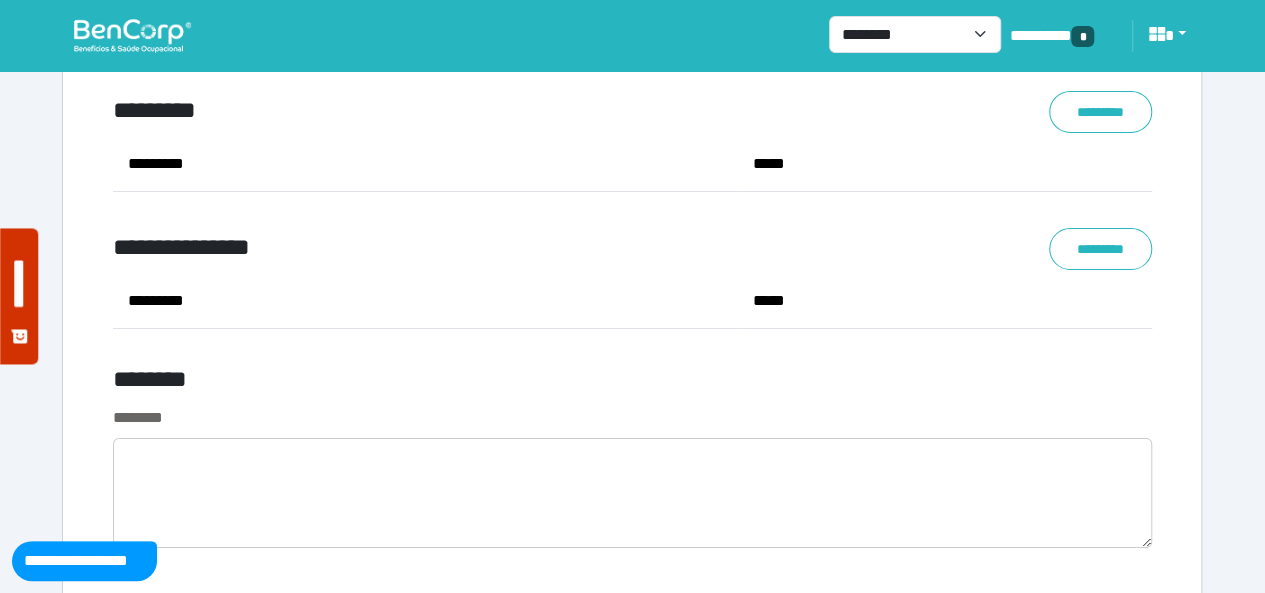 scroll, scrollTop: 7600, scrollLeft: 0, axis: vertical 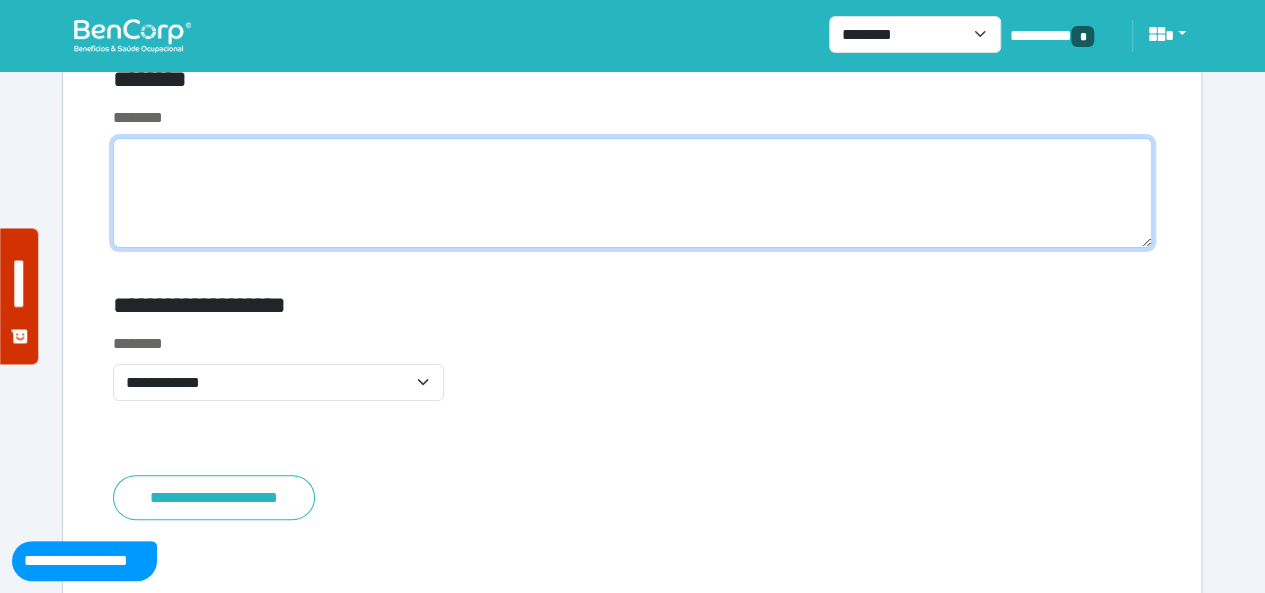 click at bounding box center [632, 193] 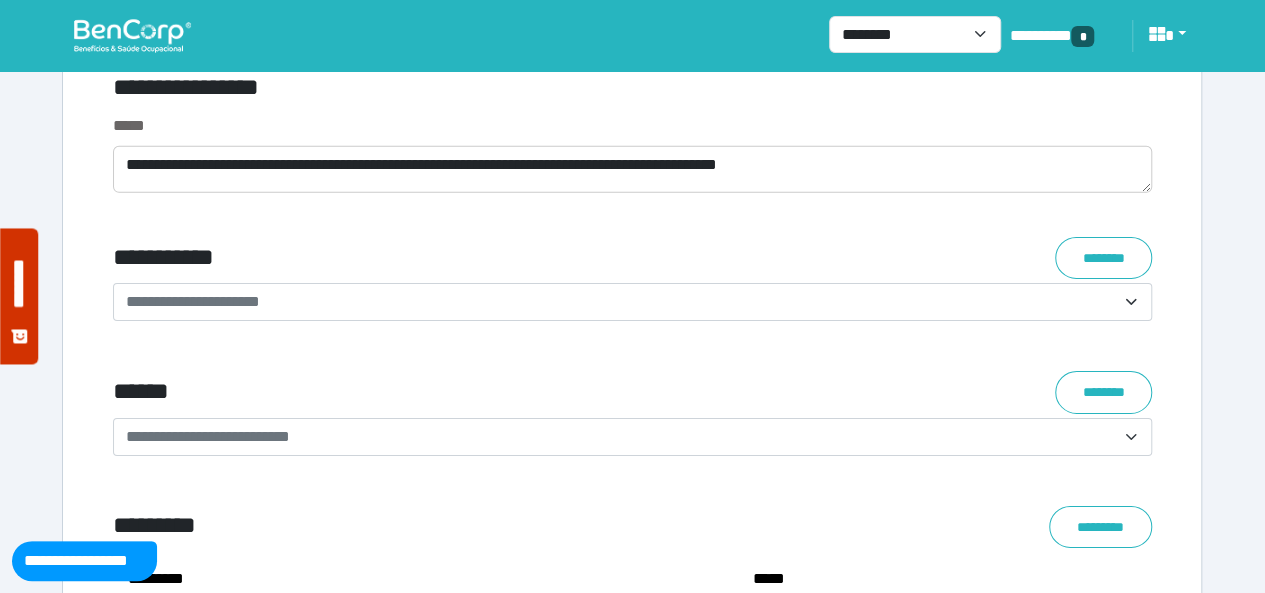 scroll, scrollTop: 6700, scrollLeft: 0, axis: vertical 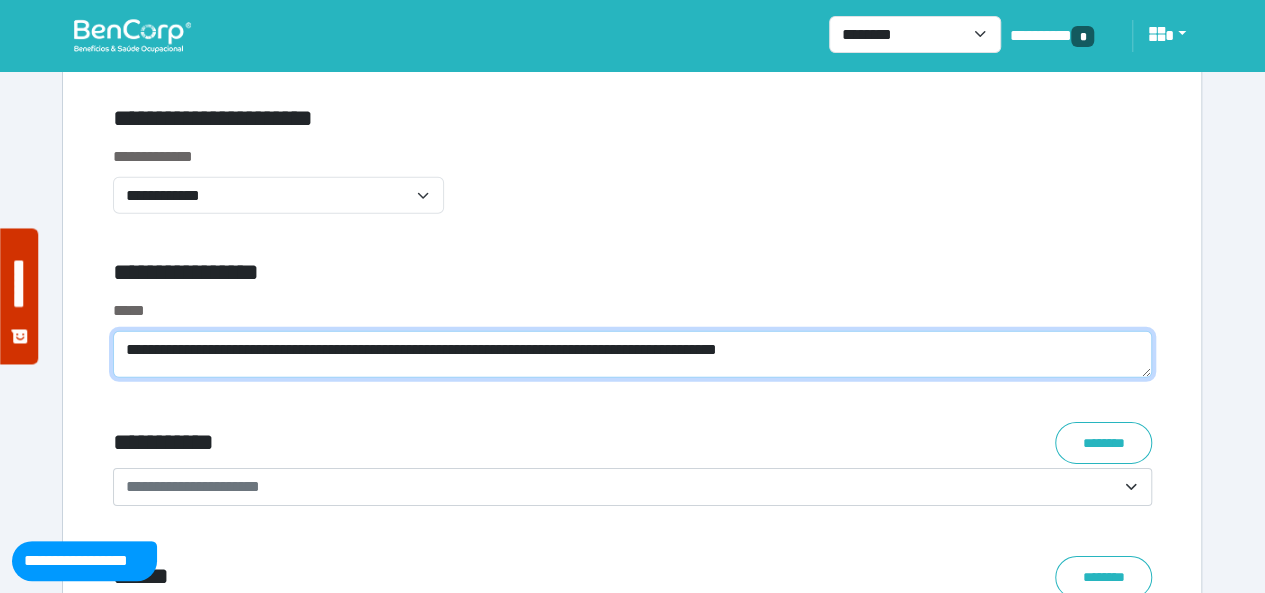 drag, startPoint x: 851, startPoint y: 347, endPoint x: 627, endPoint y: 357, distance: 224.2231 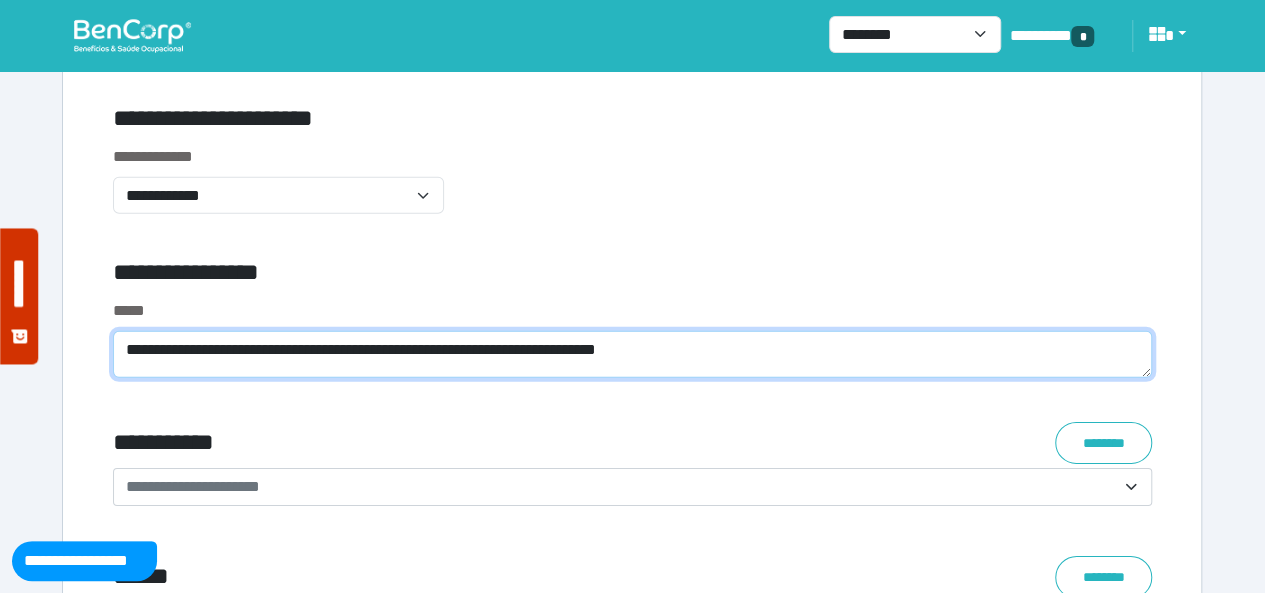 type on "**********" 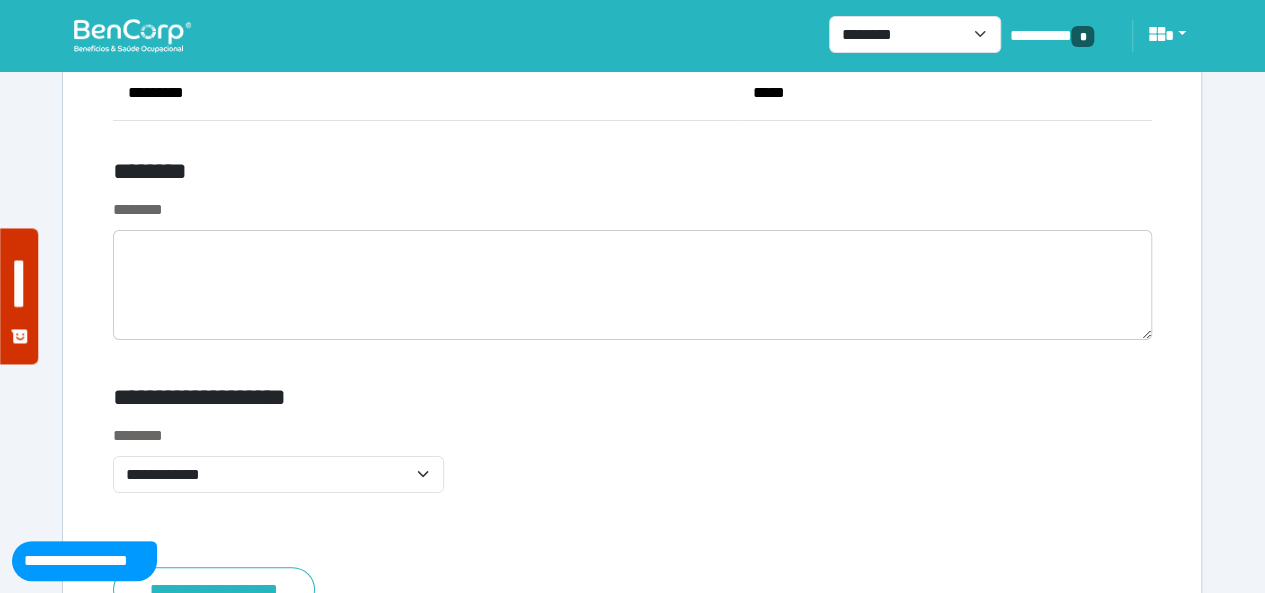 scroll, scrollTop: 7447, scrollLeft: 0, axis: vertical 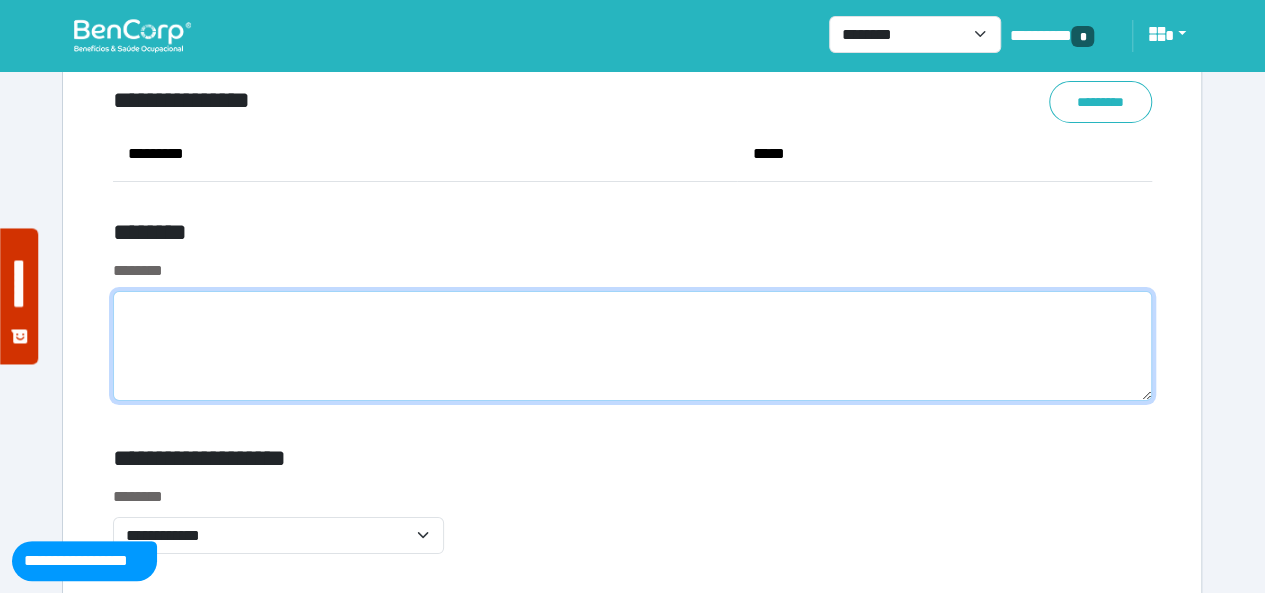 click at bounding box center (632, 346) 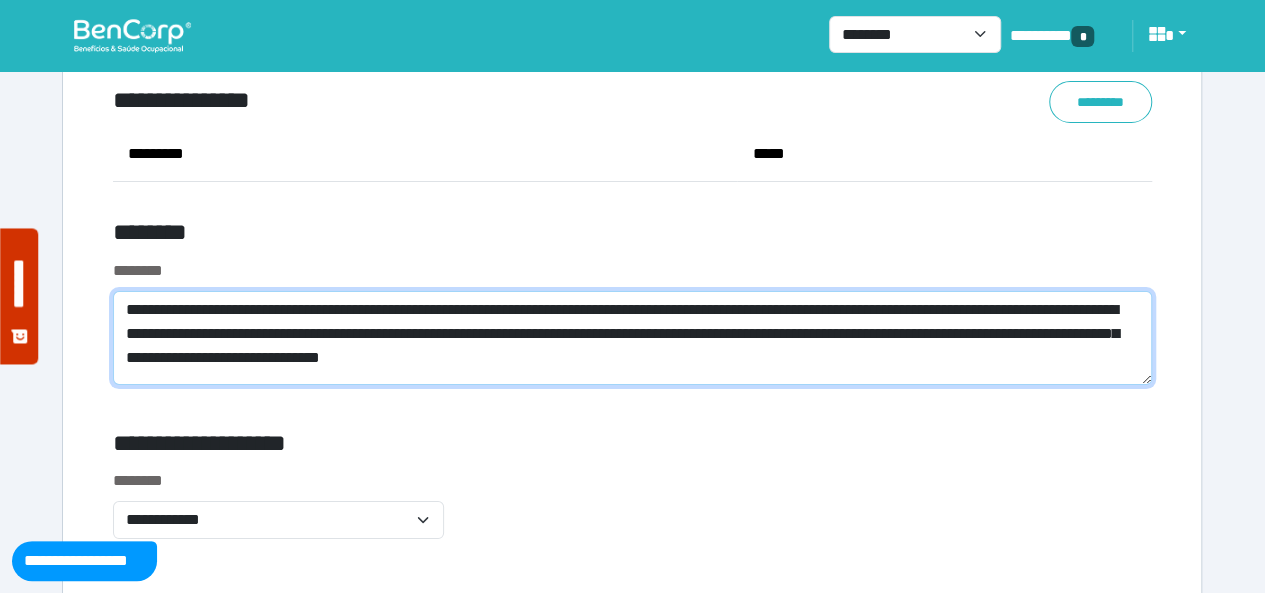 drag, startPoint x: 377, startPoint y: 357, endPoint x: 433, endPoint y: 358, distance: 56.008926 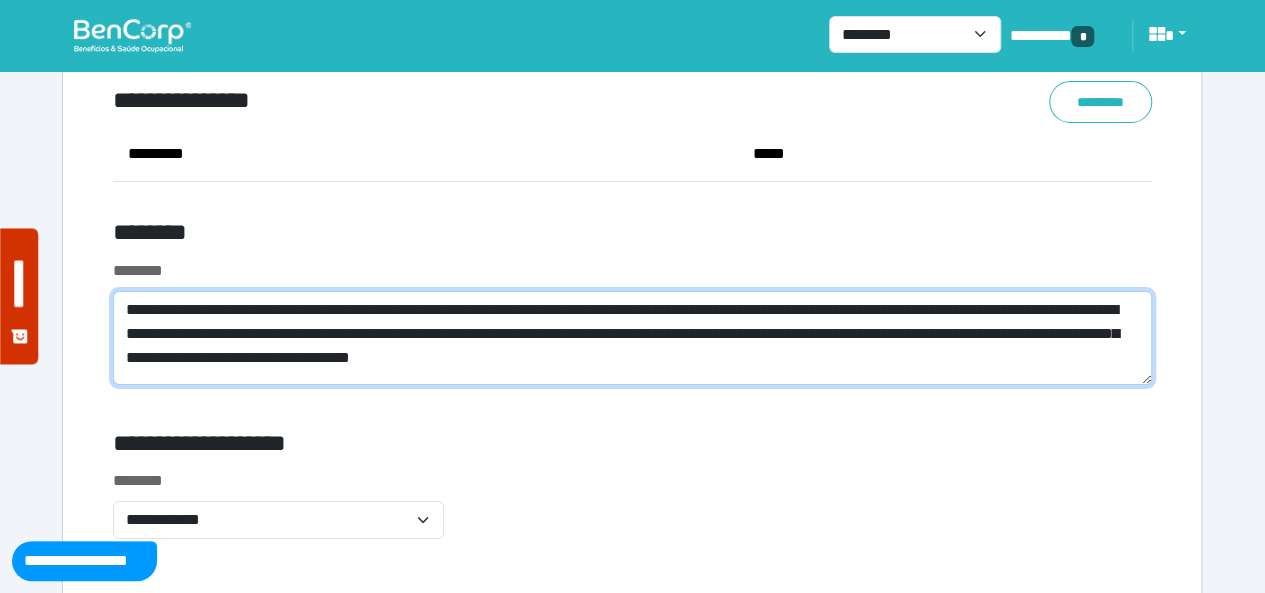 click on "**********" at bounding box center [632, 338] 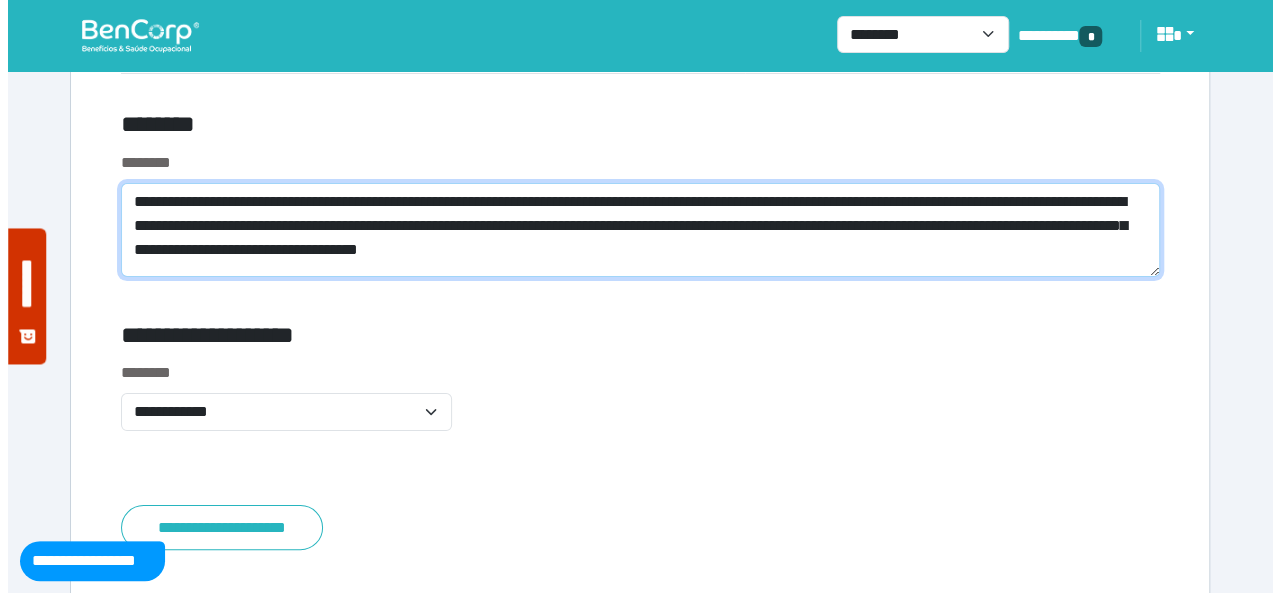 scroll, scrollTop: 7732, scrollLeft: 0, axis: vertical 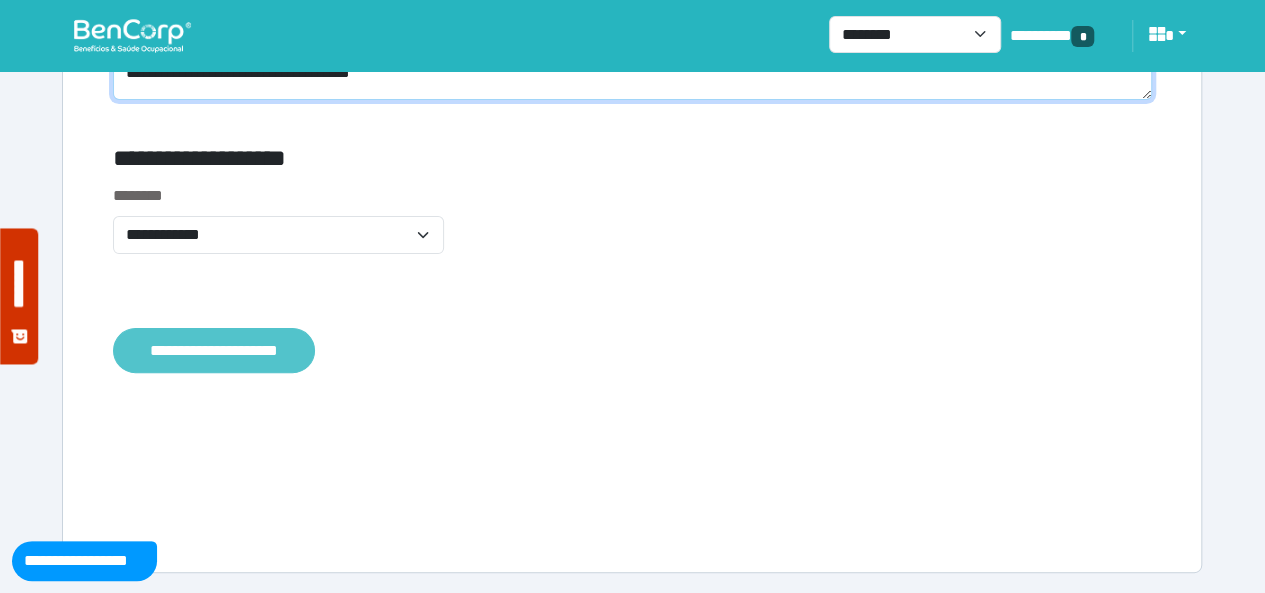 type on "**********" 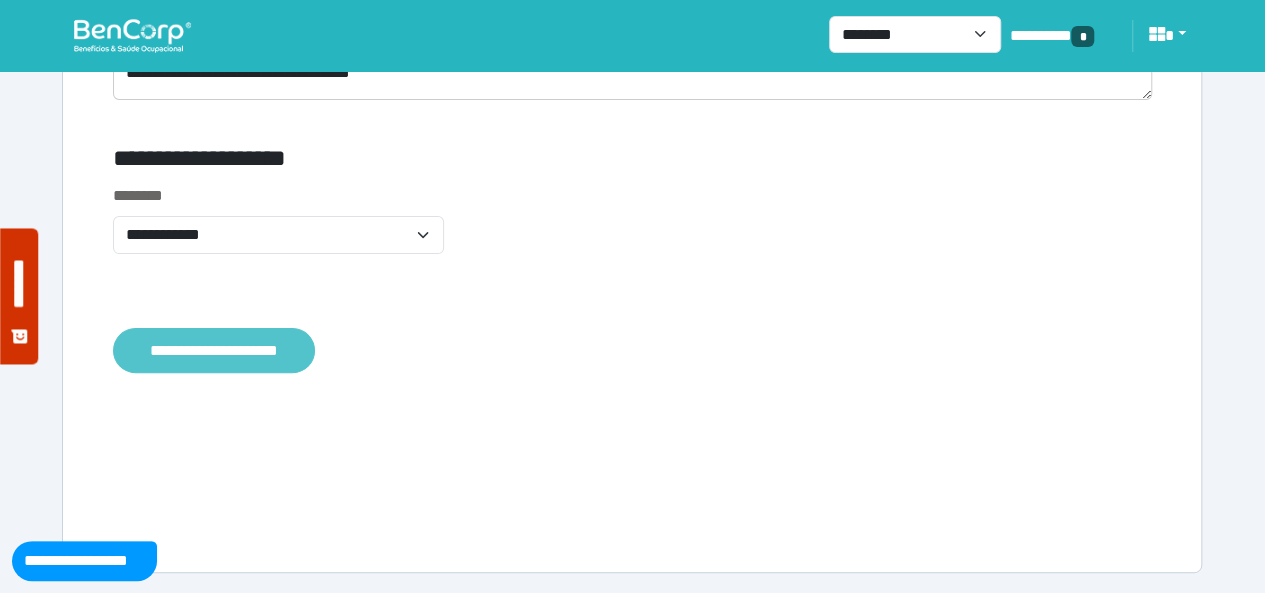 click on "**********" at bounding box center (214, 350) 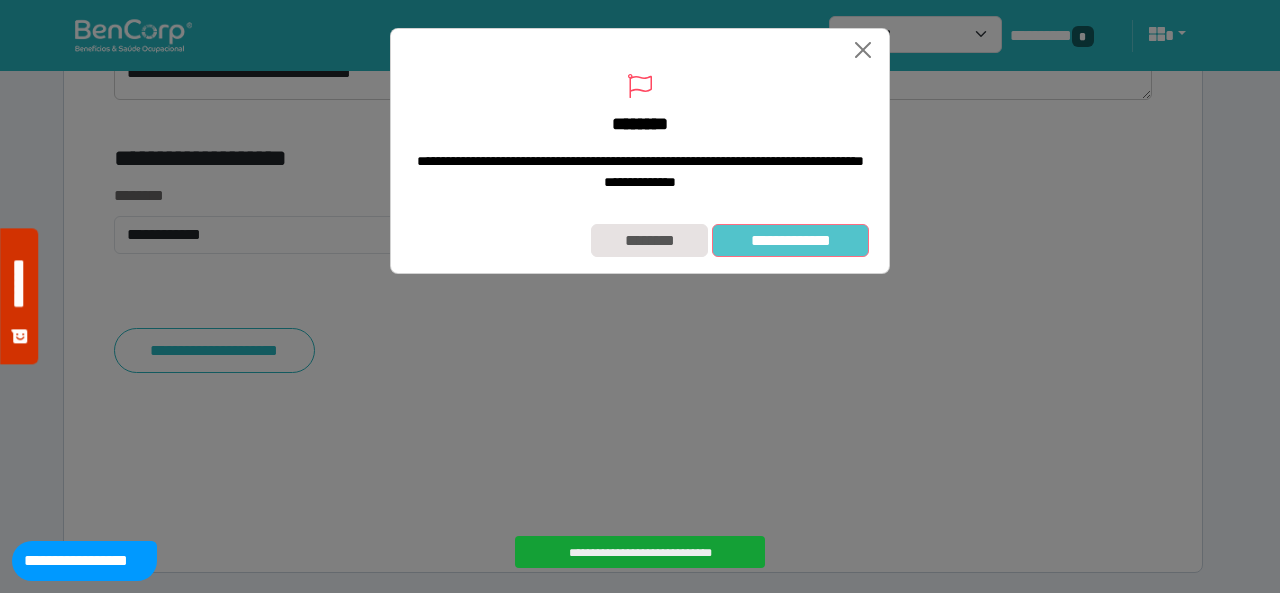 click on "**********" at bounding box center (790, 240) 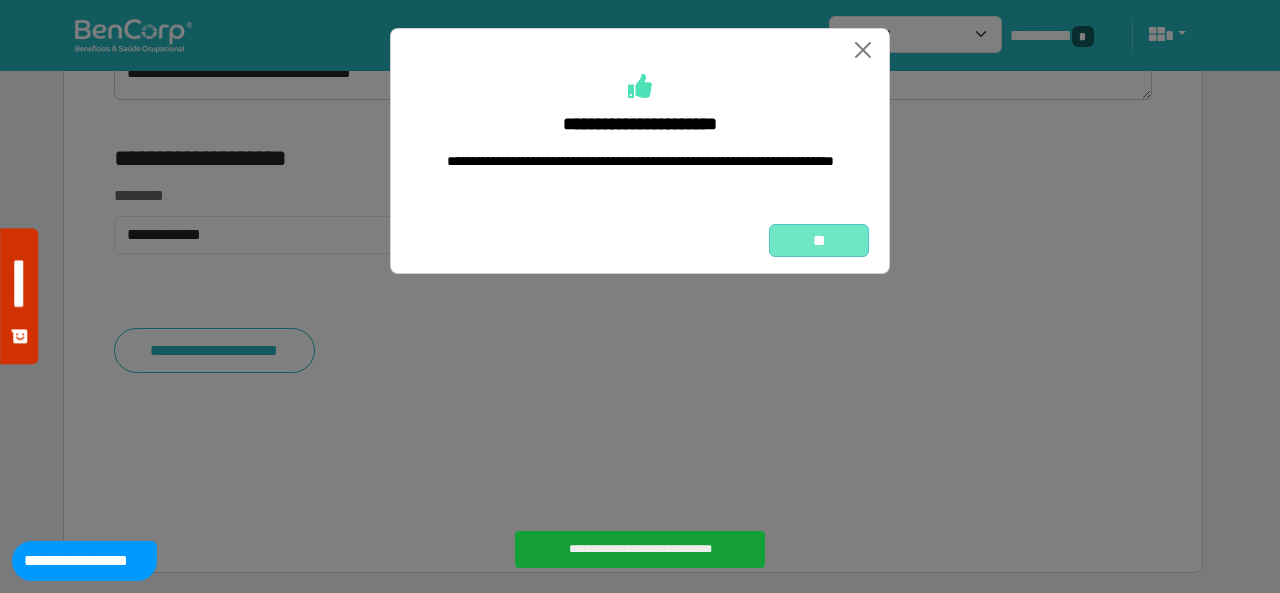 click on "**" at bounding box center [819, 240] 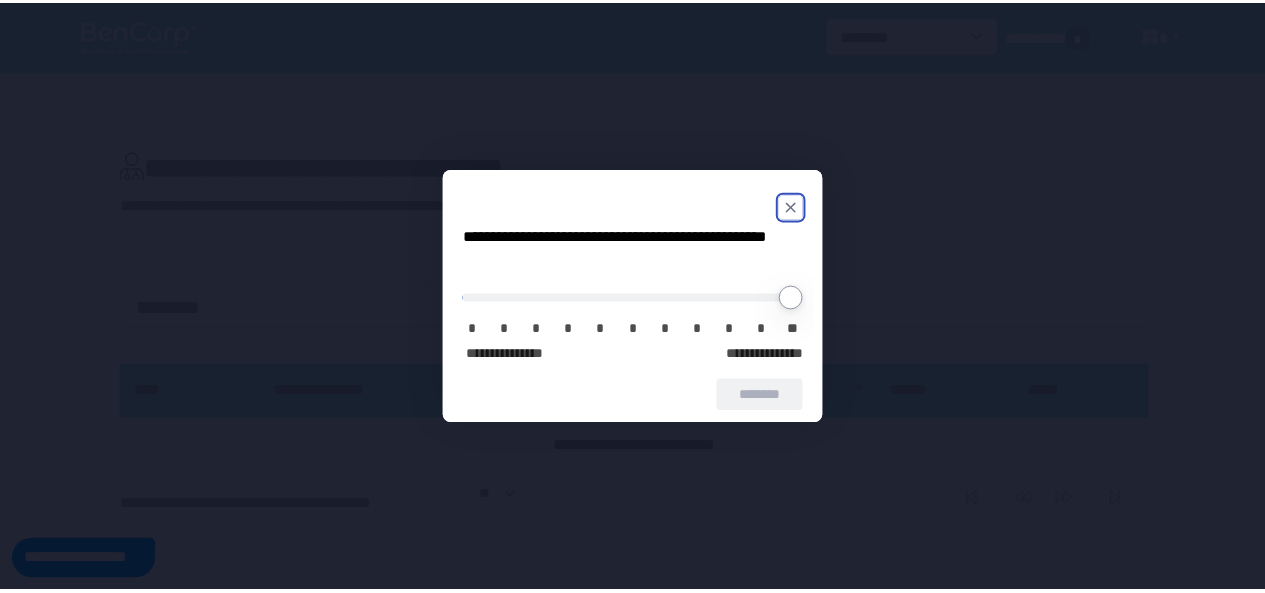 scroll, scrollTop: 0, scrollLeft: 0, axis: both 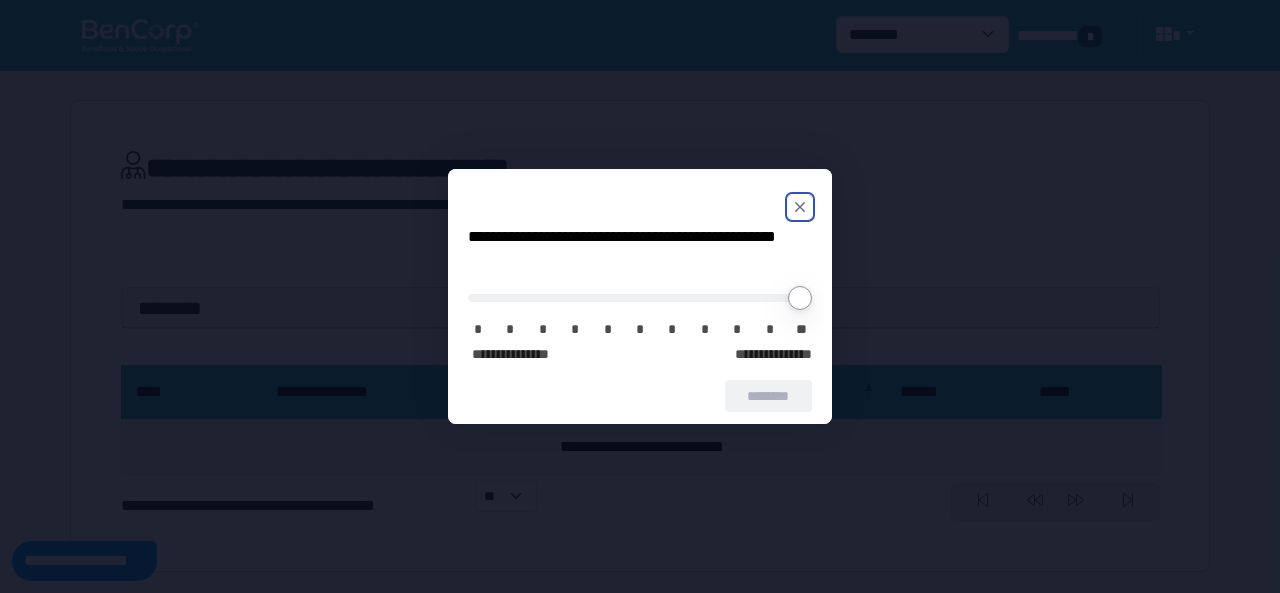 click 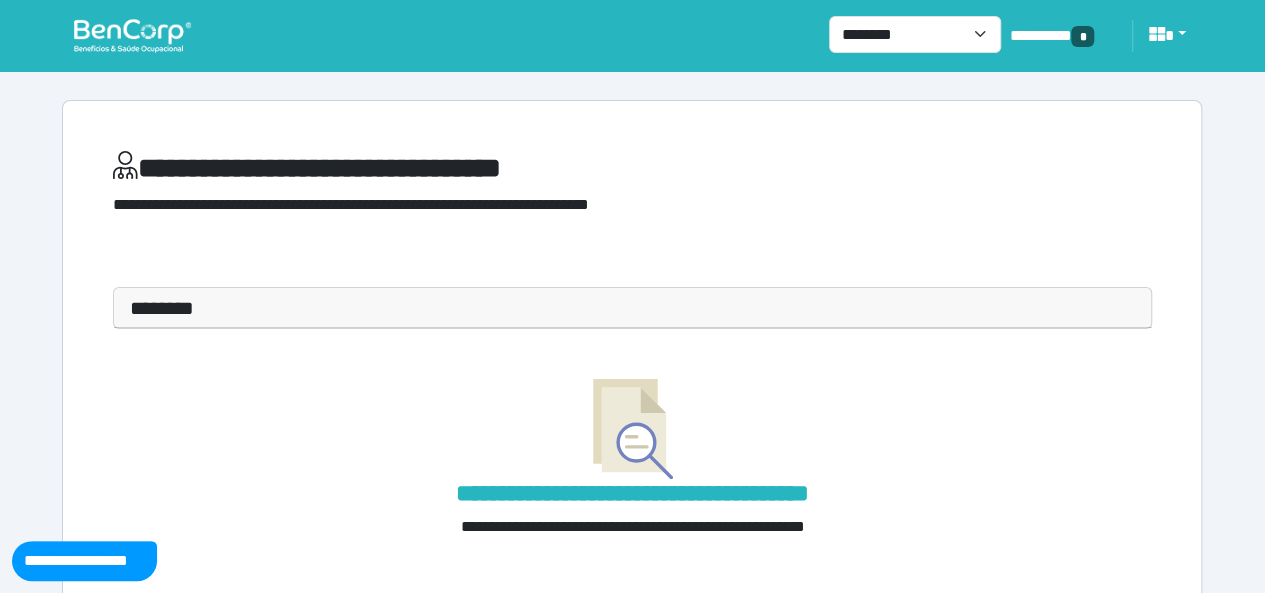 click at bounding box center [132, 35] 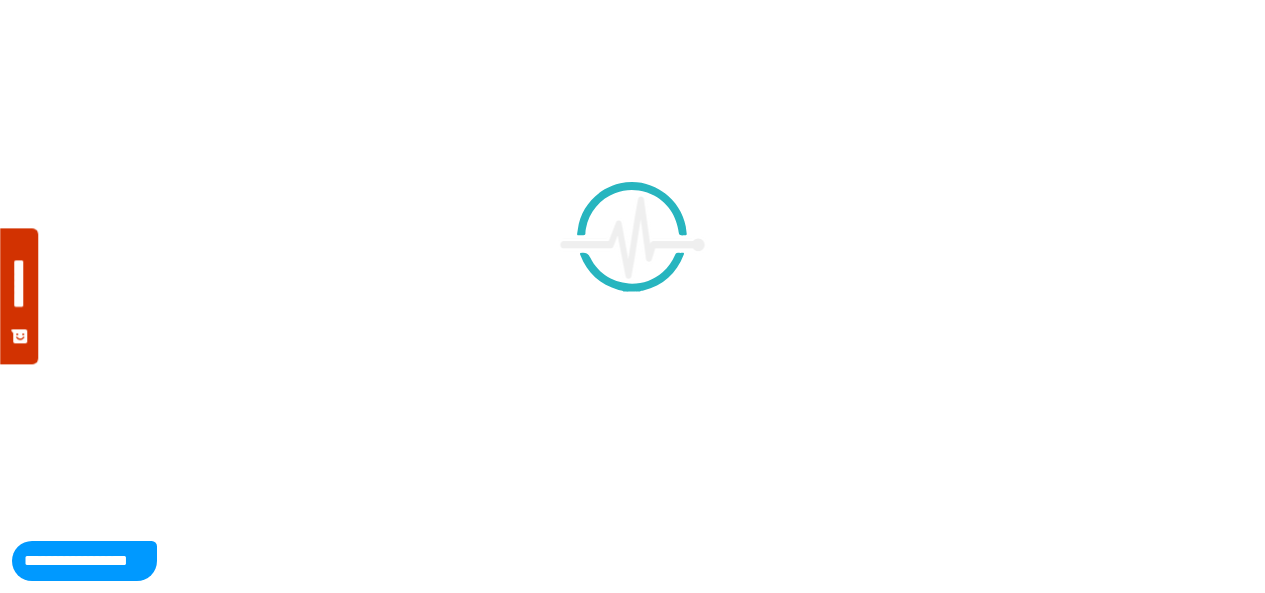 scroll, scrollTop: 0, scrollLeft: 0, axis: both 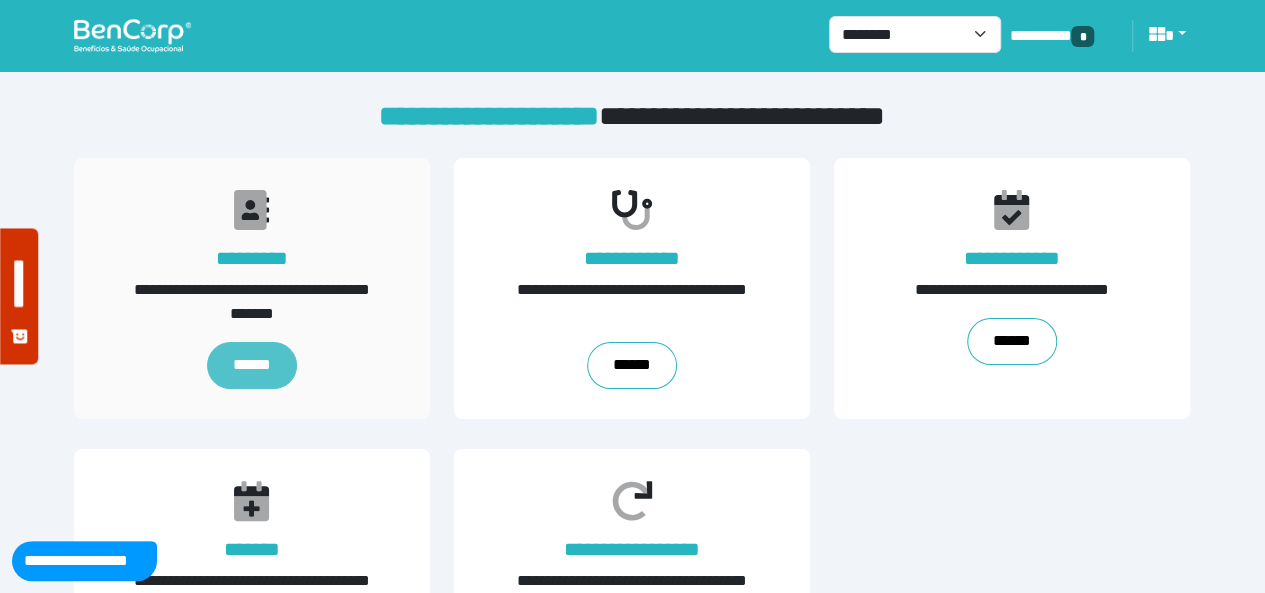 click on "******" at bounding box center [252, 366] 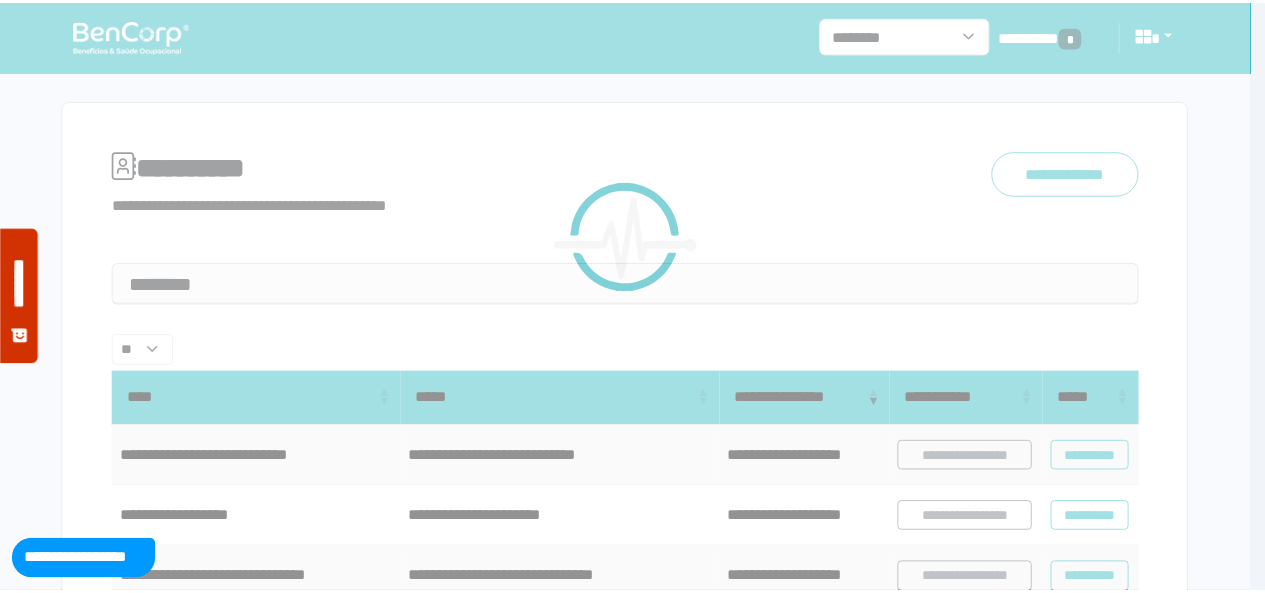 scroll, scrollTop: 0, scrollLeft: 0, axis: both 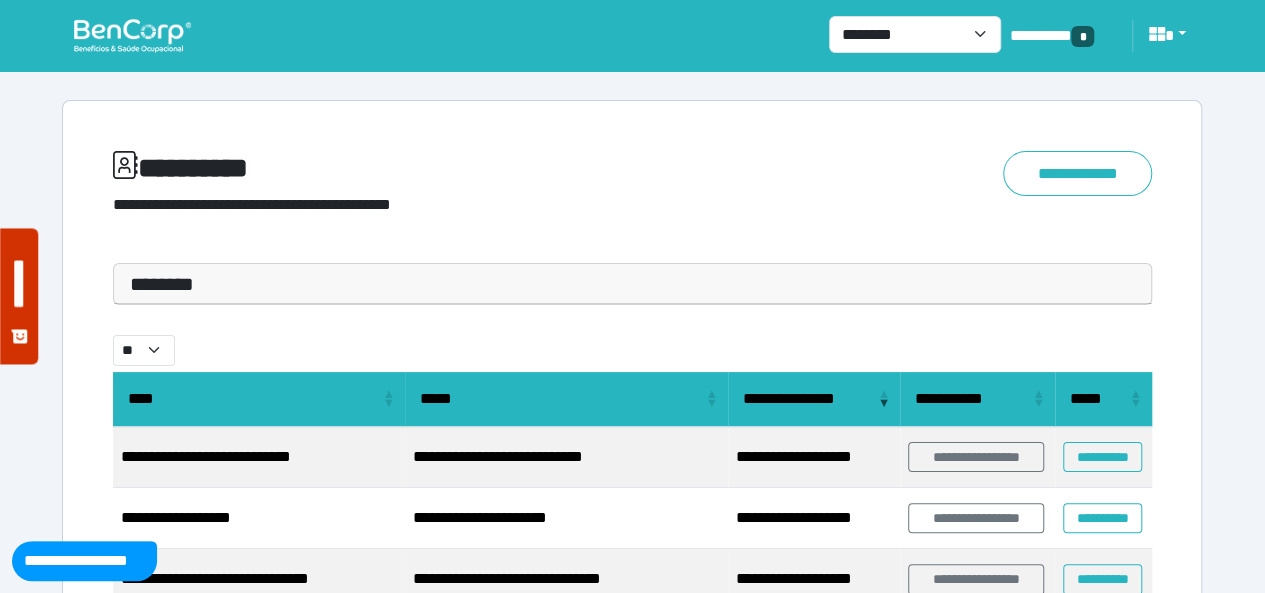 click on "********" at bounding box center (632, 284) 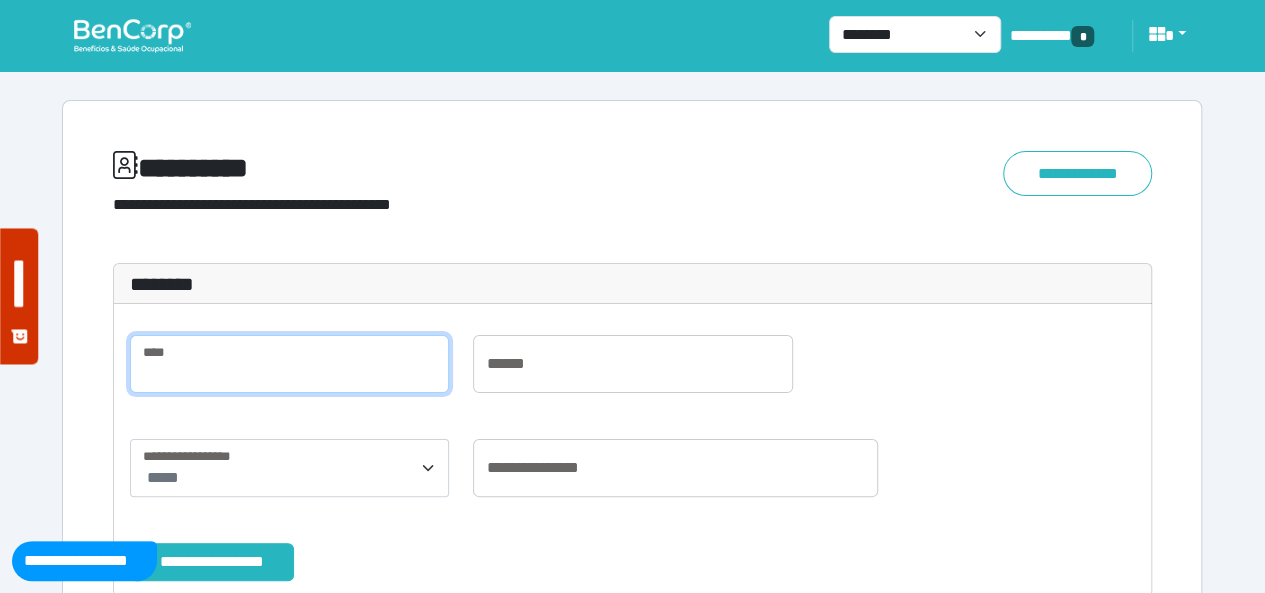 click at bounding box center [289, 364] 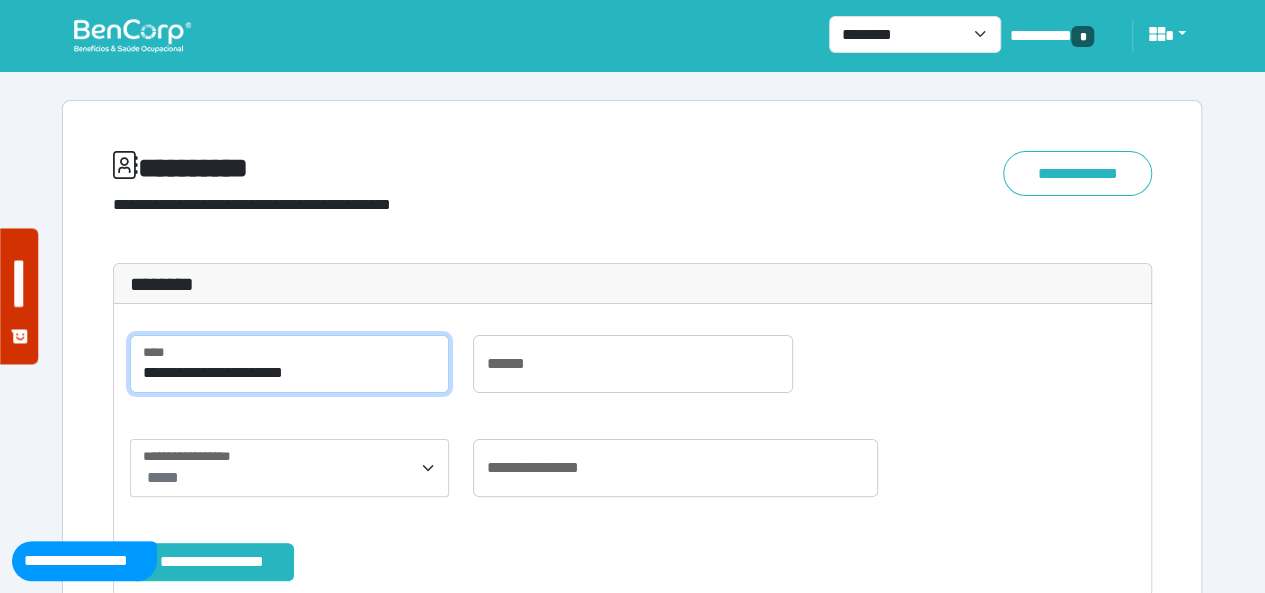 click on "**********" at bounding box center (212, 561) 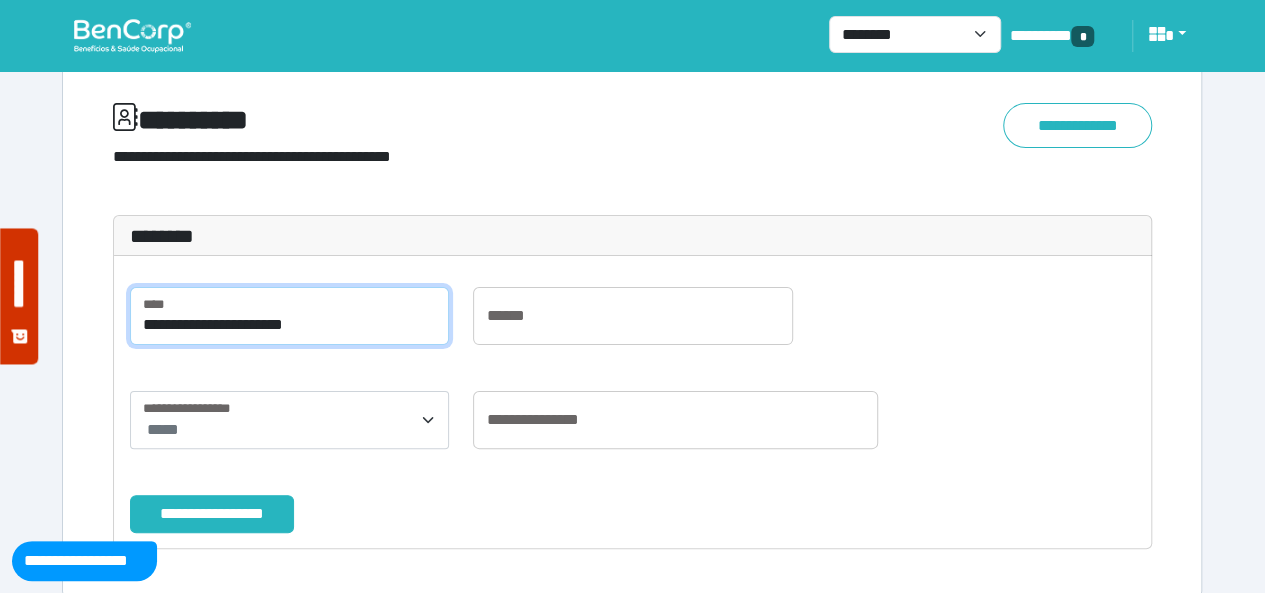 scroll, scrollTop: 74, scrollLeft: 0, axis: vertical 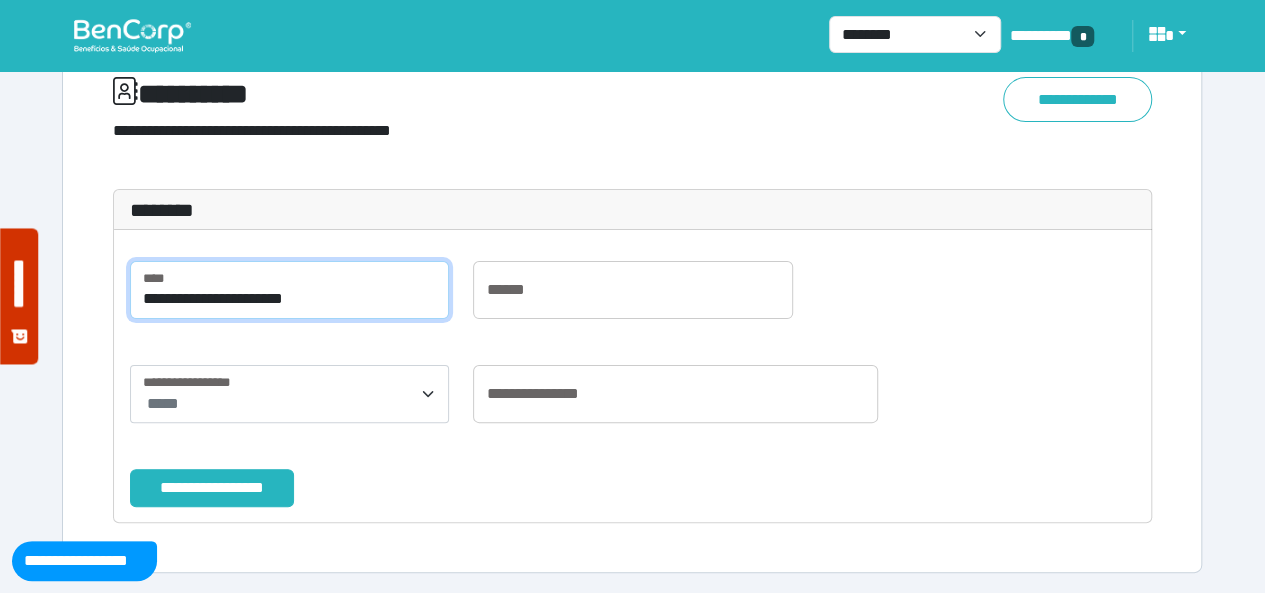 click on "**********" at bounding box center [289, 290] 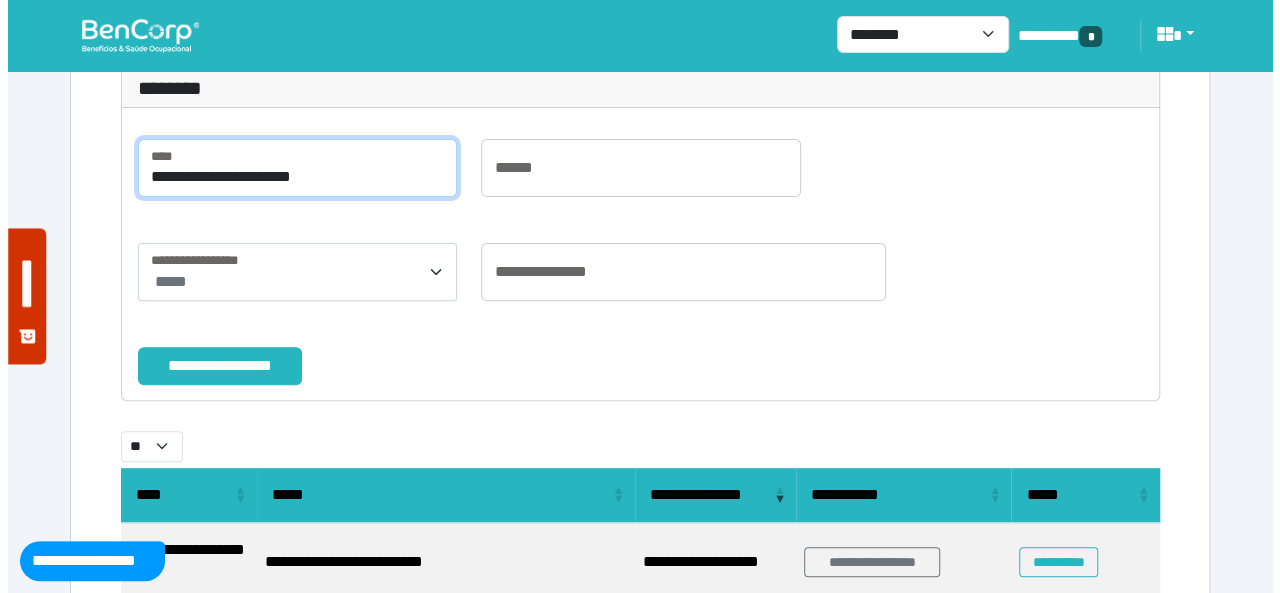 scroll, scrollTop: 320, scrollLeft: 0, axis: vertical 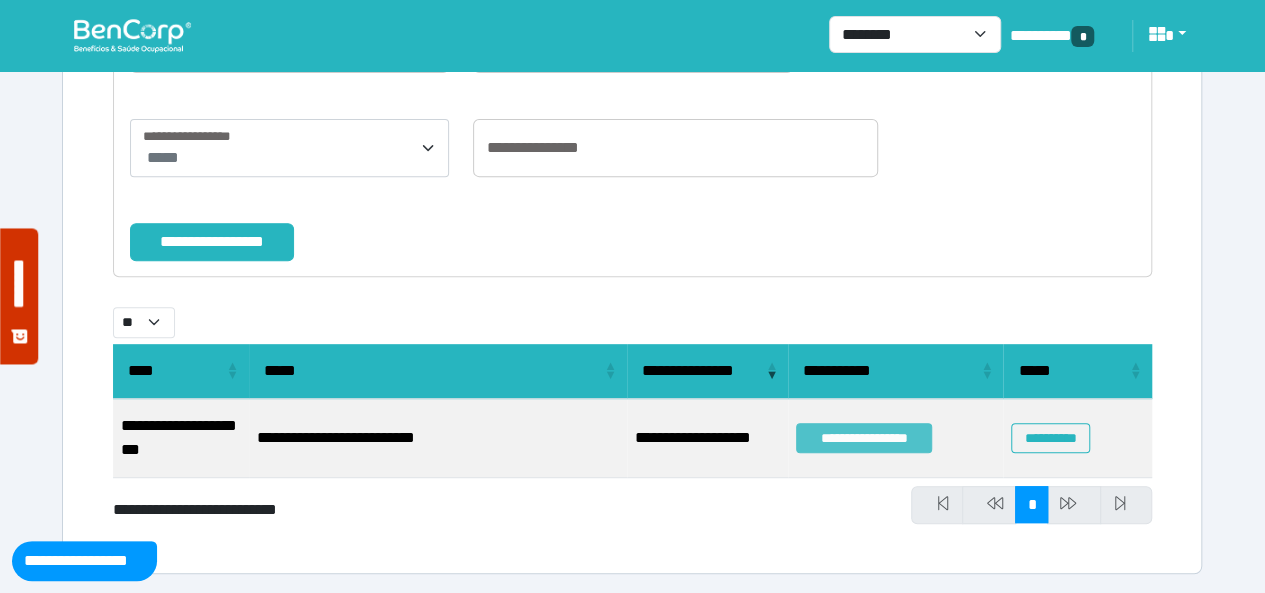 click on "**********" at bounding box center (864, 438) 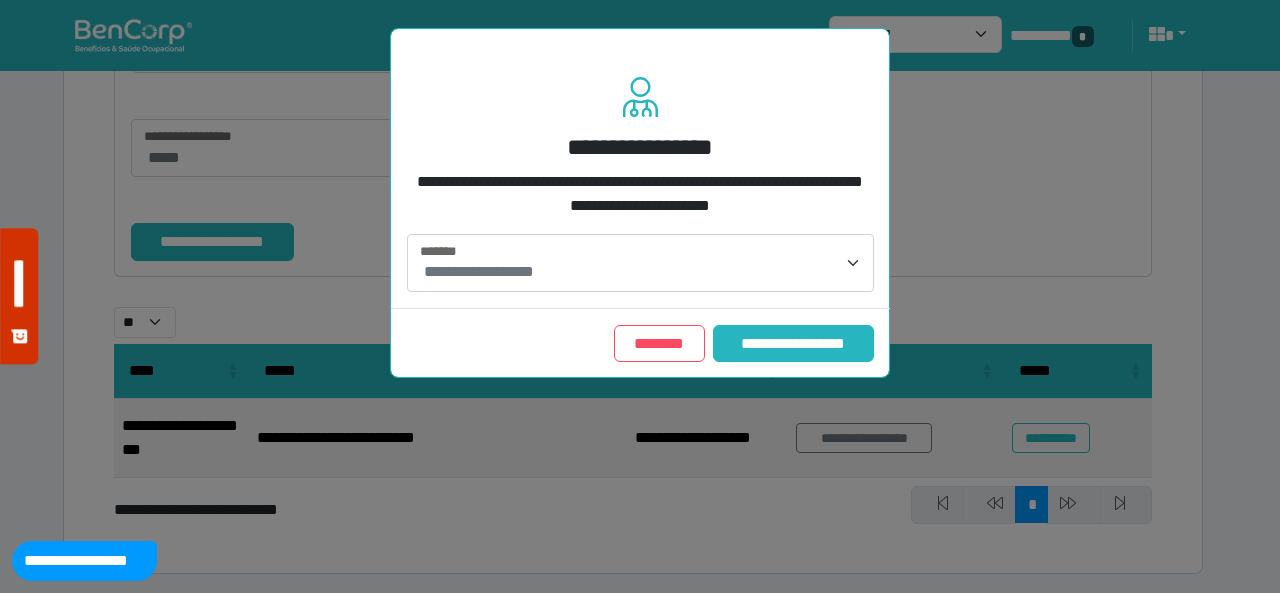 click on "**********" at bounding box center [642, 272] 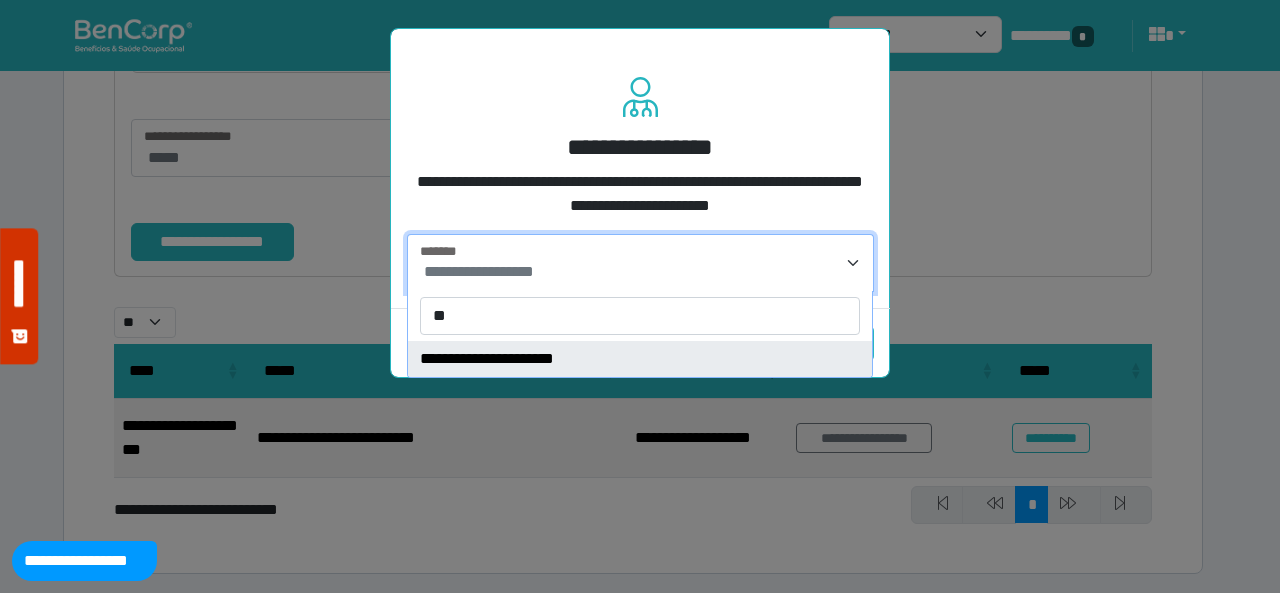type on "**" 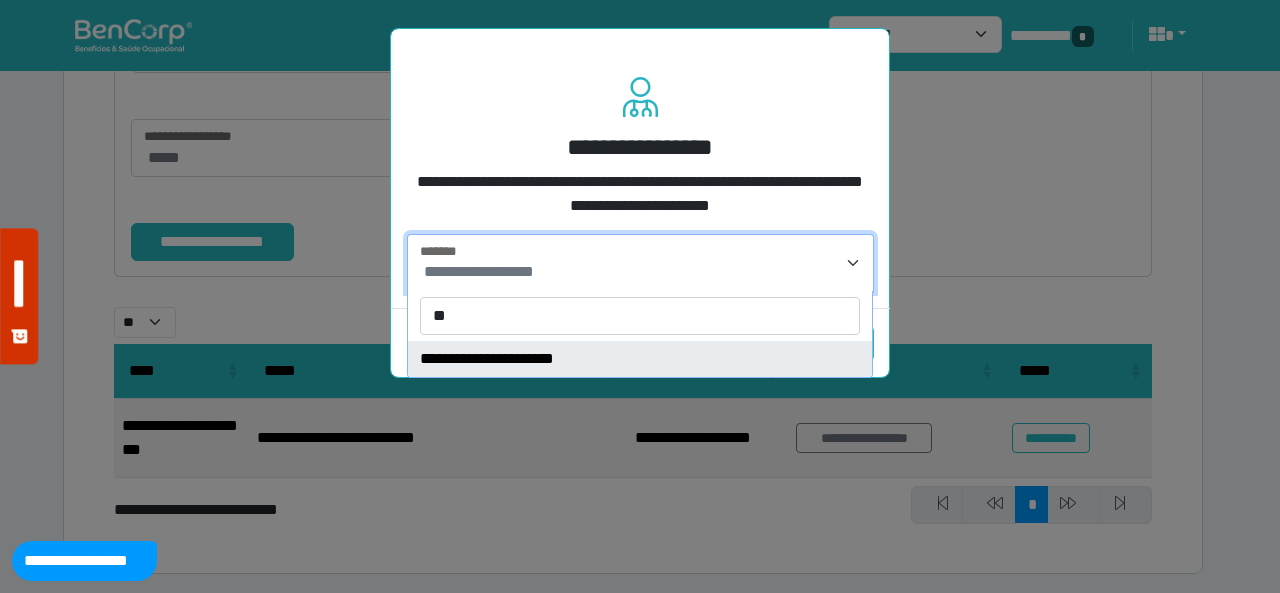 drag, startPoint x: 596, startPoint y: 357, endPoint x: 625, endPoint y: 360, distance: 29.15476 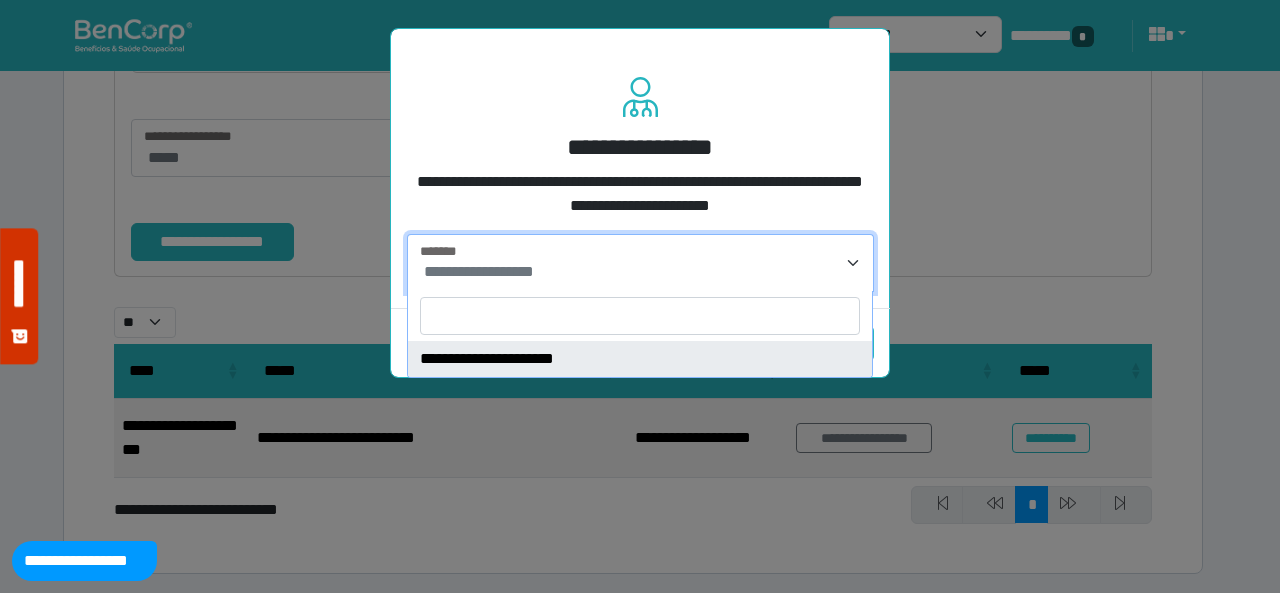 select on "****" 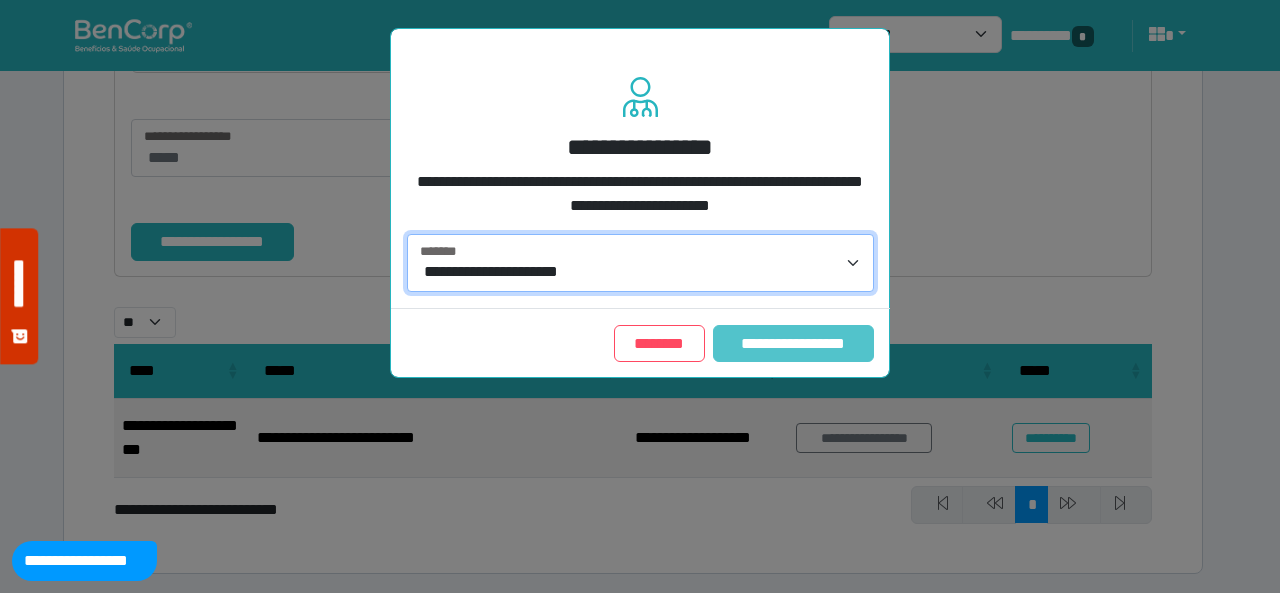 click on "**********" at bounding box center (793, 343) 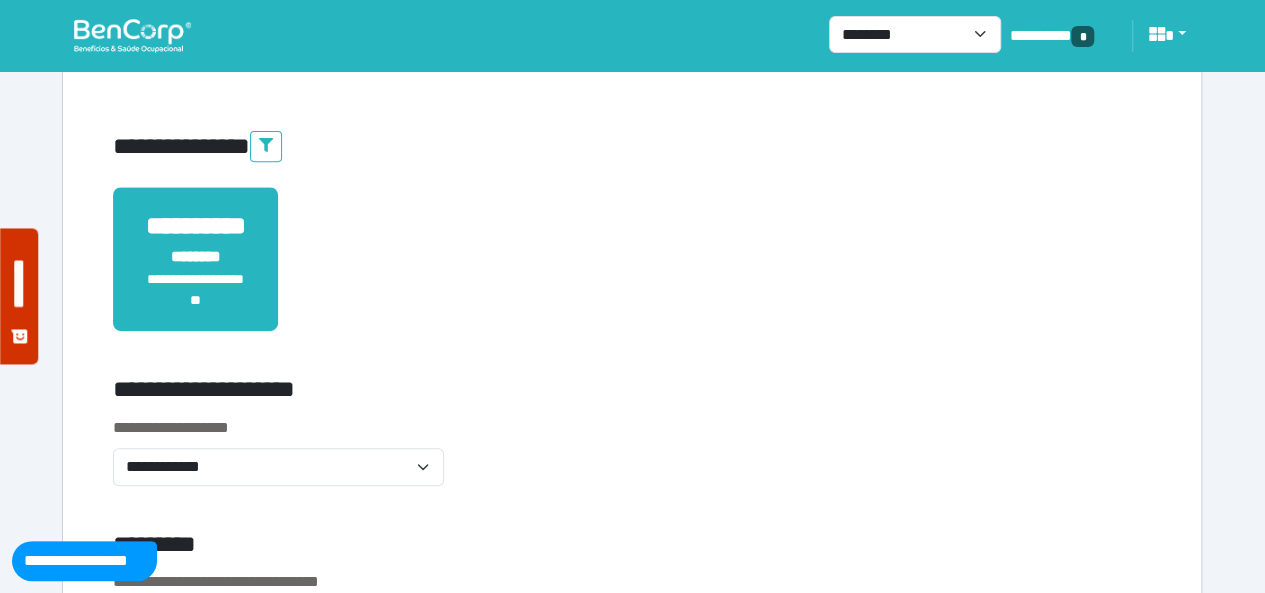 scroll, scrollTop: 500, scrollLeft: 0, axis: vertical 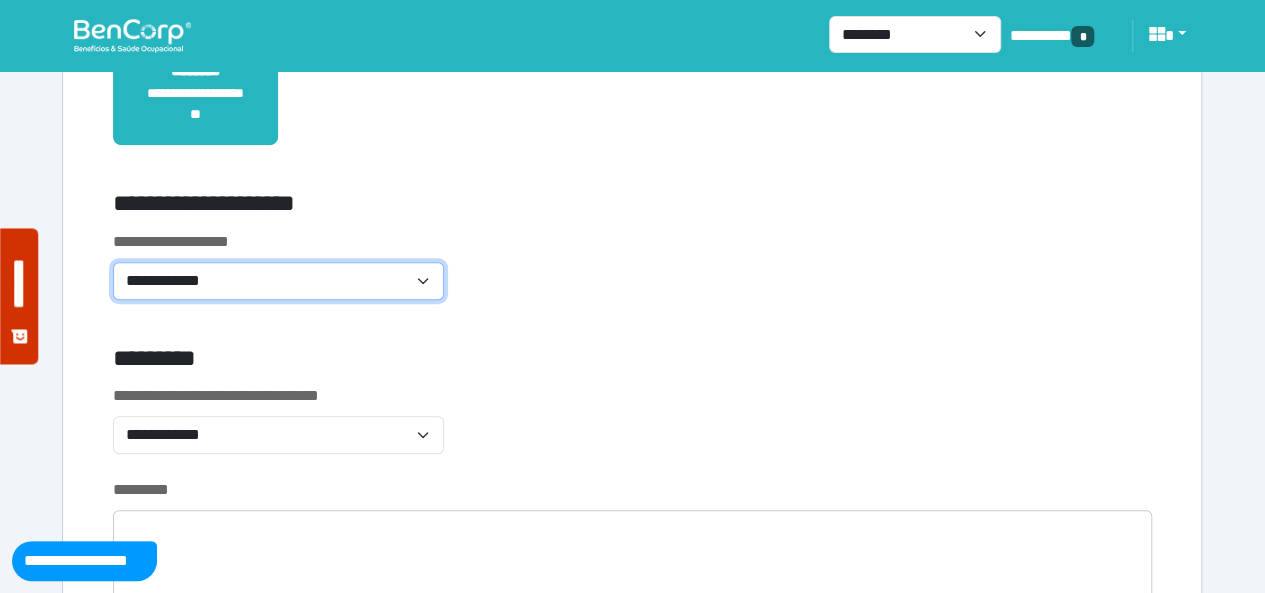 click on "**********" at bounding box center (278, 280) 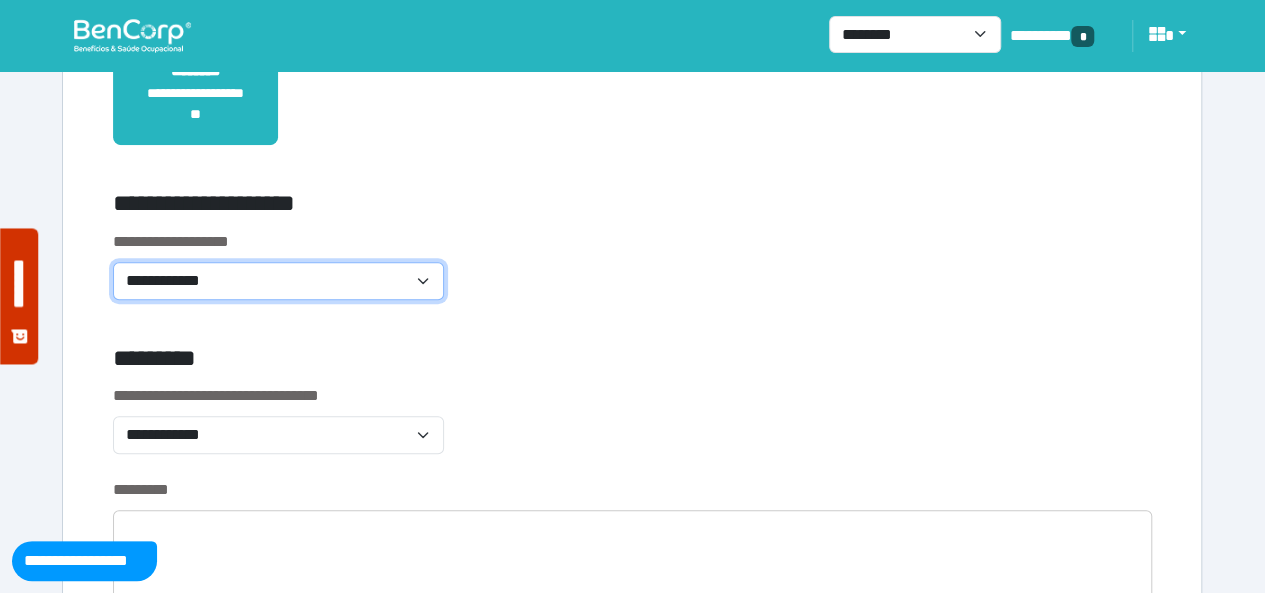 select on "**********" 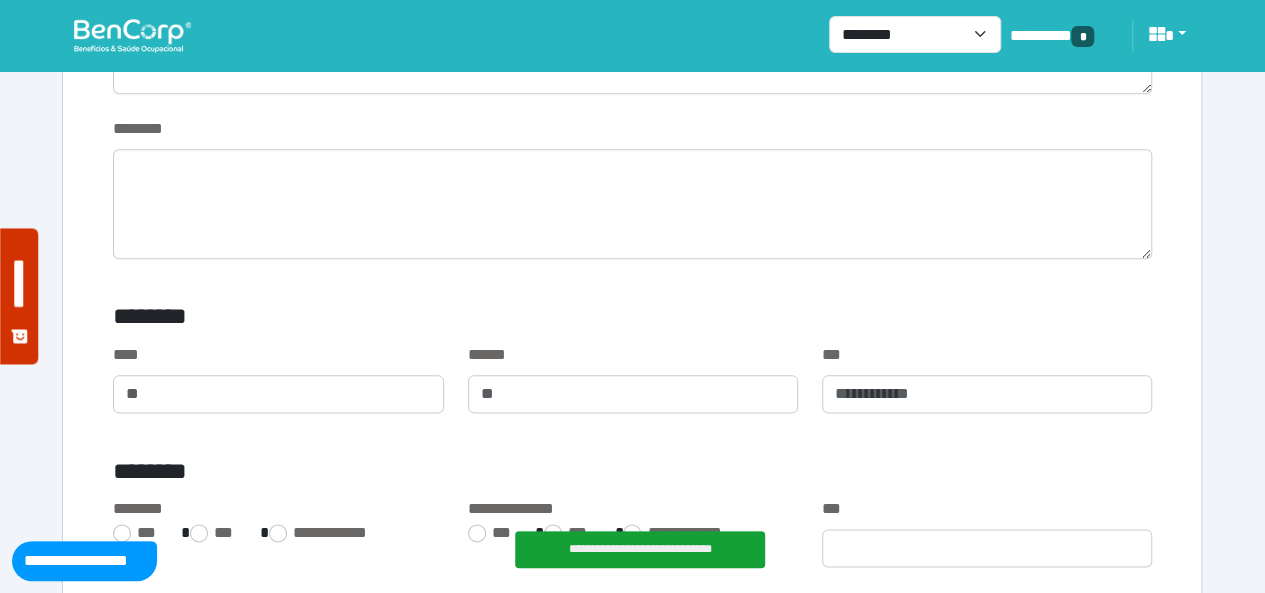 scroll, scrollTop: 1100, scrollLeft: 0, axis: vertical 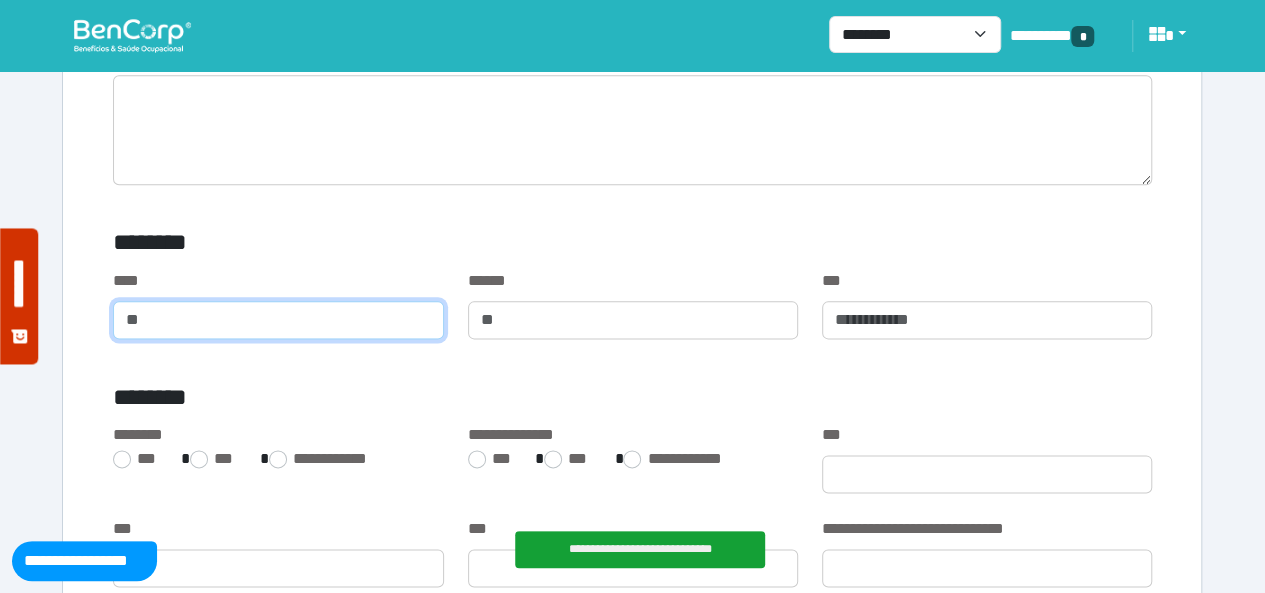 click at bounding box center [278, 320] 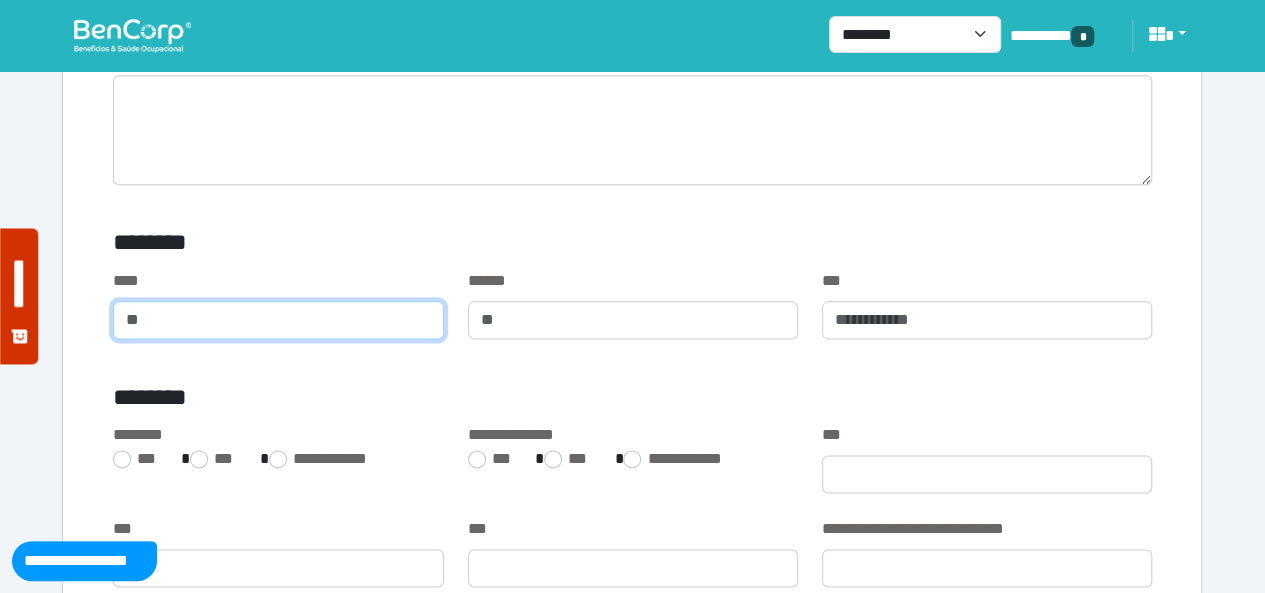 click at bounding box center (278, 320) 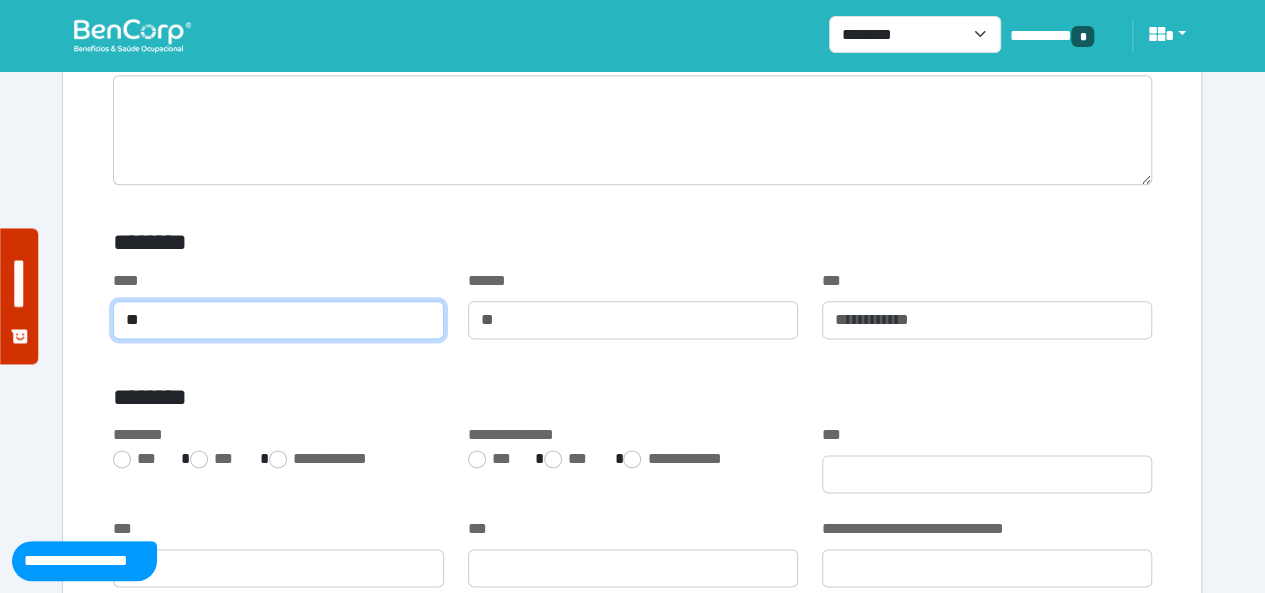 type on "**" 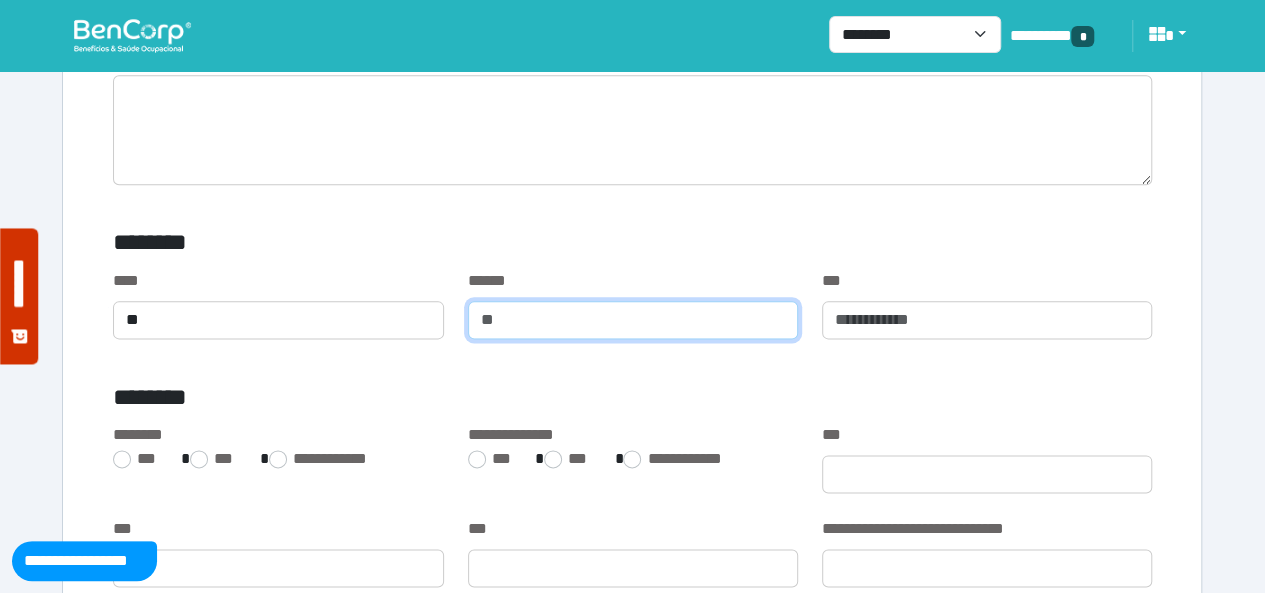 click at bounding box center [633, 320] 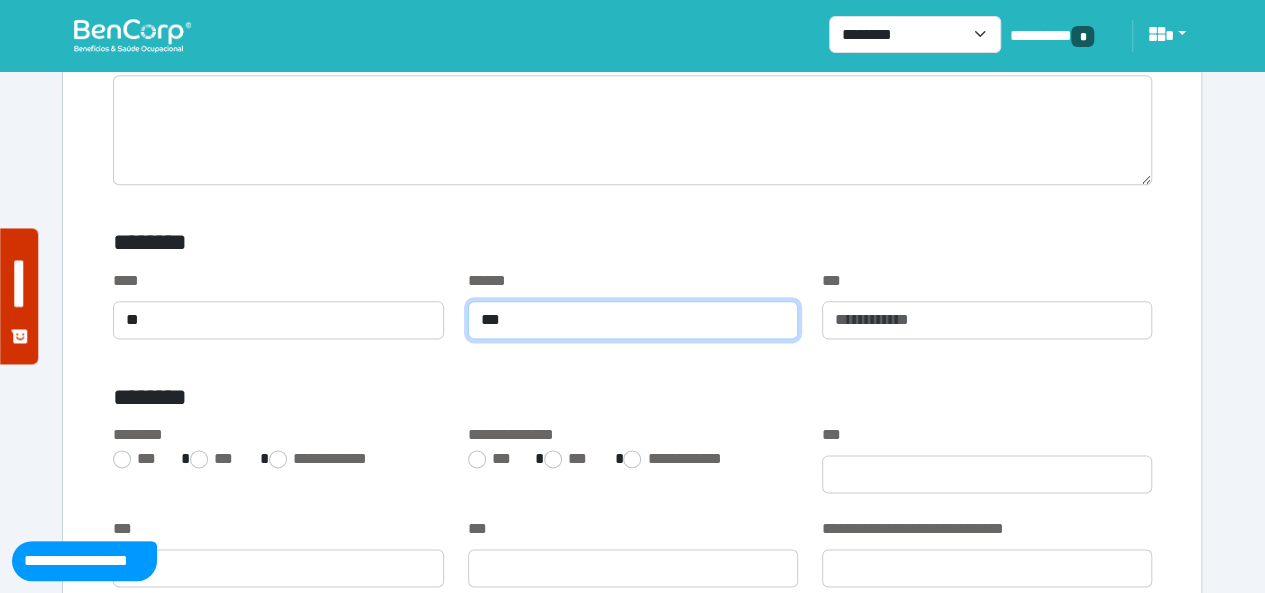 type on "***" 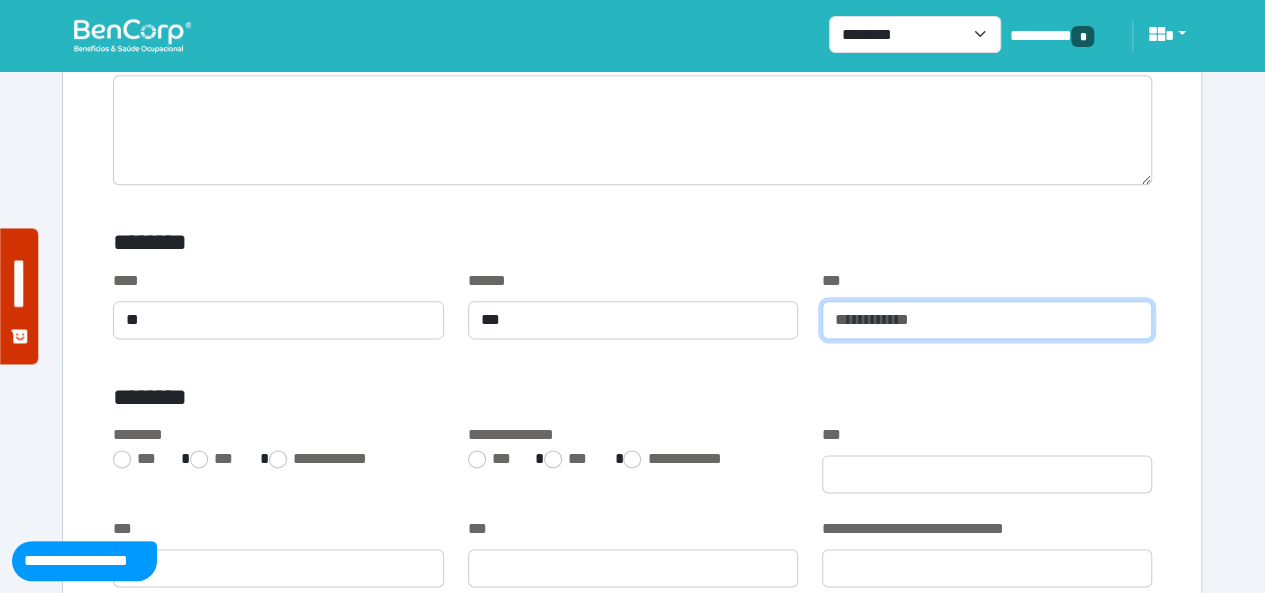 click at bounding box center [987, 320] 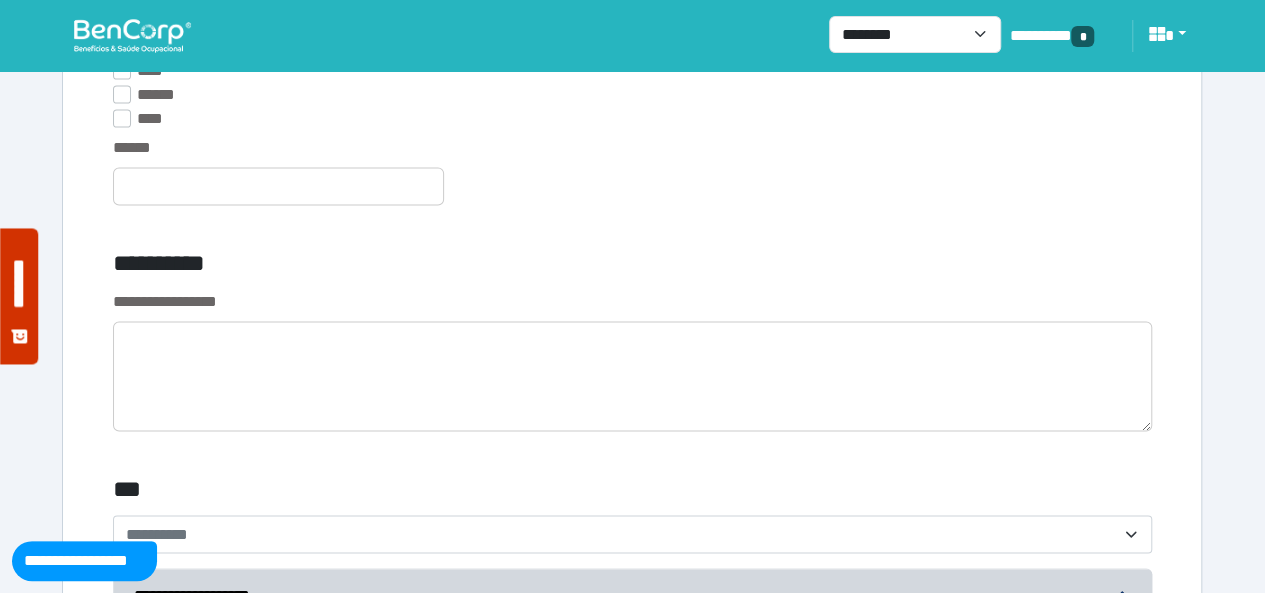 scroll, scrollTop: 5600, scrollLeft: 0, axis: vertical 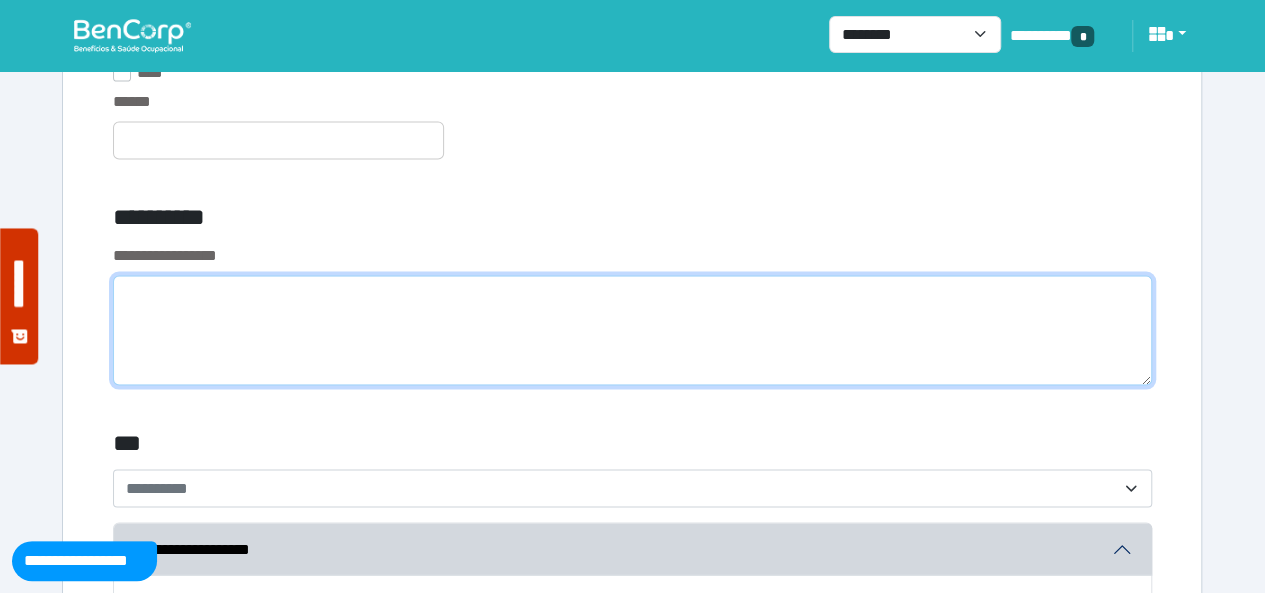 click at bounding box center [632, 330] 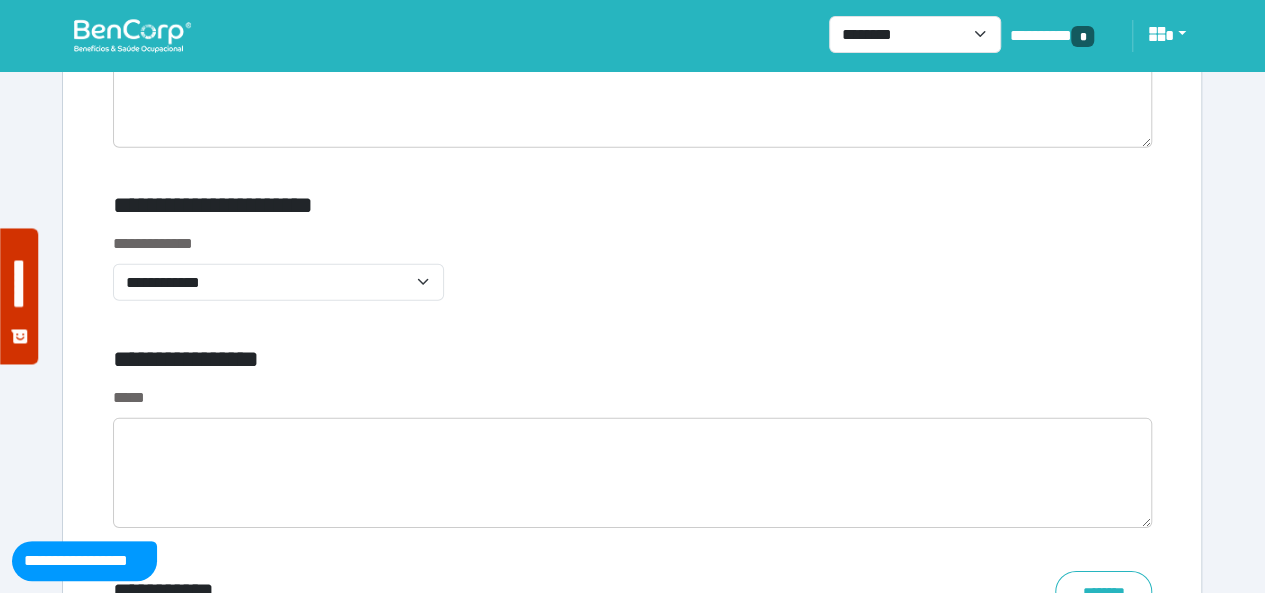 scroll, scrollTop: 6700, scrollLeft: 0, axis: vertical 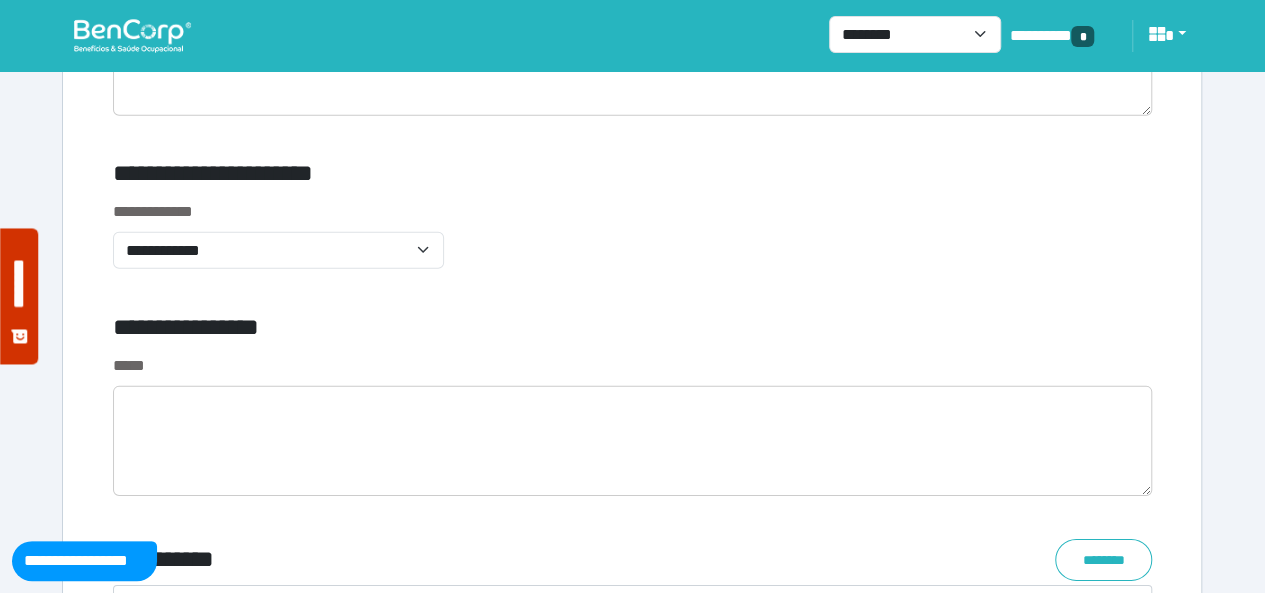 type on "****" 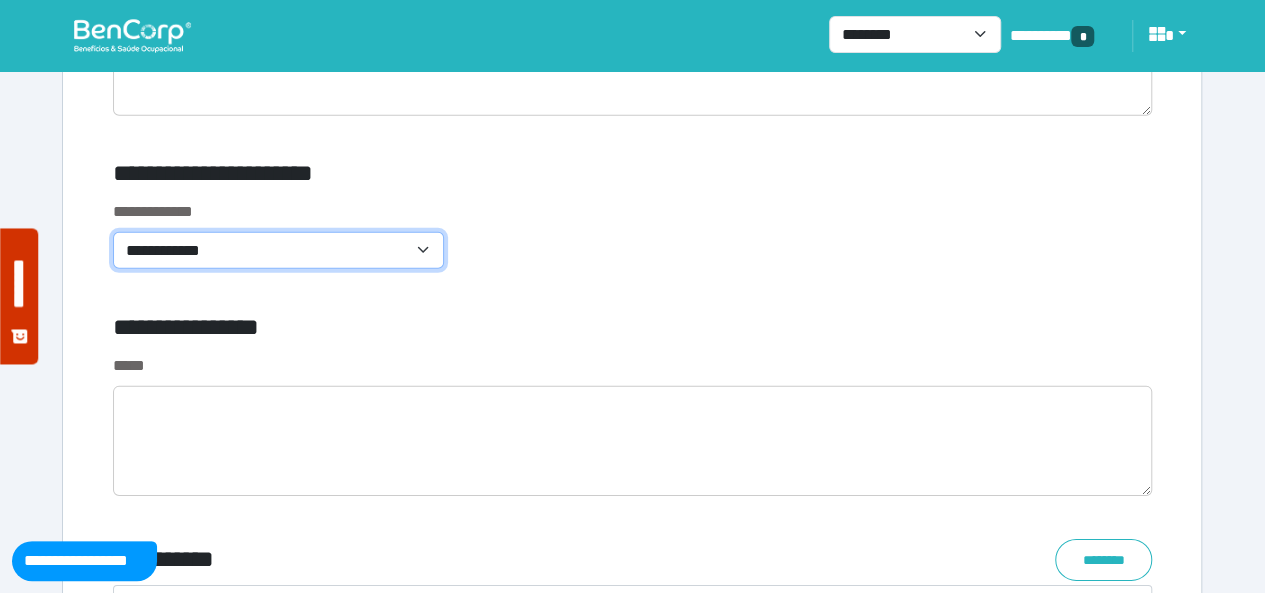 click on "**********" at bounding box center [278, 250] 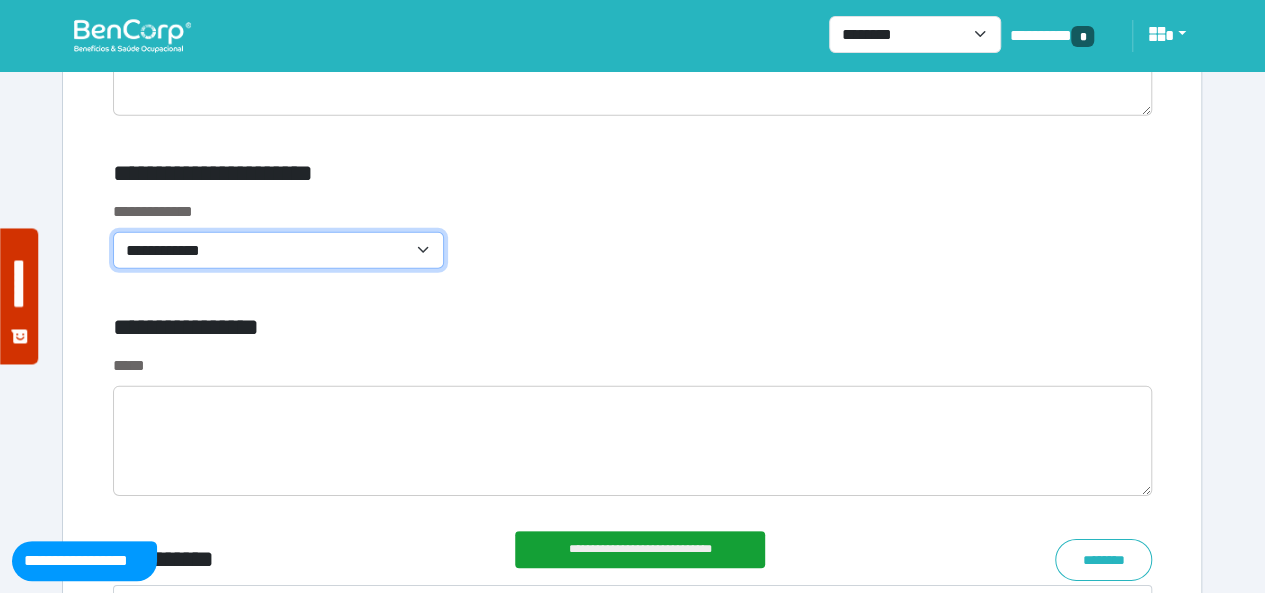 select on "**********" 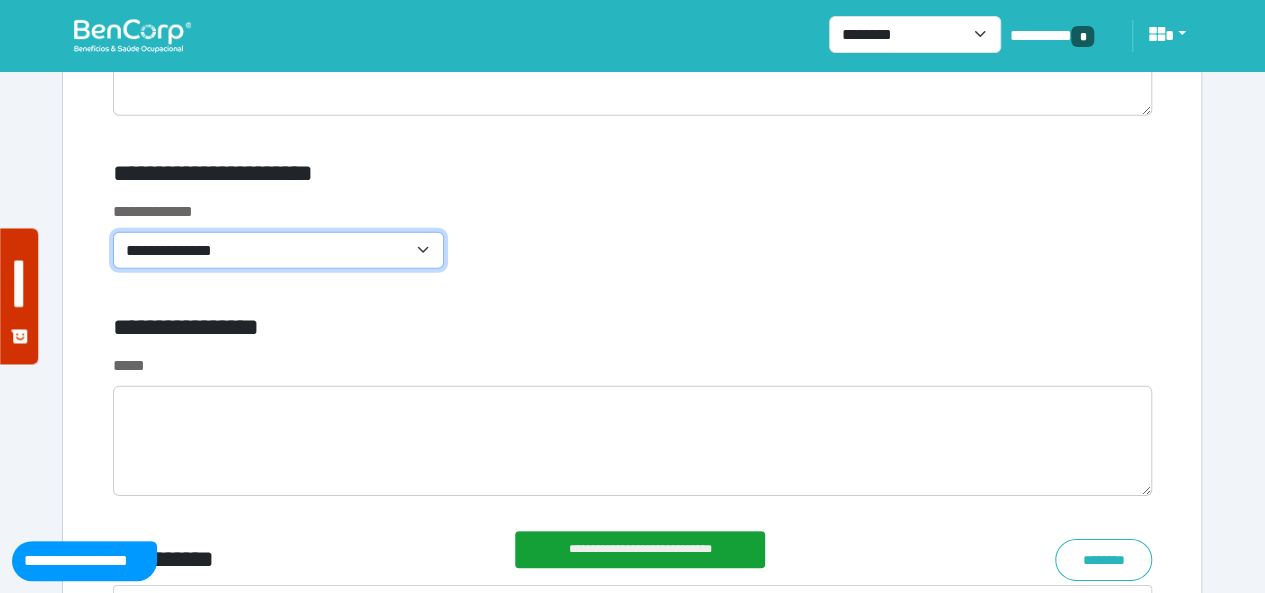 click on "**********" at bounding box center (278, 250) 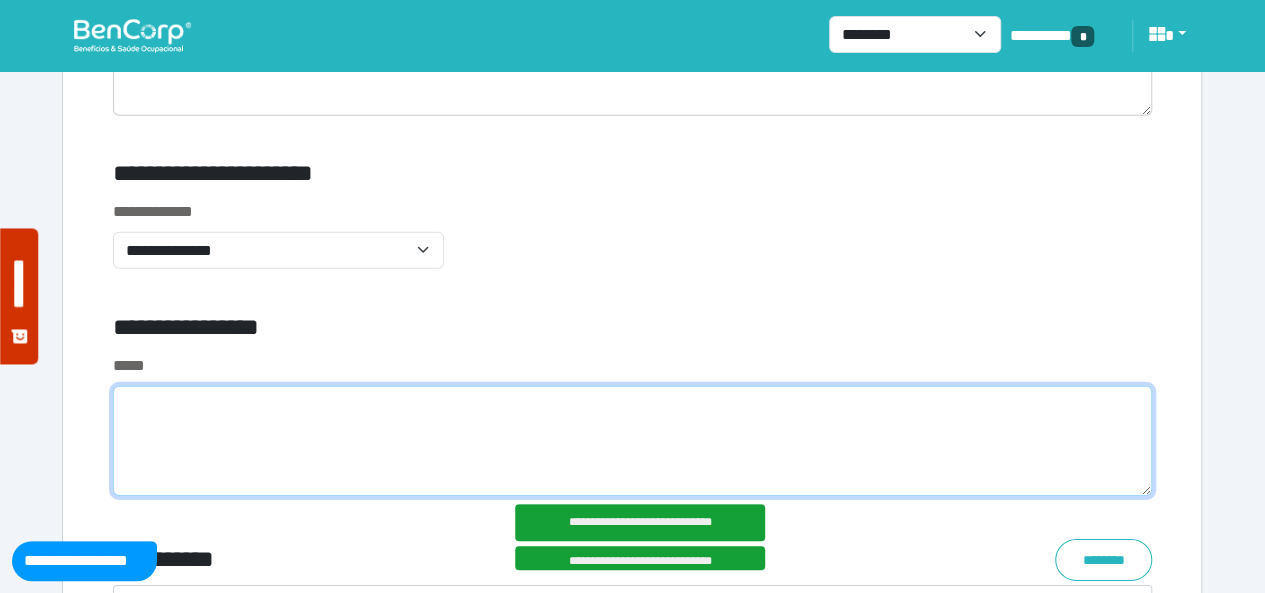 click at bounding box center (632, 441) 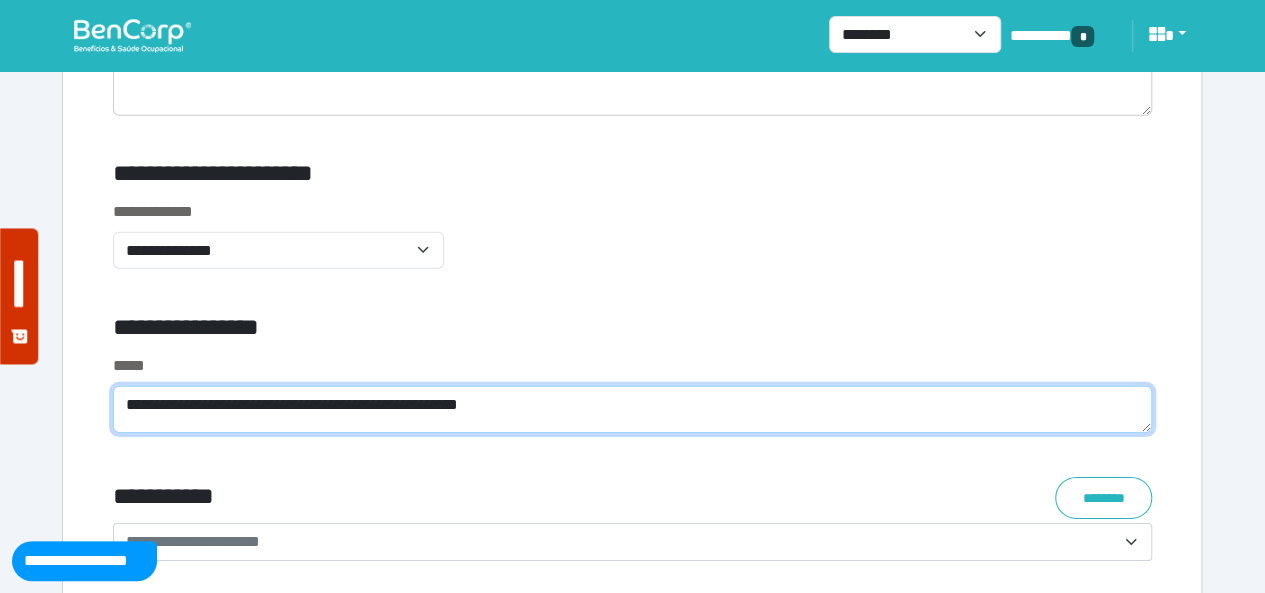 click on "**********" at bounding box center [632, 409] 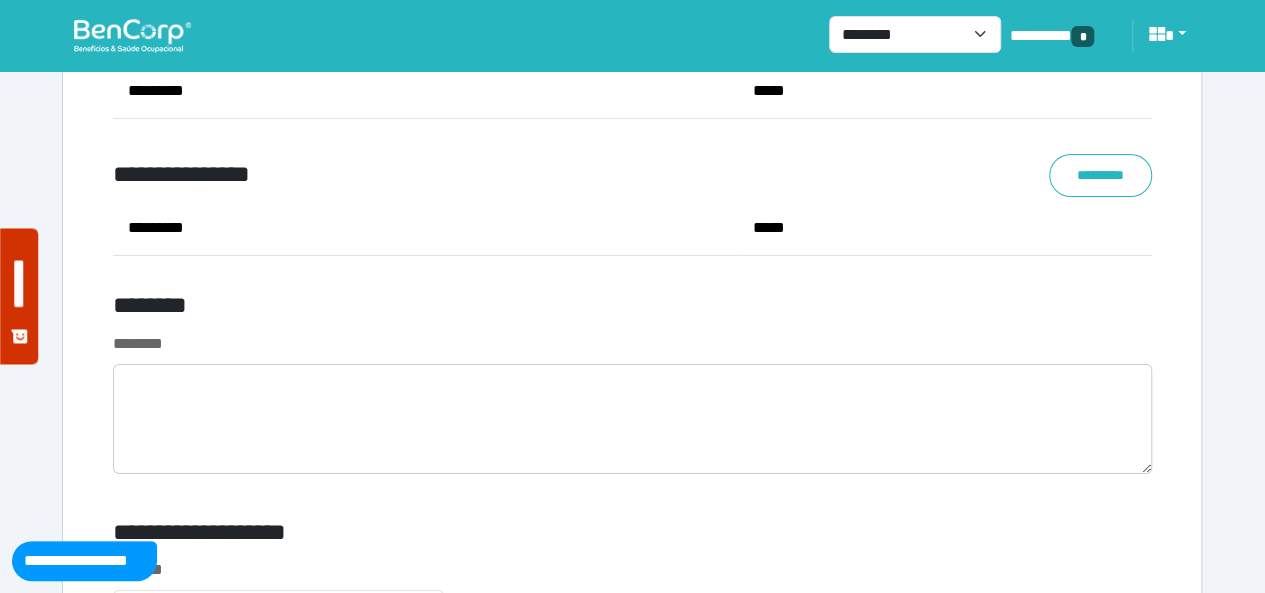 scroll, scrollTop: 7500, scrollLeft: 0, axis: vertical 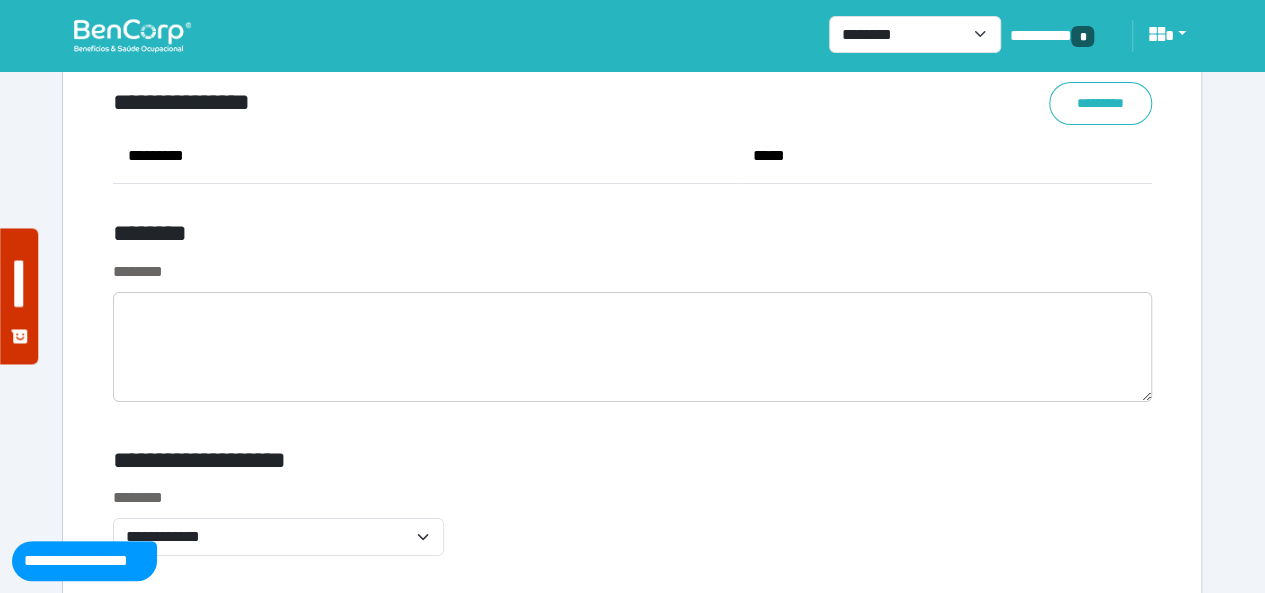 type on "**********" 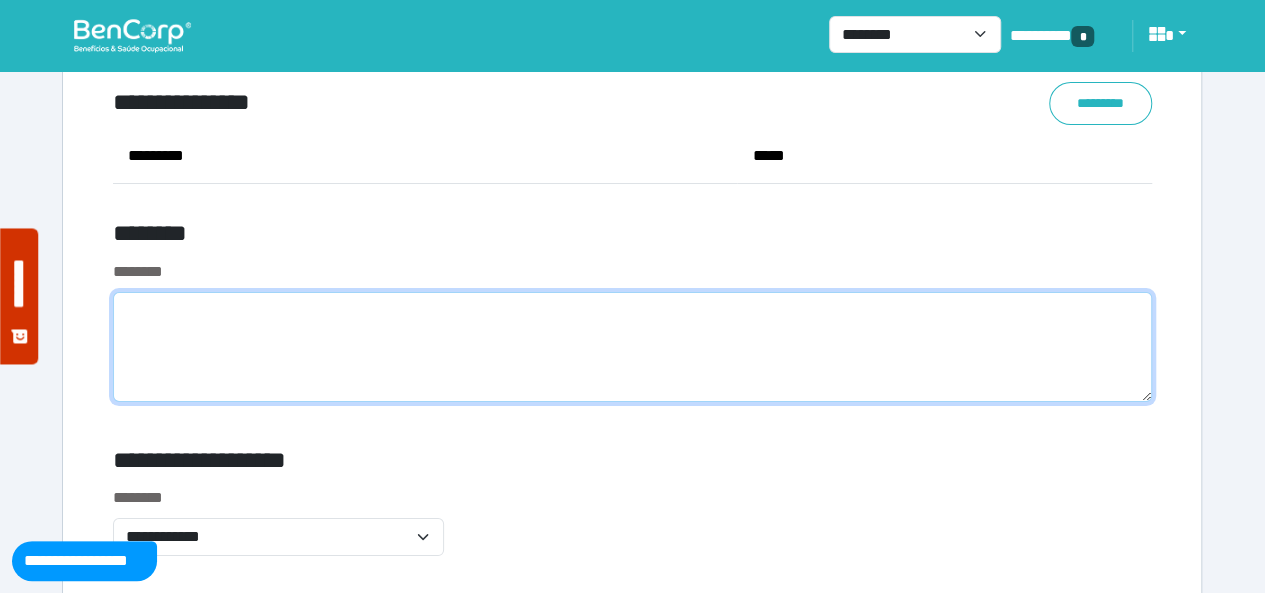 click at bounding box center (632, 347) 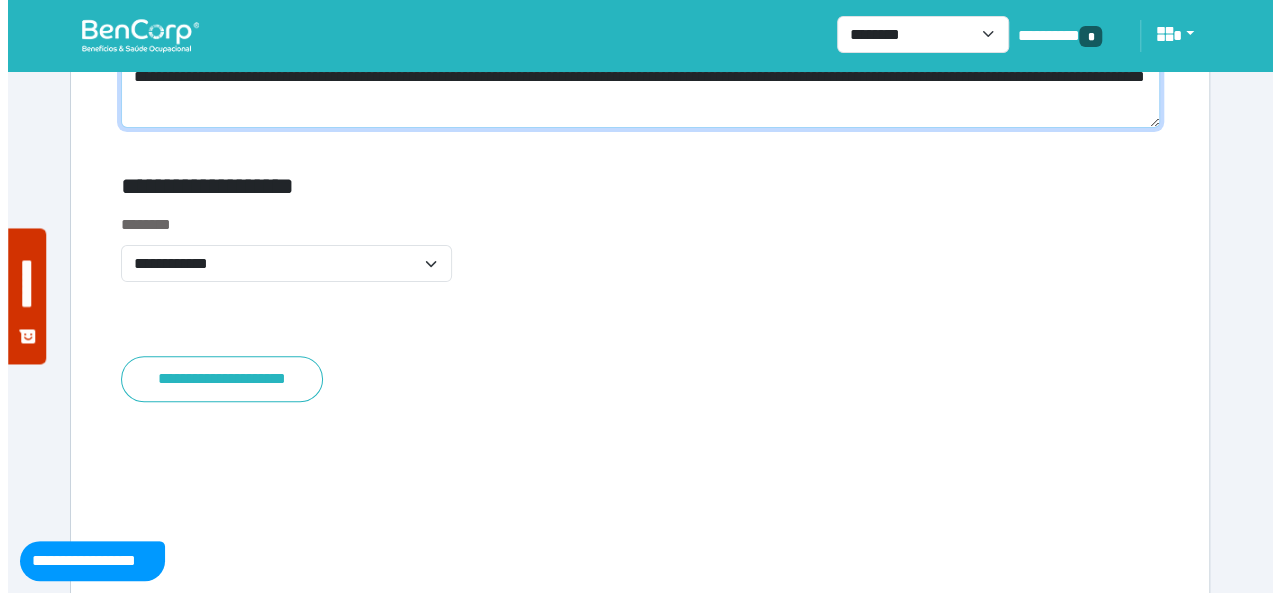 scroll, scrollTop: 7786, scrollLeft: 0, axis: vertical 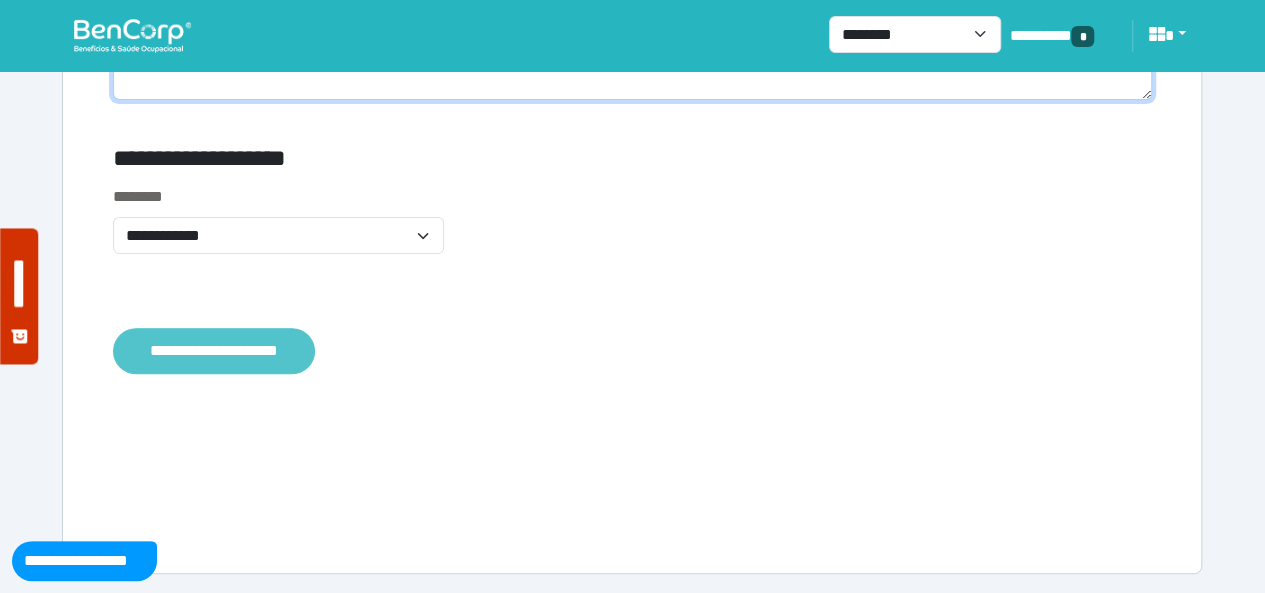 type on "**********" 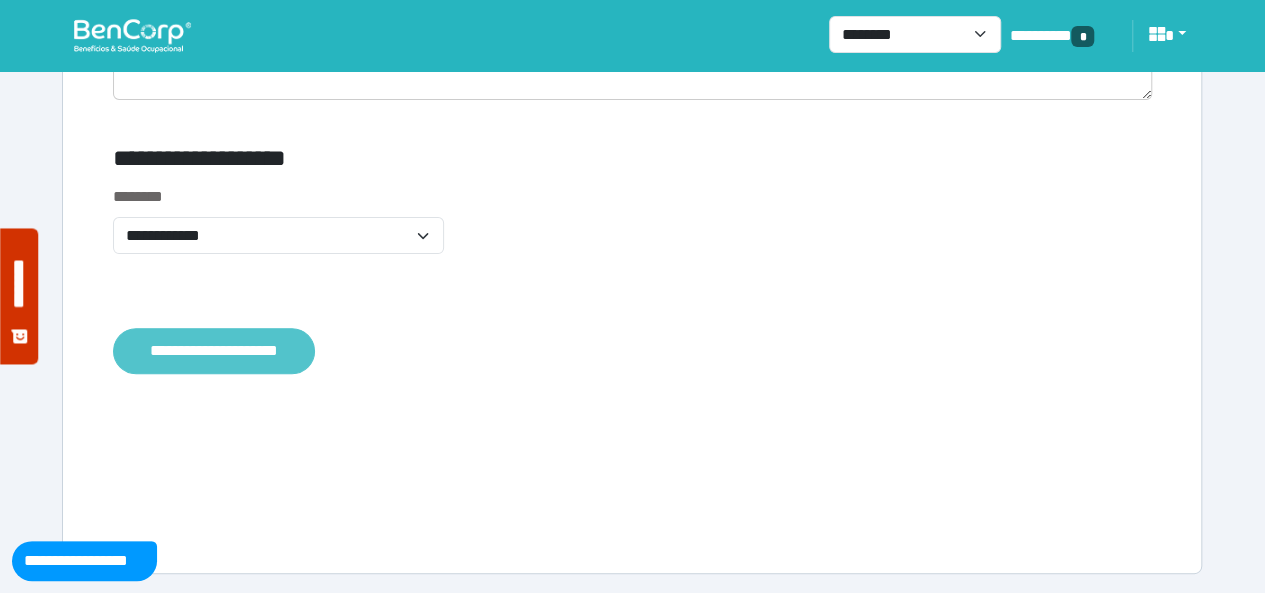 click on "**********" at bounding box center (214, 350) 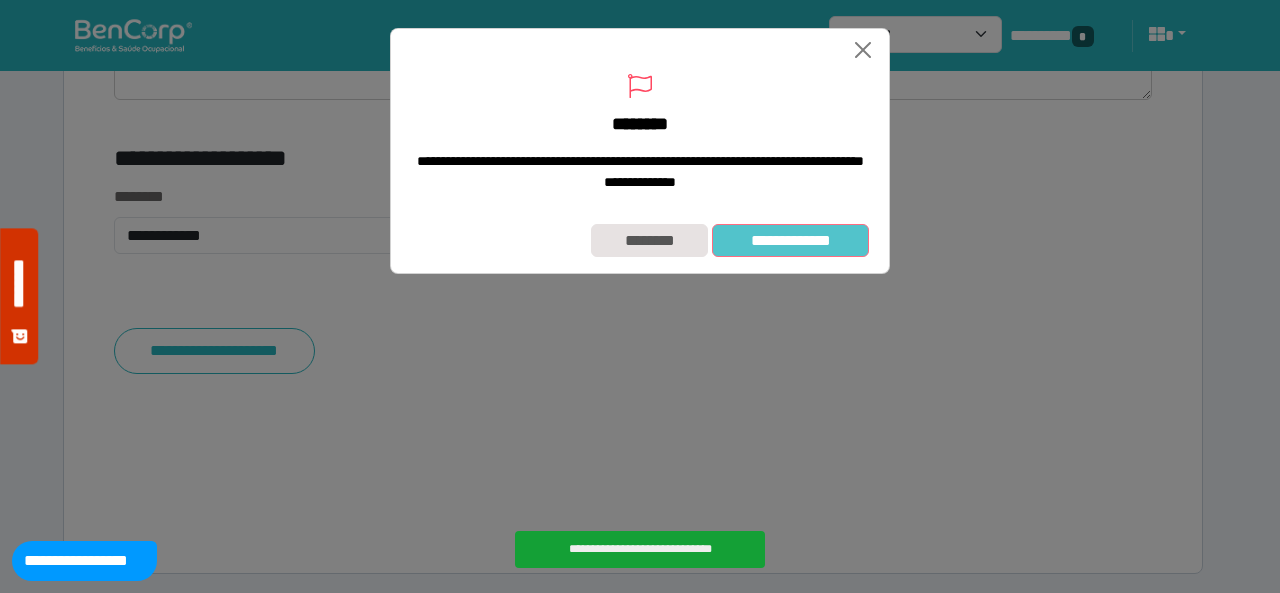 click on "**********" at bounding box center [790, 240] 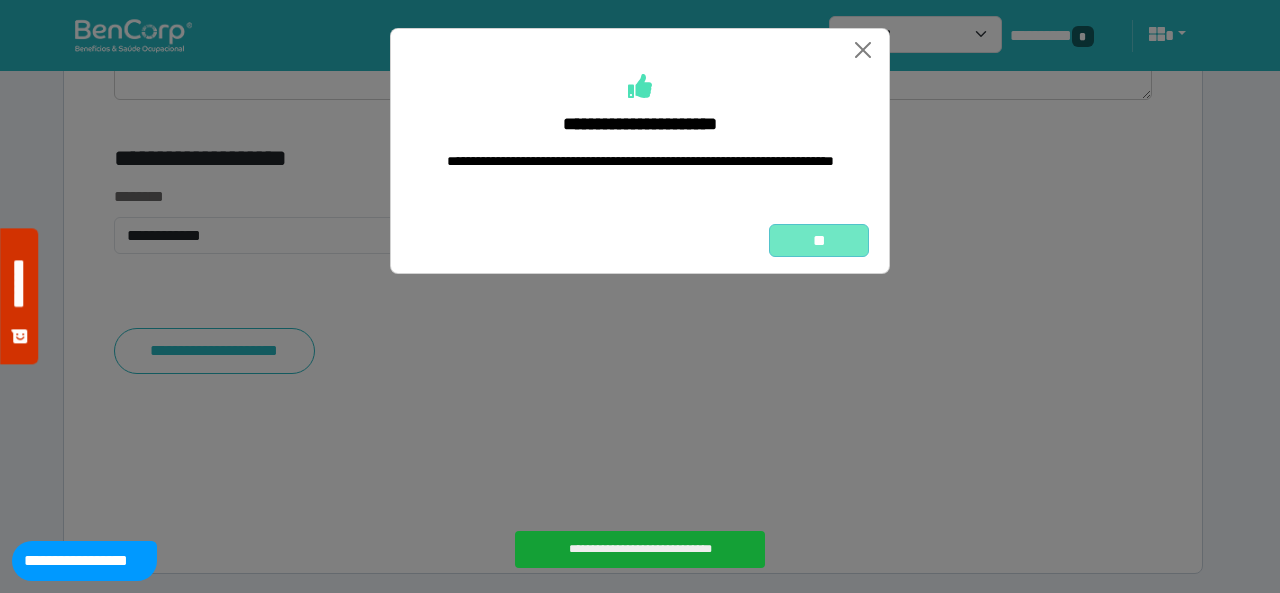 click on "**" at bounding box center (819, 240) 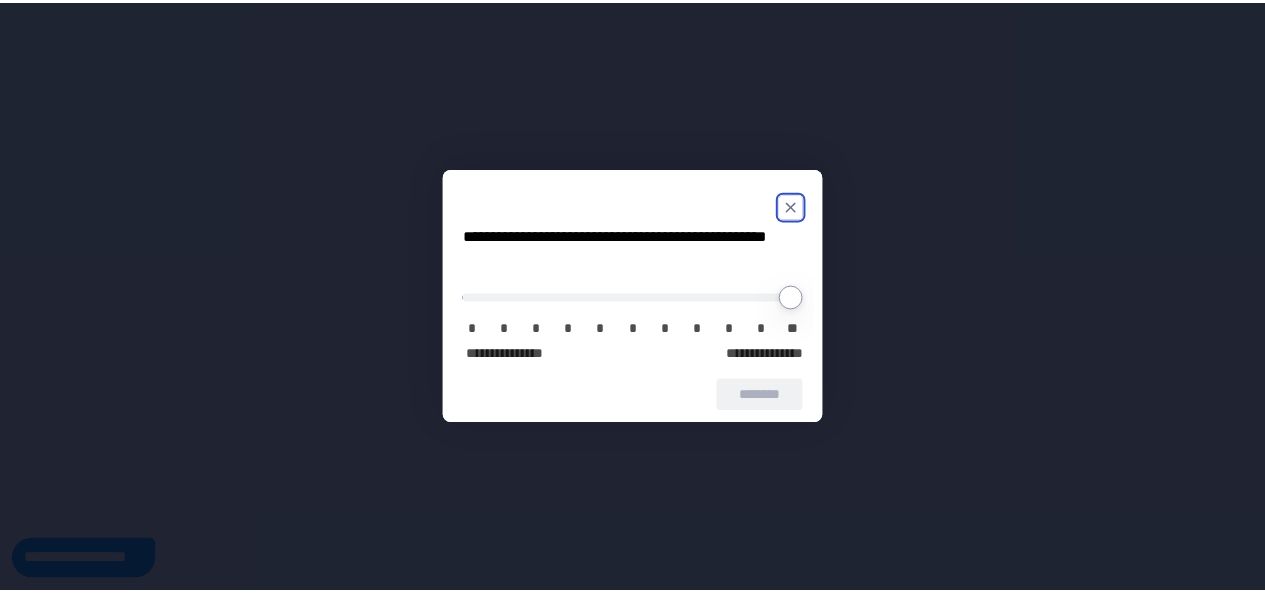 scroll, scrollTop: 0, scrollLeft: 0, axis: both 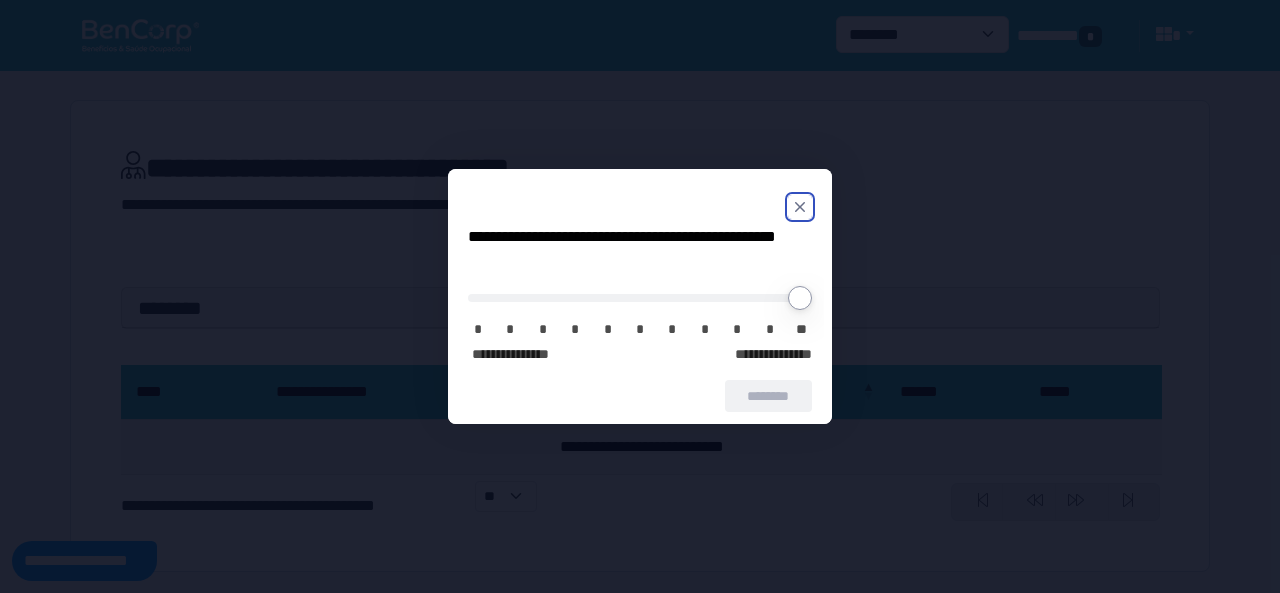 click 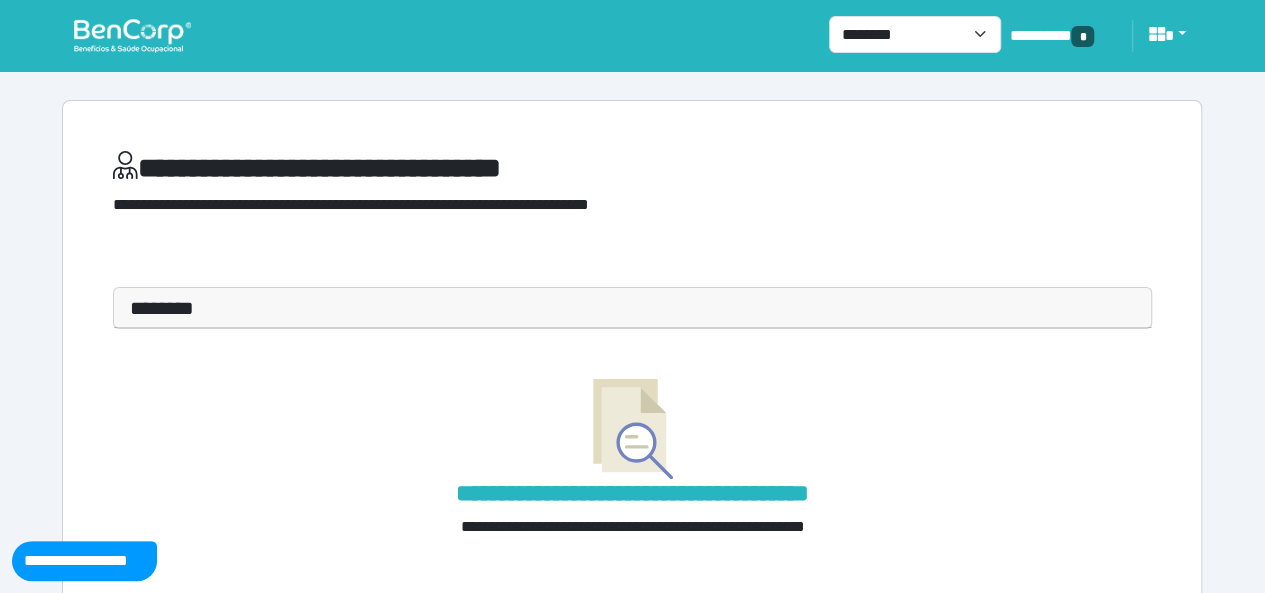 click at bounding box center [132, 35] 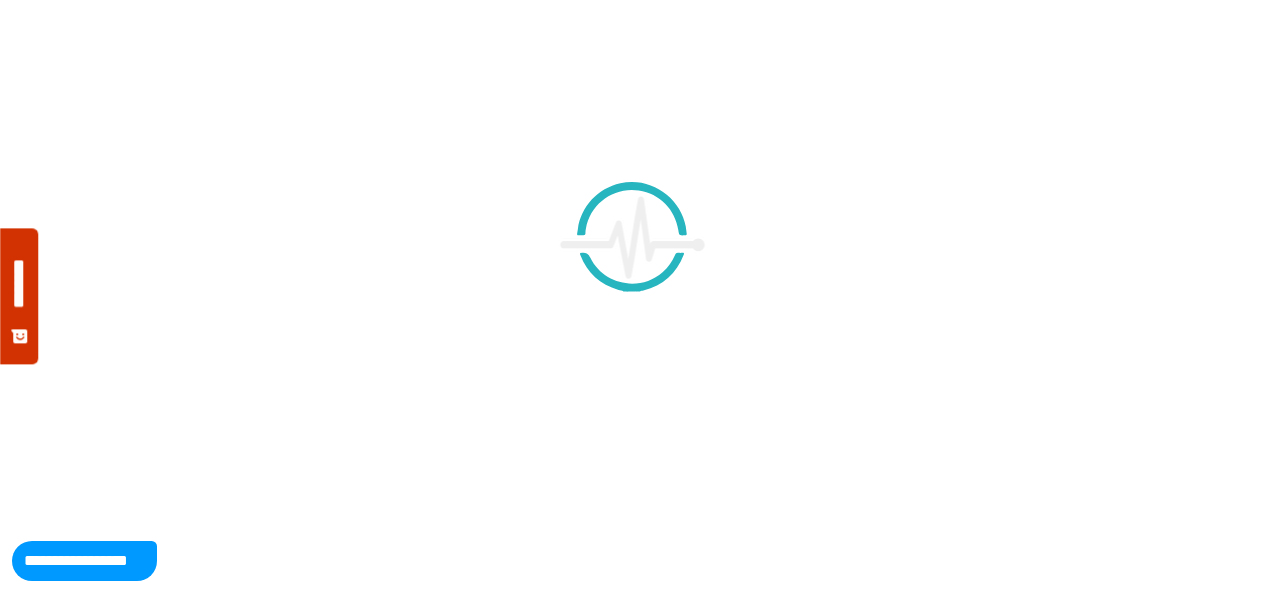 scroll, scrollTop: 0, scrollLeft: 0, axis: both 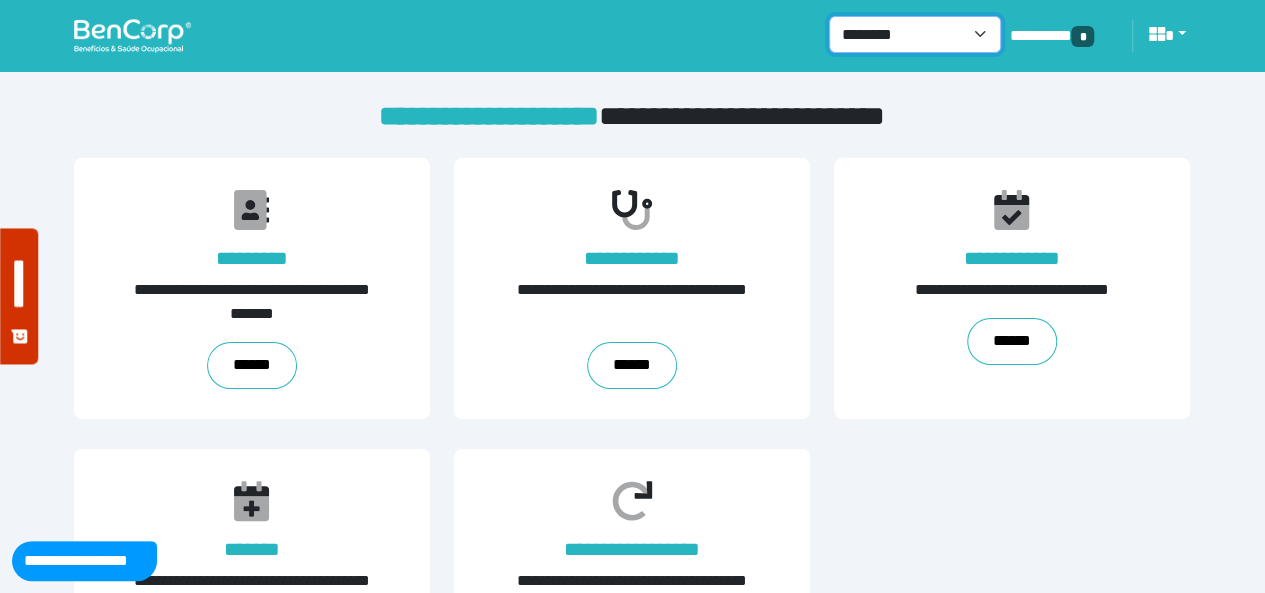 drag, startPoint x: 985, startPoint y: 37, endPoint x: 984, endPoint y: 47, distance: 10.049875 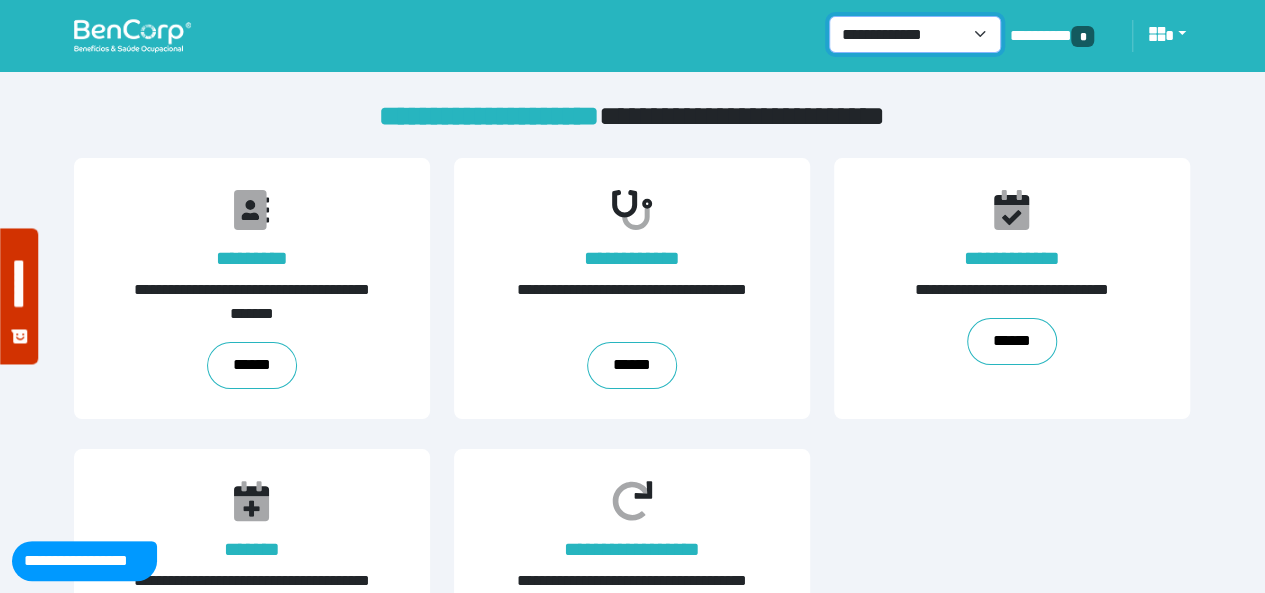 click on "**********" at bounding box center [915, 34] 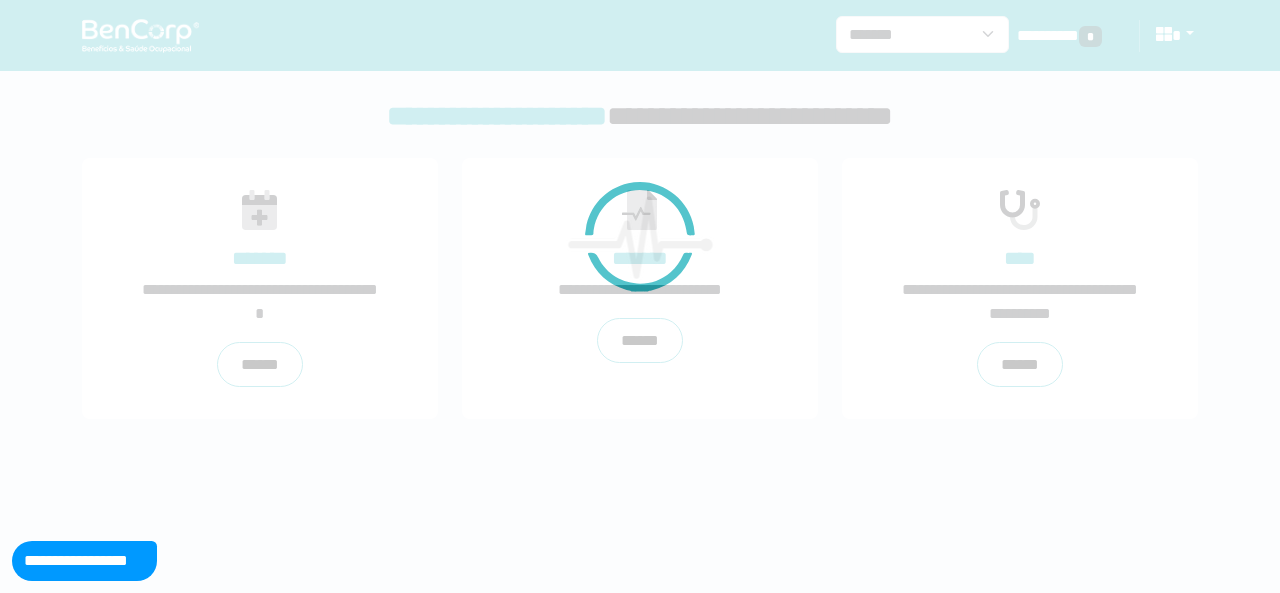 scroll, scrollTop: 0, scrollLeft: 0, axis: both 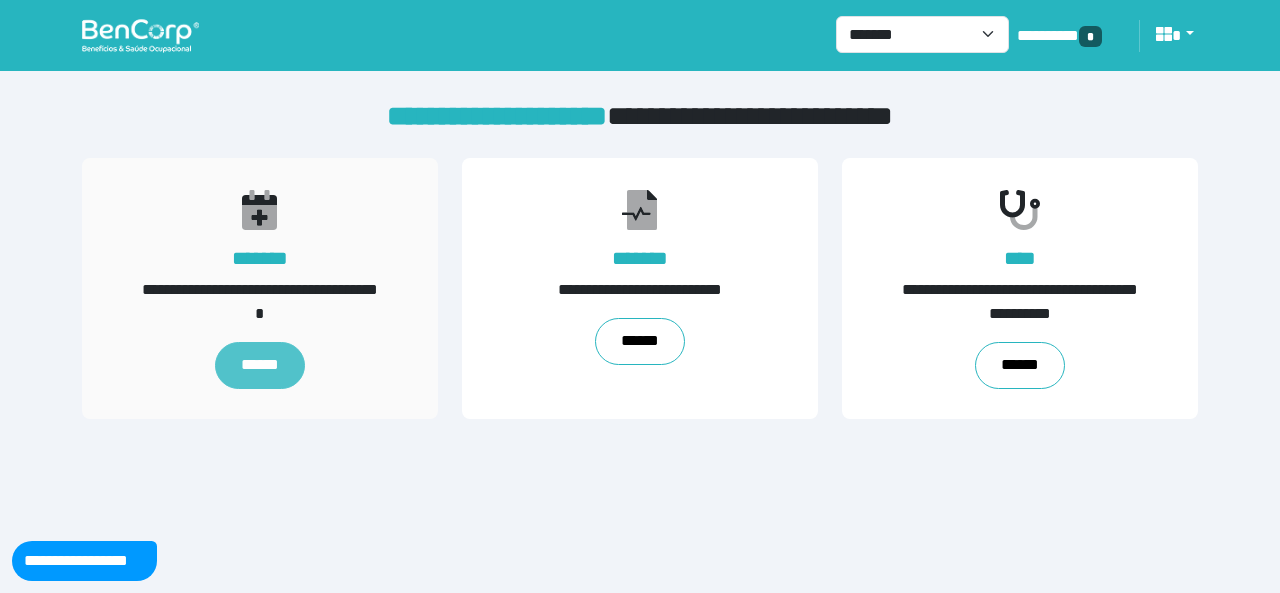 click on "******" at bounding box center (260, 365) 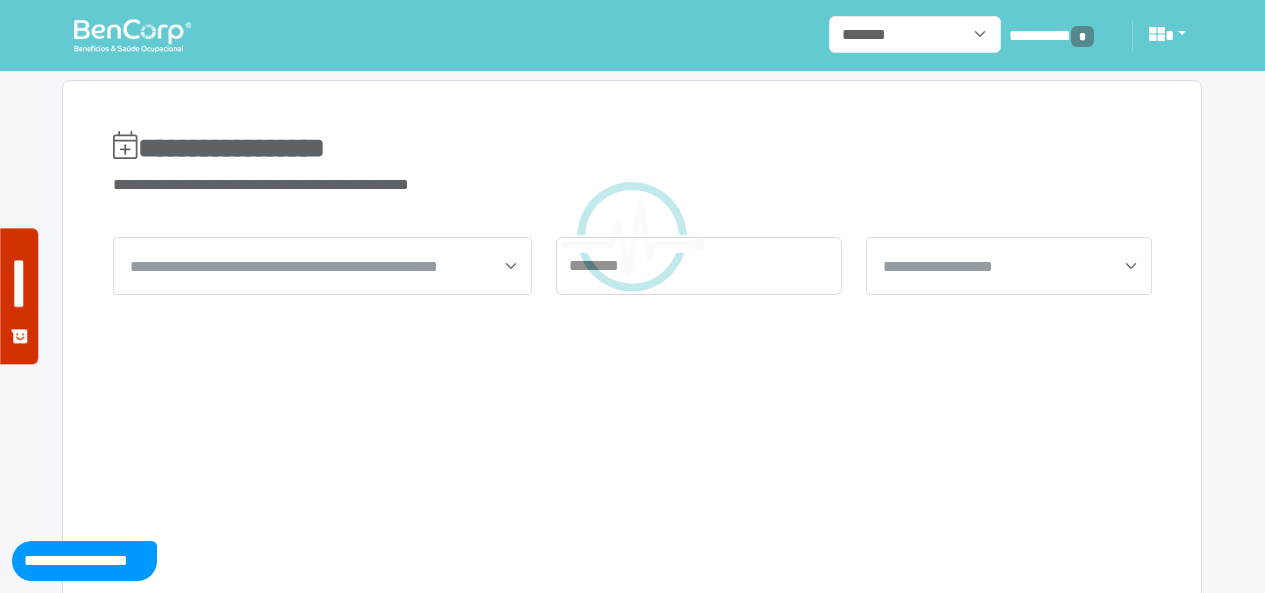 scroll, scrollTop: 0, scrollLeft: 0, axis: both 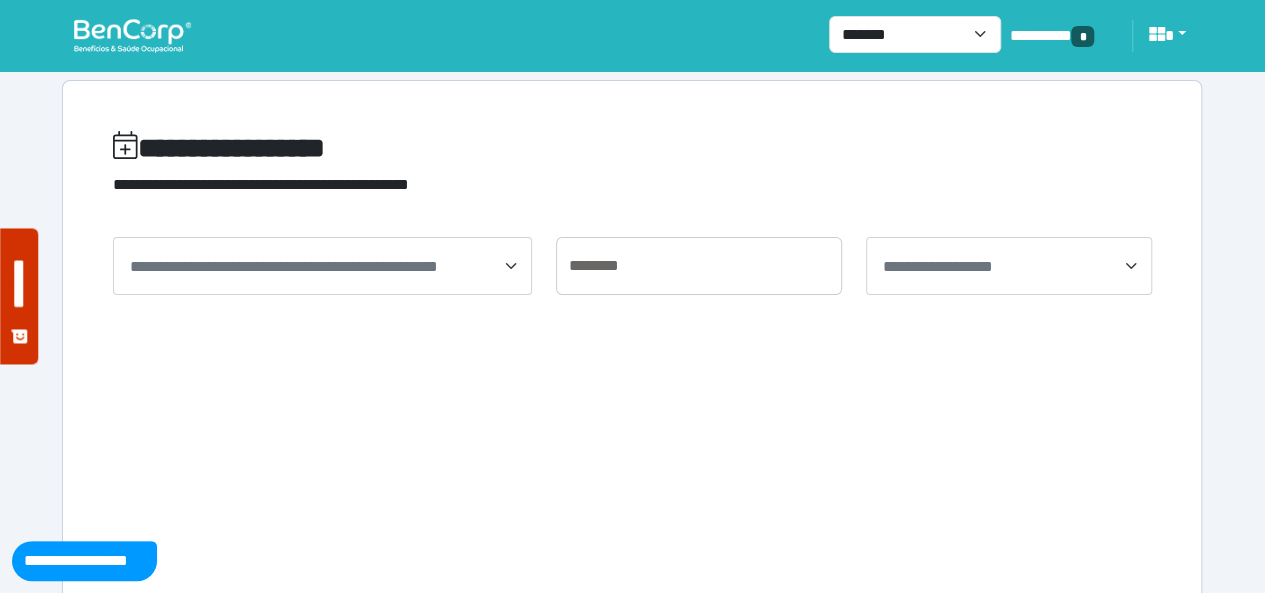 click on "**********" at bounding box center (284, 266) 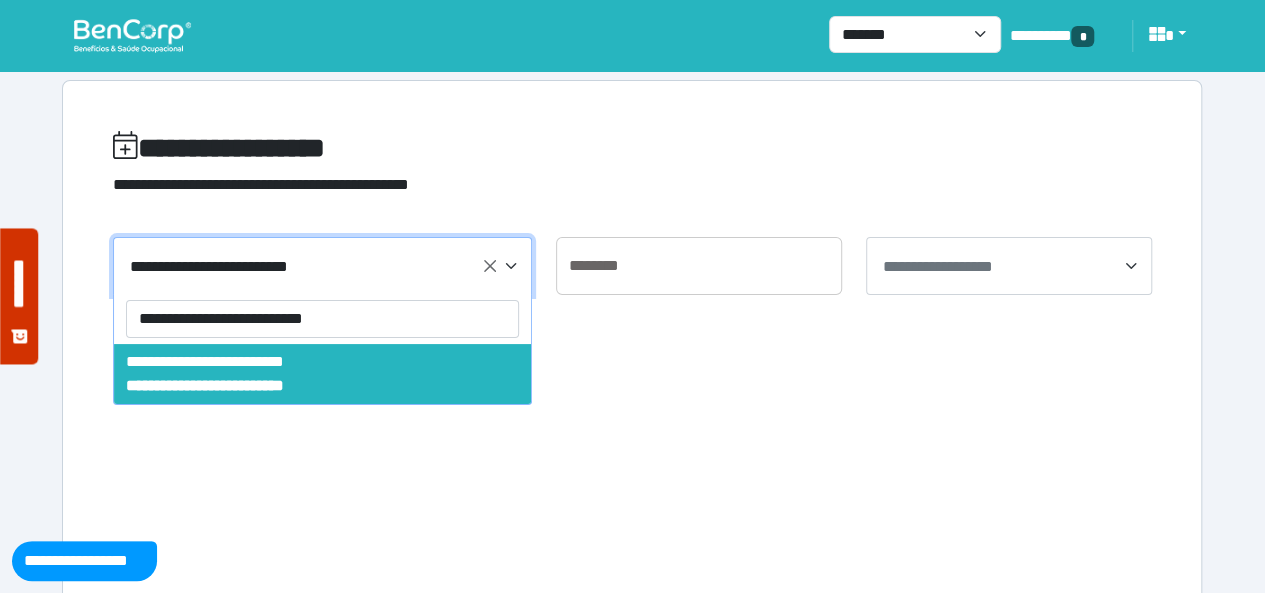 click on "**********" at bounding box center (322, 319) 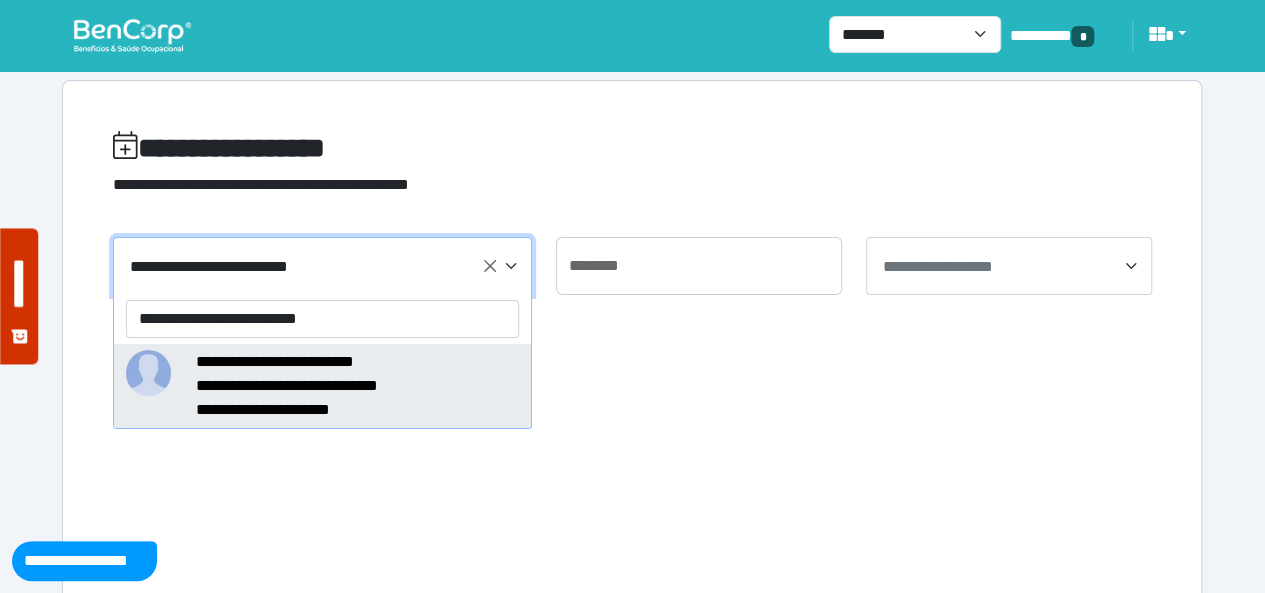 type on "**********" 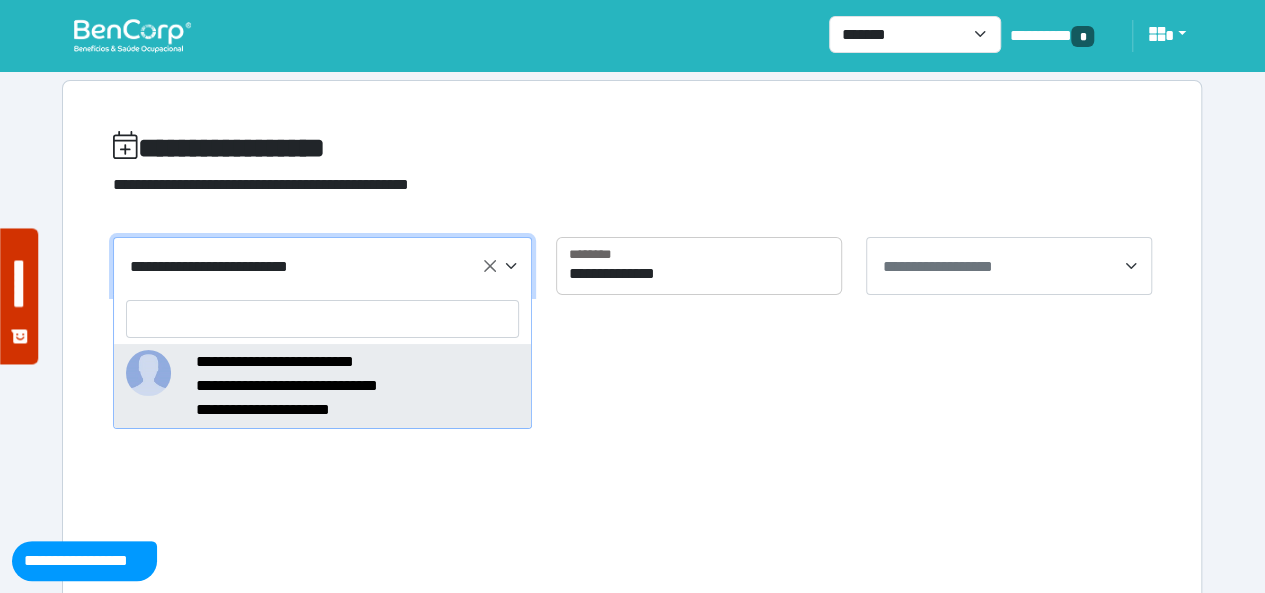select on "*****" 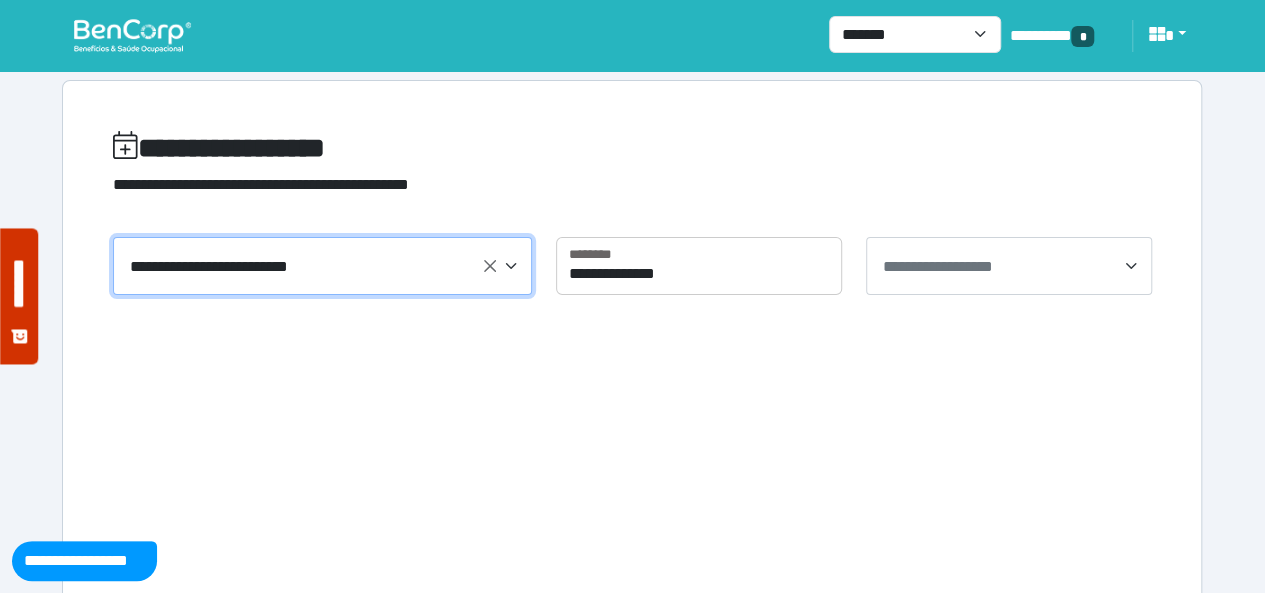 click on "**********" at bounding box center (1011, 267) 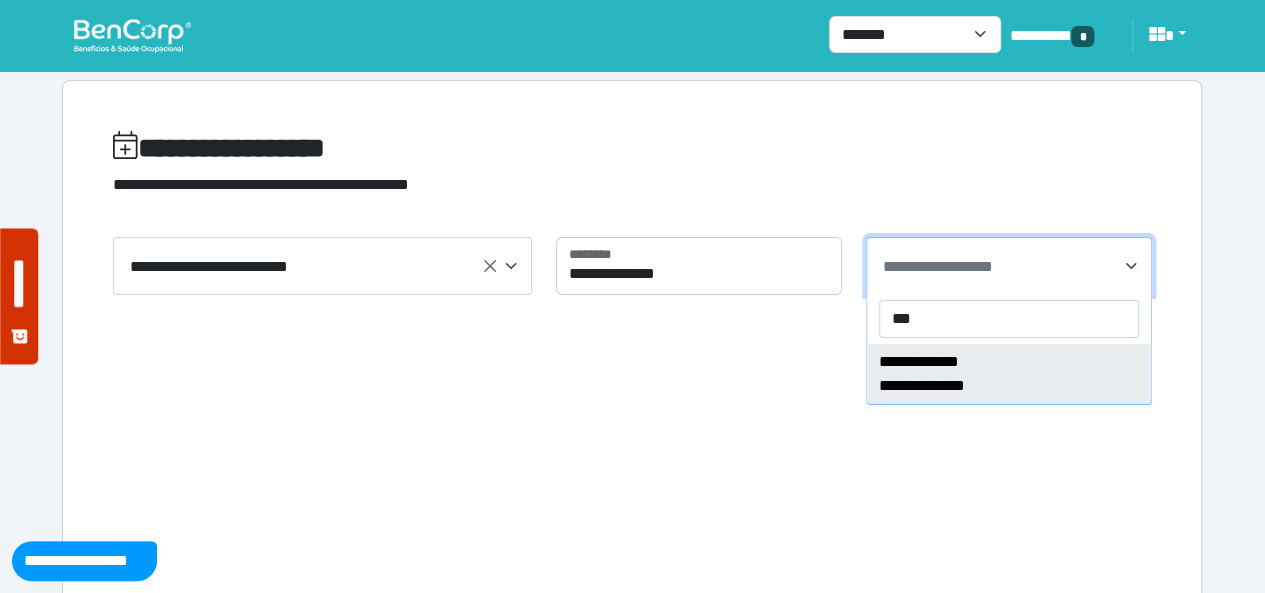 type on "***" 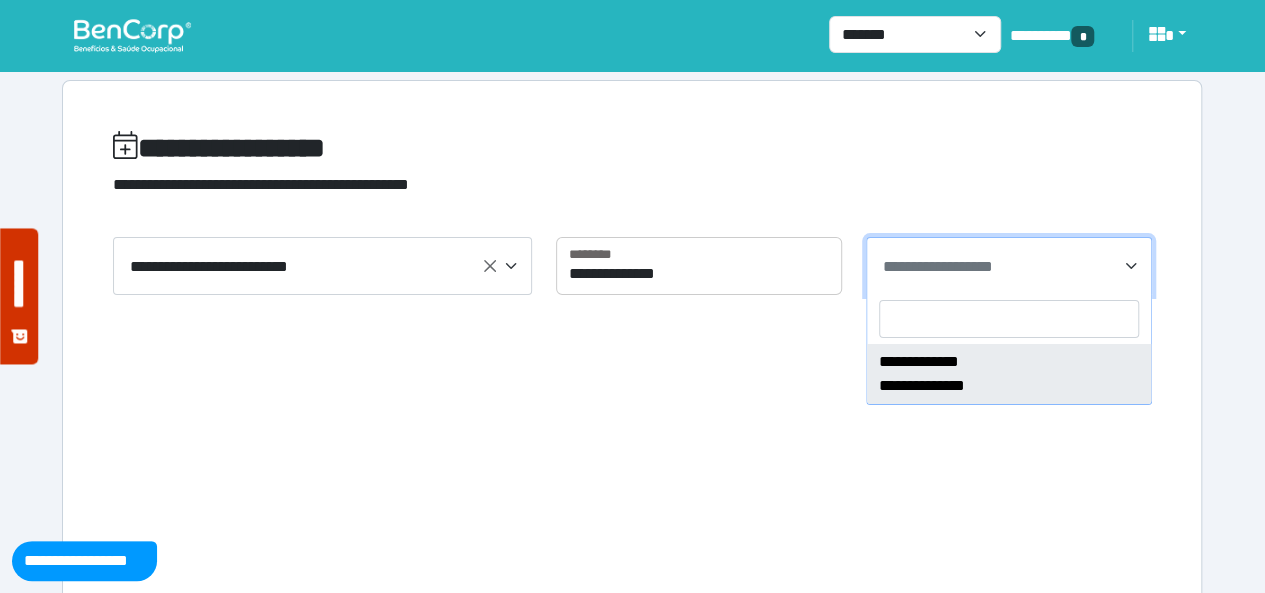 select on "****" 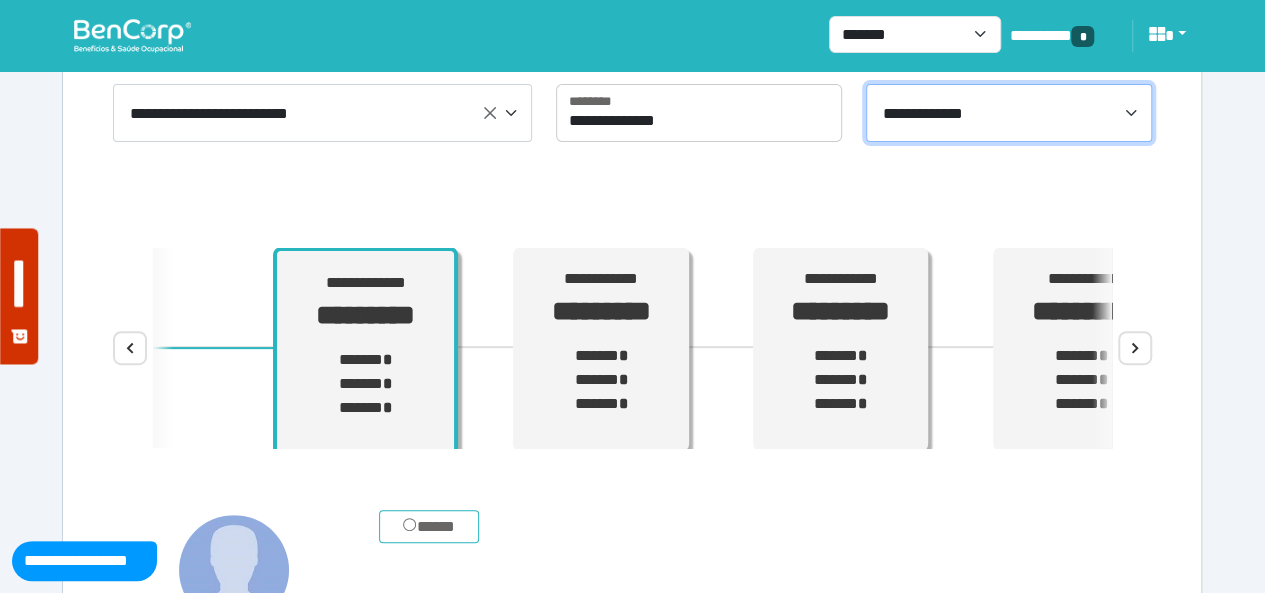 scroll, scrollTop: 200, scrollLeft: 0, axis: vertical 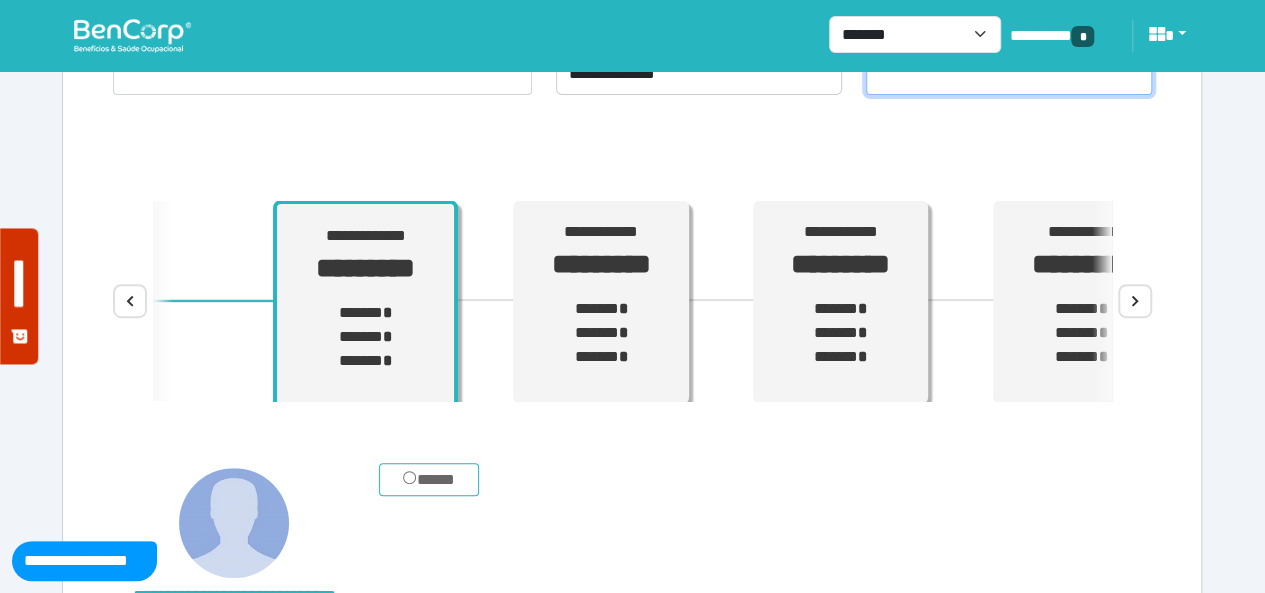 click on "**********" at bounding box center [632, 301] 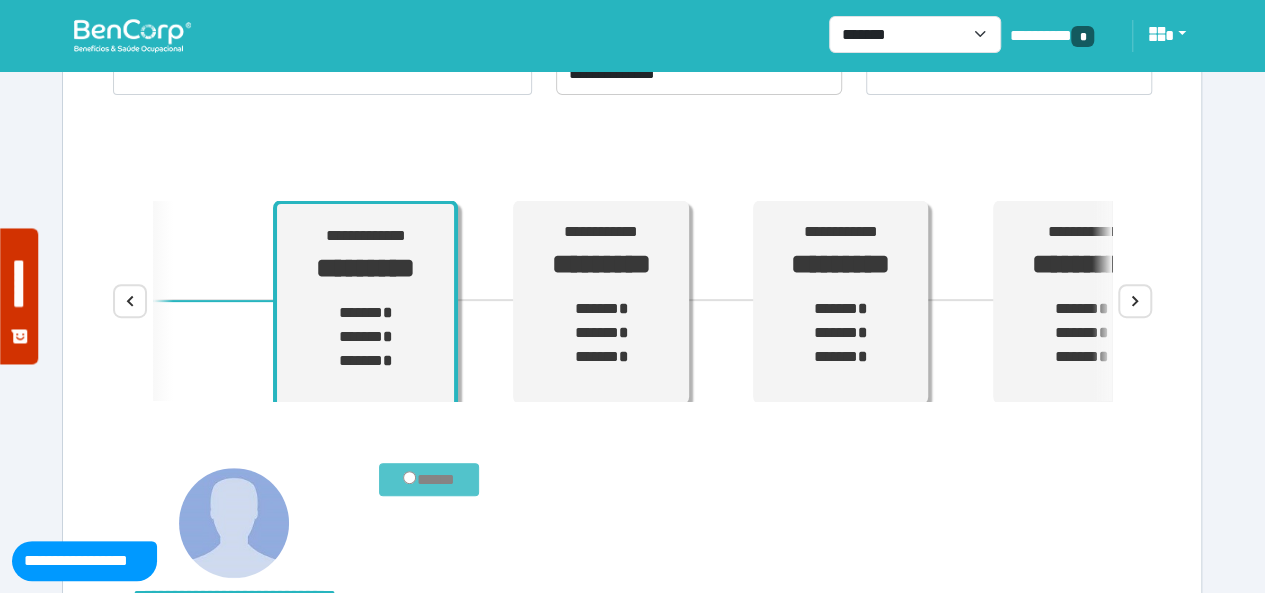 click on "*****" at bounding box center (429, 479) 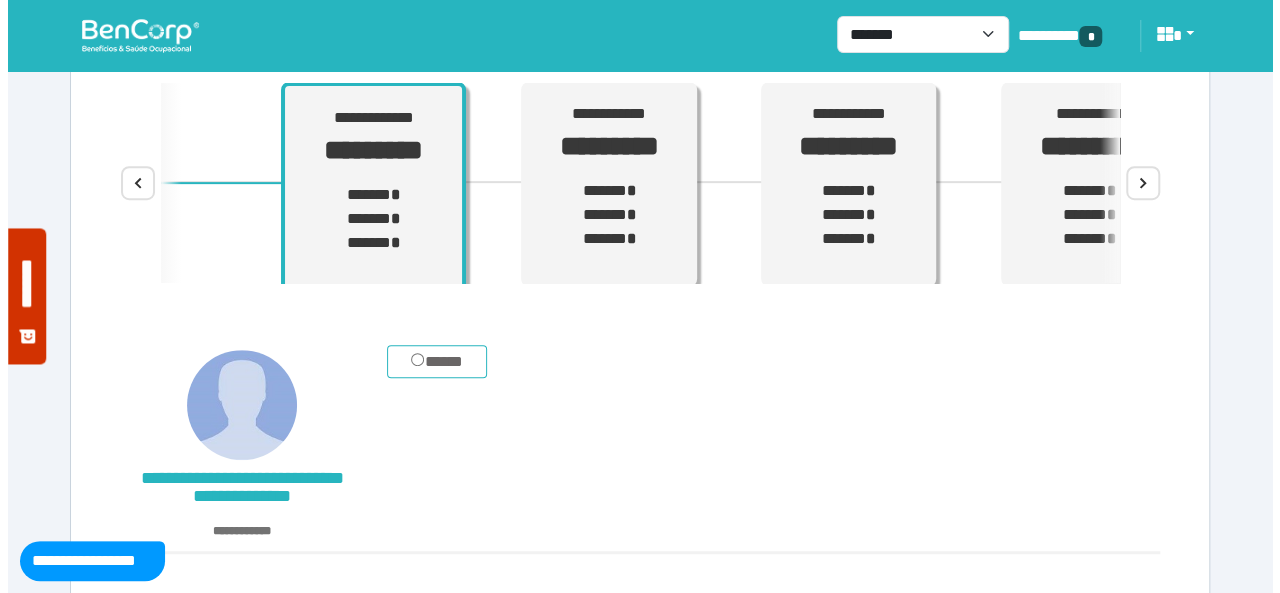 scroll, scrollTop: 500, scrollLeft: 0, axis: vertical 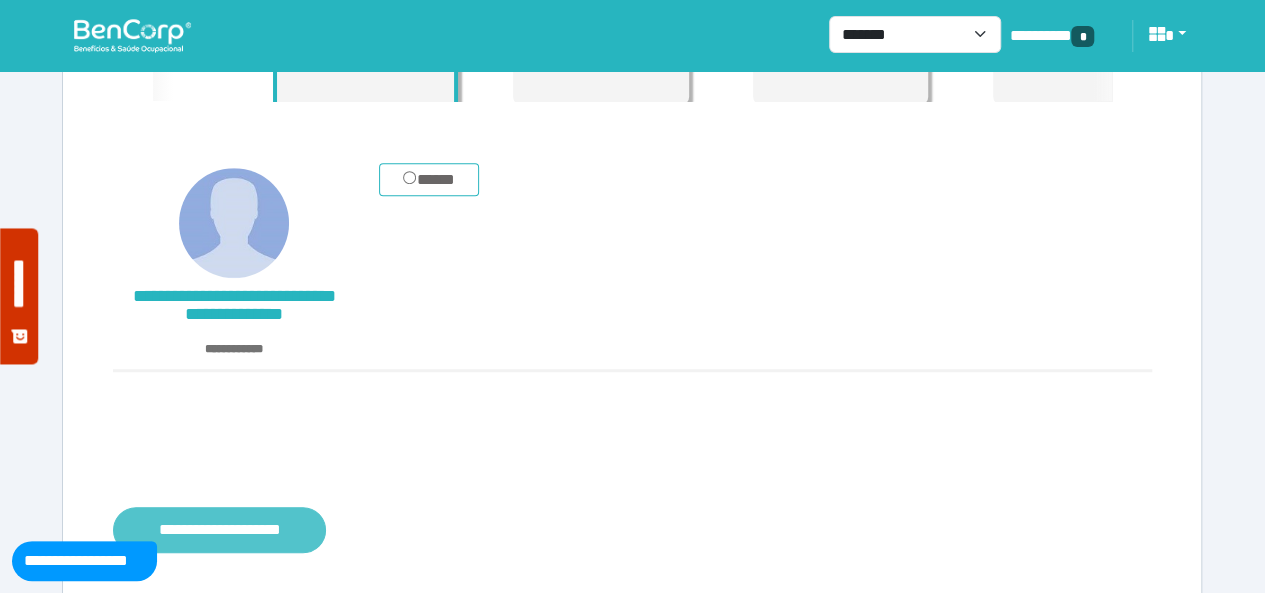 click on "**********" at bounding box center (219, 529) 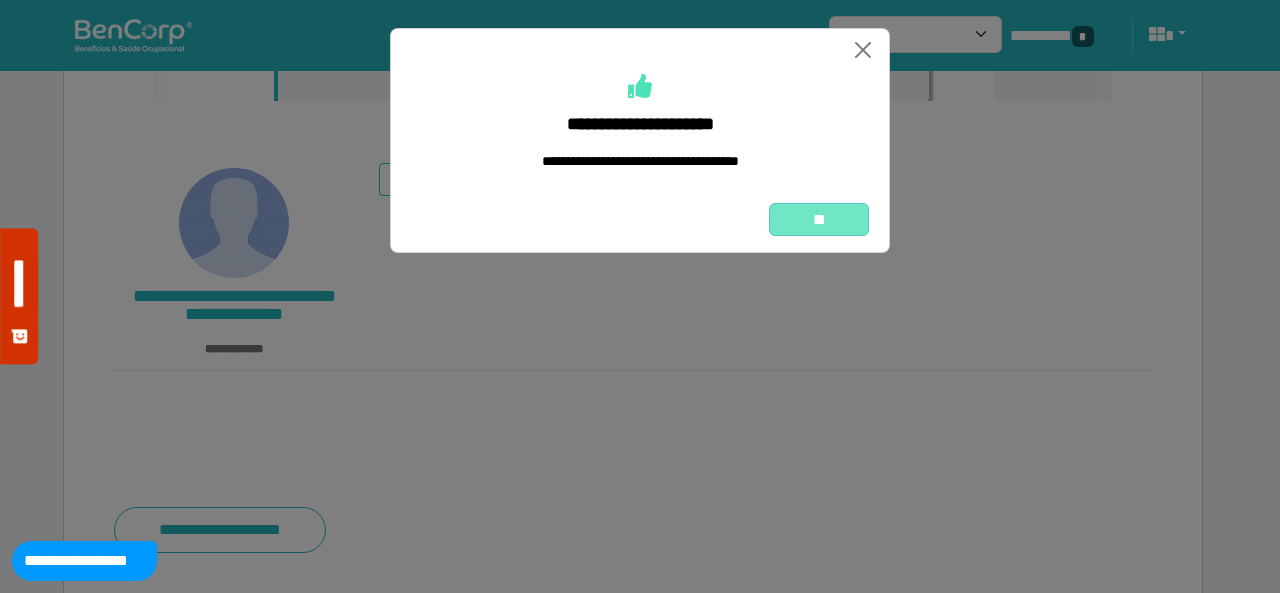 click on "**" at bounding box center [819, 219] 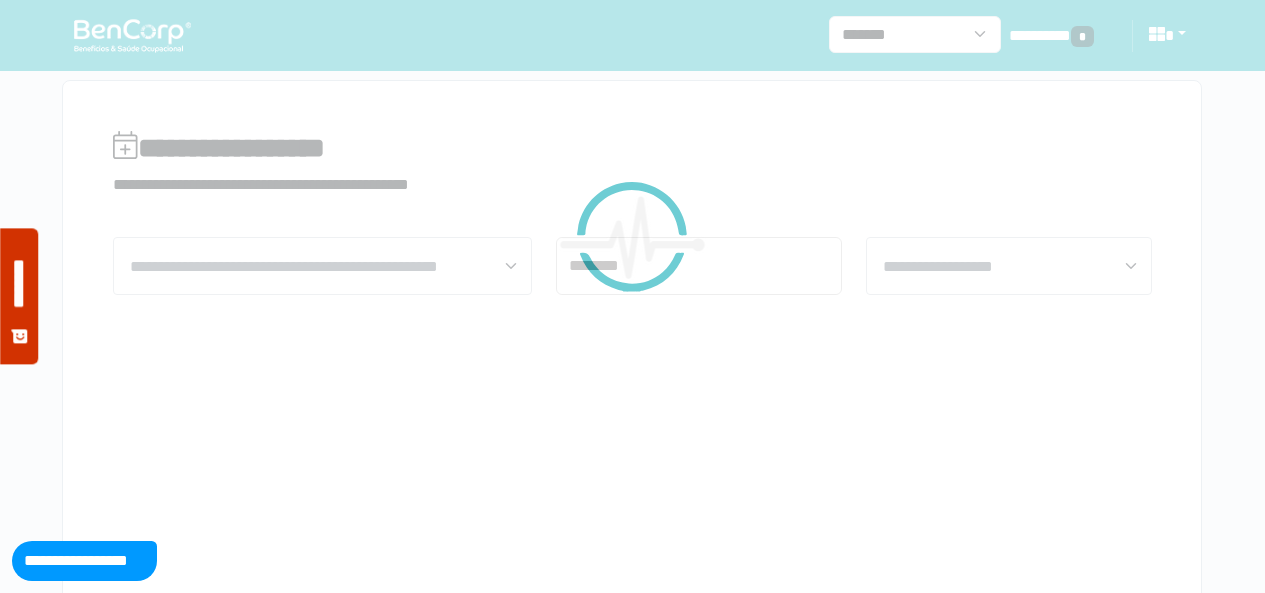 scroll, scrollTop: 0, scrollLeft: 0, axis: both 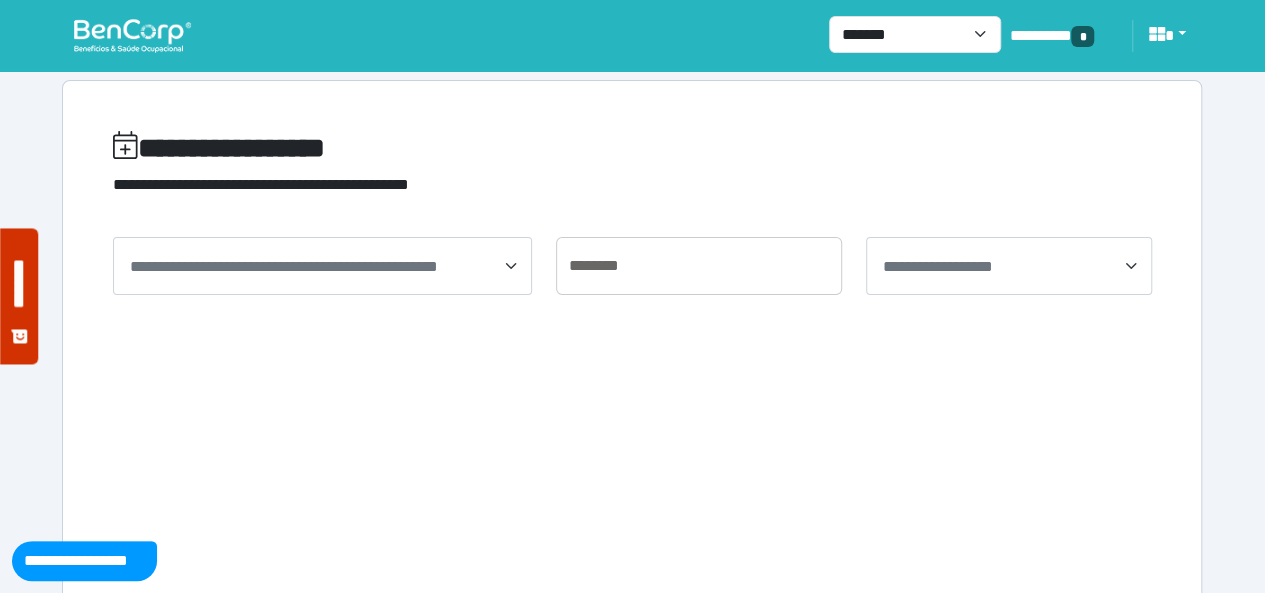 click at bounding box center (132, 35) 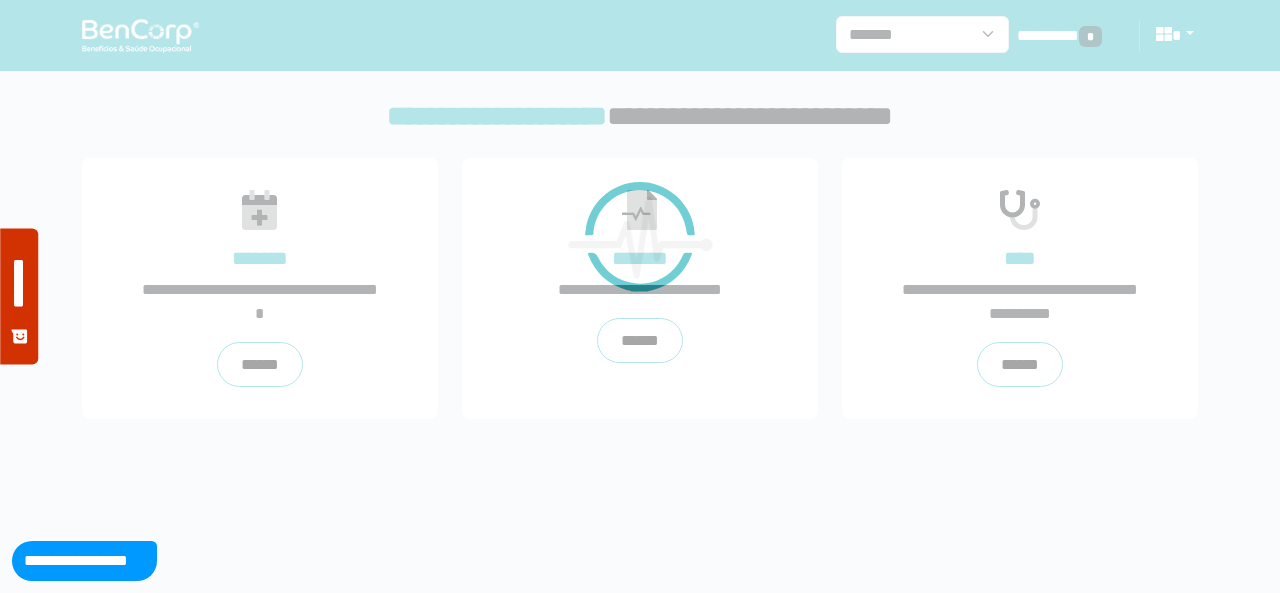 scroll, scrollTop: 0, scrollLeft: 0, axis: both 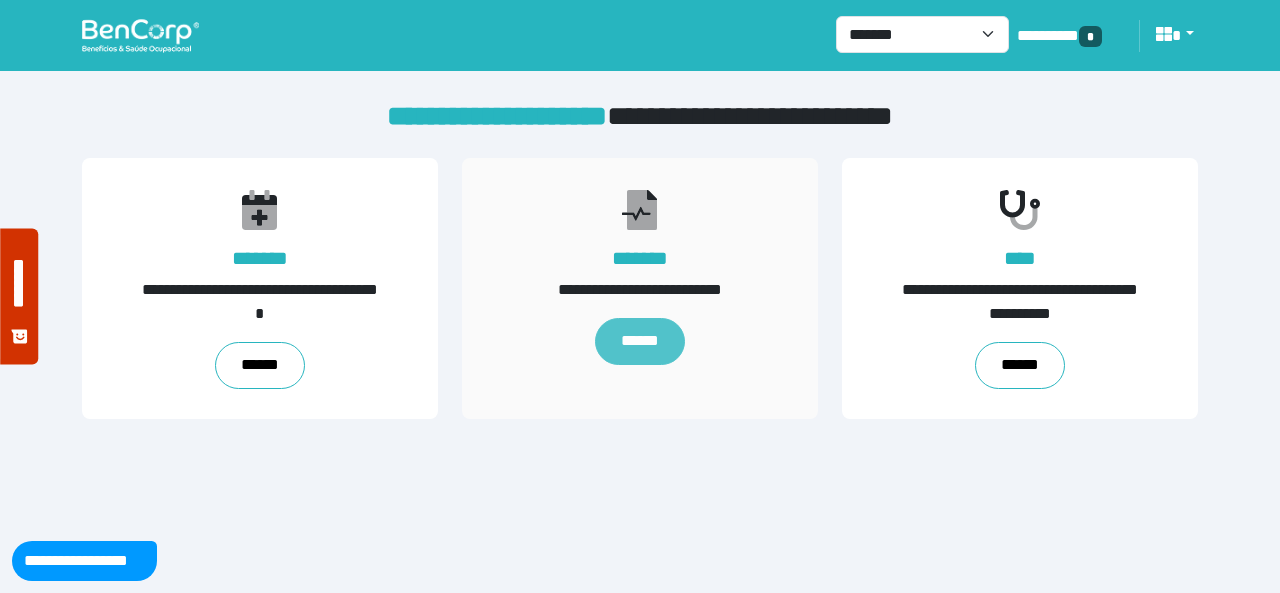 click on "******" at bounding box center [640, 342] 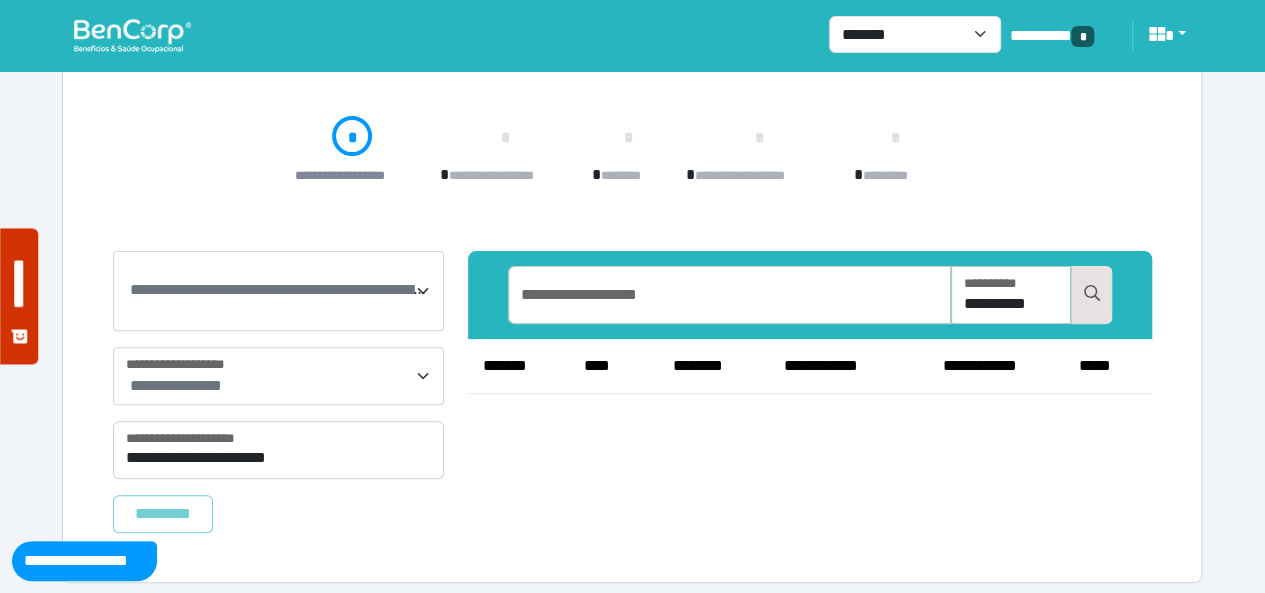 scroll, scrollTop: 166, scrollLeft: 0, axis: vertical 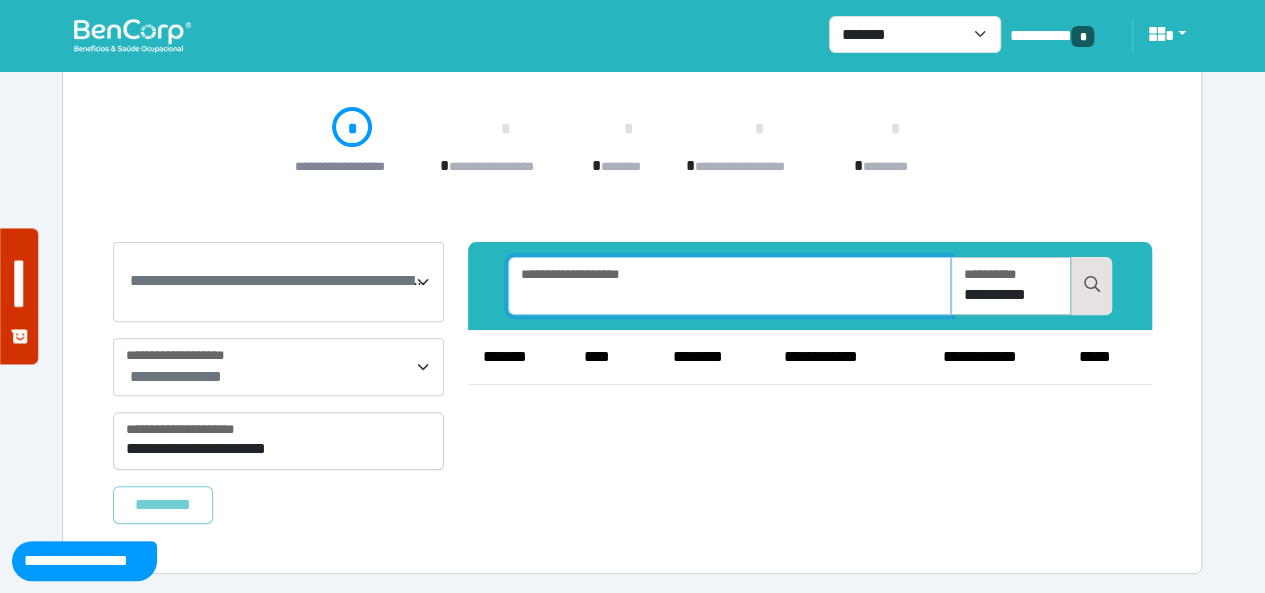 click at bounding box center [729, 286] 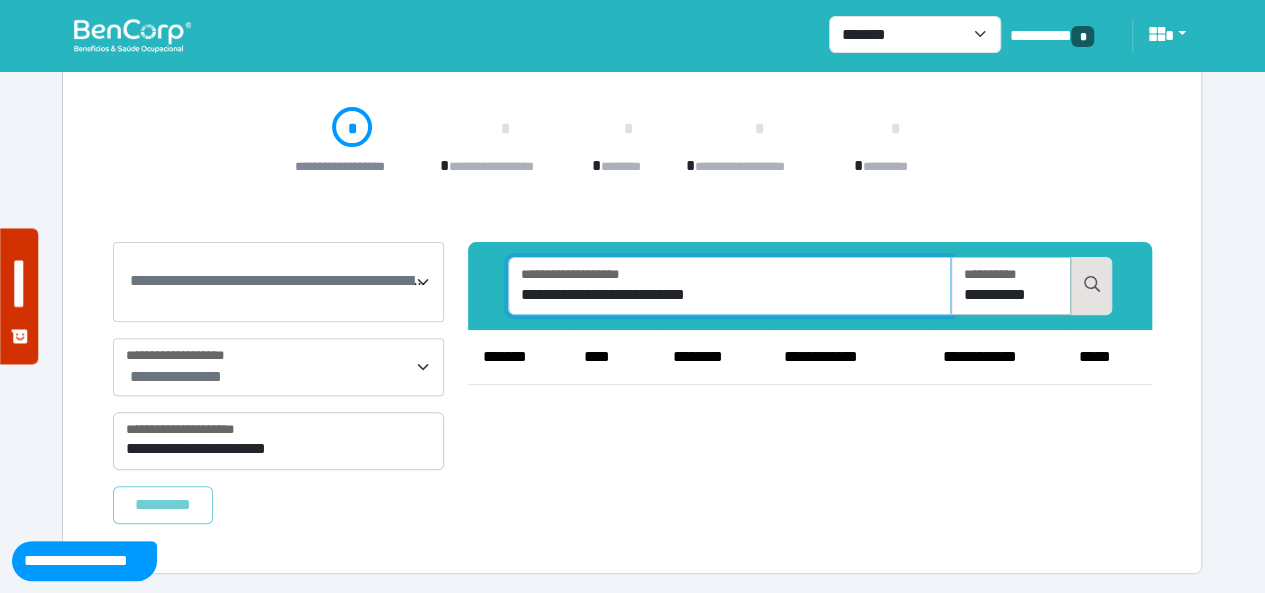 click on "**********" at bounding box center [729, 286] 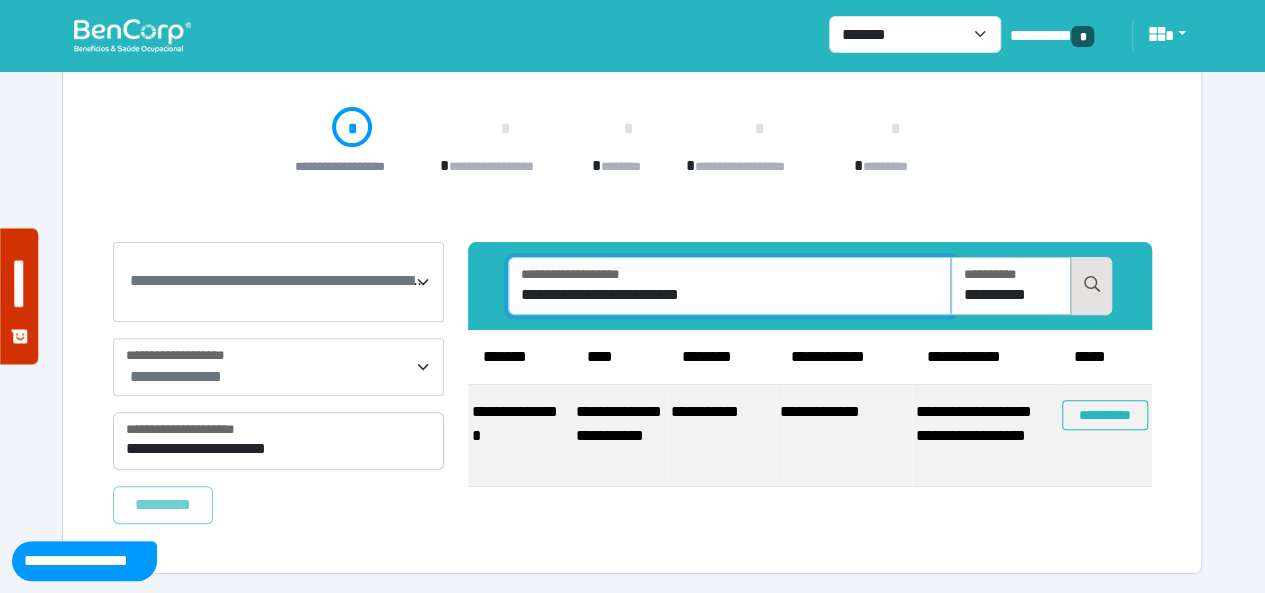 type on "**********" 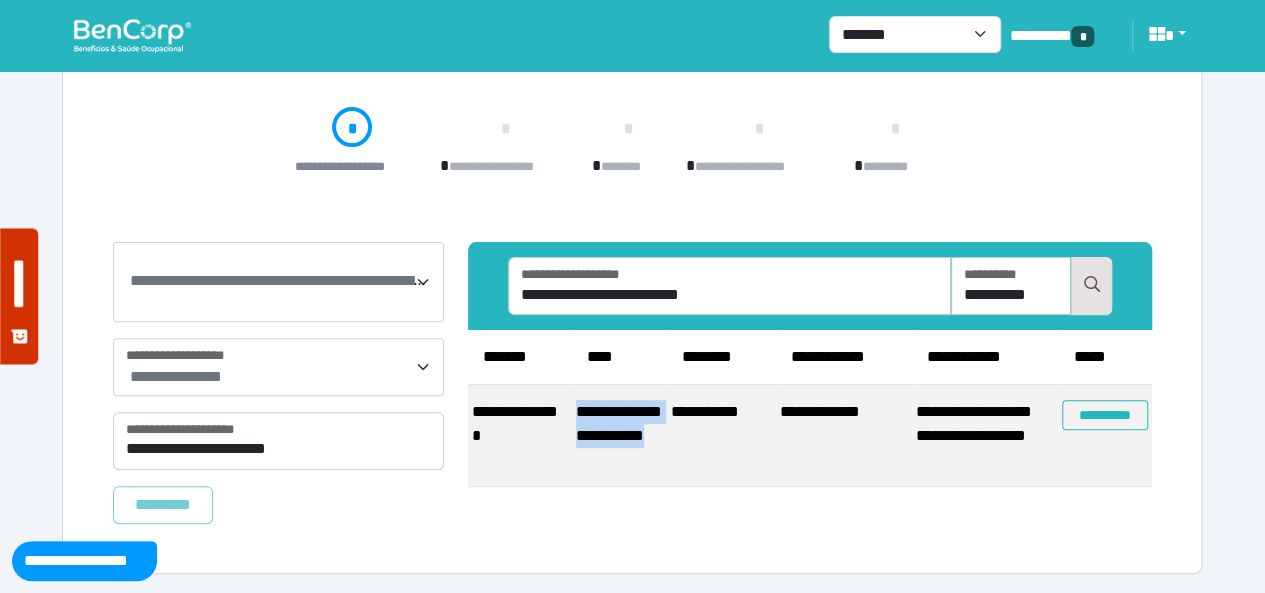 drag, startPoint x: 625, startPoint y: 457, endPoint x: 572, endPoint y: 408, distance: 72.18033 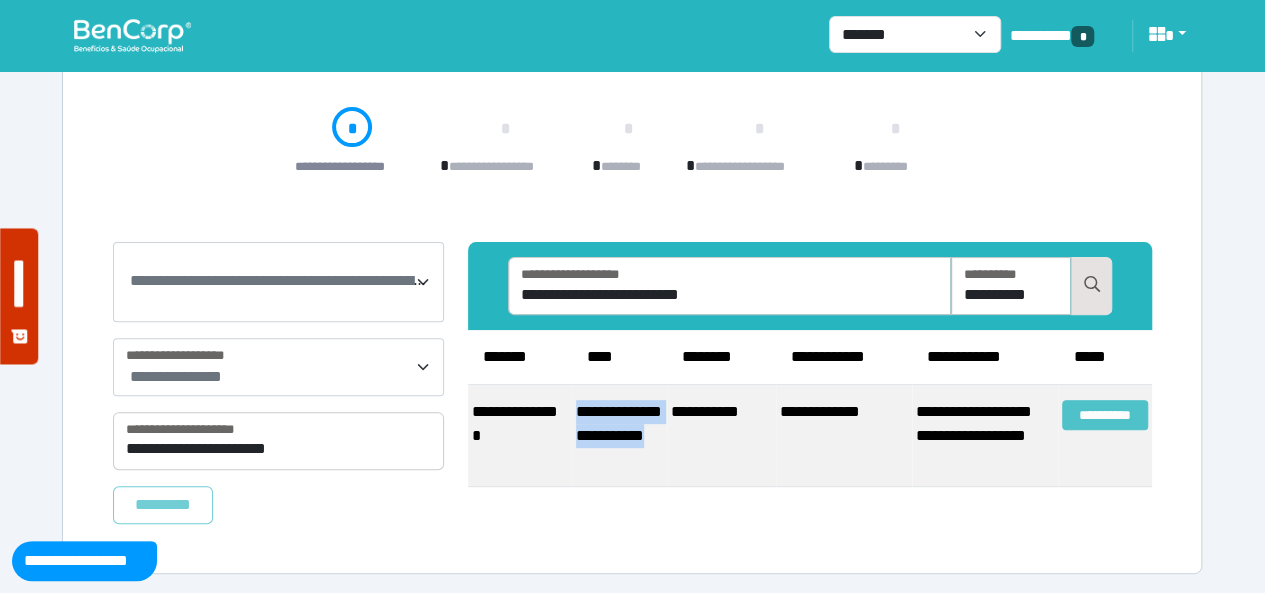 click on "**********" at bounding box center (1105, 415) 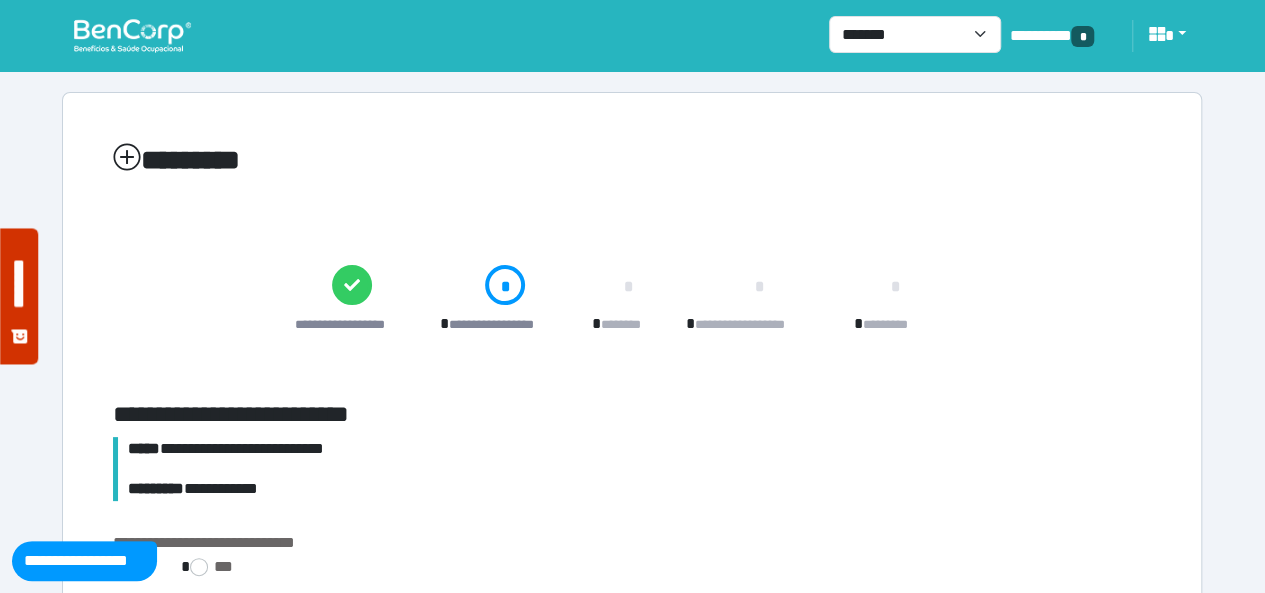 scroll, scrollTop: 64, scrollLeft: 0, axis: vertical 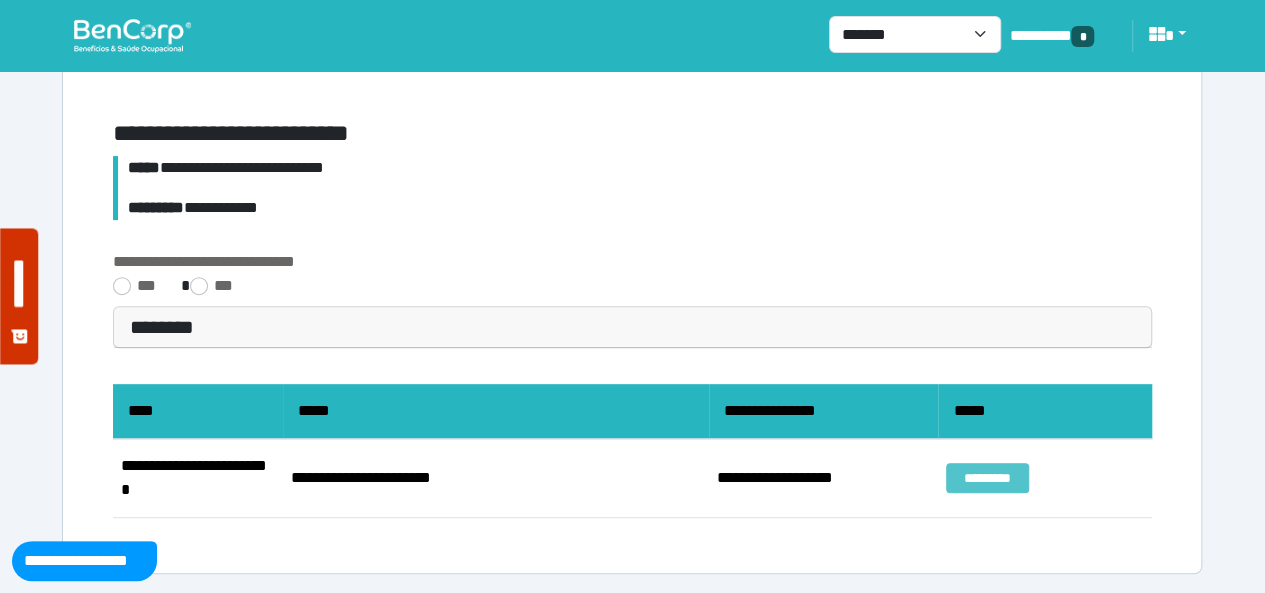 click on "*********" at bounding box center [987, 478] 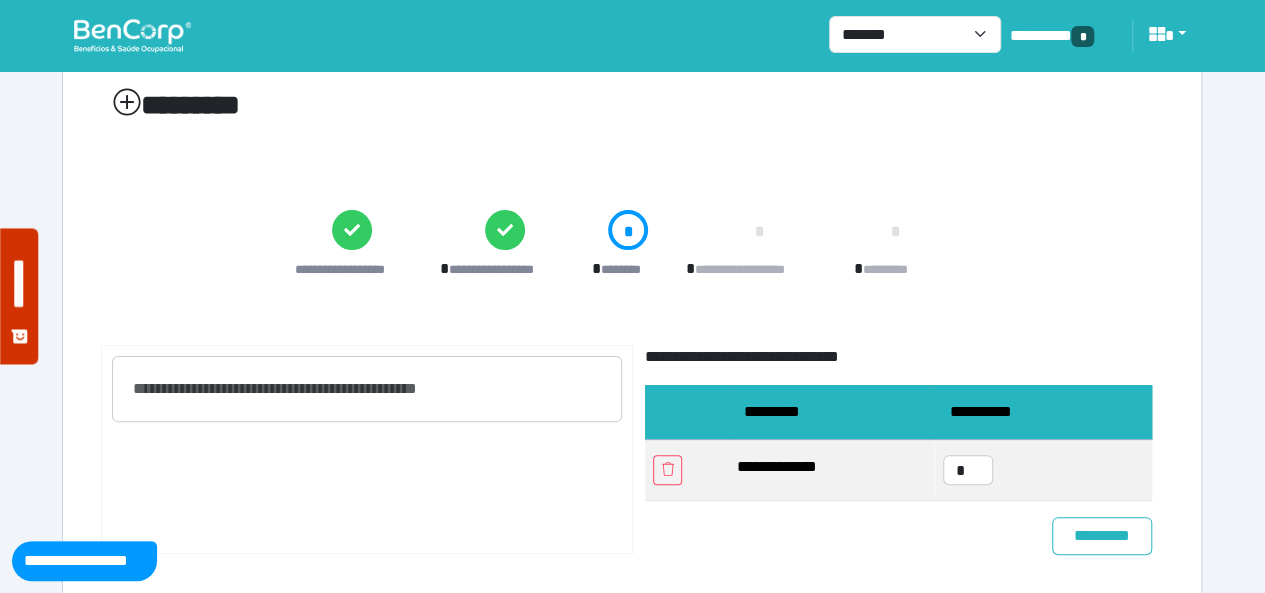 scroll, scrollTop: 94, scrollLeft: 0, axis: vertical 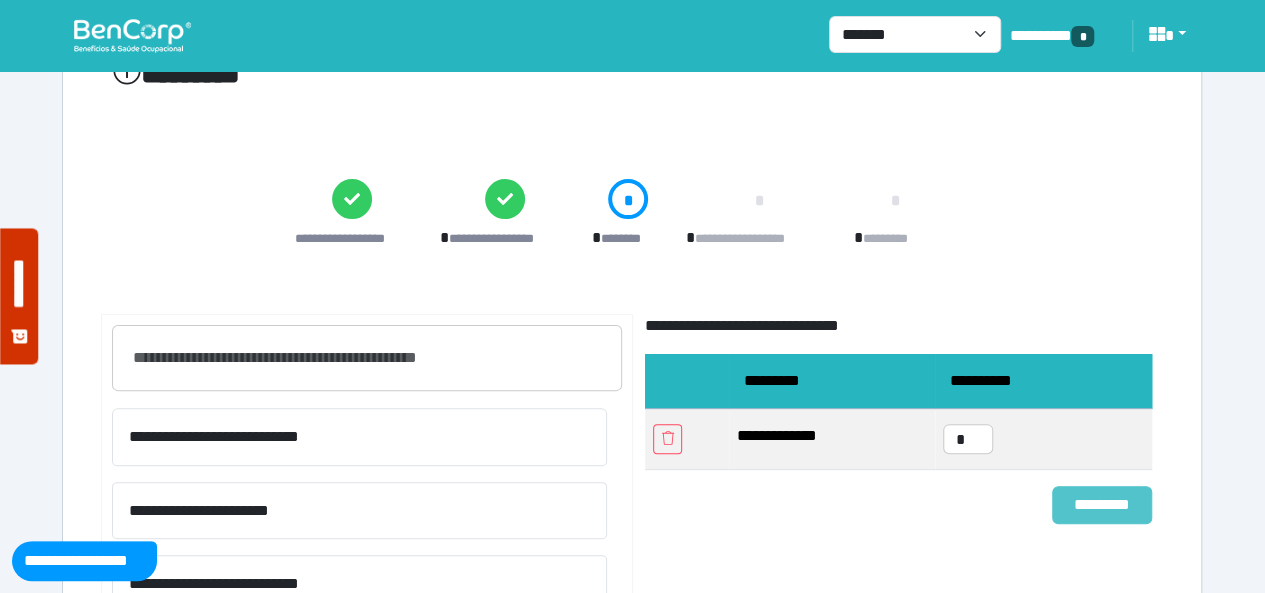 click on "*********" at bounding box center [1102, 504] 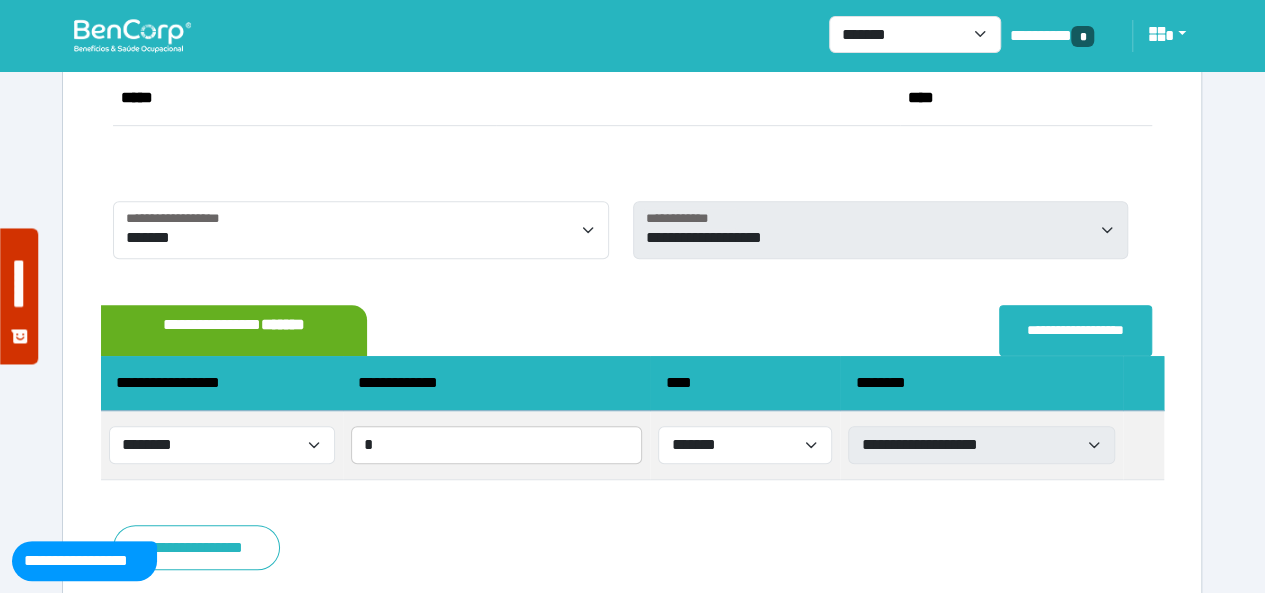 scroll, scrollTop: 531, scrollLeft: 0, axis: vertical 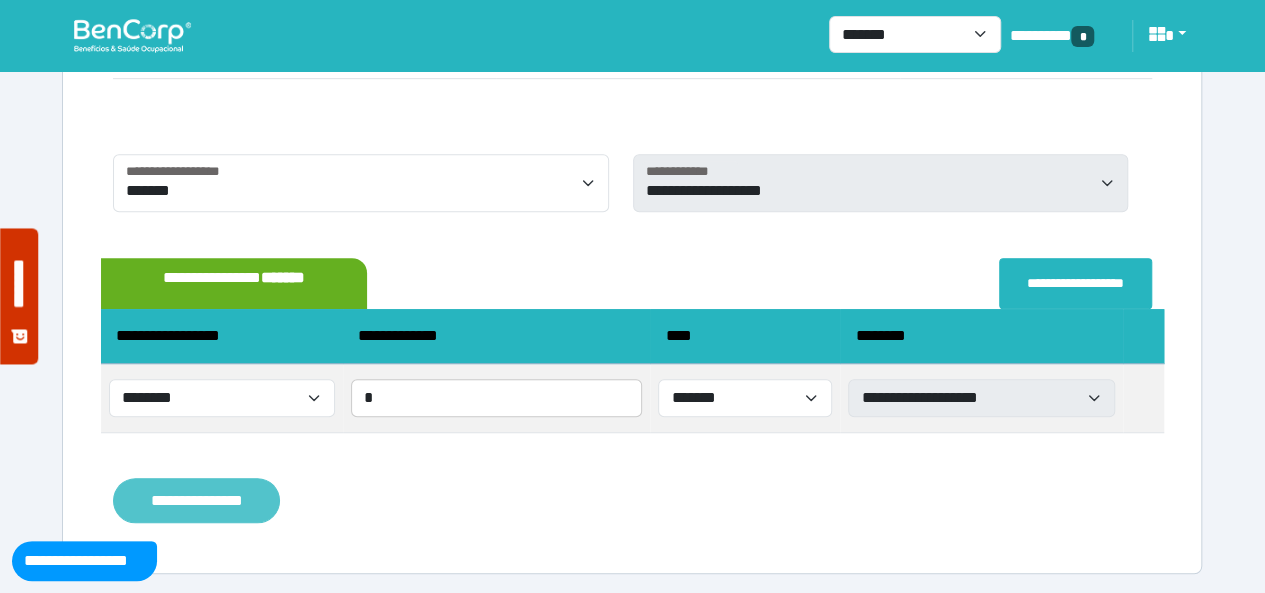 click on "**********" at bounding box center [196, 500] 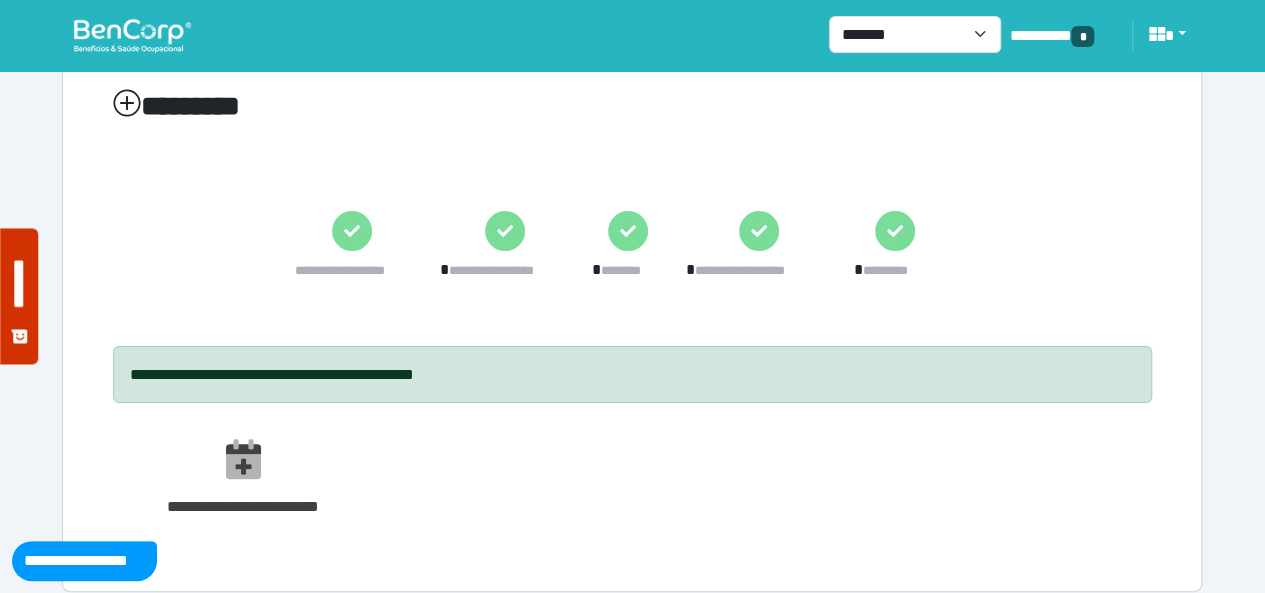 scroll, scrollTop: 80, scrollLeft: 0, axis: vertical 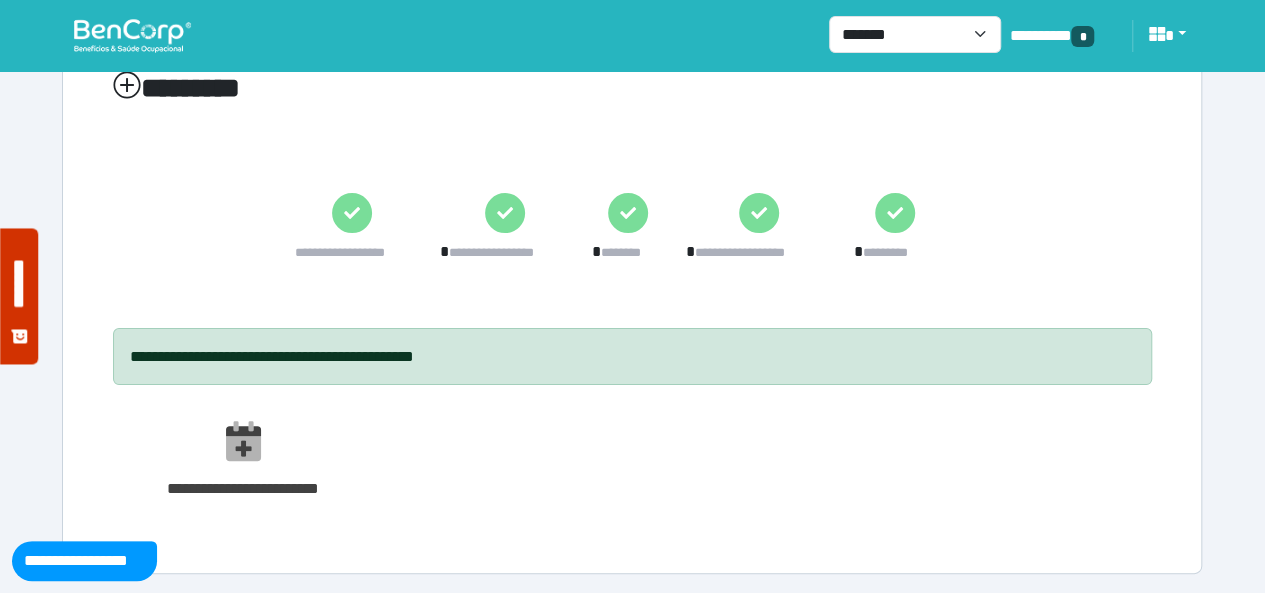 click at bounding box center [132, 35] 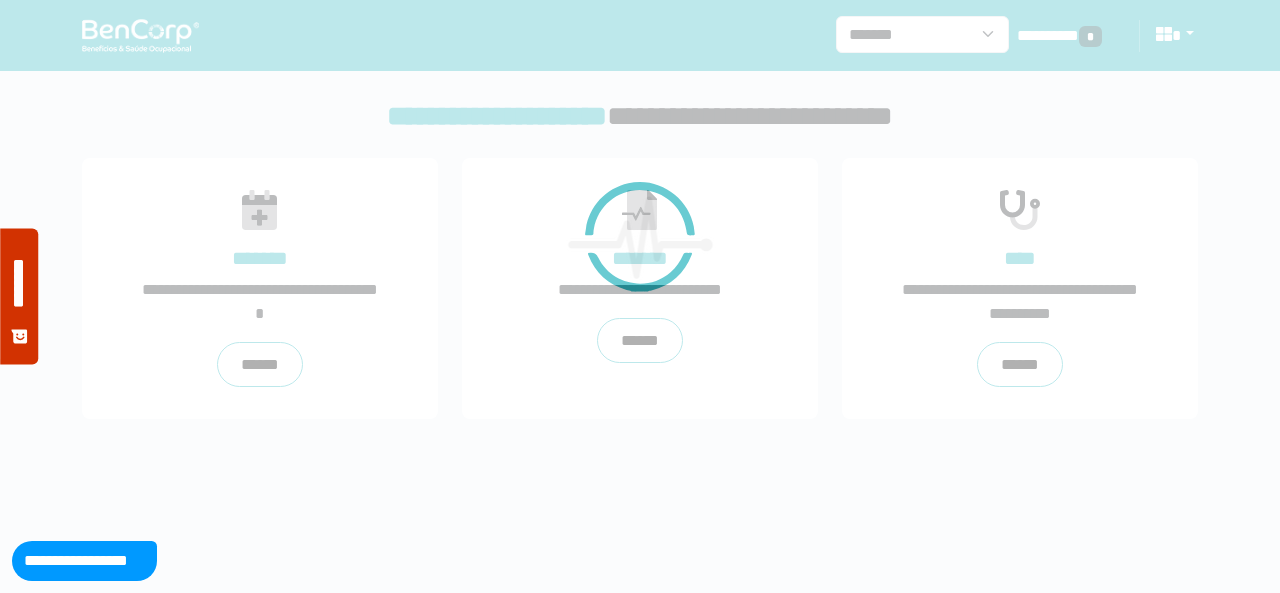 scroll, scrollTop: 0, scrollLeft: 0, axis: both 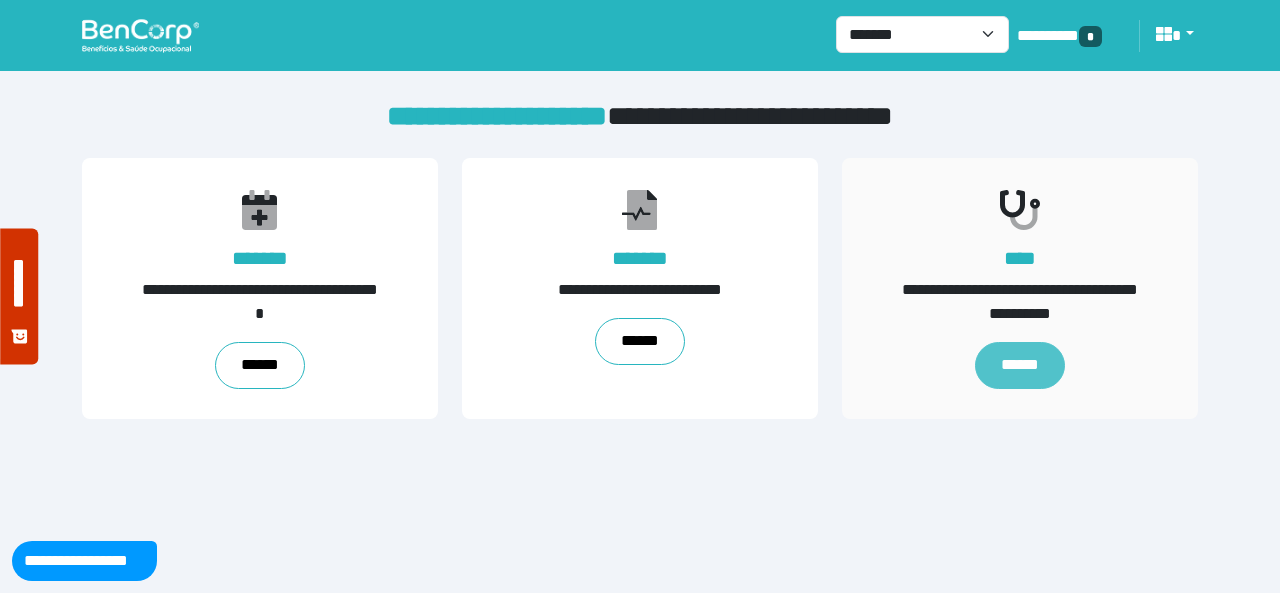click on "******" at bounding box center [1020, 365] 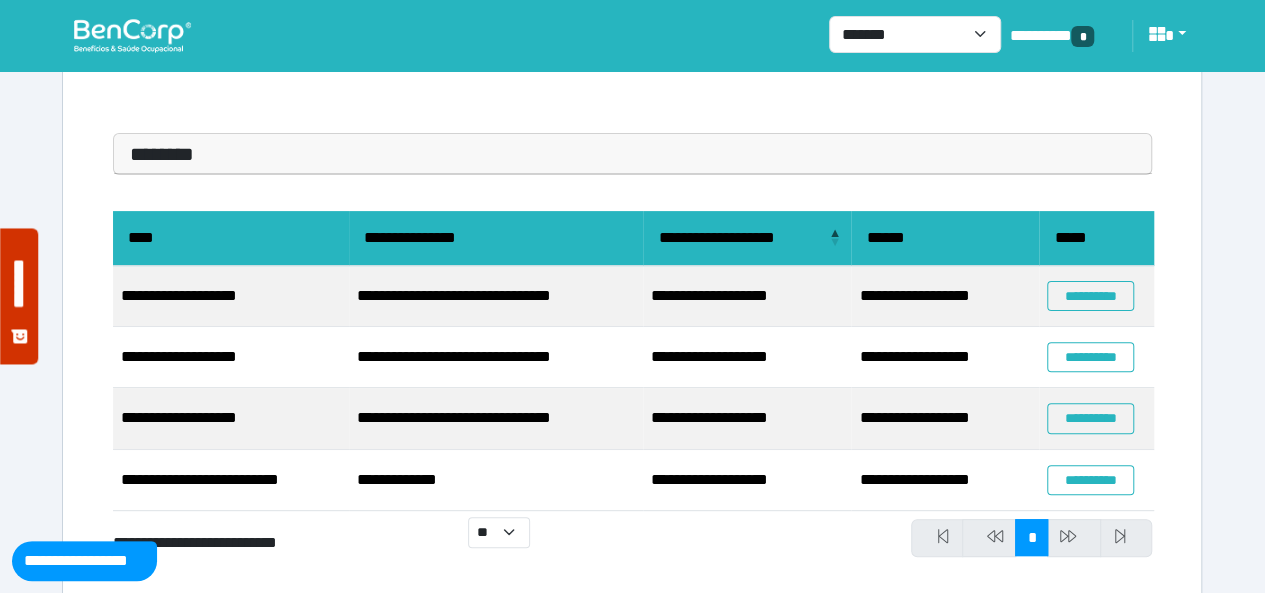 scroll, scrollTop: 187, scrollLeft: 0, axis: vertical 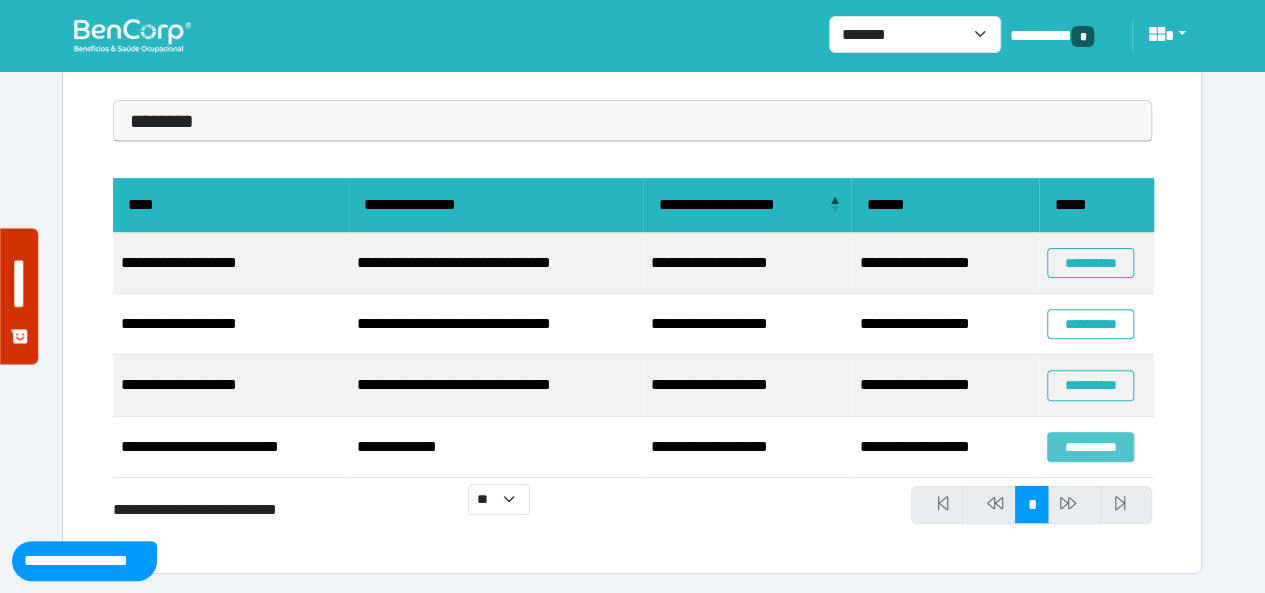 click on "**********" at bounding box center (1090, 447) 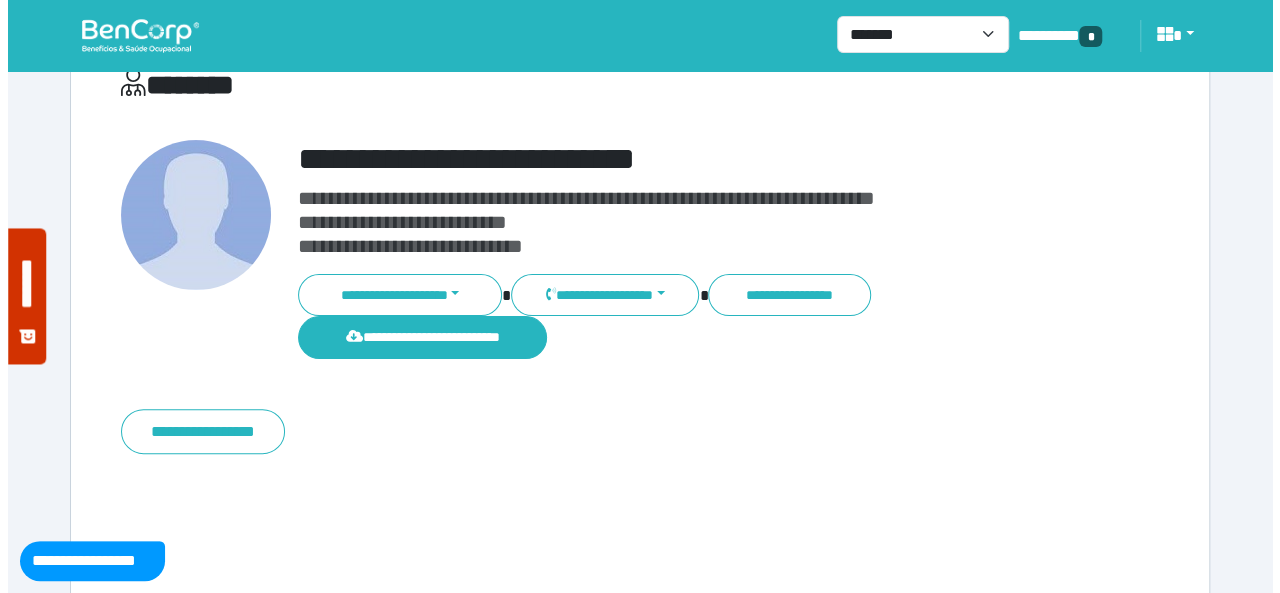 scroll, scrollTop: 164, scrollLeft: 0, axis: vertical 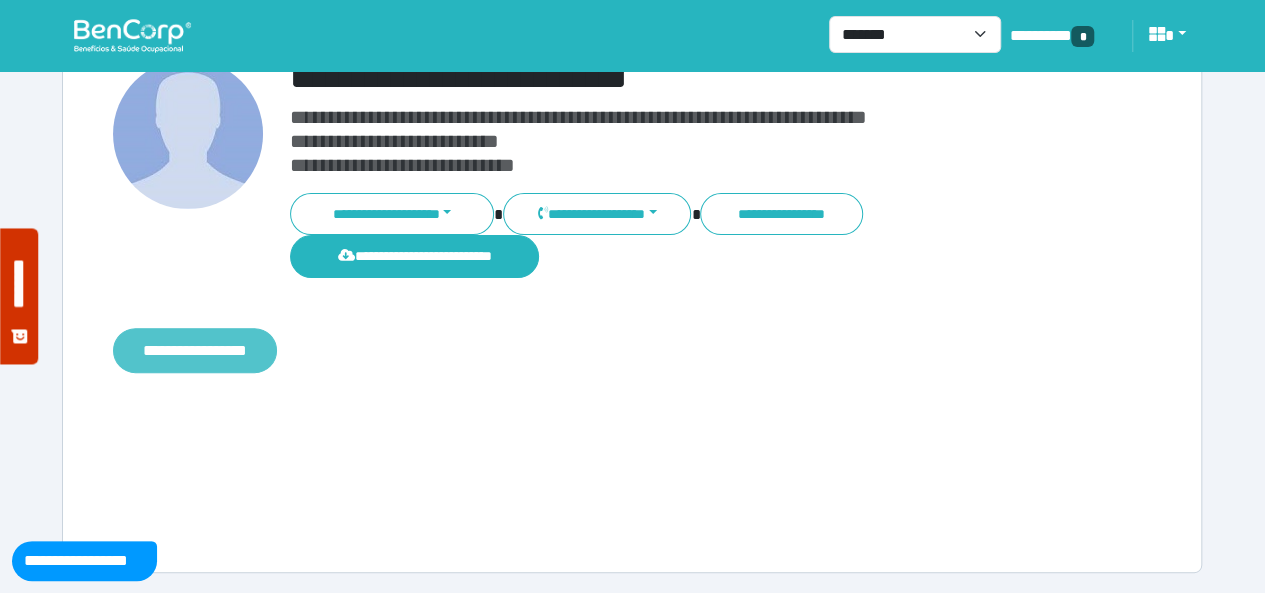 click on "**********" at bounding box center (195, 350) 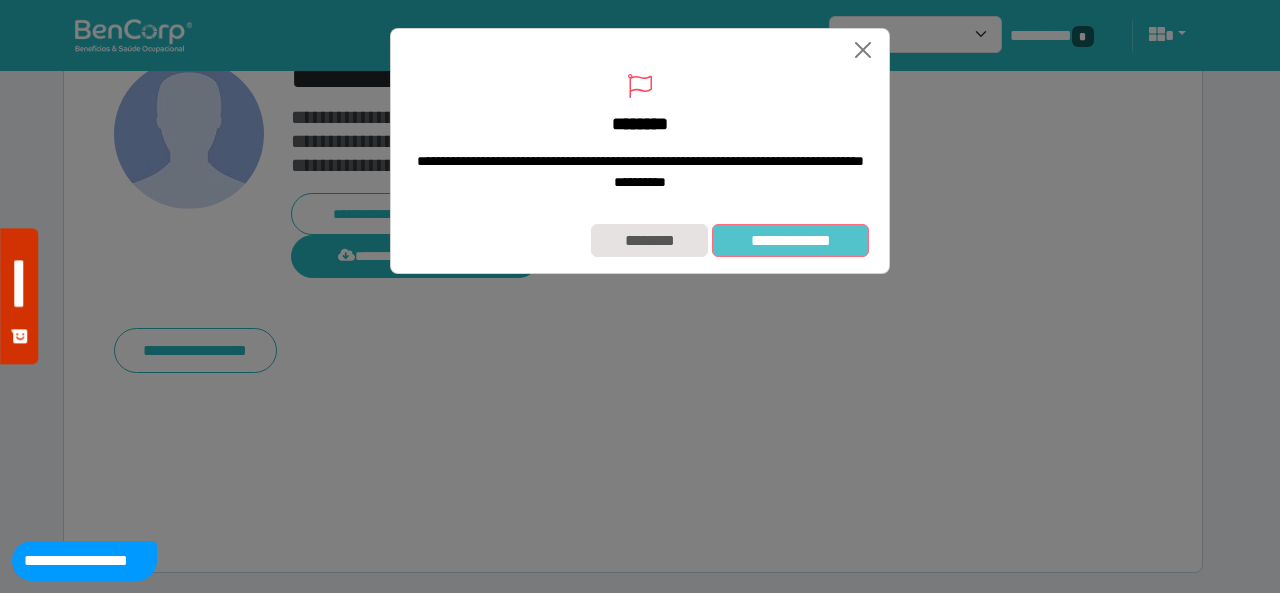 click on "**********" at bounding box center [790, 240] 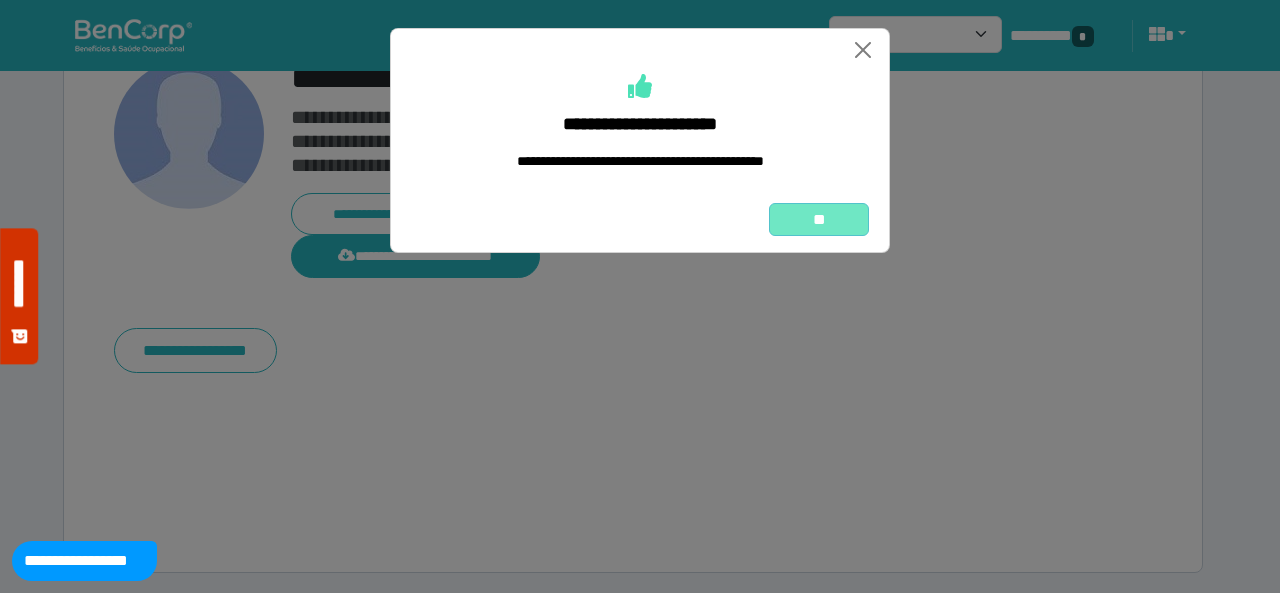 click on "**" at bounding box center [819, 219] 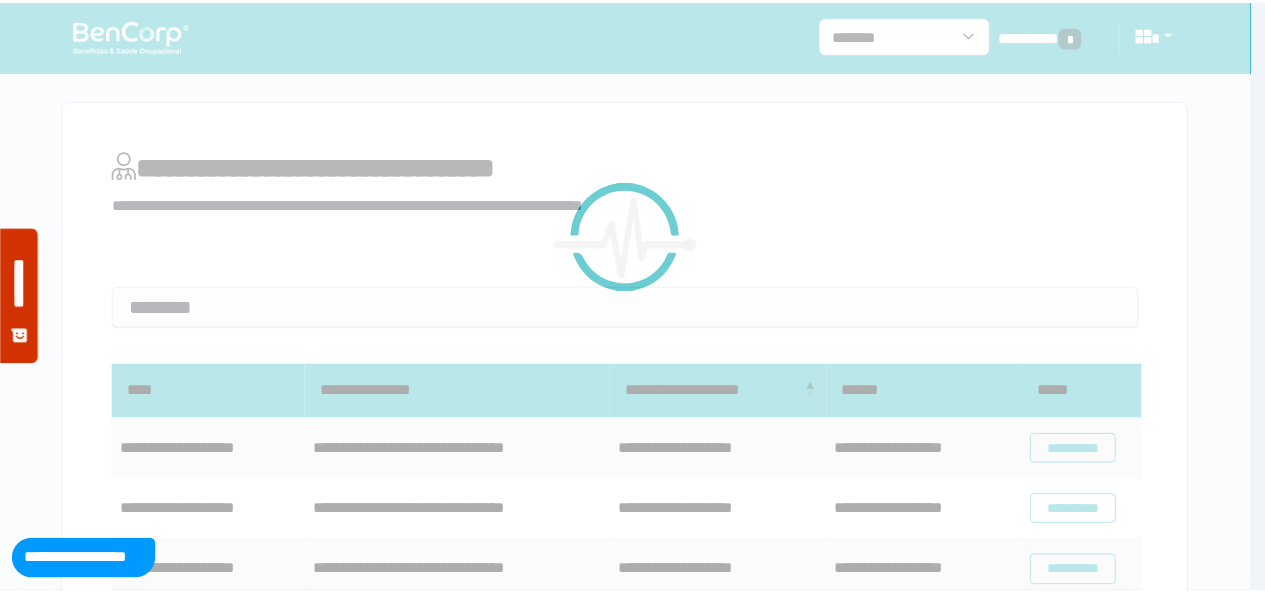 scroll, scrollTop: 0, scrollLeft: 0, axis: both 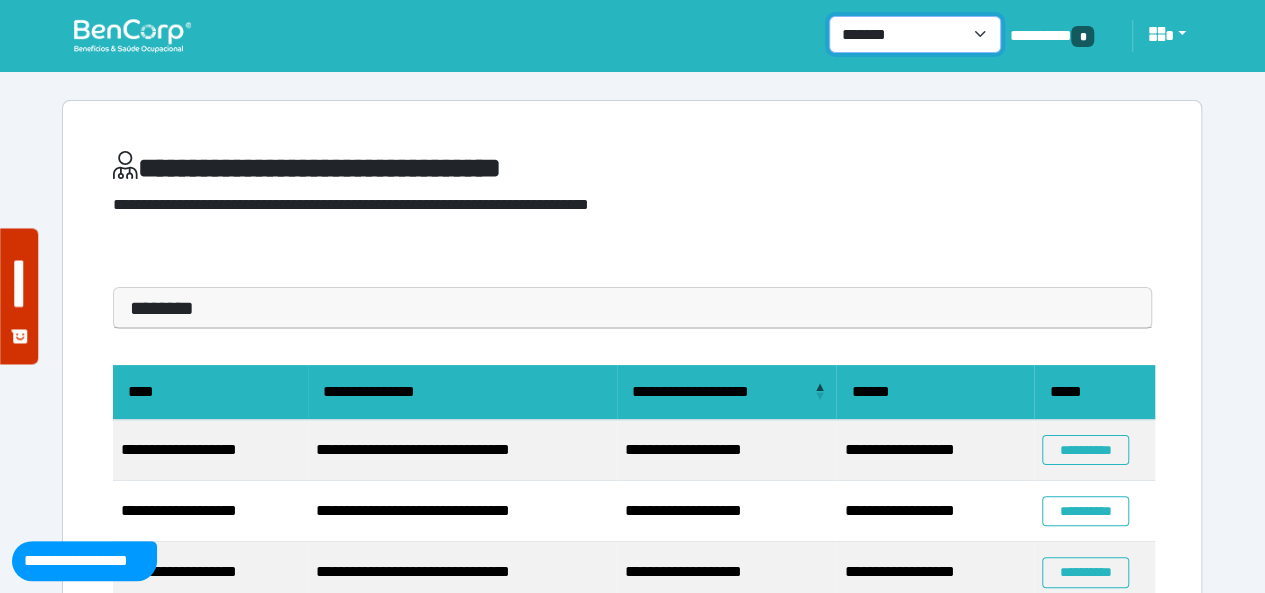 drag, startPoint x: 992, startPoint y: 32, endPoint x: 978, endPoint y: 43, distance: 17.804493 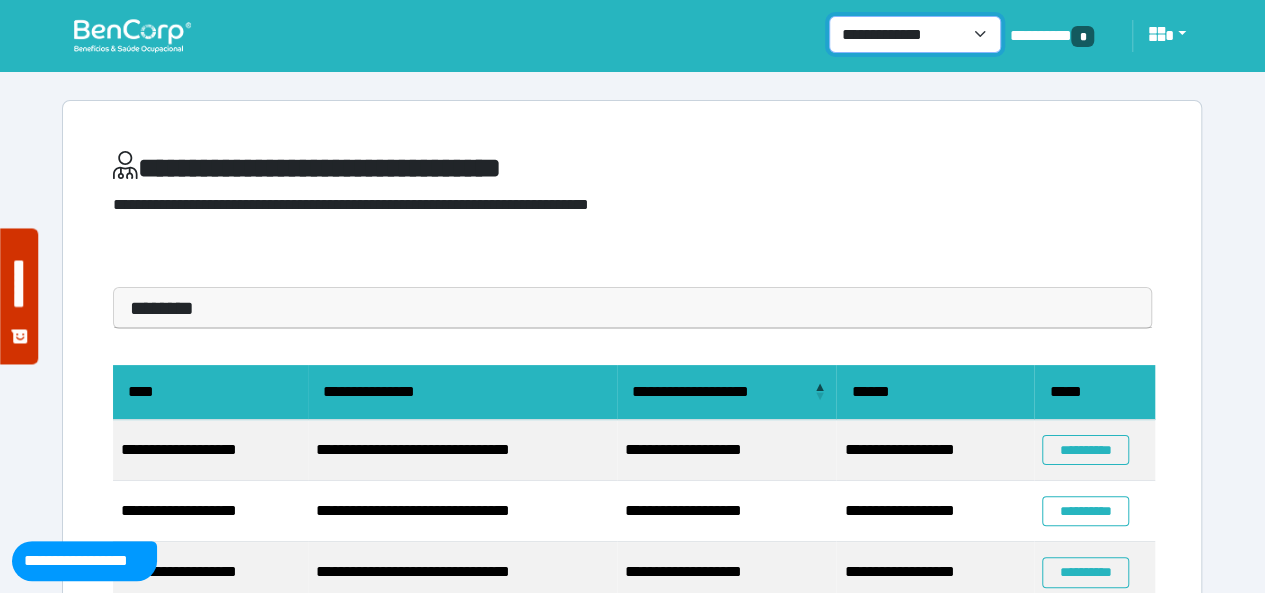 click on "**********" at bounding box center (915, 34) 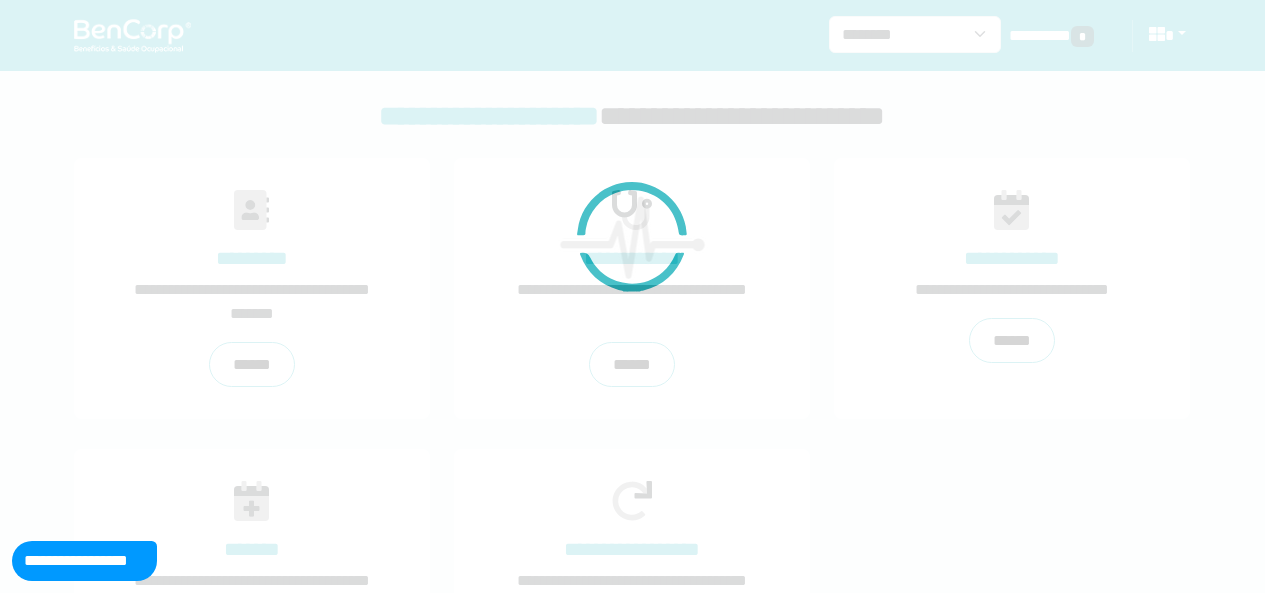 scroll, scrollTop: 0, scrollLeft: 0, axis: both 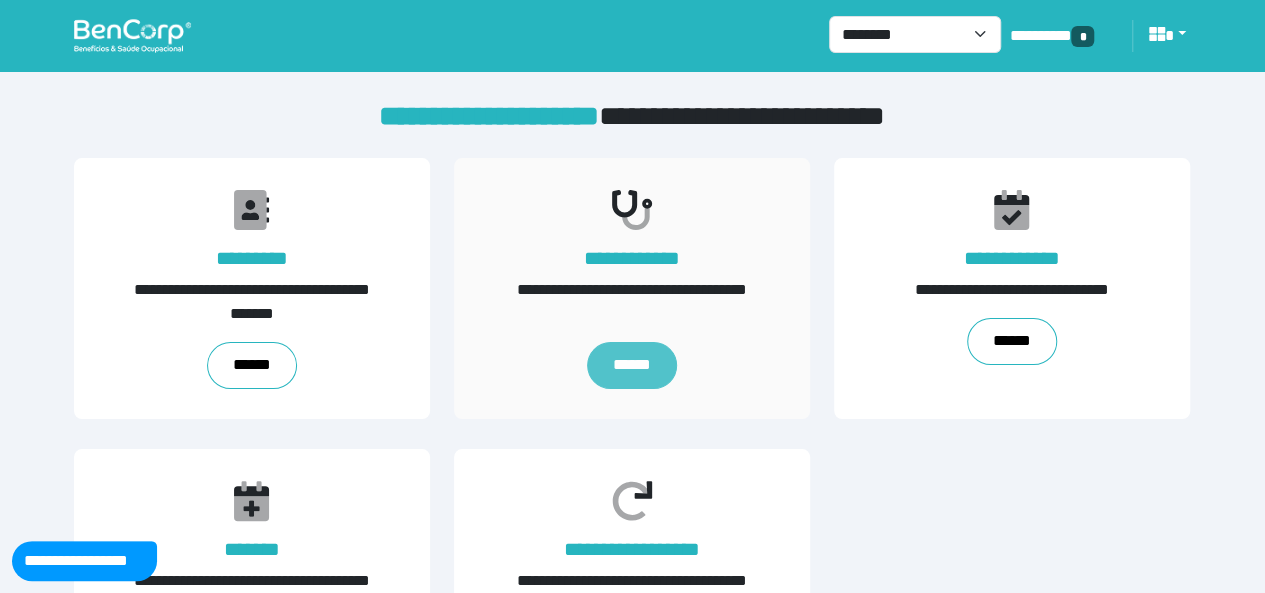 click on "******" at bounding box center [632, 365] 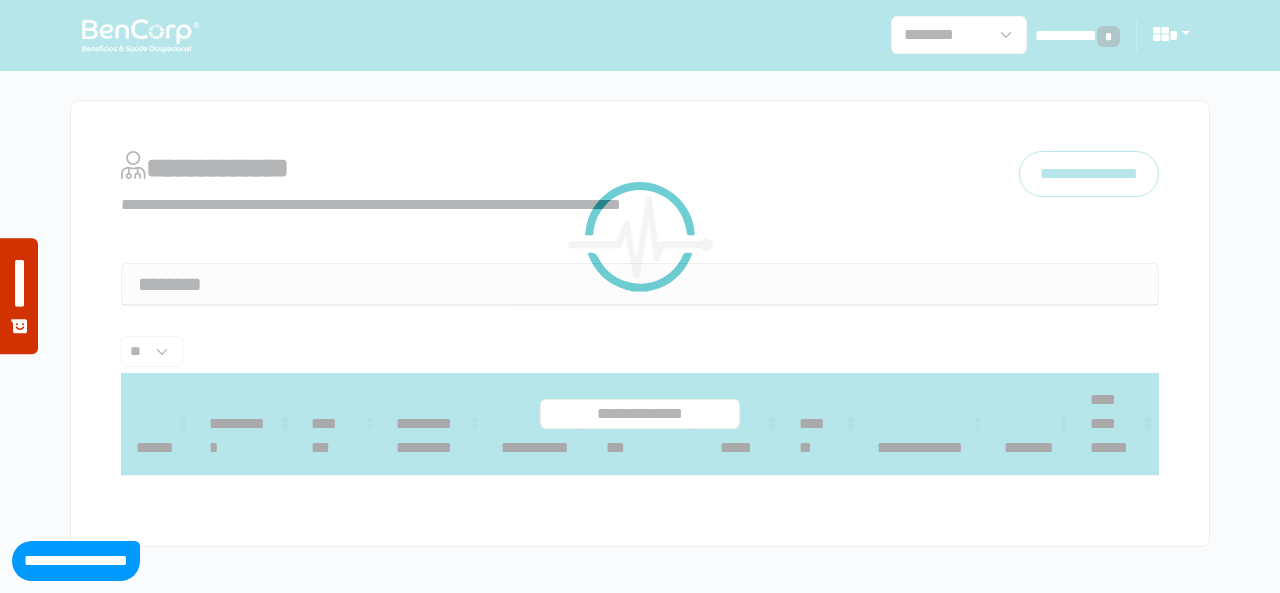 select 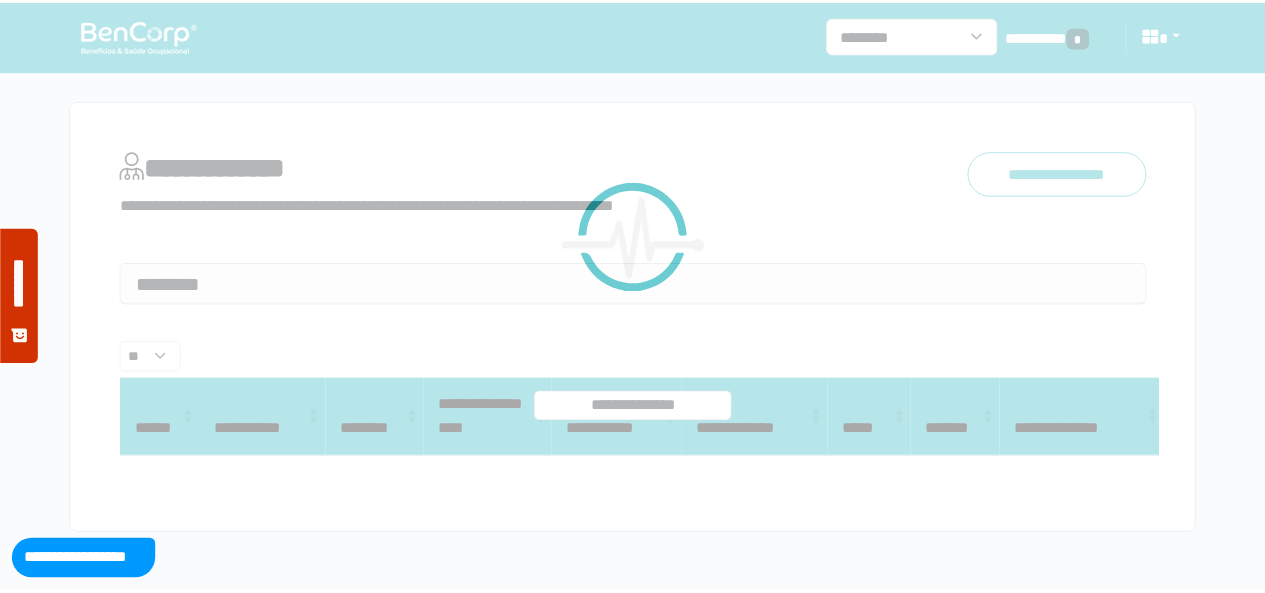 scroll, scrollTop: 0, scrollLeft: 0, axis: both 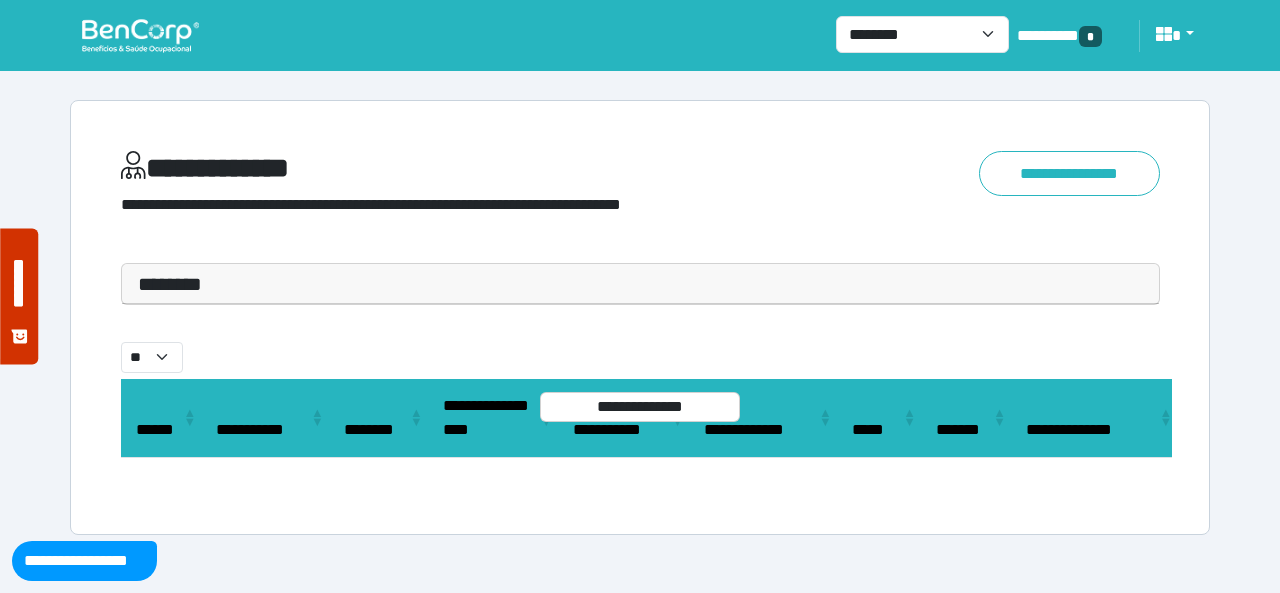 drag, startPoint x: 231, startPoint y: 289, endPoint x: 217, endPoint y: 327, distance: 40.496914 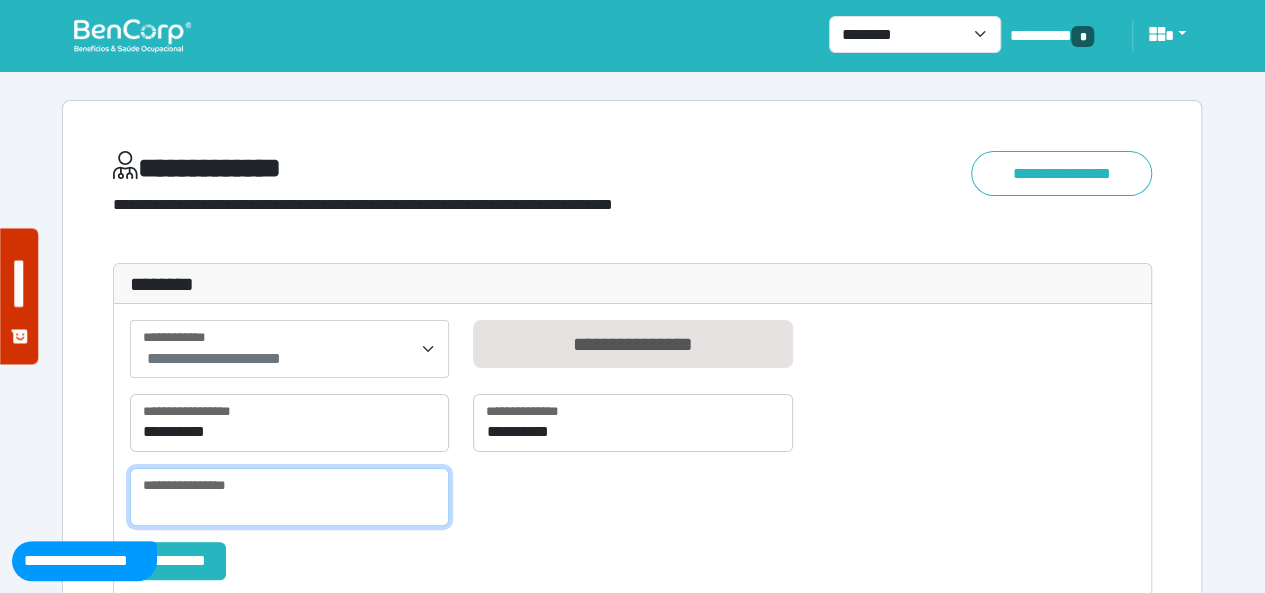 click at bounding box center (289, 497) 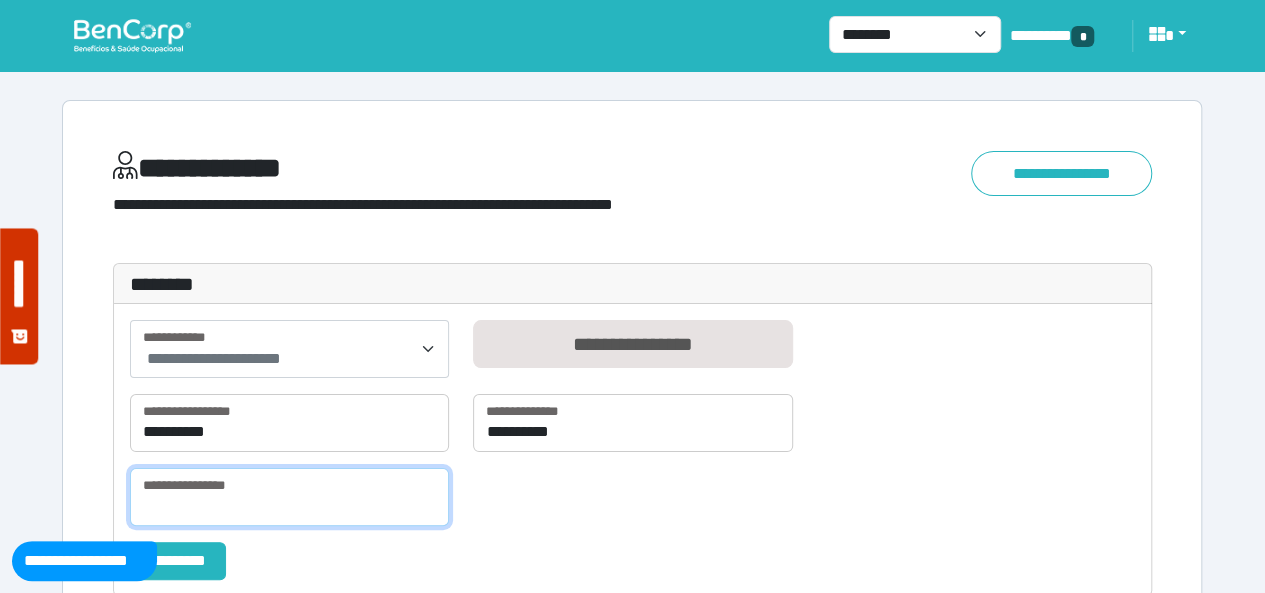 paste on "**********" 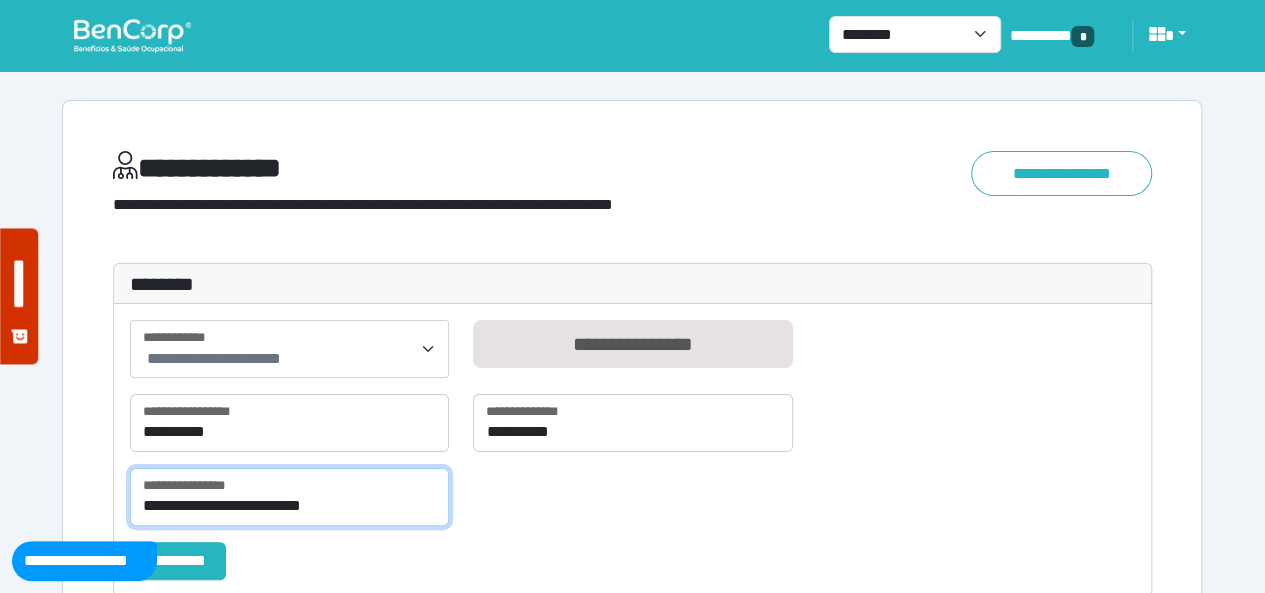 type on "**********" 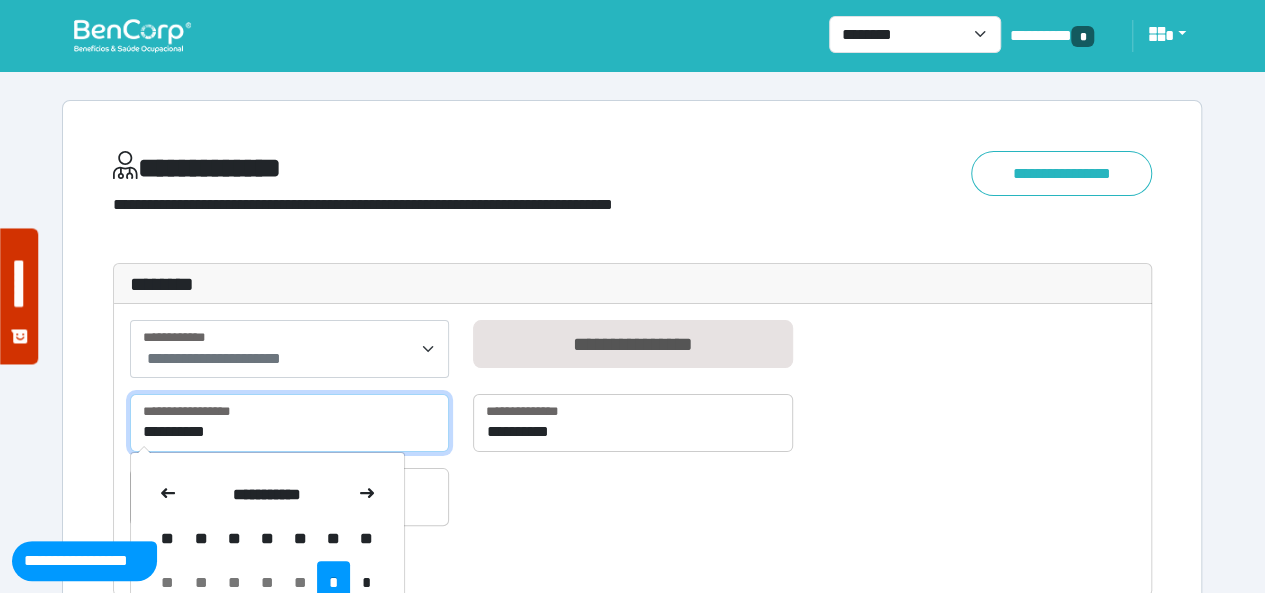 drag, startPoint x: 275, startPoint y: 429, endPoint x: 352, endPoint y: 375, distance: 94.04786 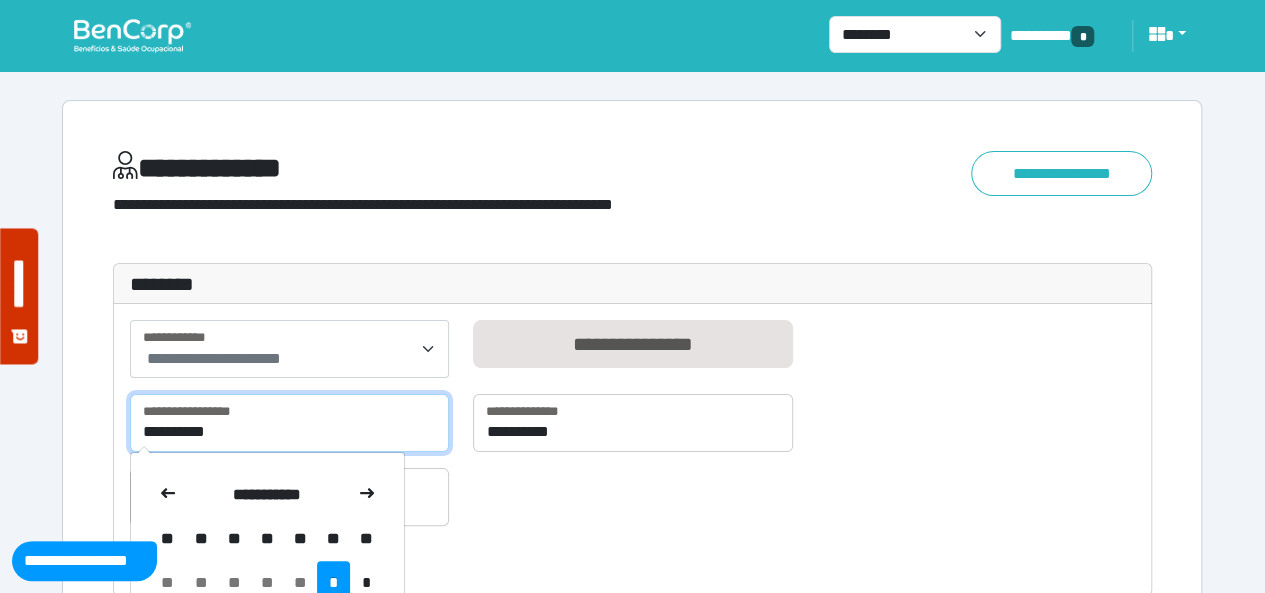 click on "**********" at bounding box center (289, 423) 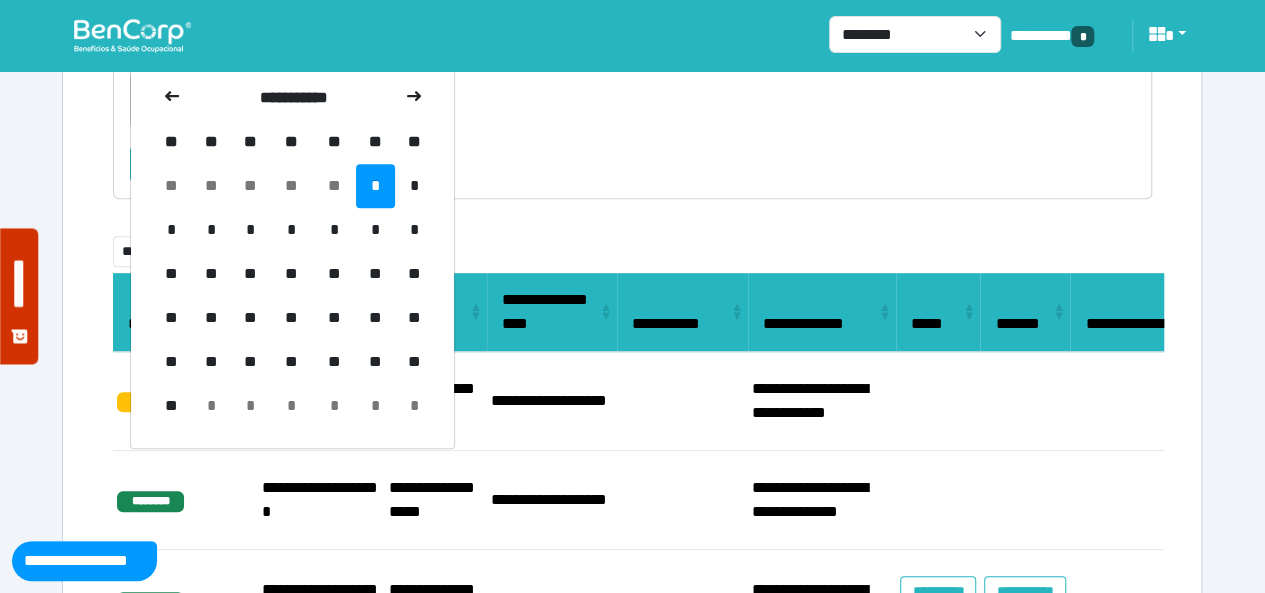 scroll, scrollTop: 400, scrollLeft: 0, axis: vertical 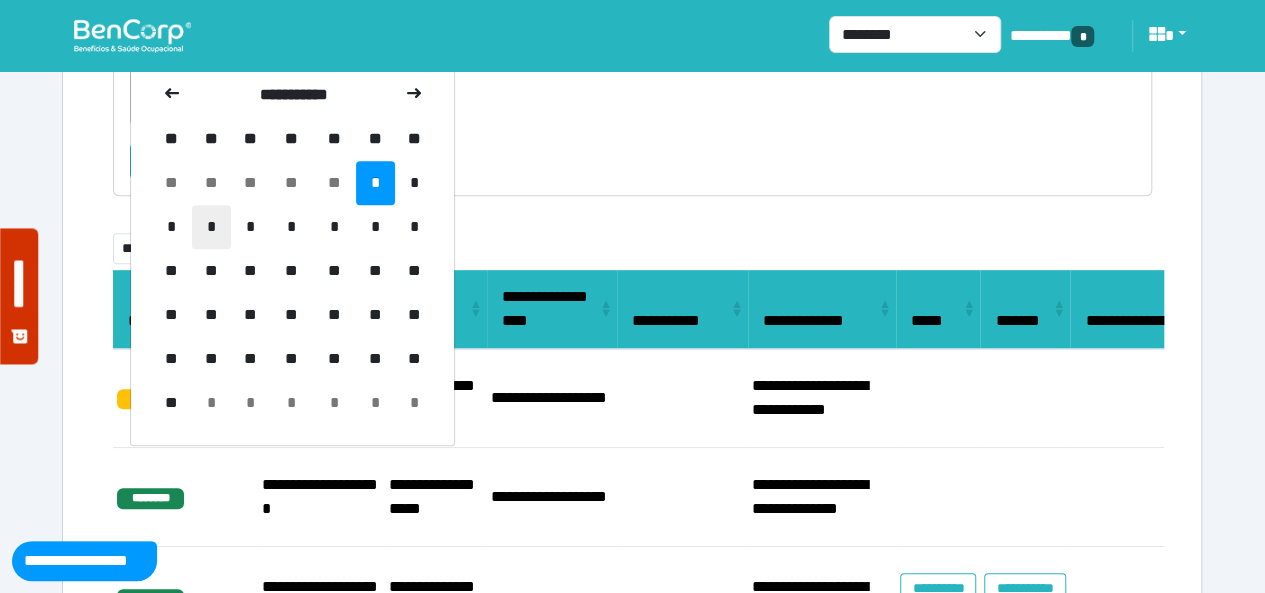 click on "*" at bounding box center [211, 227] 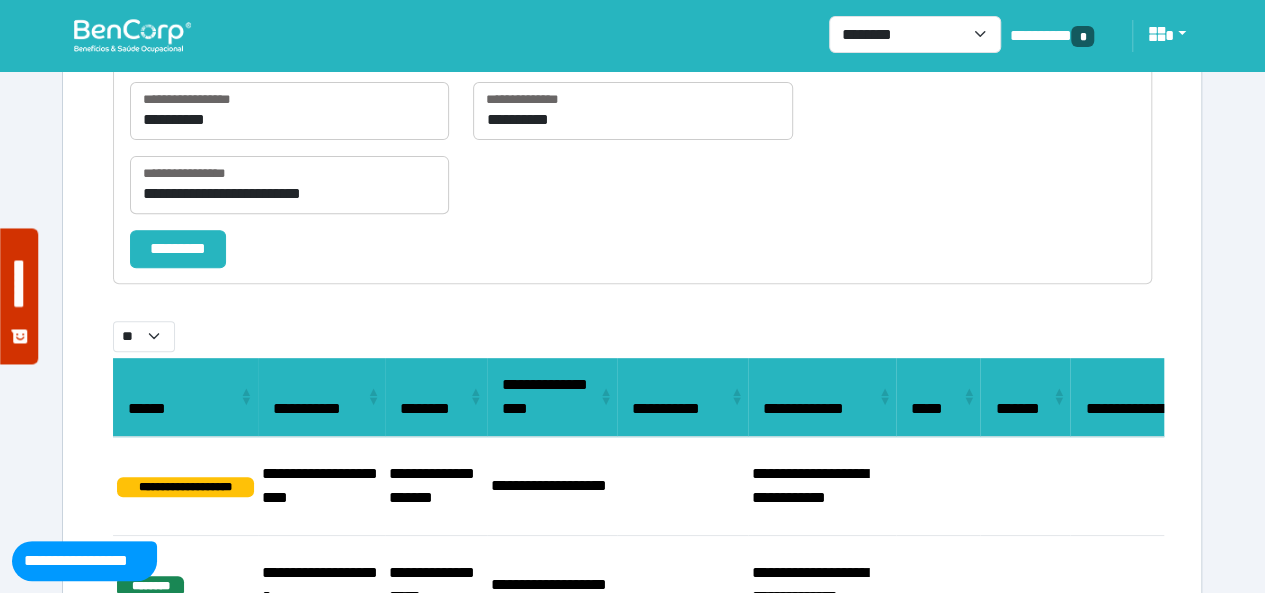 scroll, scrollTop: 200, scrollLeft: 0, axis: vertical 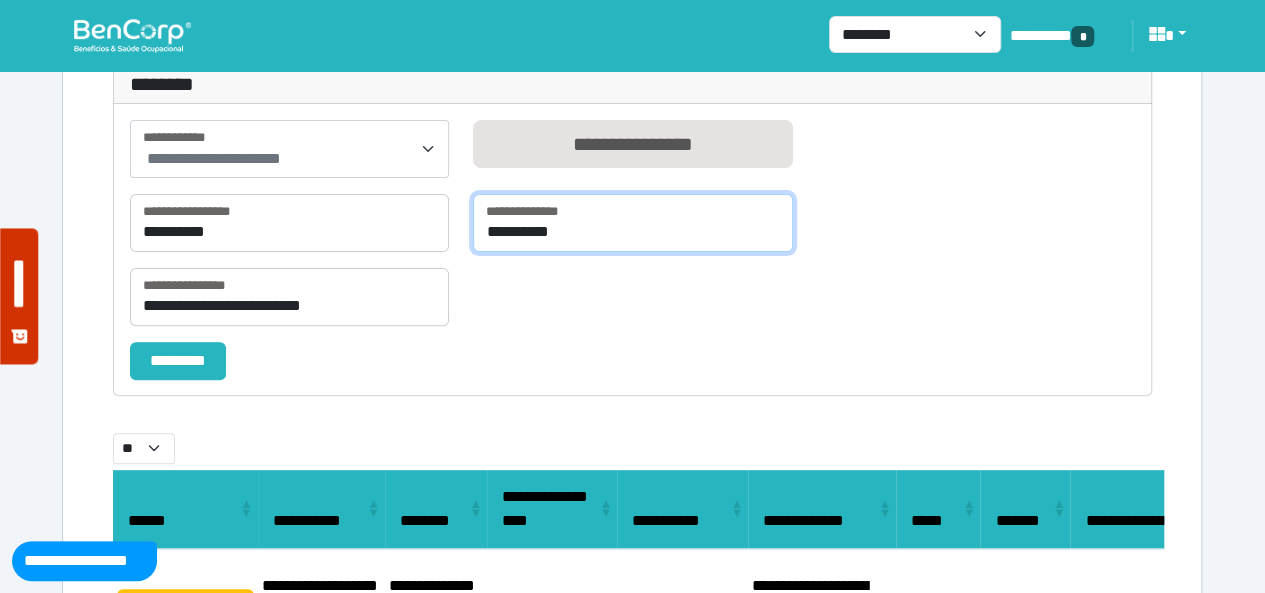 click on "**********" at bounding box center [632, 223] 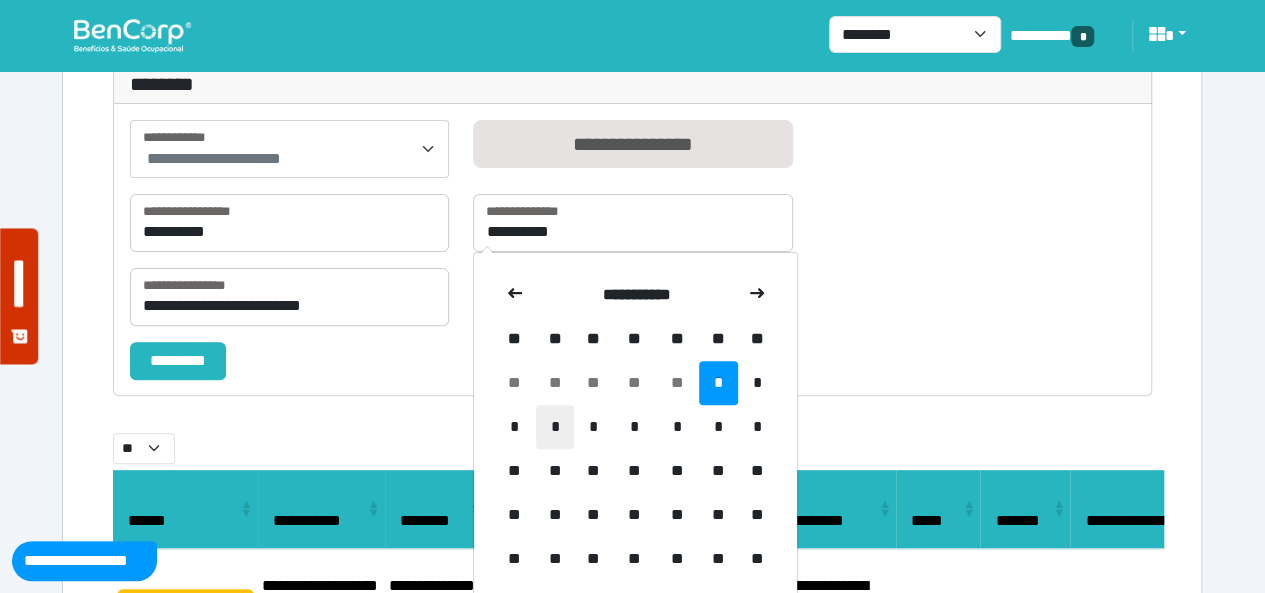 click on "*" at bounding box center (555, 427) 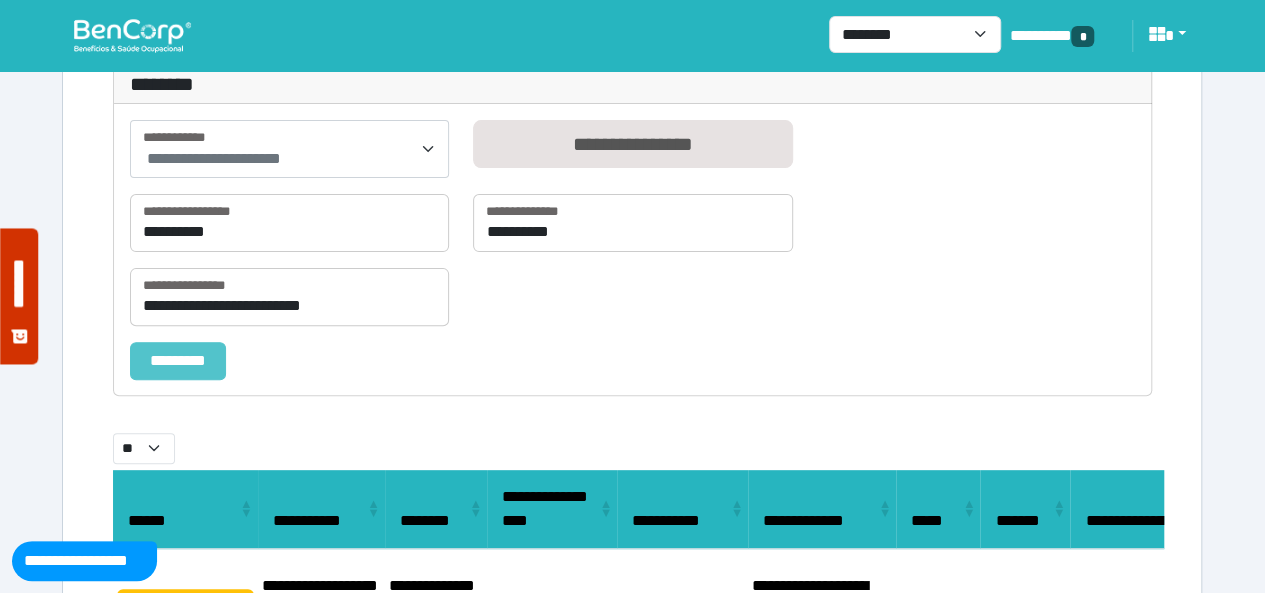 click on "*********" at bounding box center (178, 360) 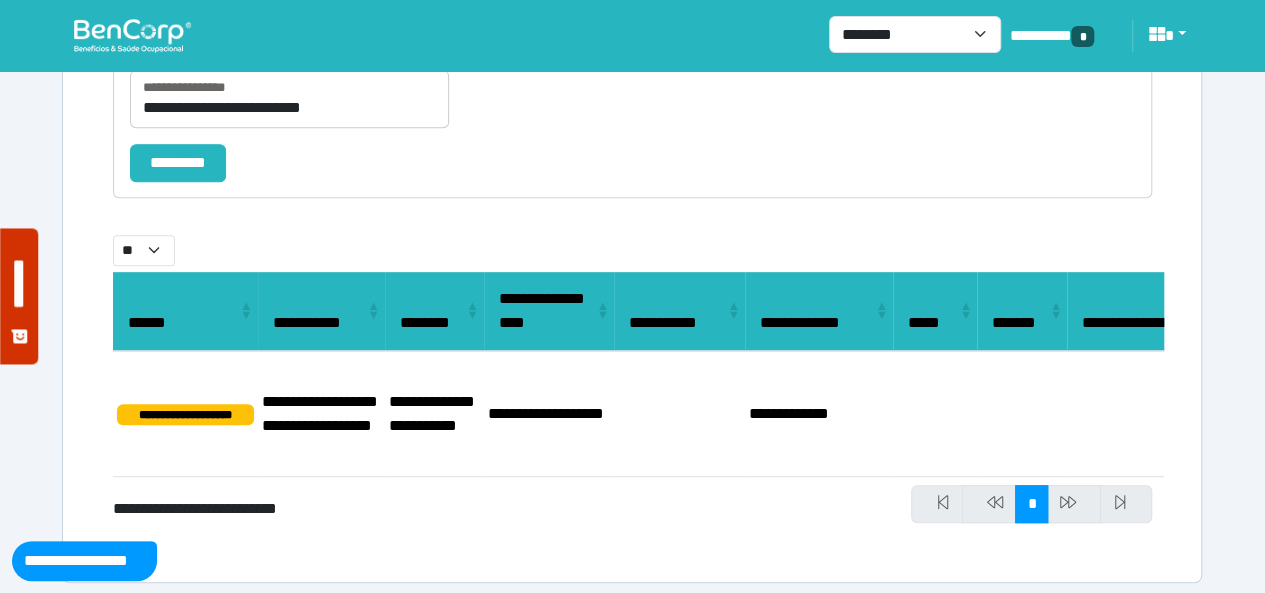 scroll, scrollTop: 400, scrollLeft: 0, axis: vertical 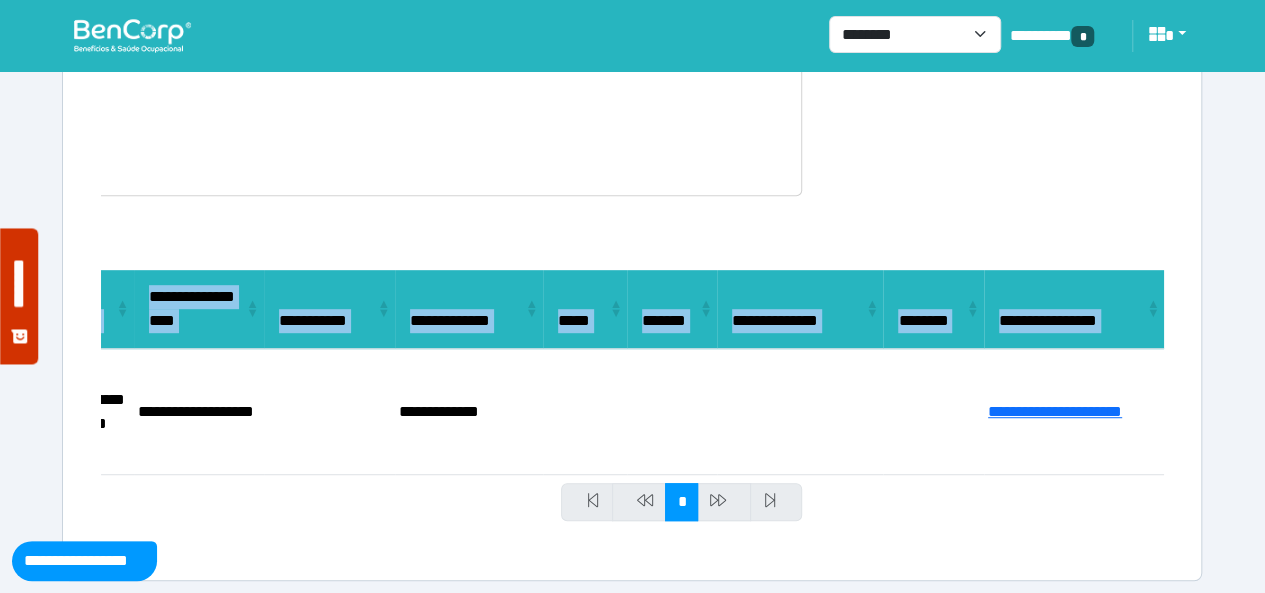drag, startPoint x: 260, startPoint y: 366, endPoint x: 1279, endPoint y: 286, distance: 1022.1355 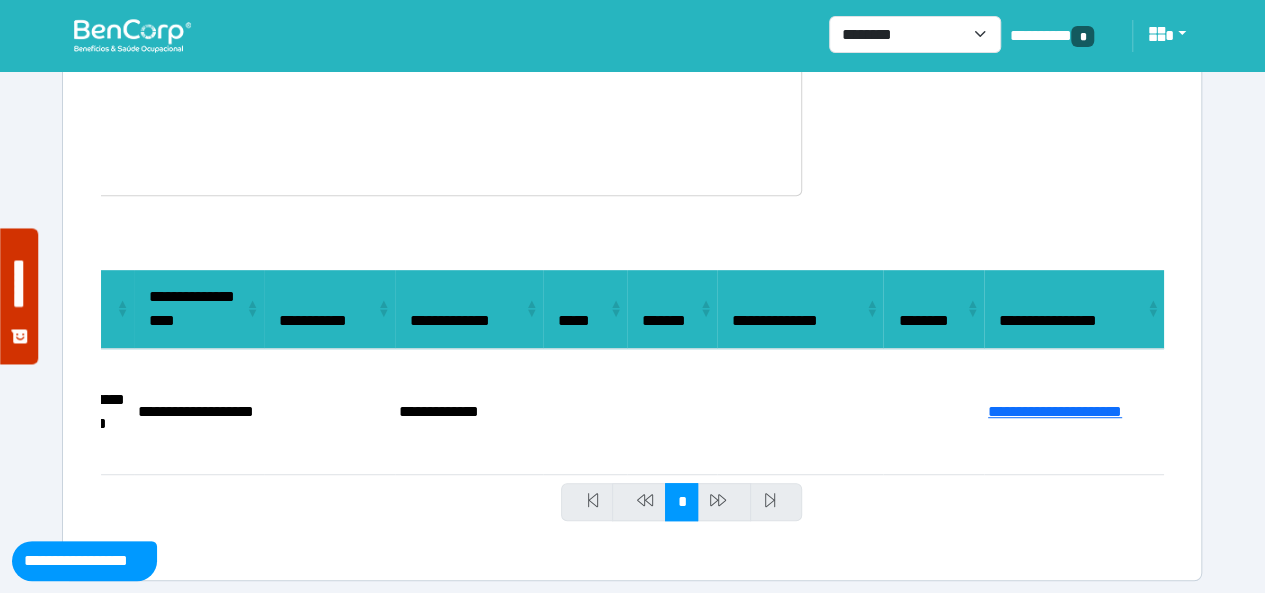 click on "**********" at bounding box center [282, 105] 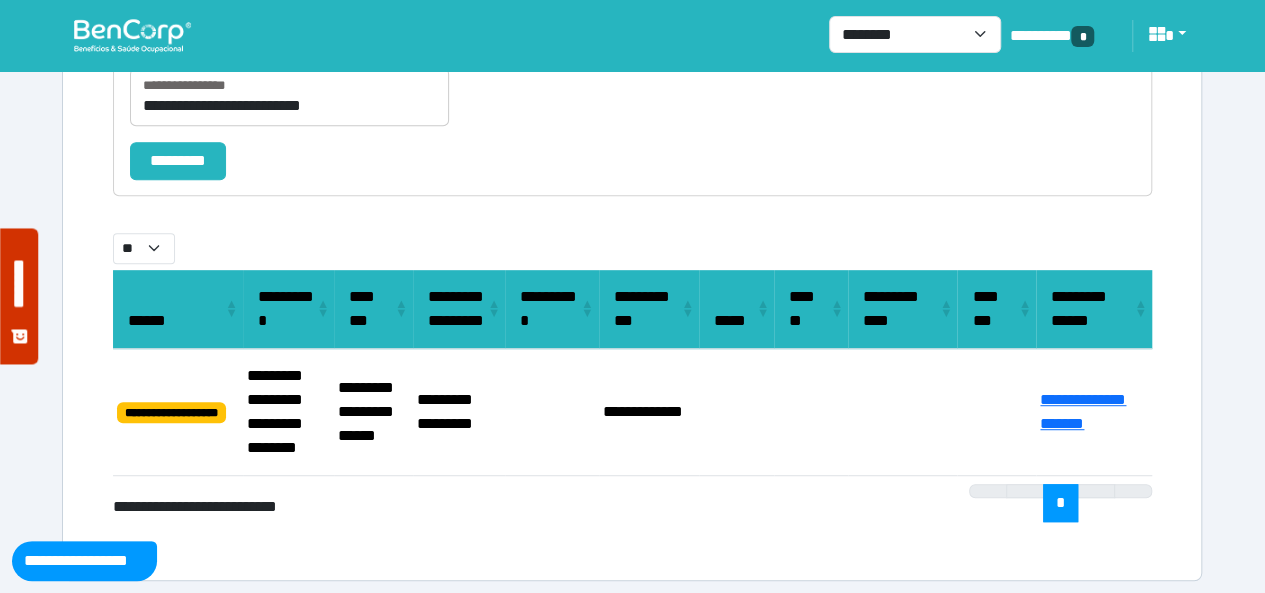 select on "**" 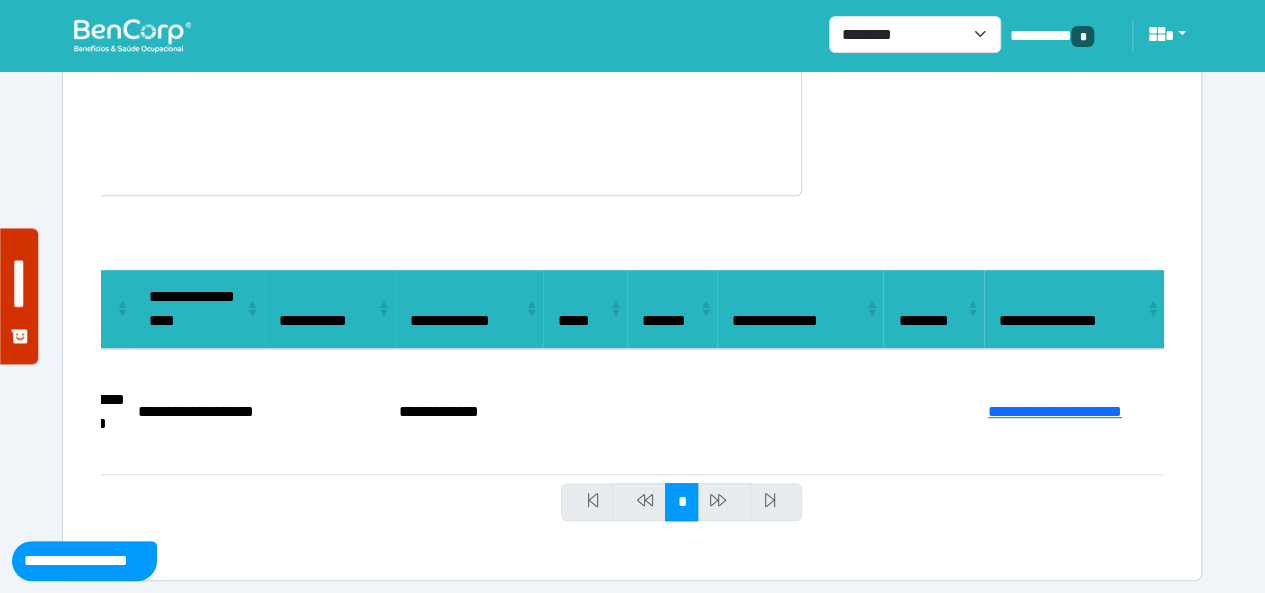 click at bounding box center (132, 35) 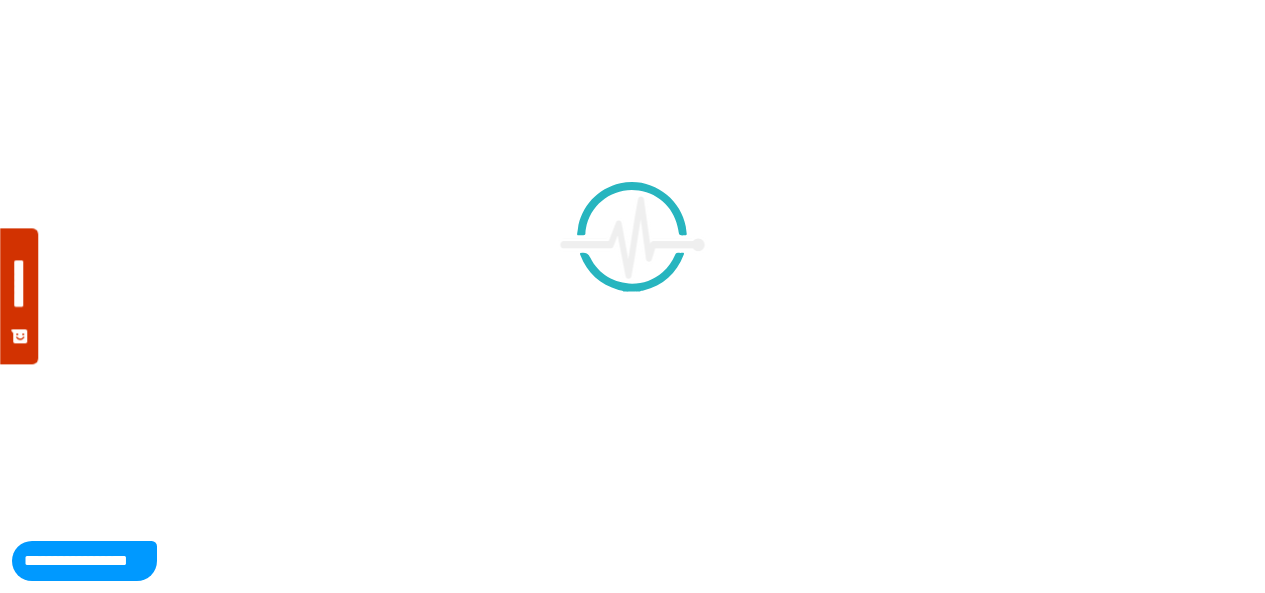 scroll, scrollTop: 0, scrollLeft: 0, axis: both 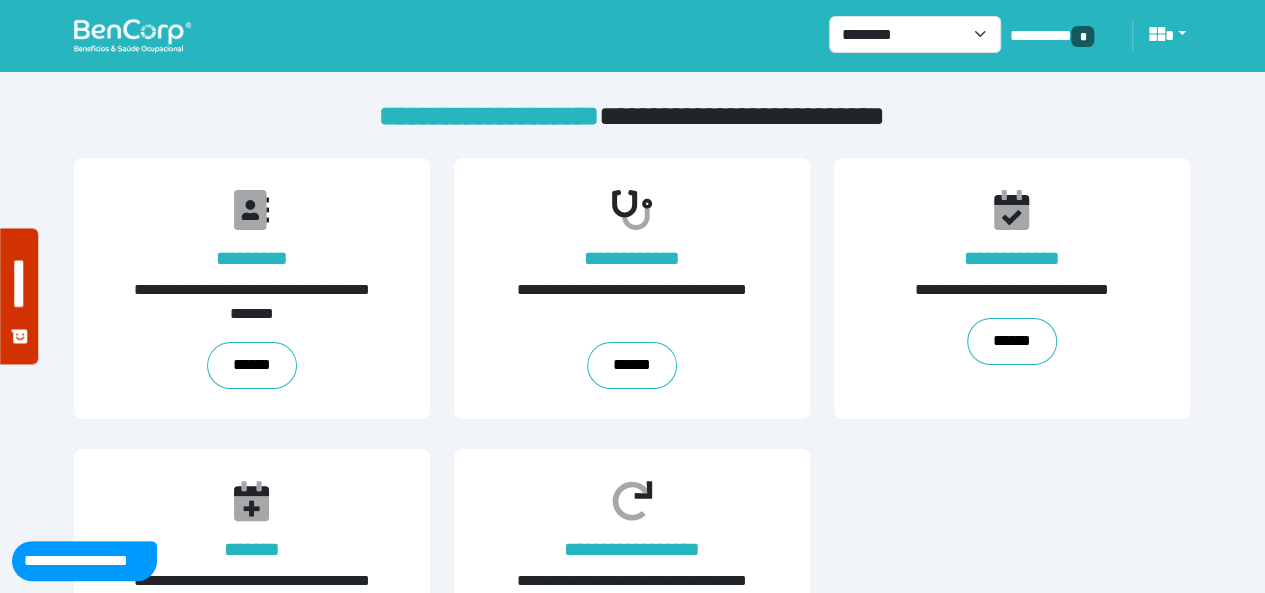 click at bounding box center (132, 35) 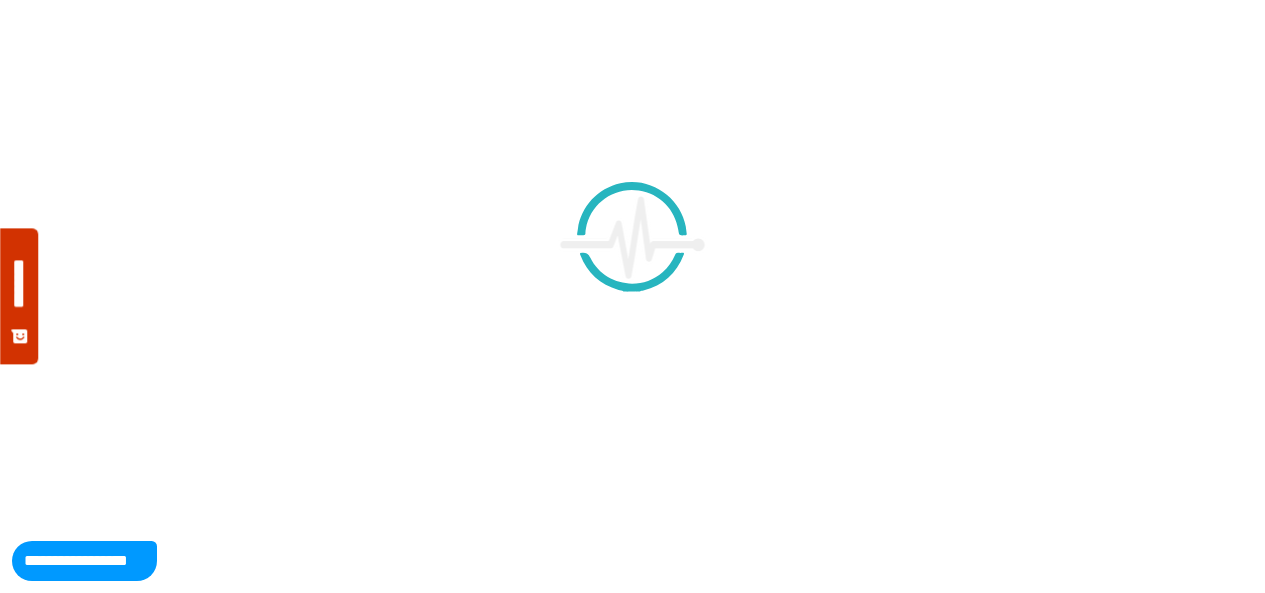 scroll, scrollTop: 0, scrollLeft: 0, axis: both 